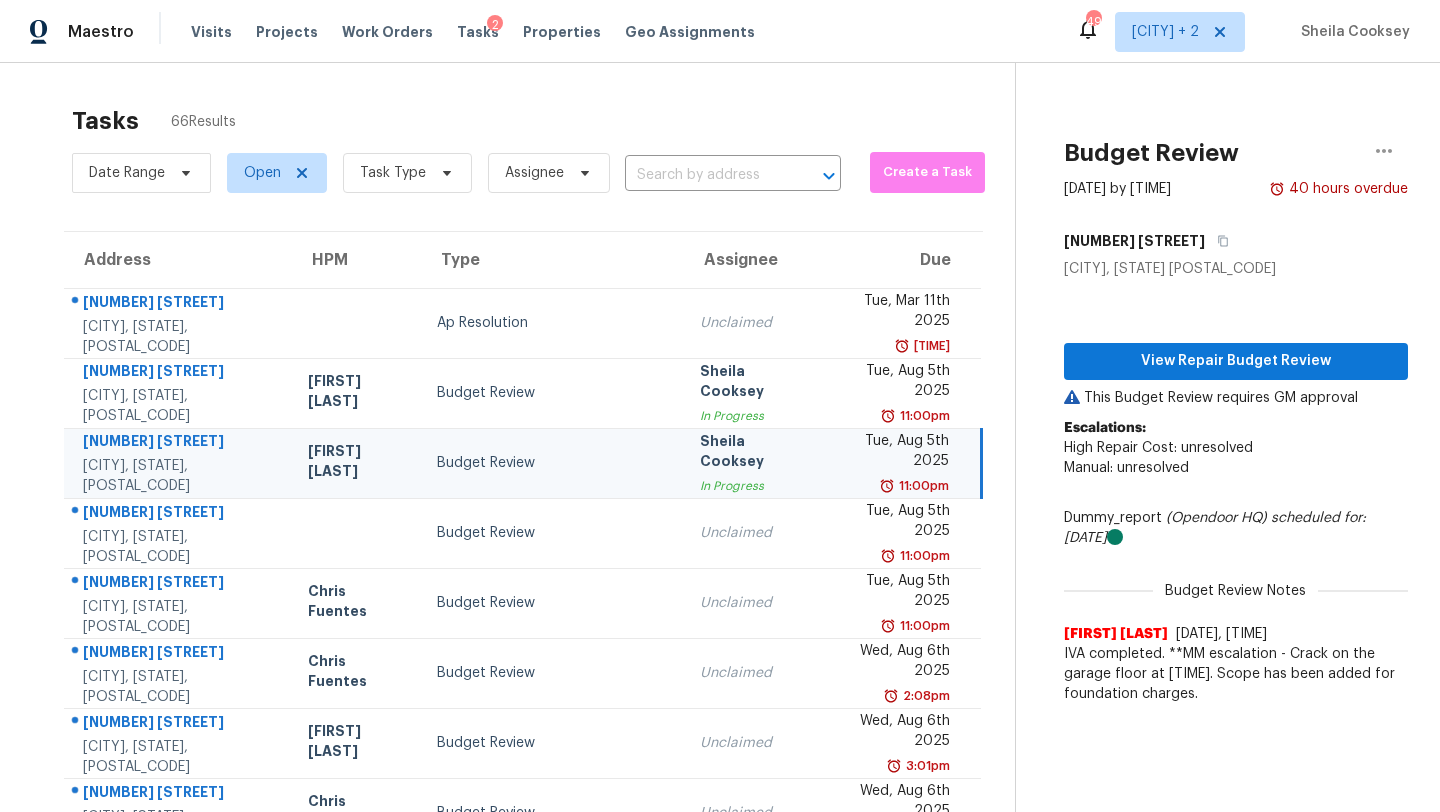 scroll, scrollTop: 0, scrollLeft: 0, axis: both 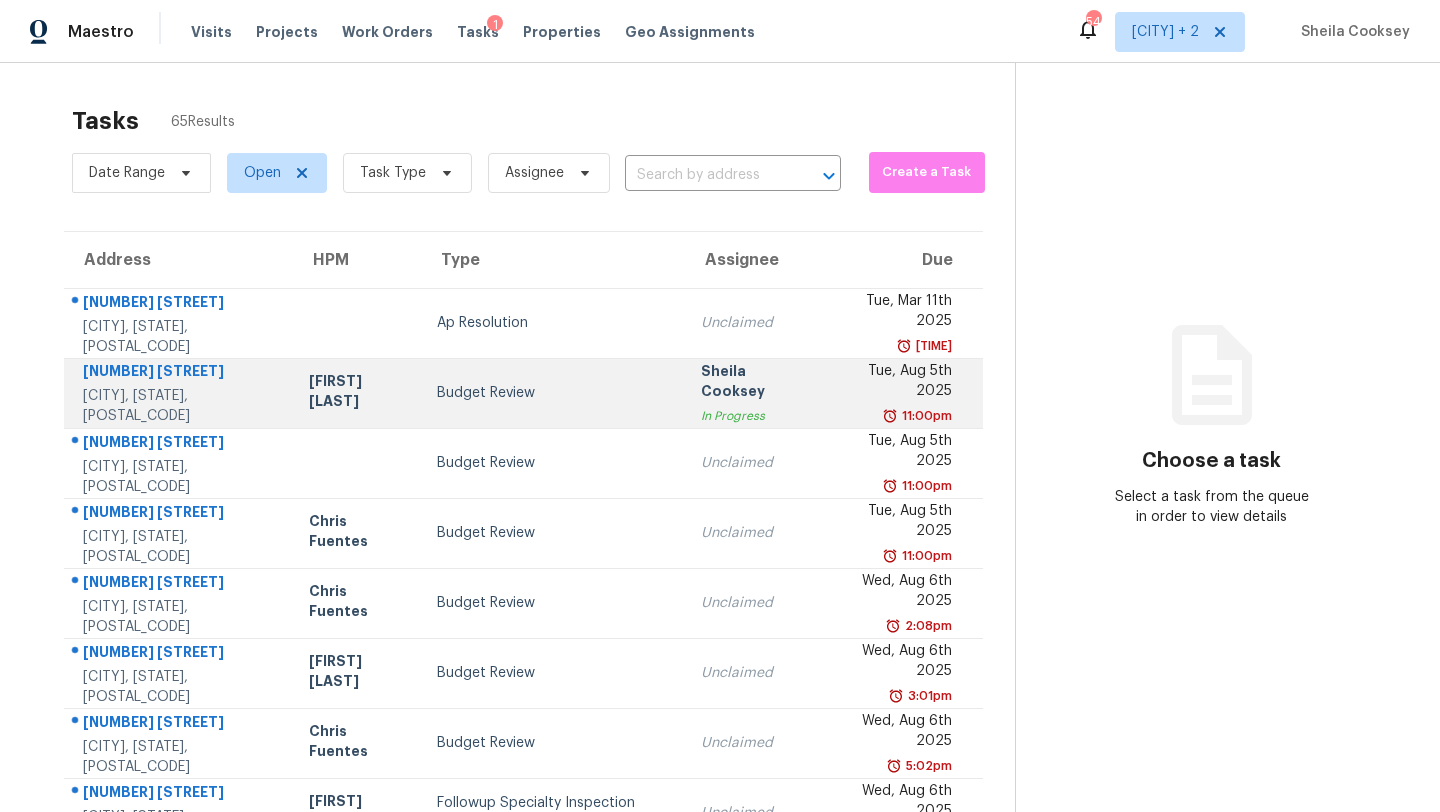 click on "Budget Review" at bounding box center (553, 393) 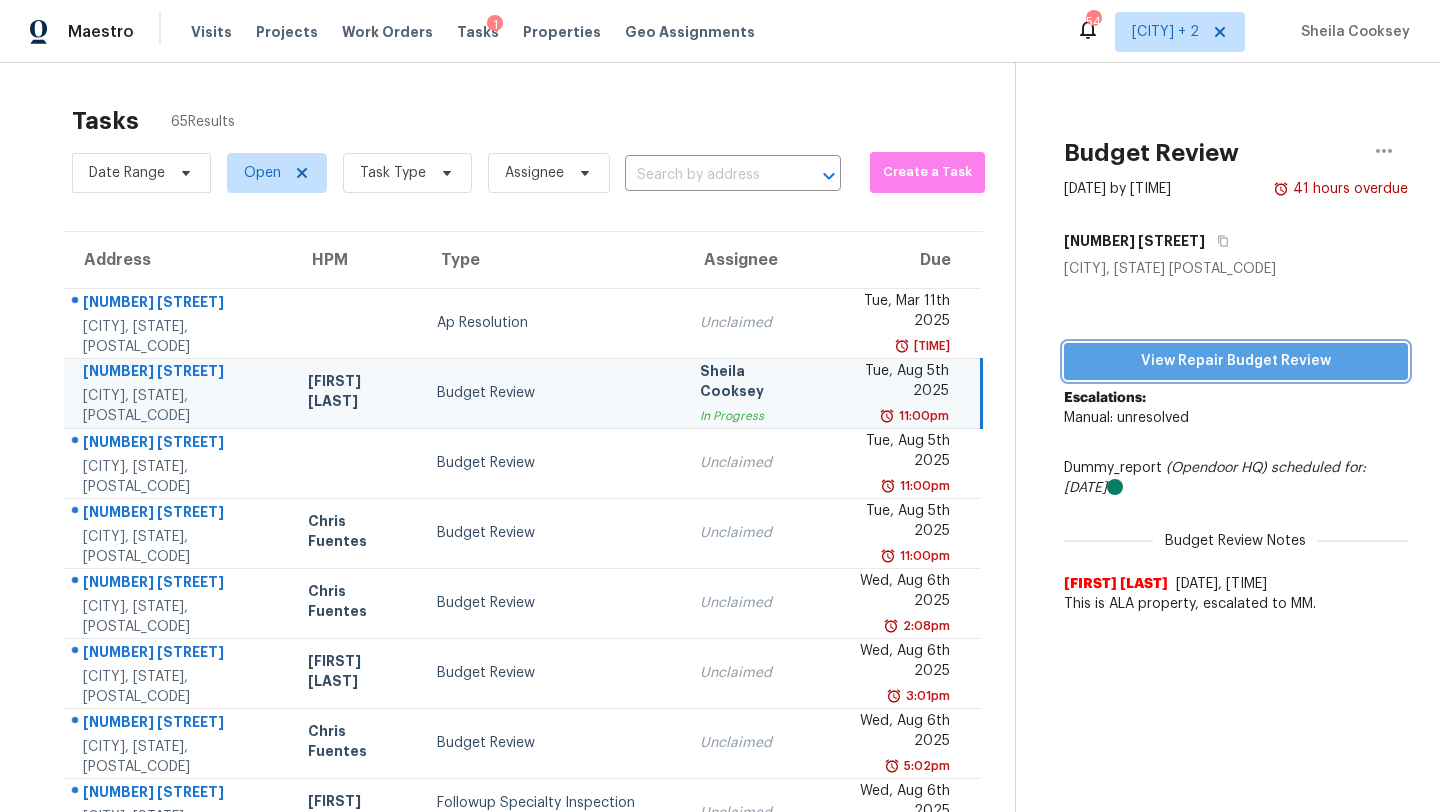click on "View Repair Budget Review" at bounding box center (1236, 361) 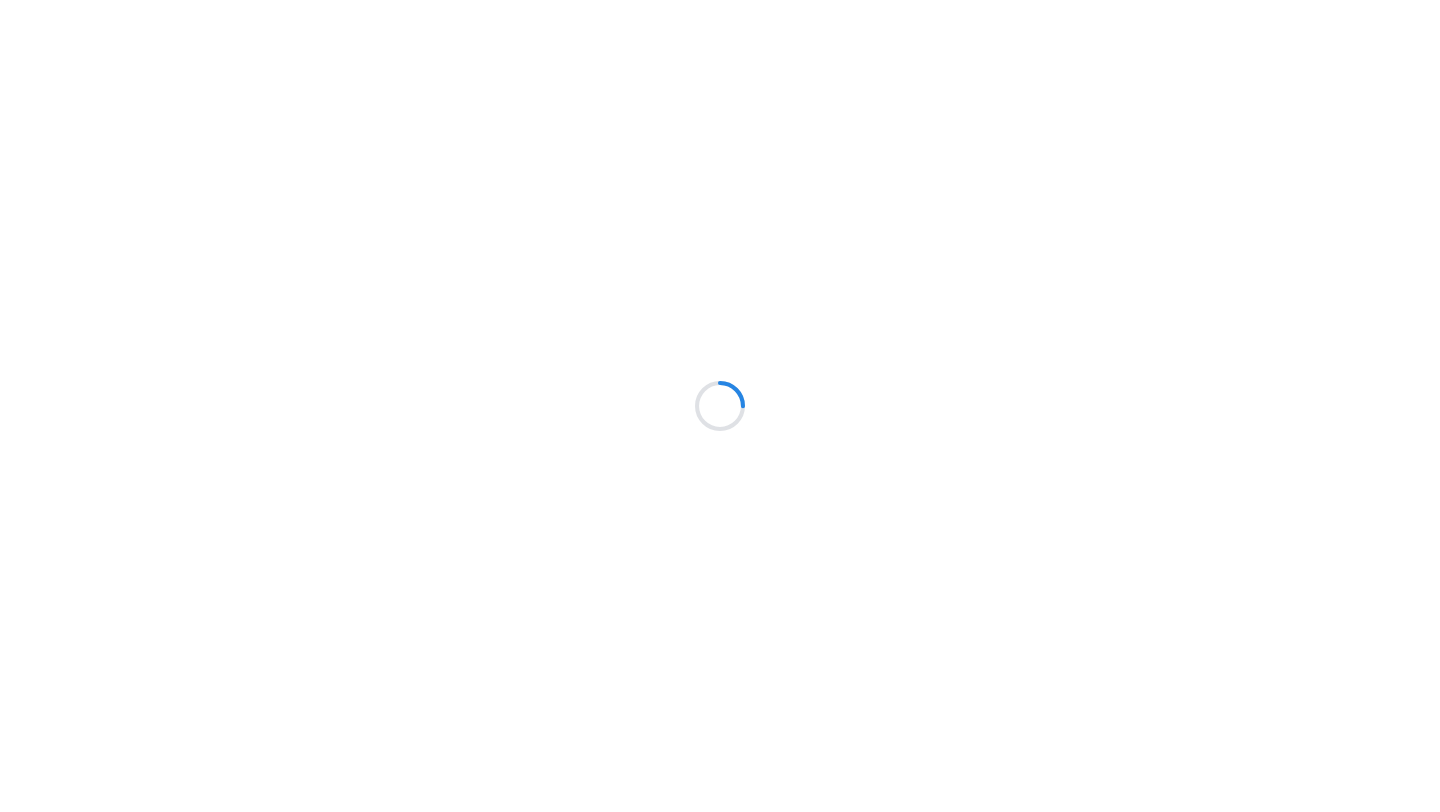 scroll, scrollTop: 0, scrollLeft: 0, axis: both 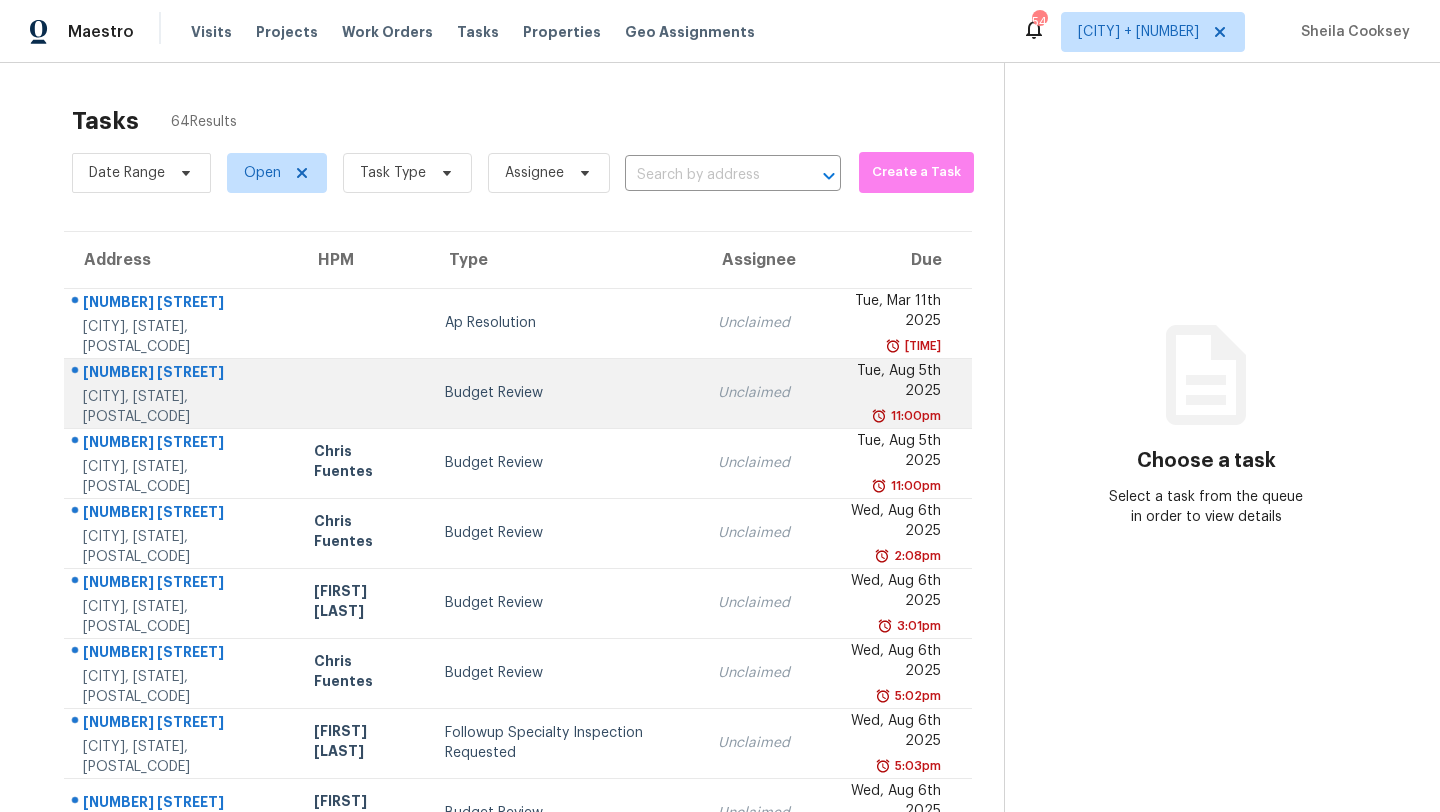 click on "Budget Review" at bounding box center [566, 393] 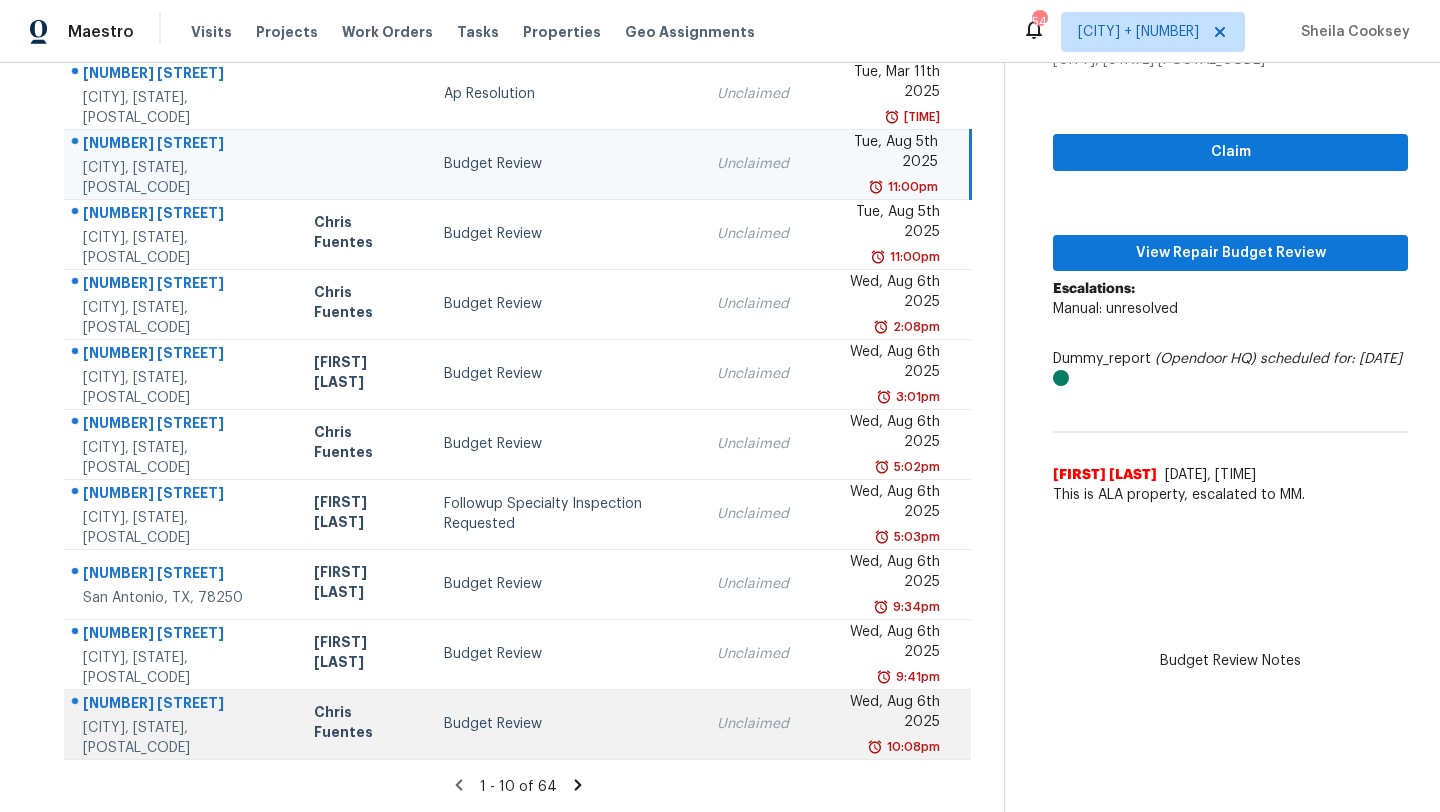 scroll, scrollTop: 0, scrollLeft: 0, axis: both 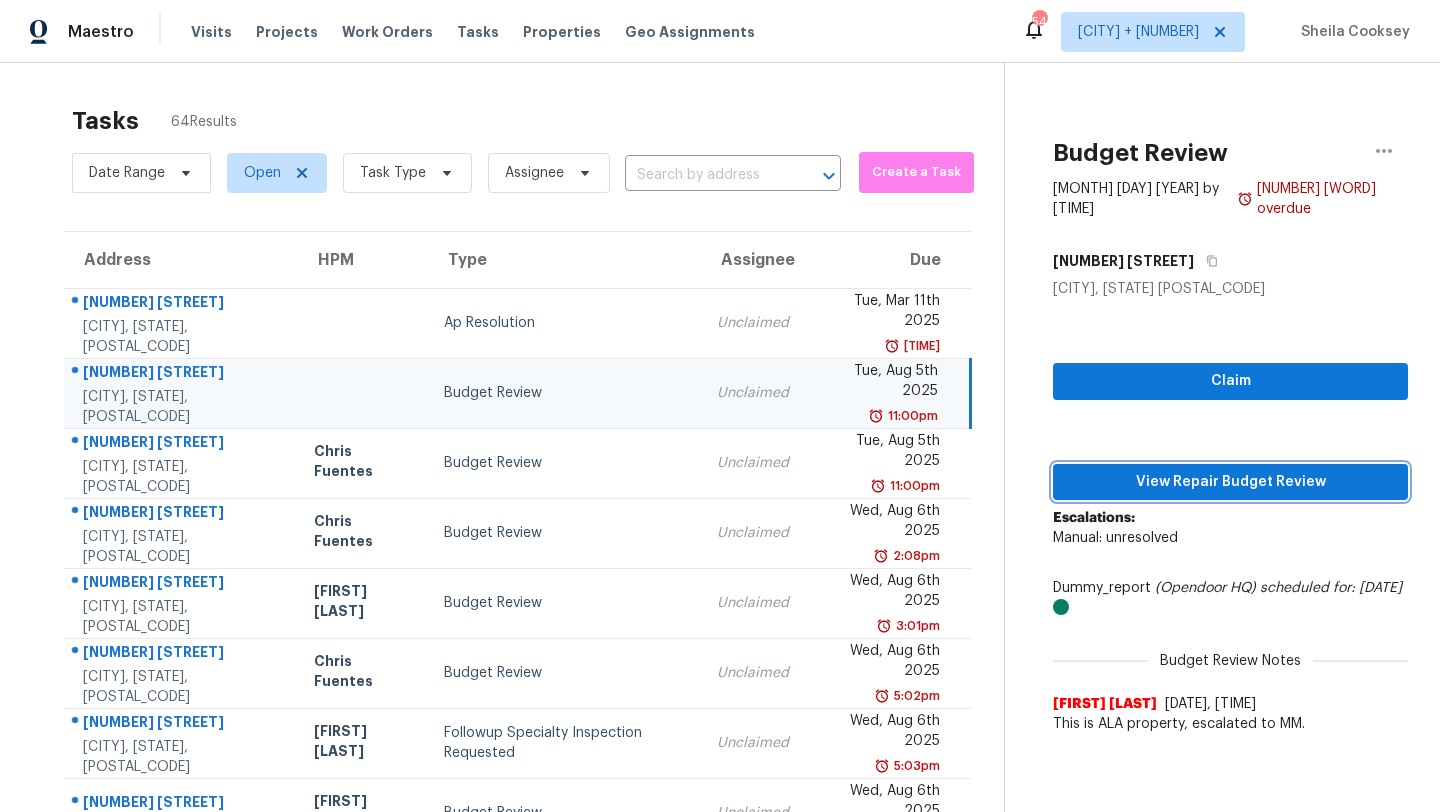 click on "View Repair Budget Review" at bounding box center (1230, 482) 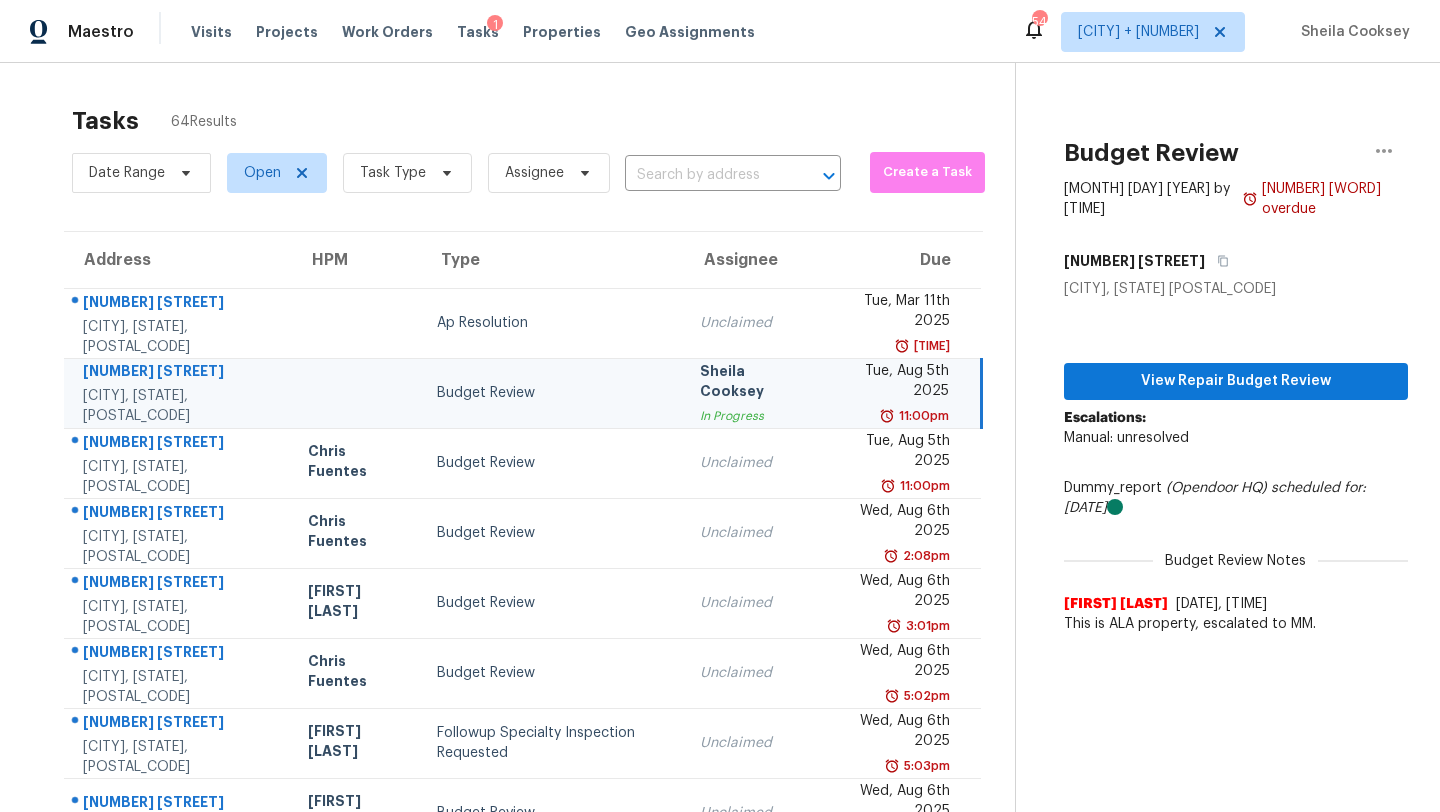 scroll, scrollTop: 229, scrollLeft: 0, axis: vertical 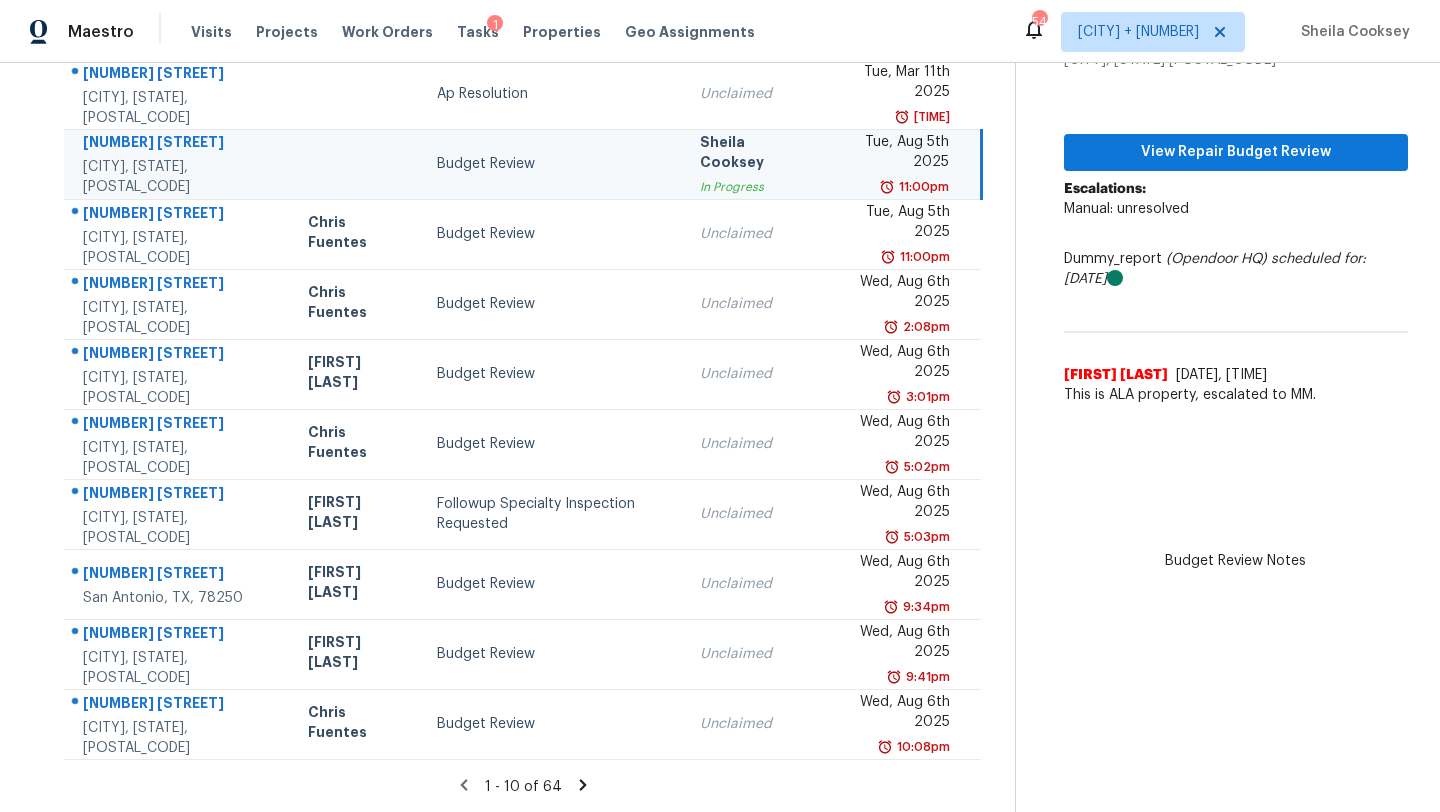 click 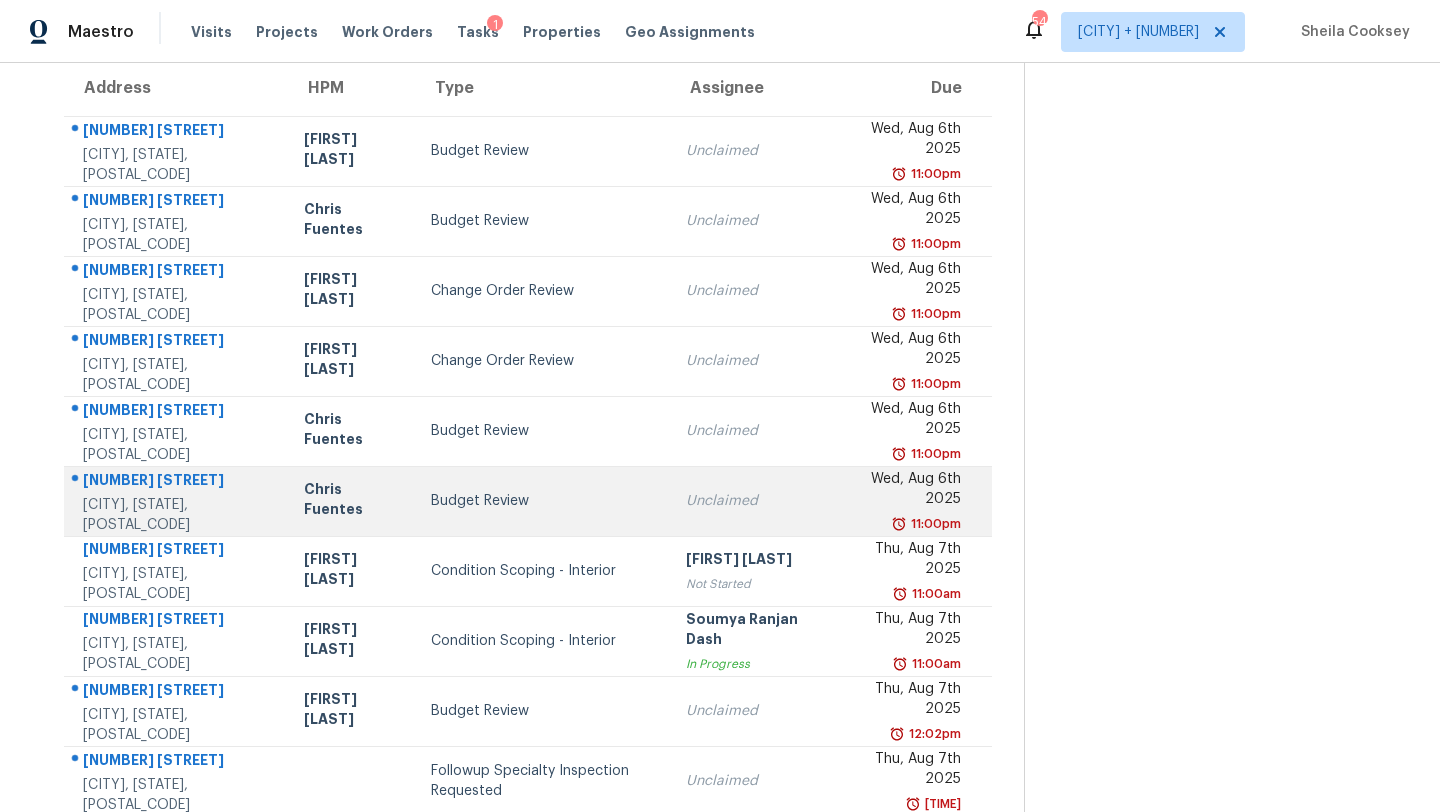 scroll, scrollTop: 247, scrollLeft: 0, axis: vertical 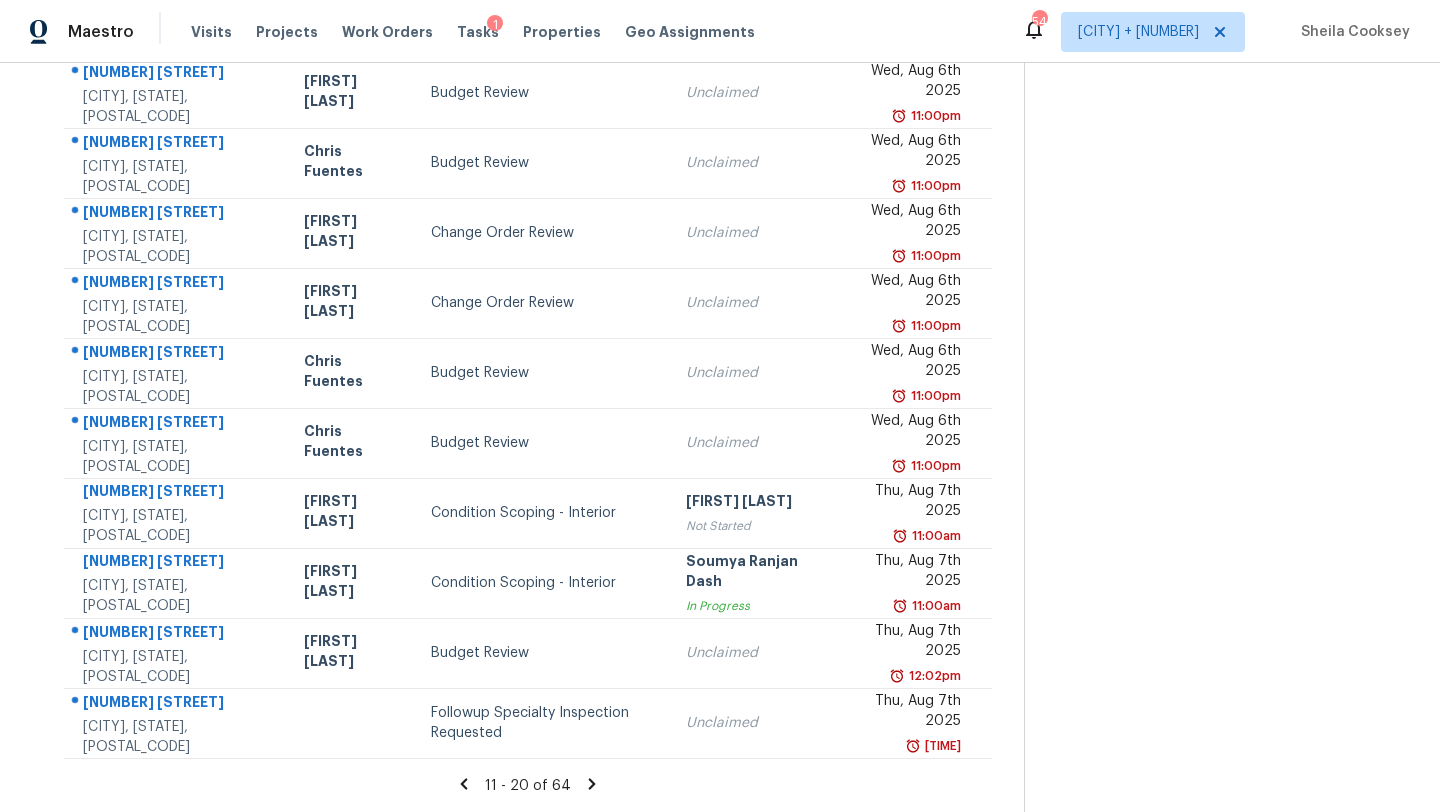 click 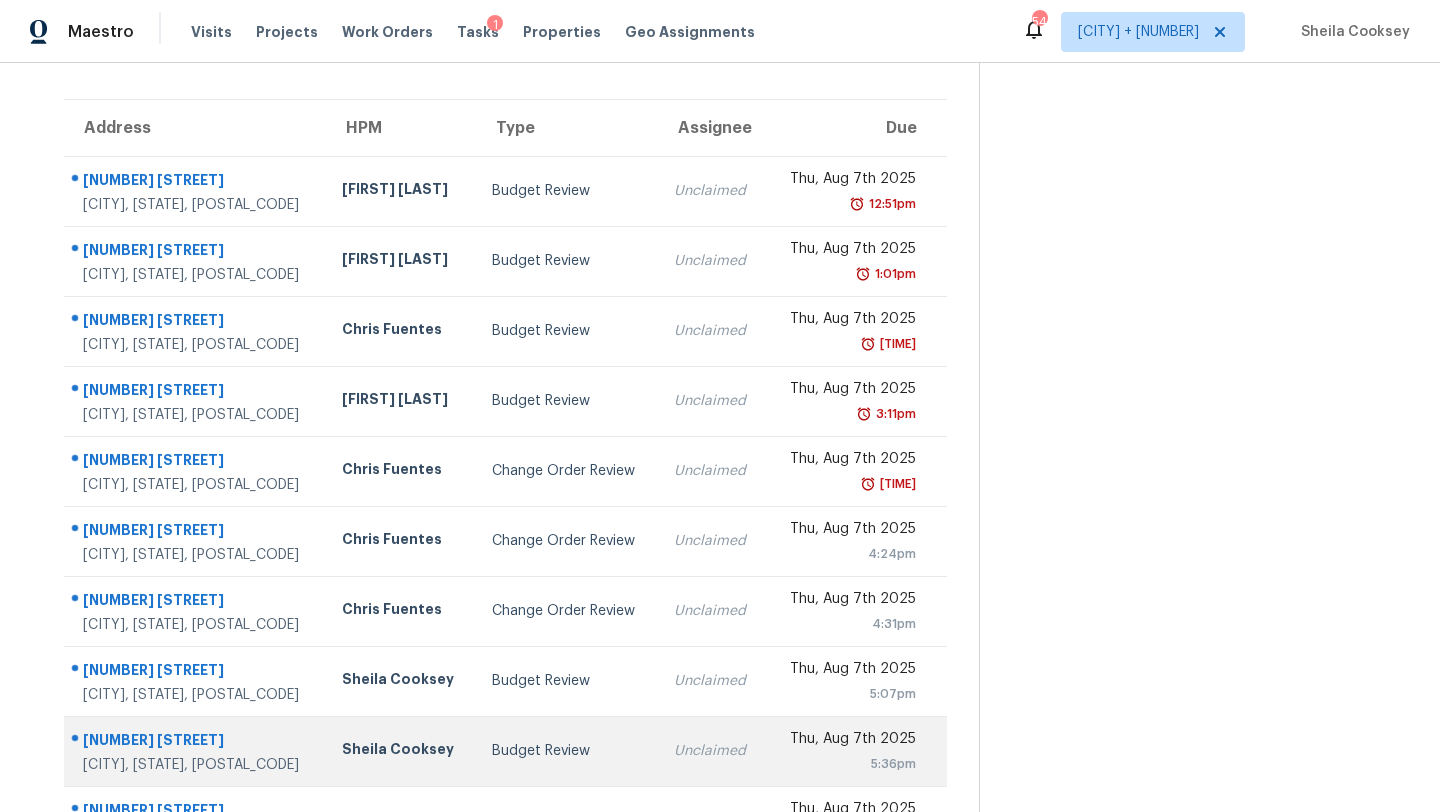 scroll, scrollTop: 229, scrollLeft: 0, axis: vertical 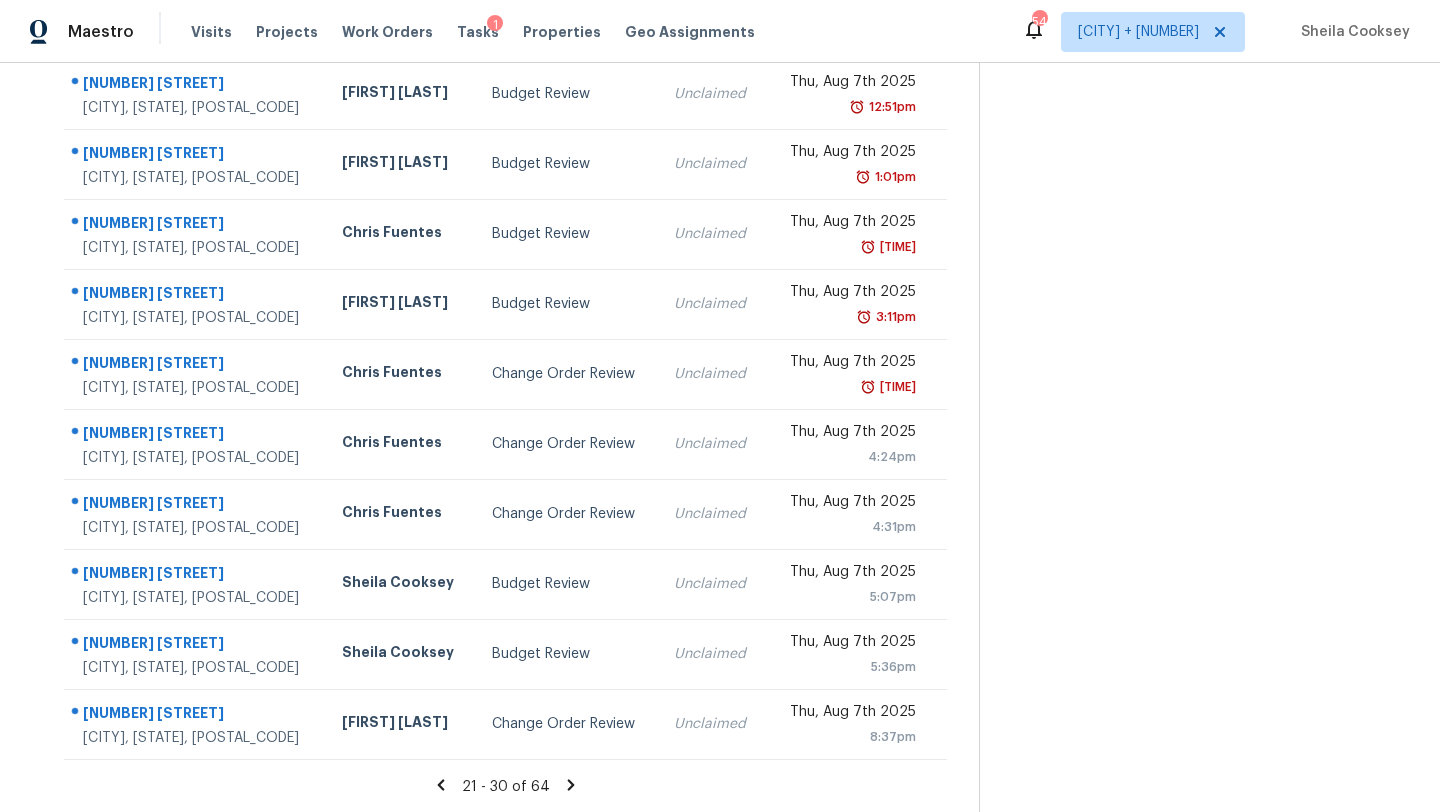 click 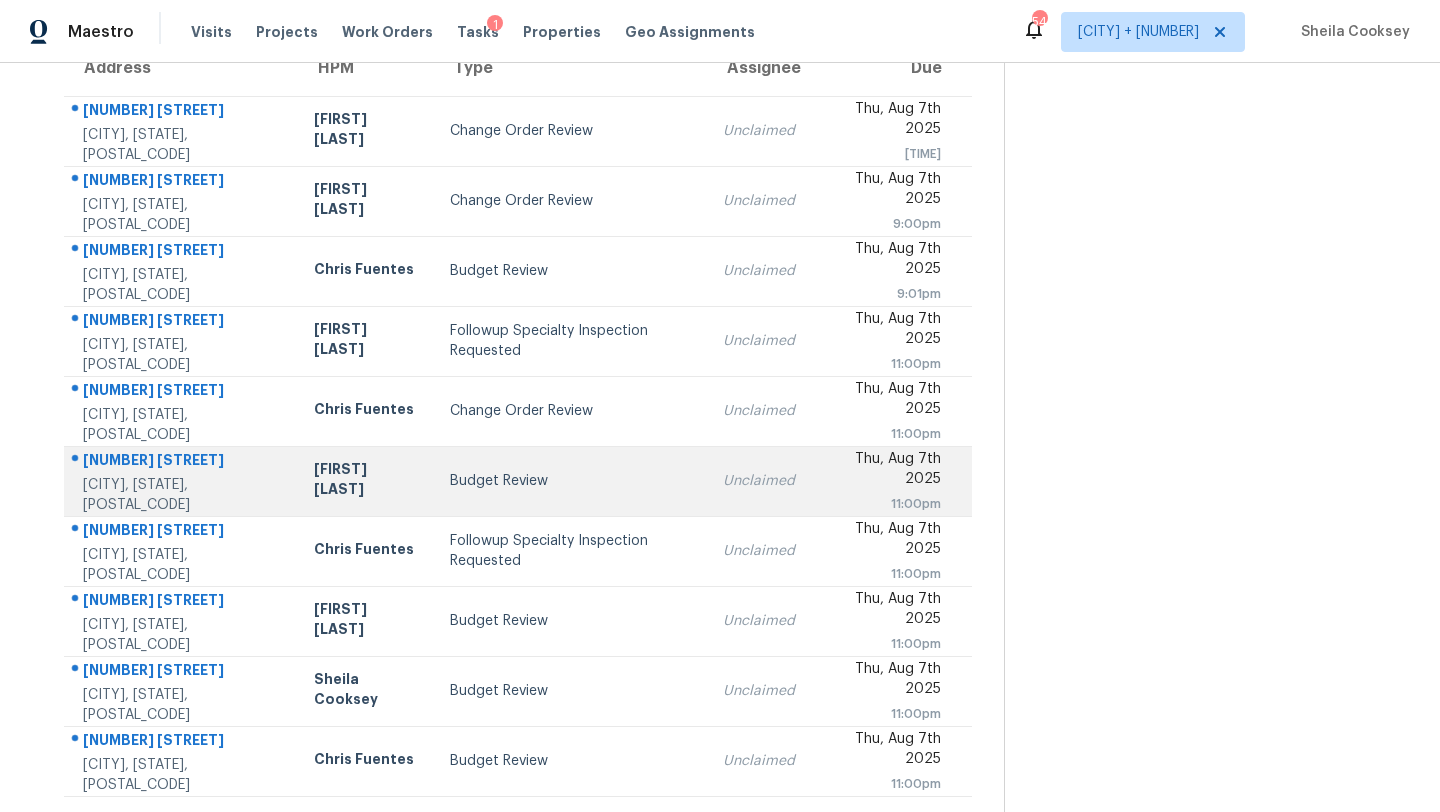 scroll, scrollTop: 229, scrollLeft: 0, axis: vertical 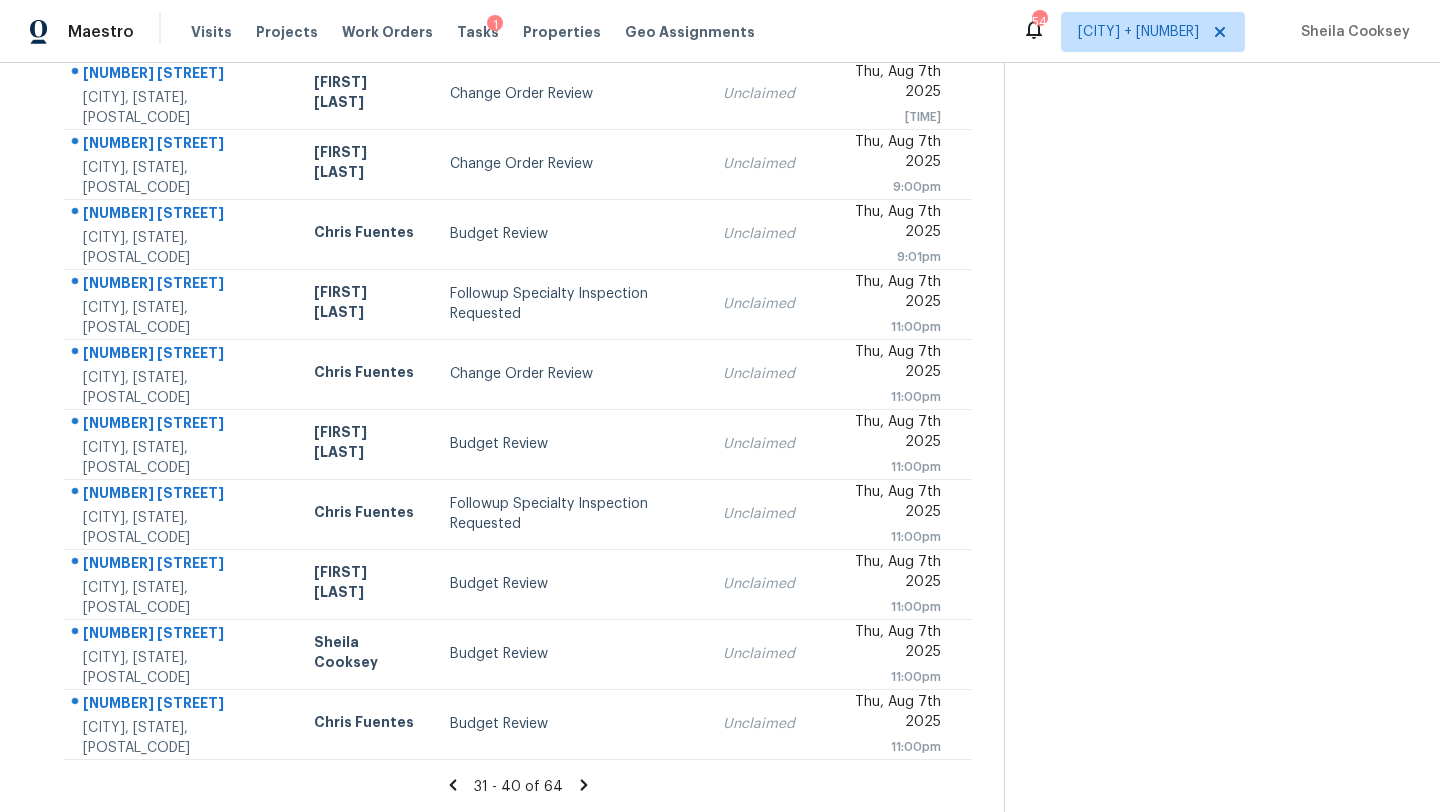 click 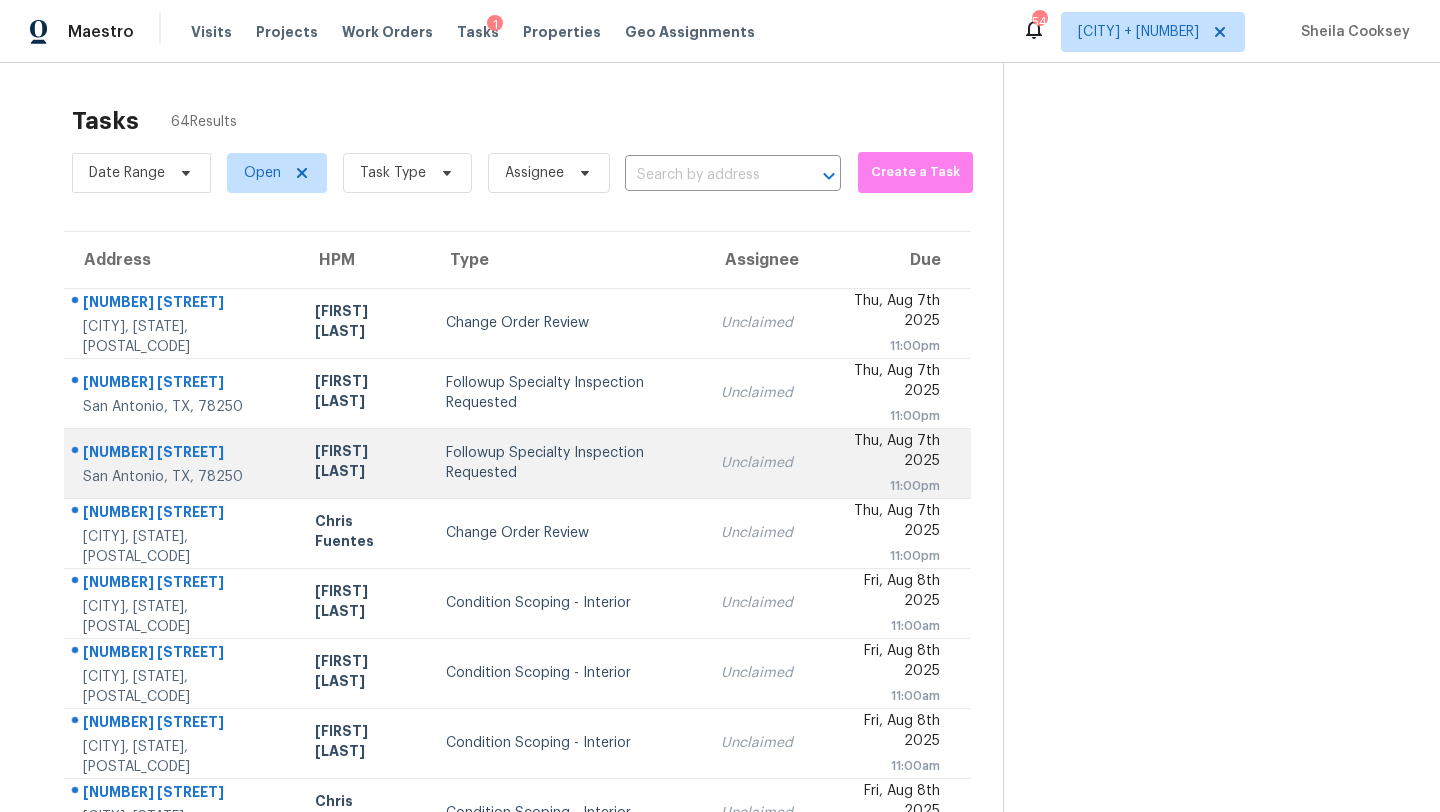 scroll, scrollTop: 229, scrollLeft: 0, axis: vertical 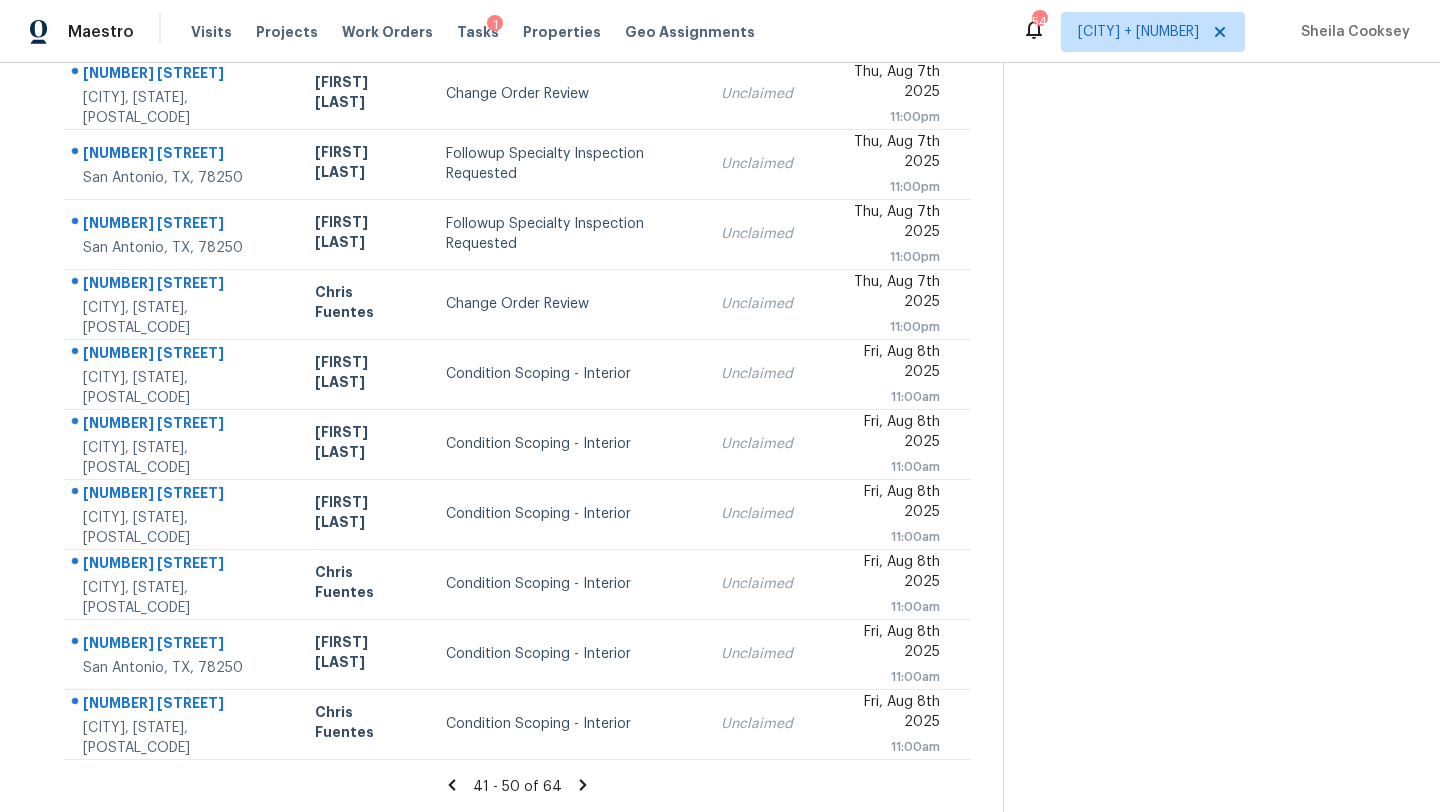 click 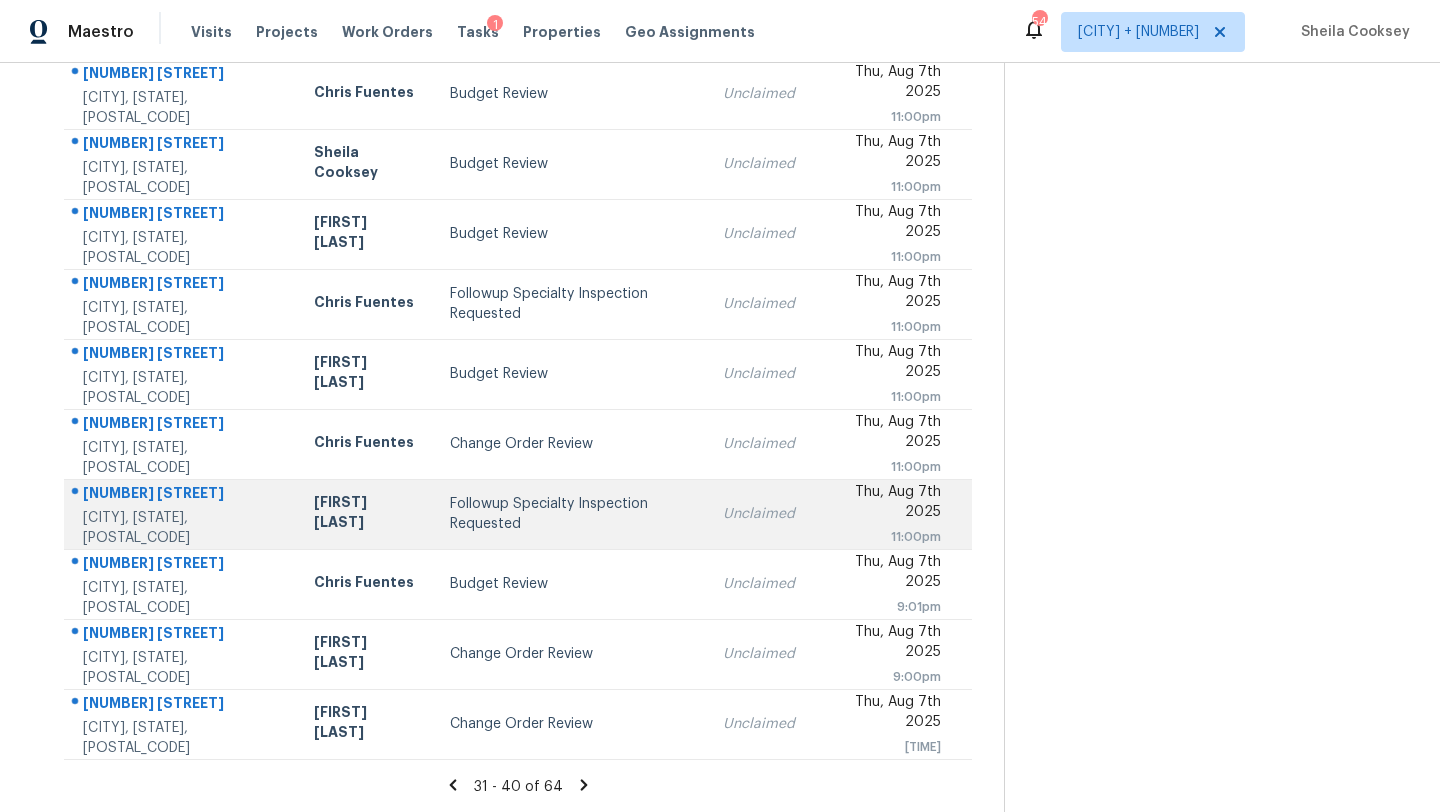 scroll, scrollTop: 0, scrollLeft: 0, axis: both 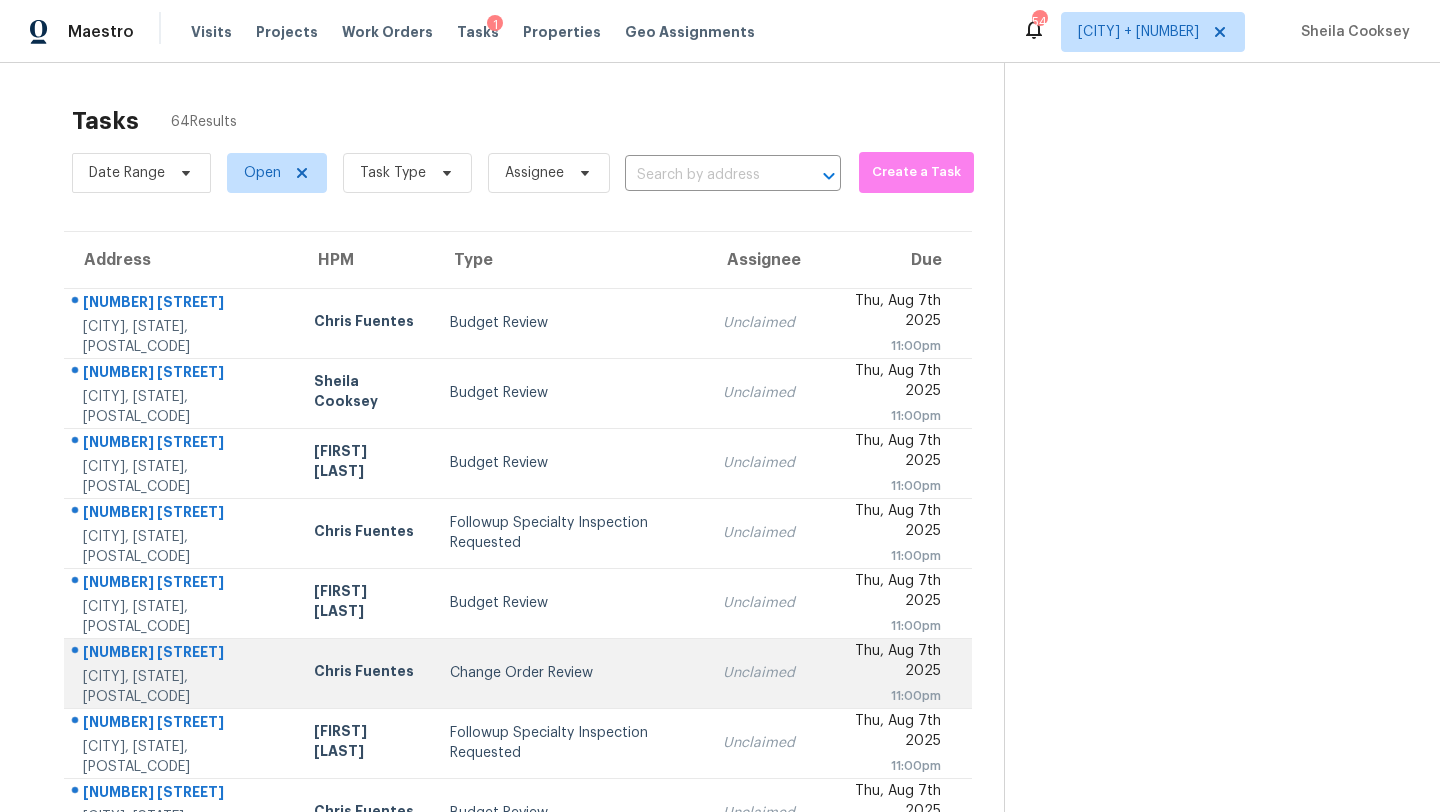 click on "Change Order Review" at bounding box center [570, 673] 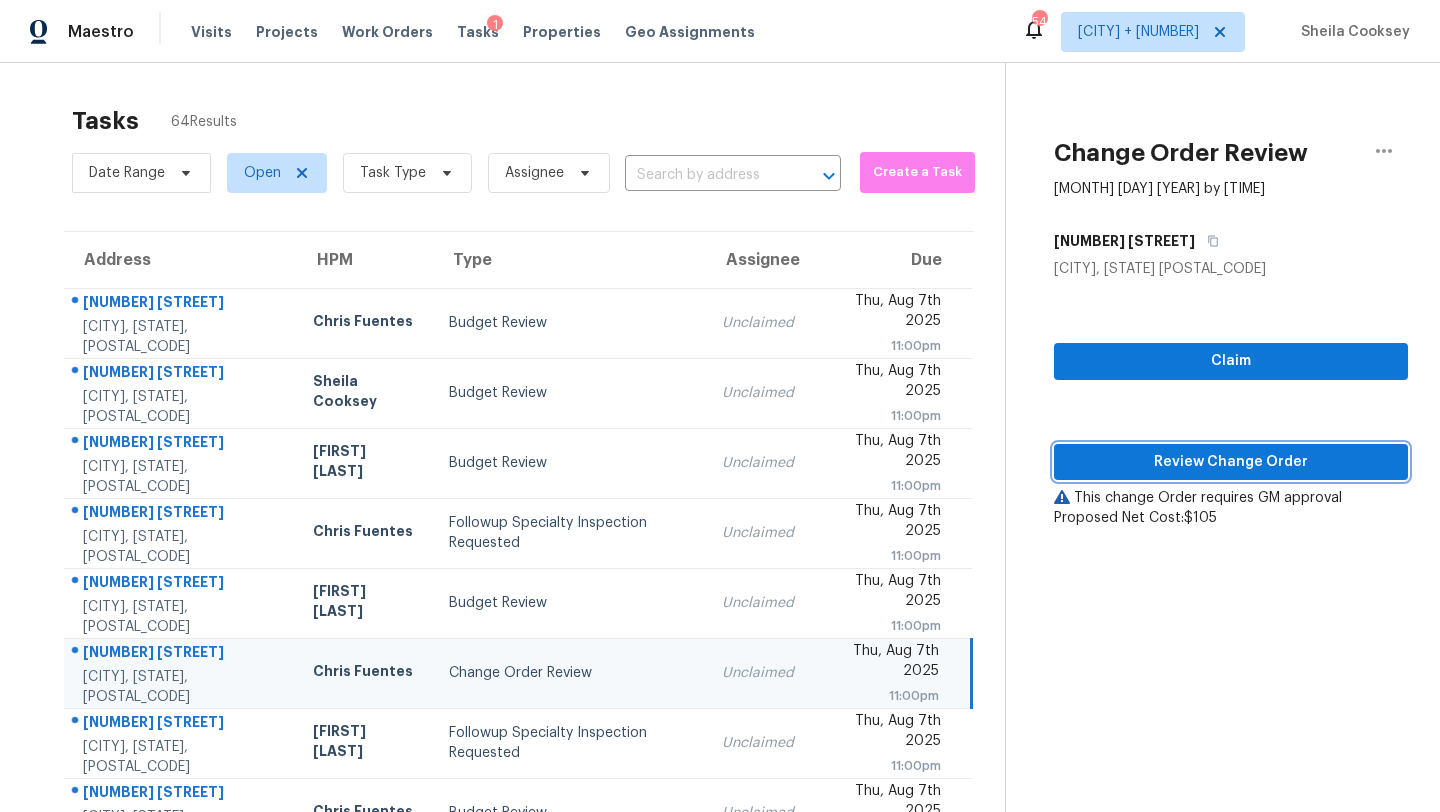 click on "Review Change Order" at bounding box center [1231, 462] 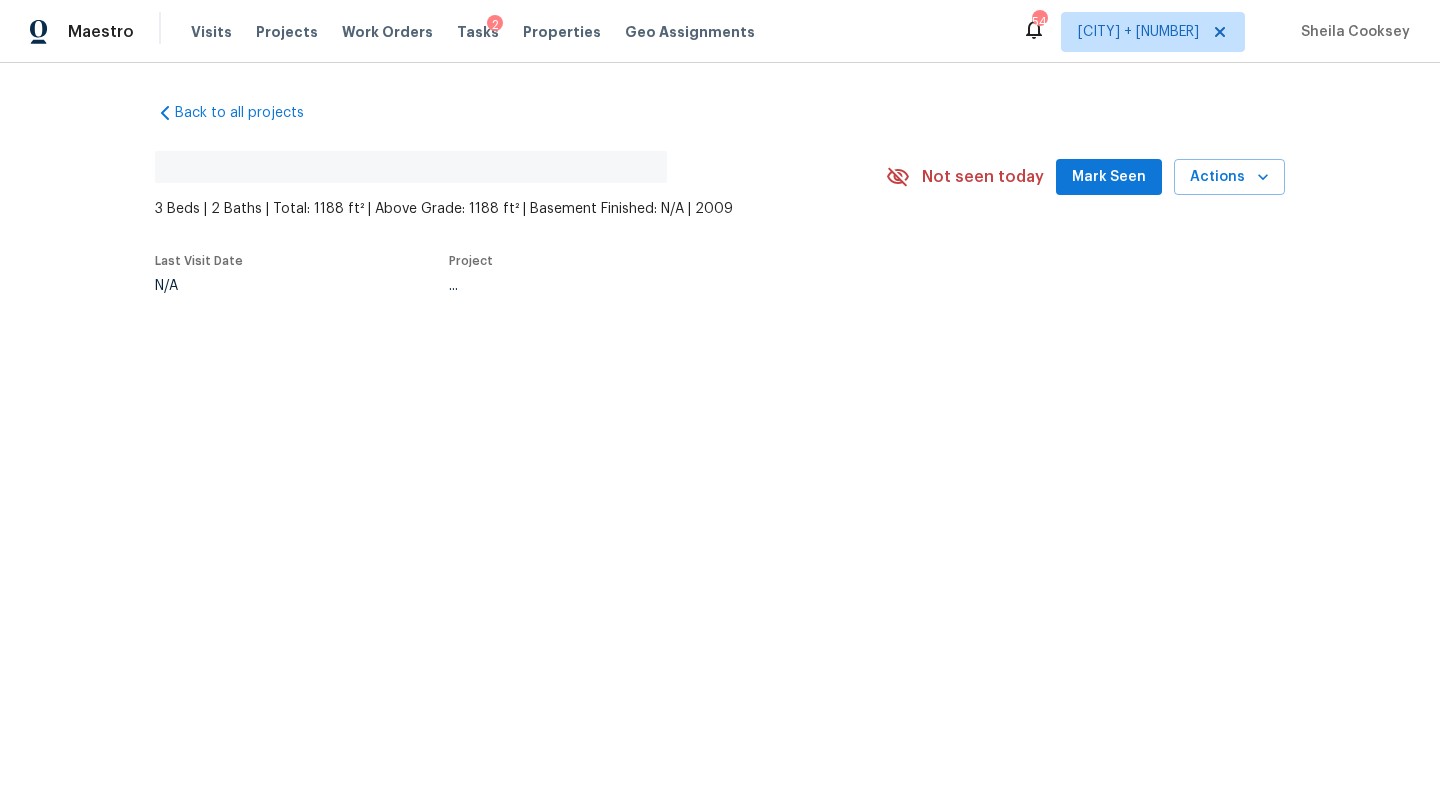 click on "Mark Seen" at bounding box center (1109, 177) 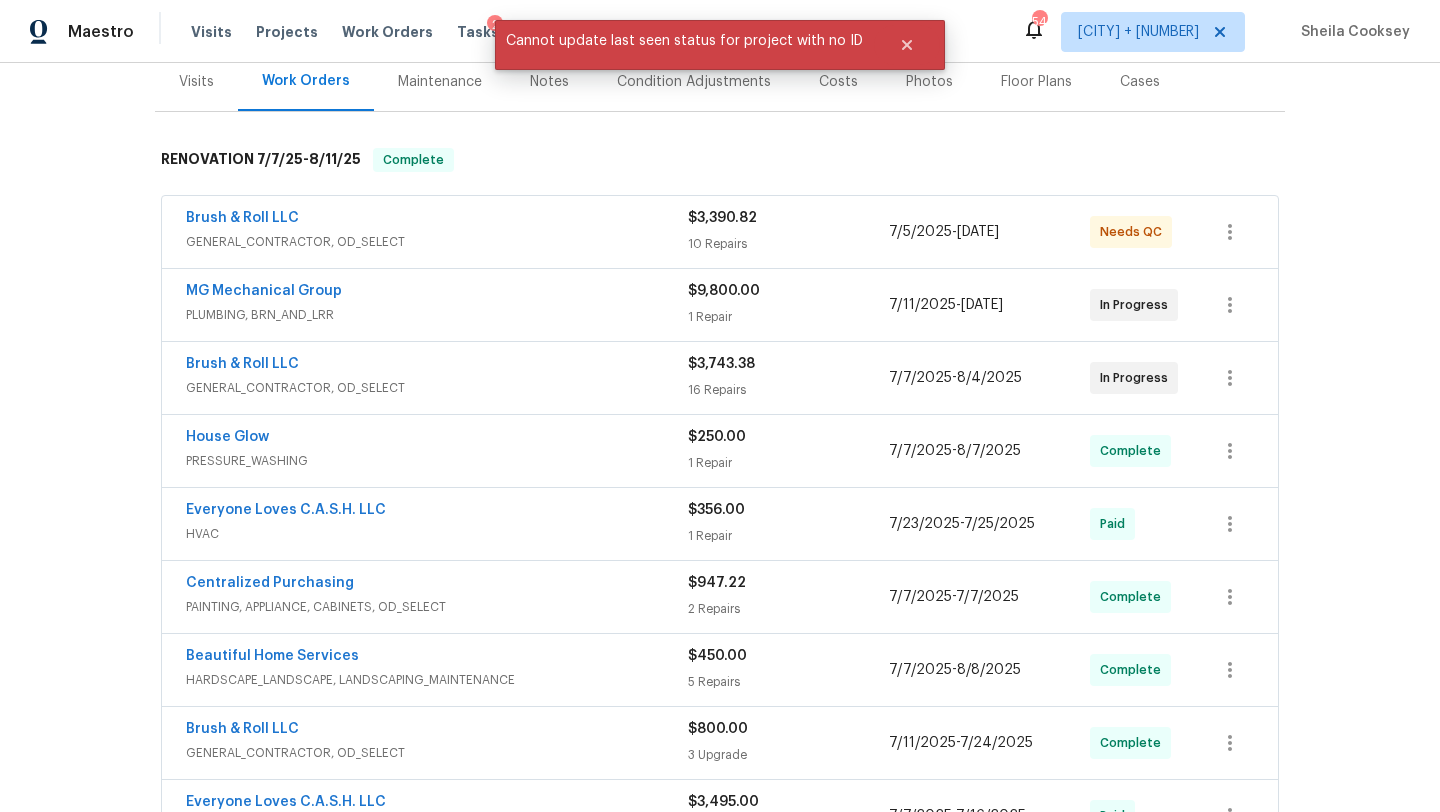 scroll, scrollTop: 252, scrollLeft: 0, axis: vertical 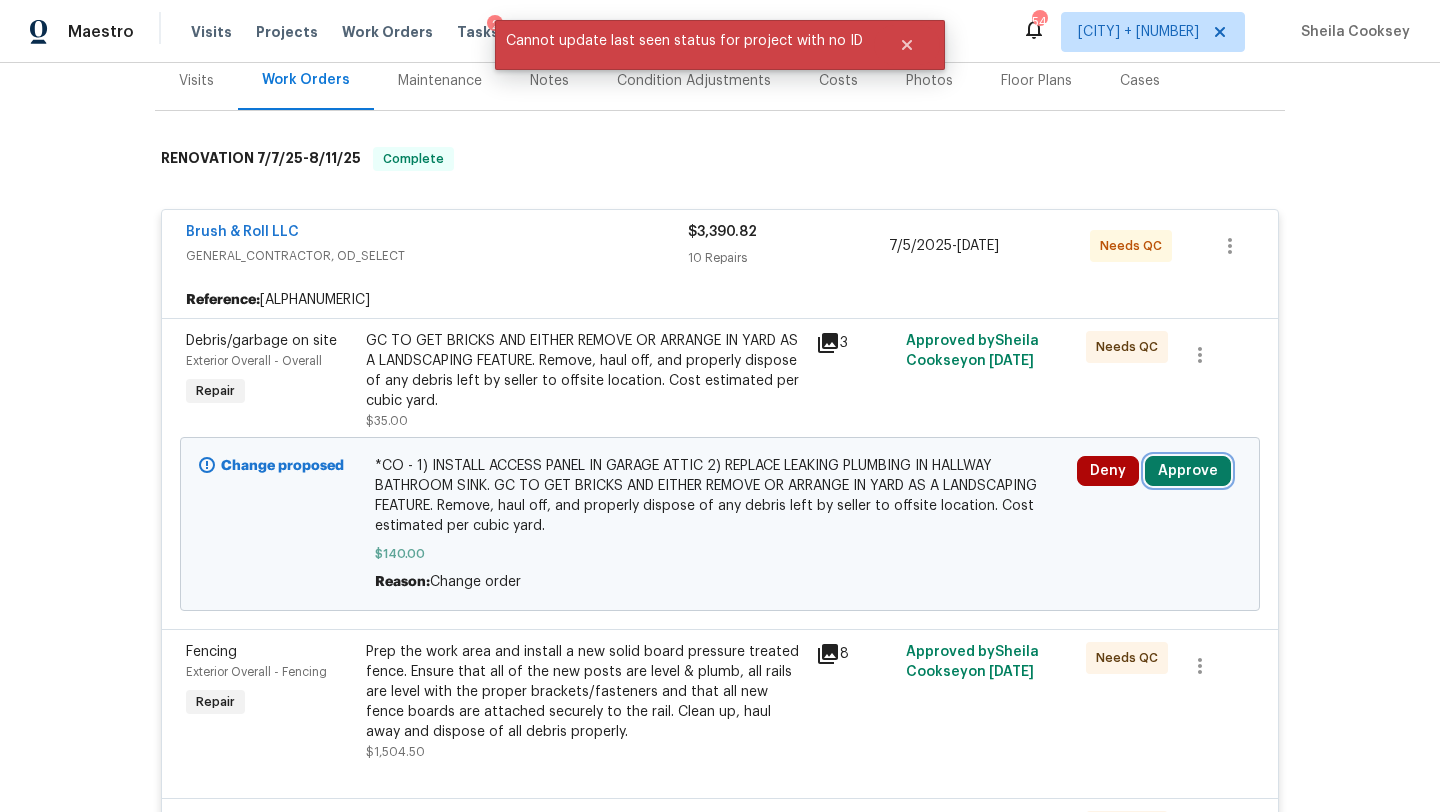 click on "Approve" at bounding box center (1188, 471) 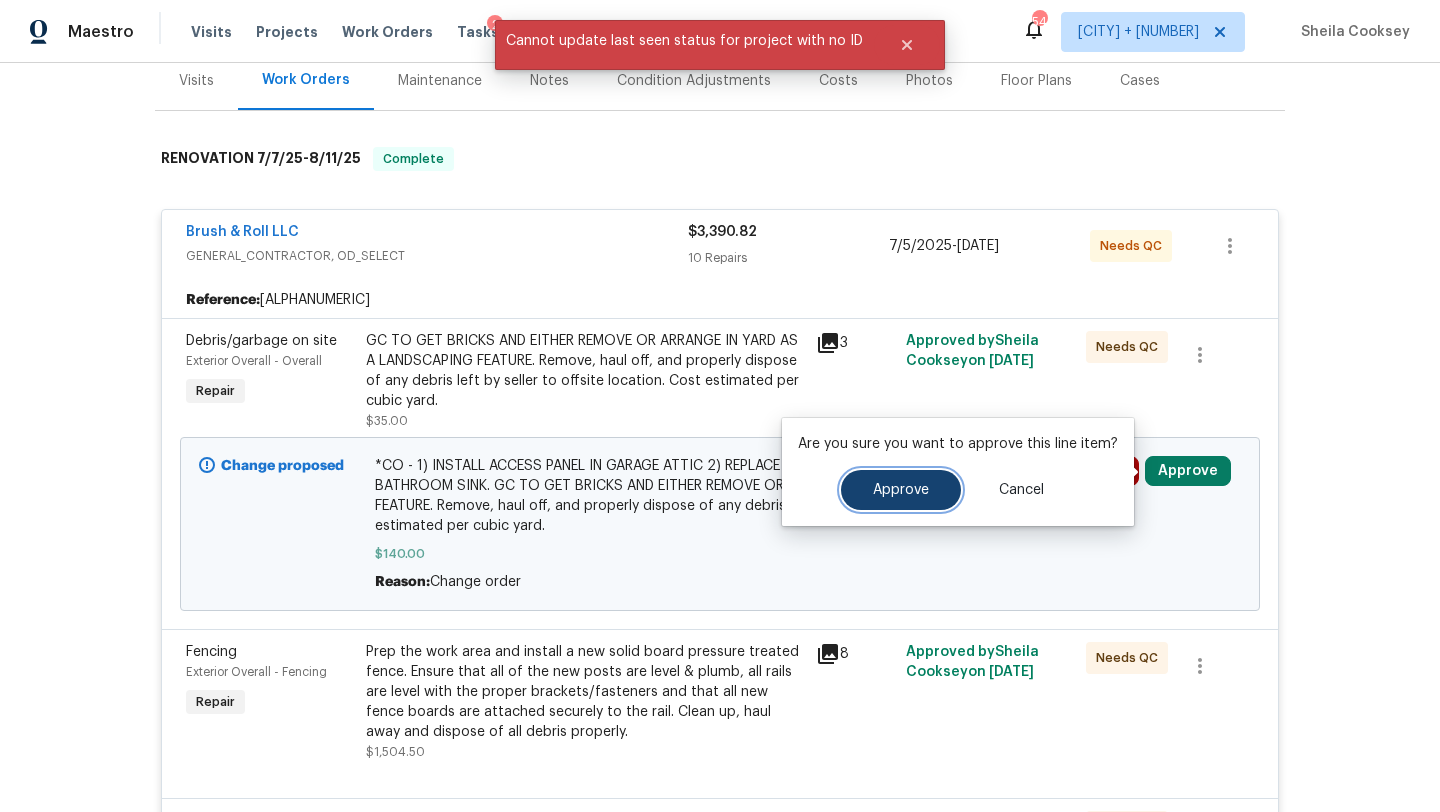 click on "Approve" at bounding box center (901, 490) 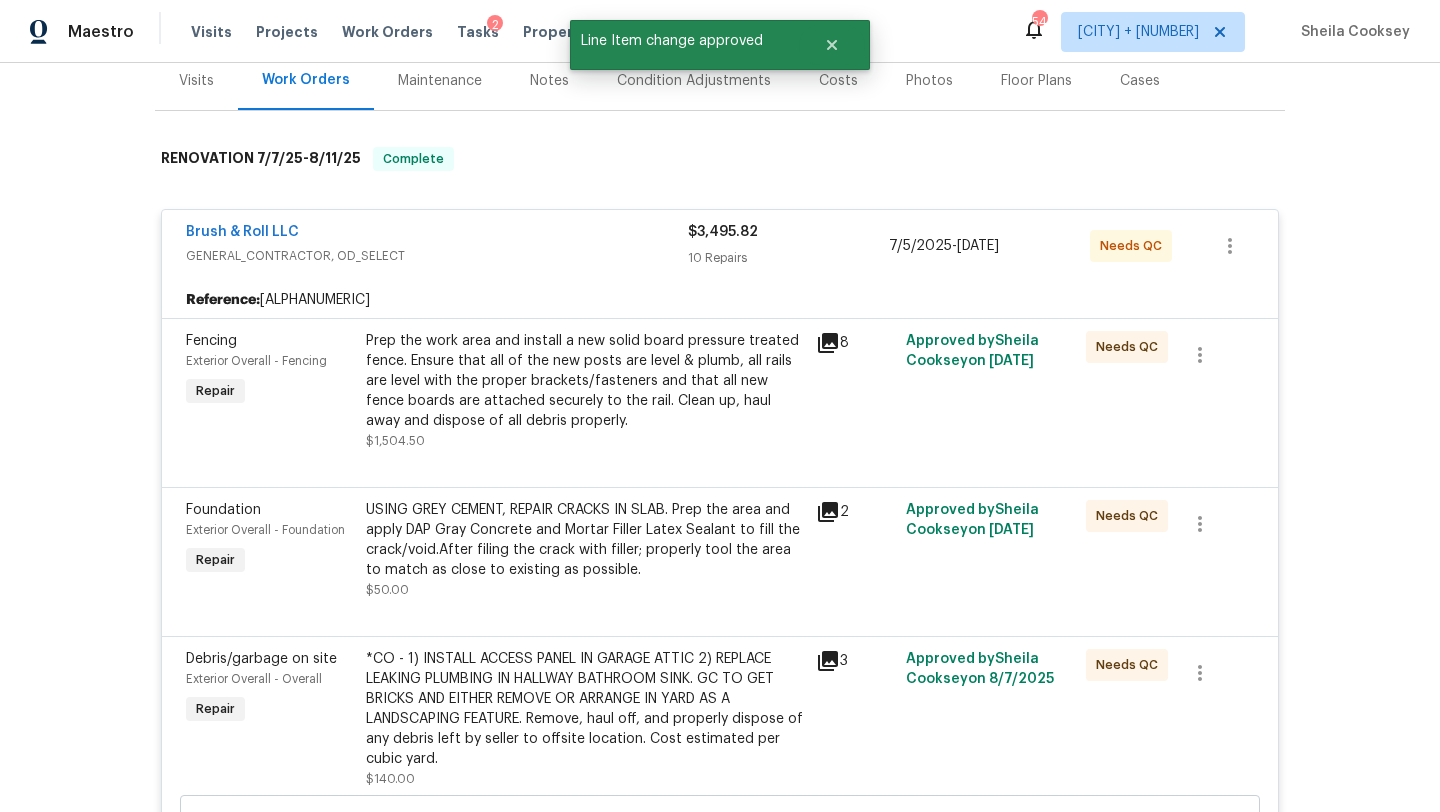 scroll, scrollTop: 0, scrollLeft: 0, axis: both 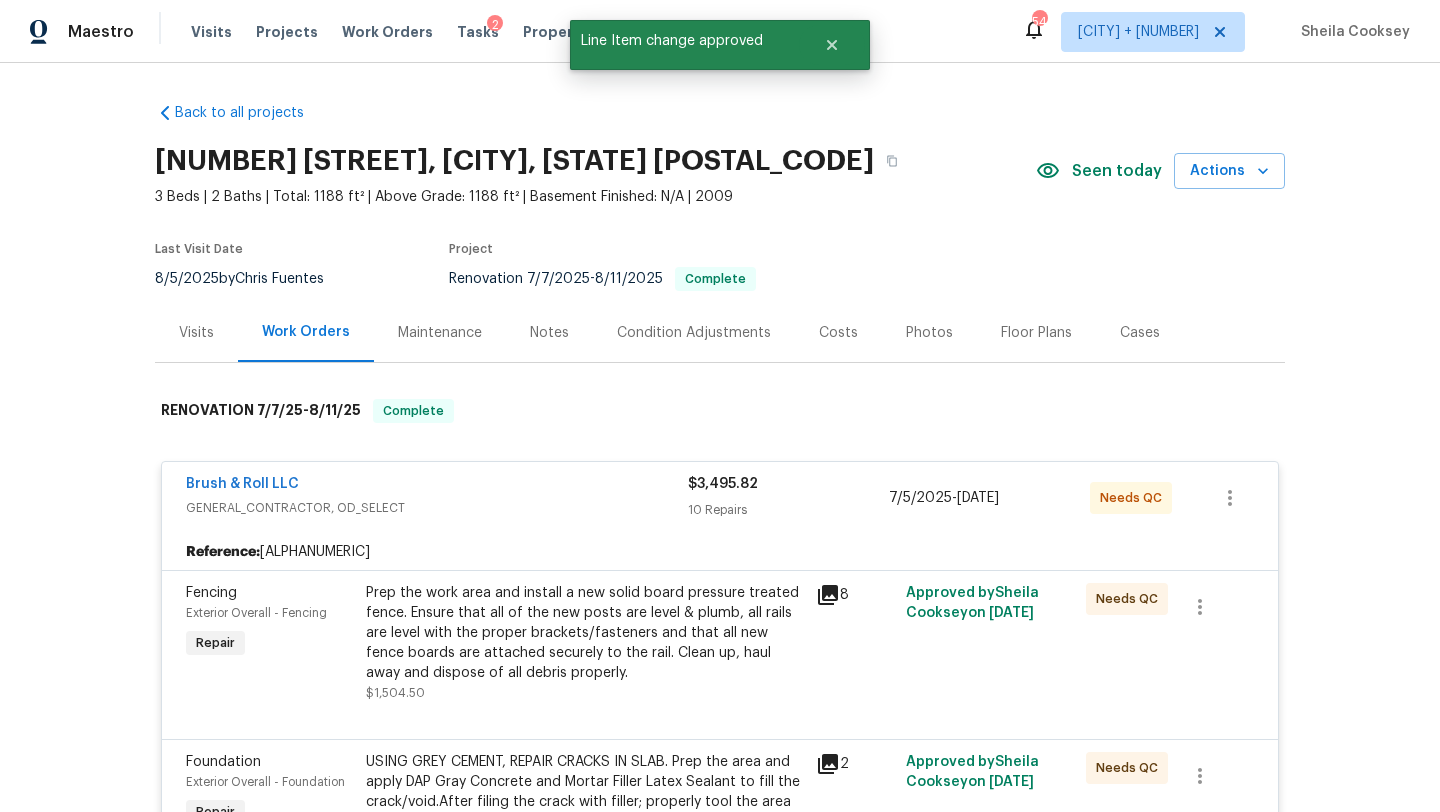 click on "Costs" at bounding box center (838, 332) 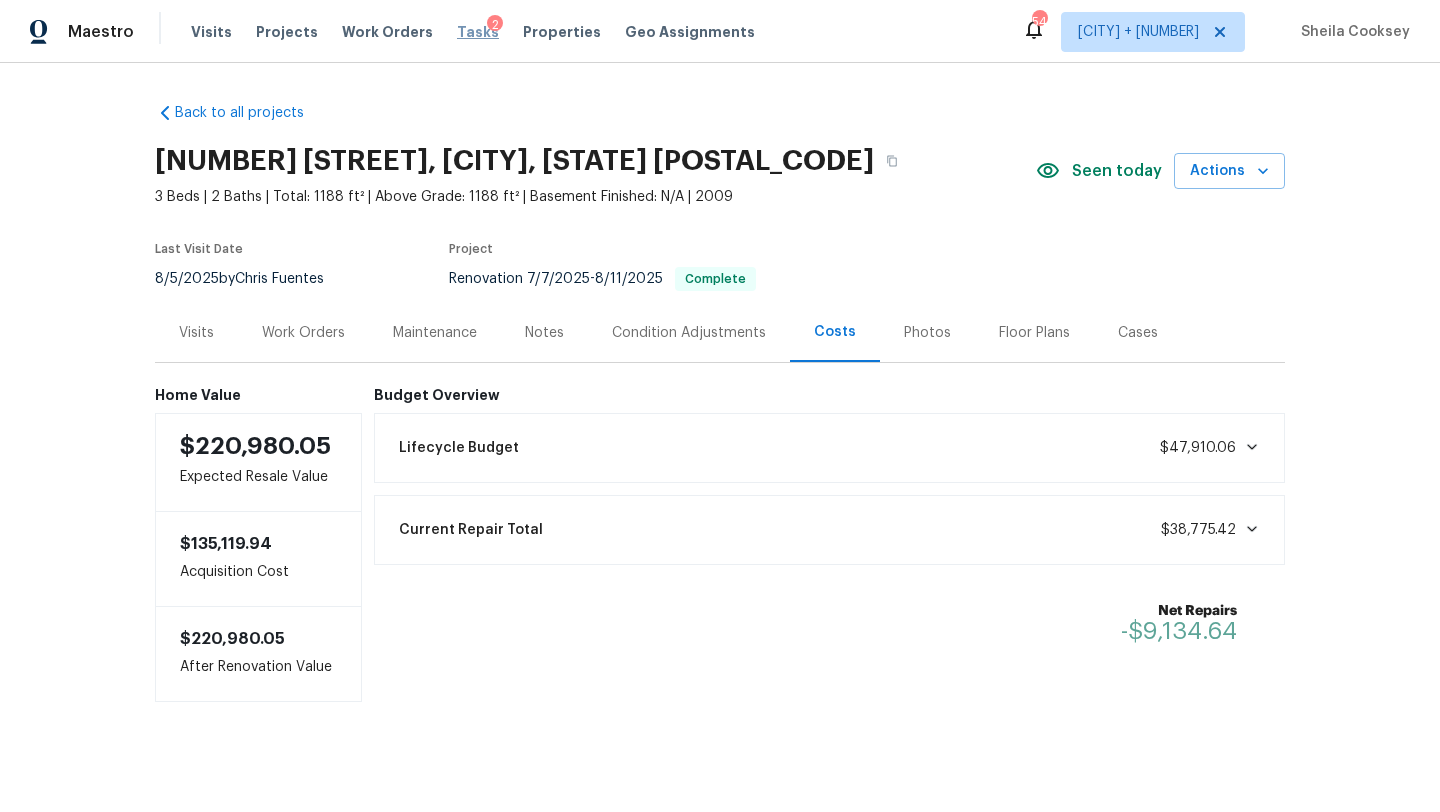 click on "Tasks" at bounding box center (478, 32) 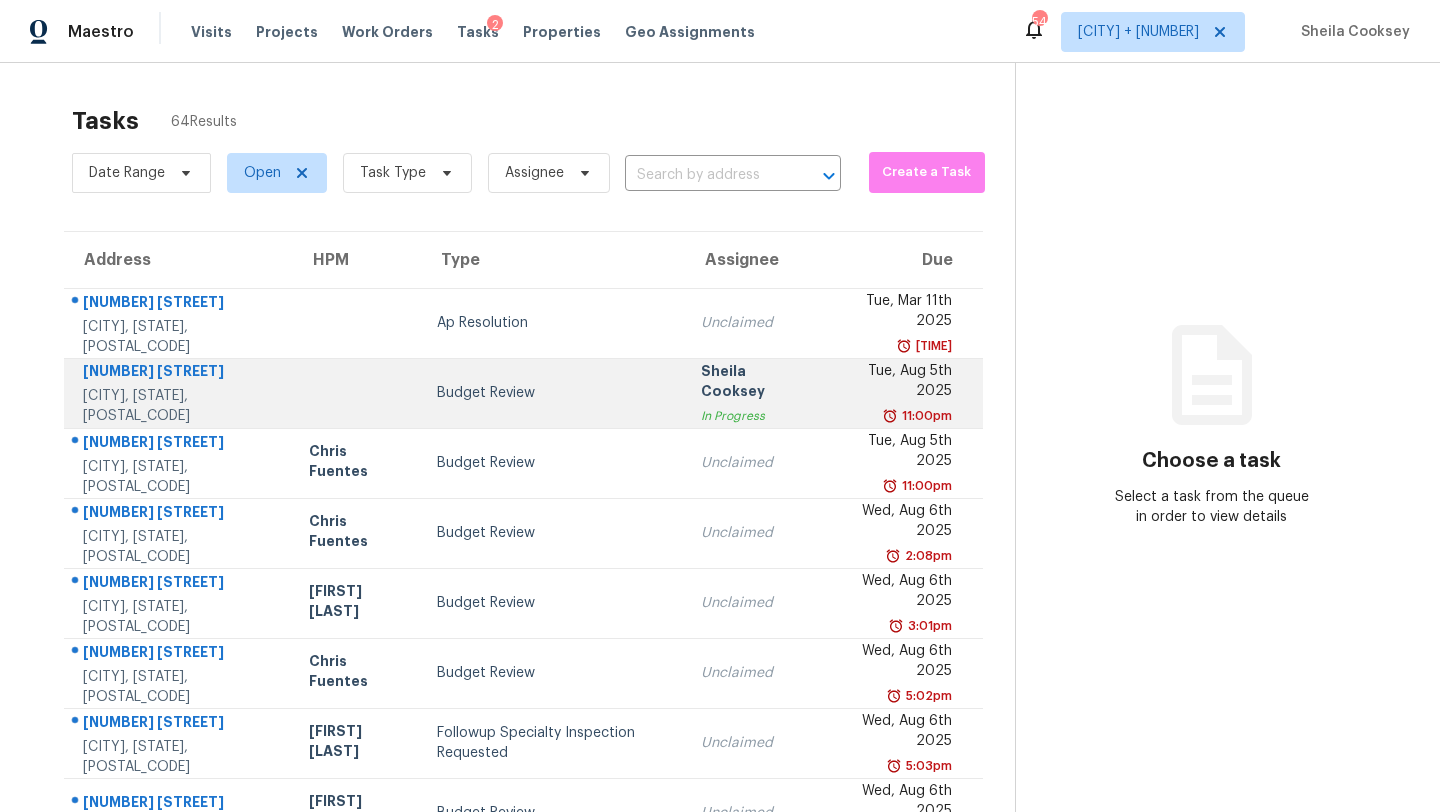click on "Budget Review" at bounding box center [553, 393] 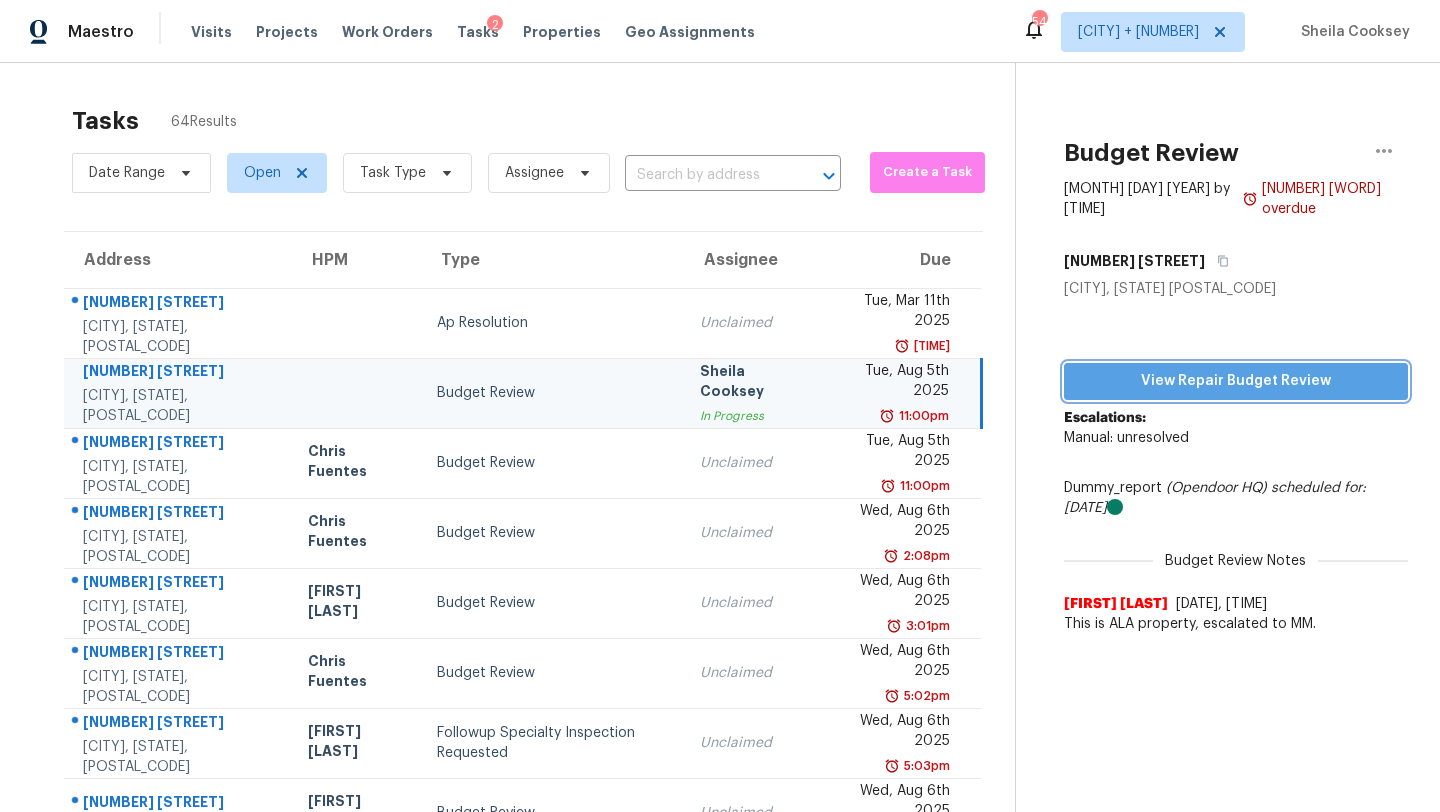 click on "View Repair Budget Review" at bounding box center (1236, 381) 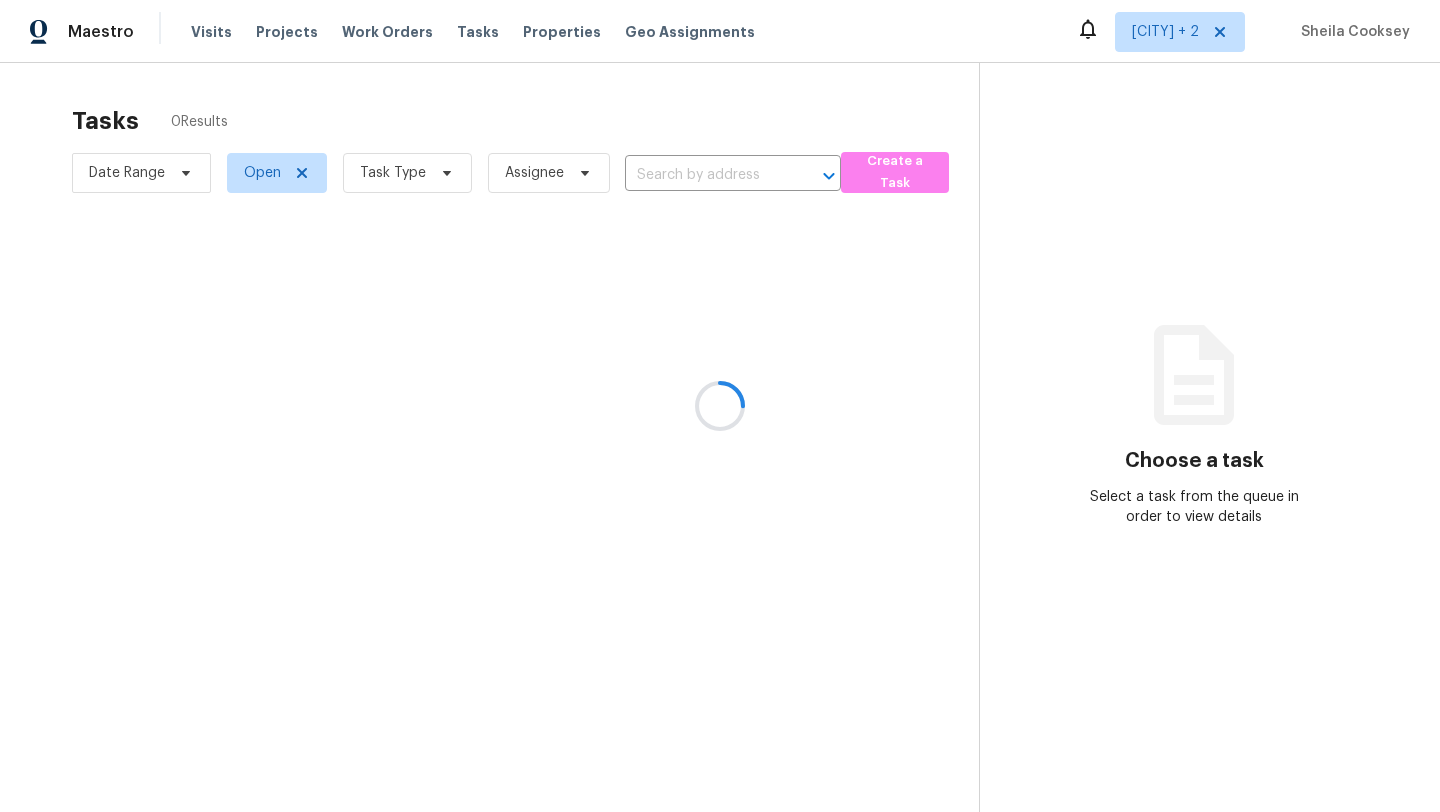 scroll, scrollTop: 0, scrollLeft: 0, axis: both 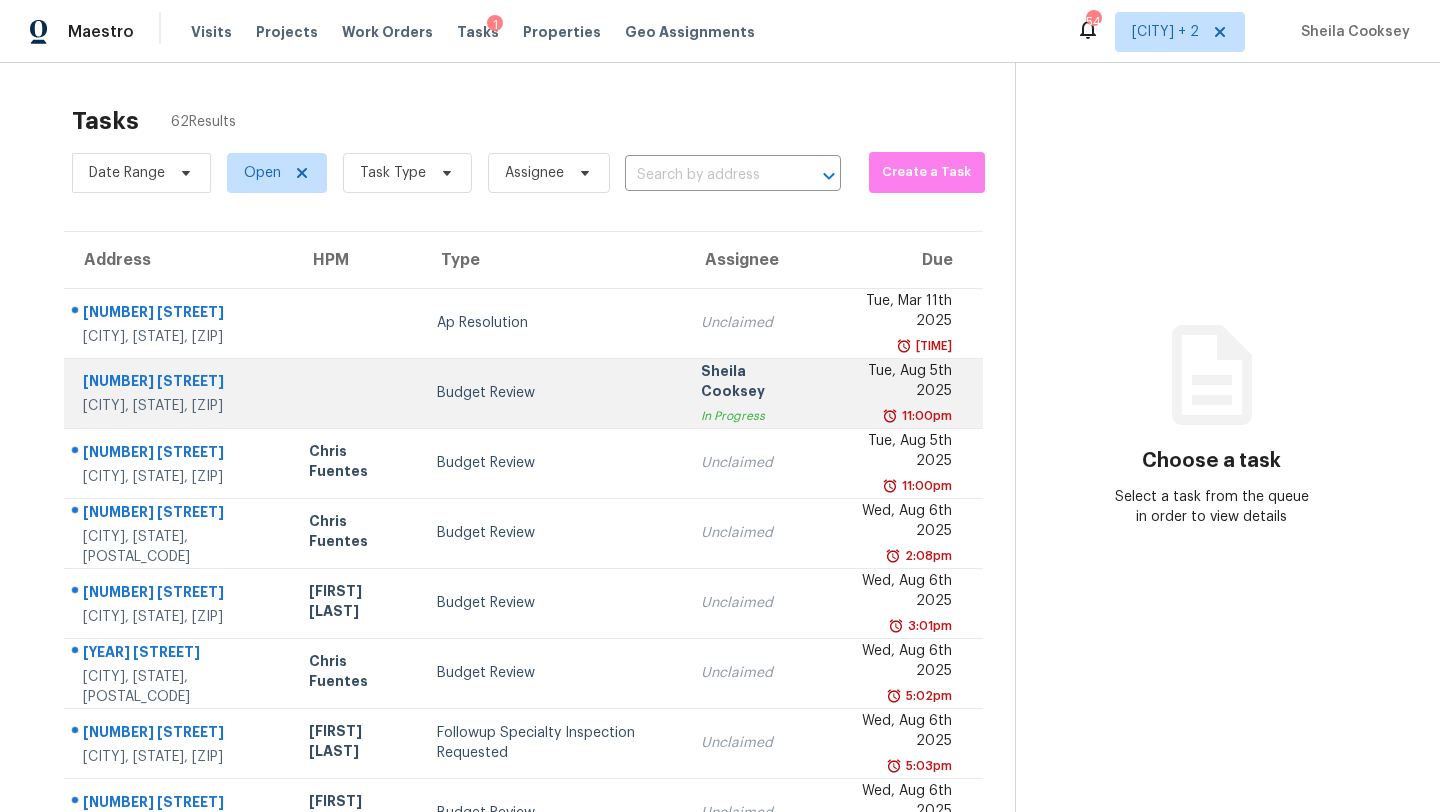 click on "Budget Review" at bounding box center (553, 393) 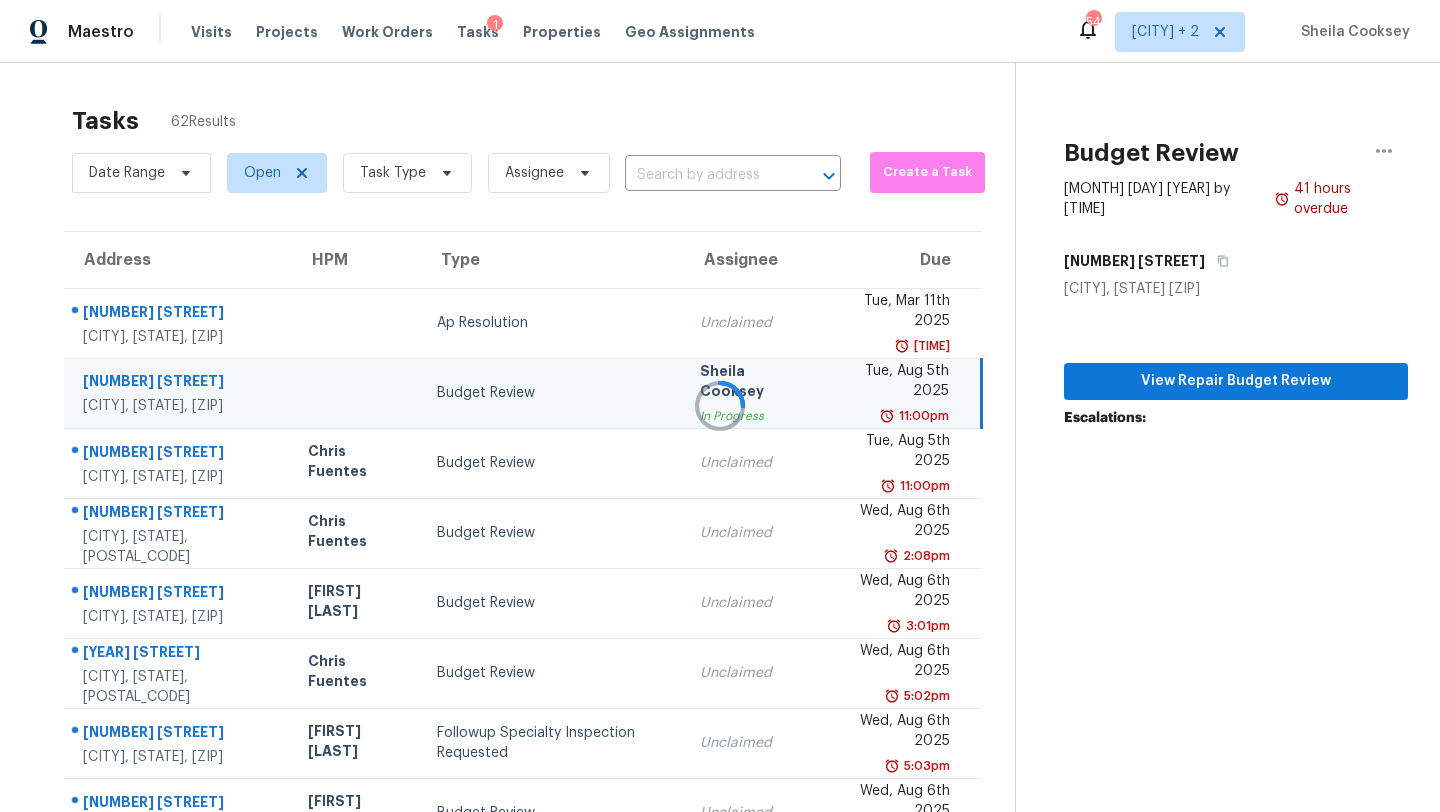scroll, scrollTop: 0, scrollLeft: 0, axis: both 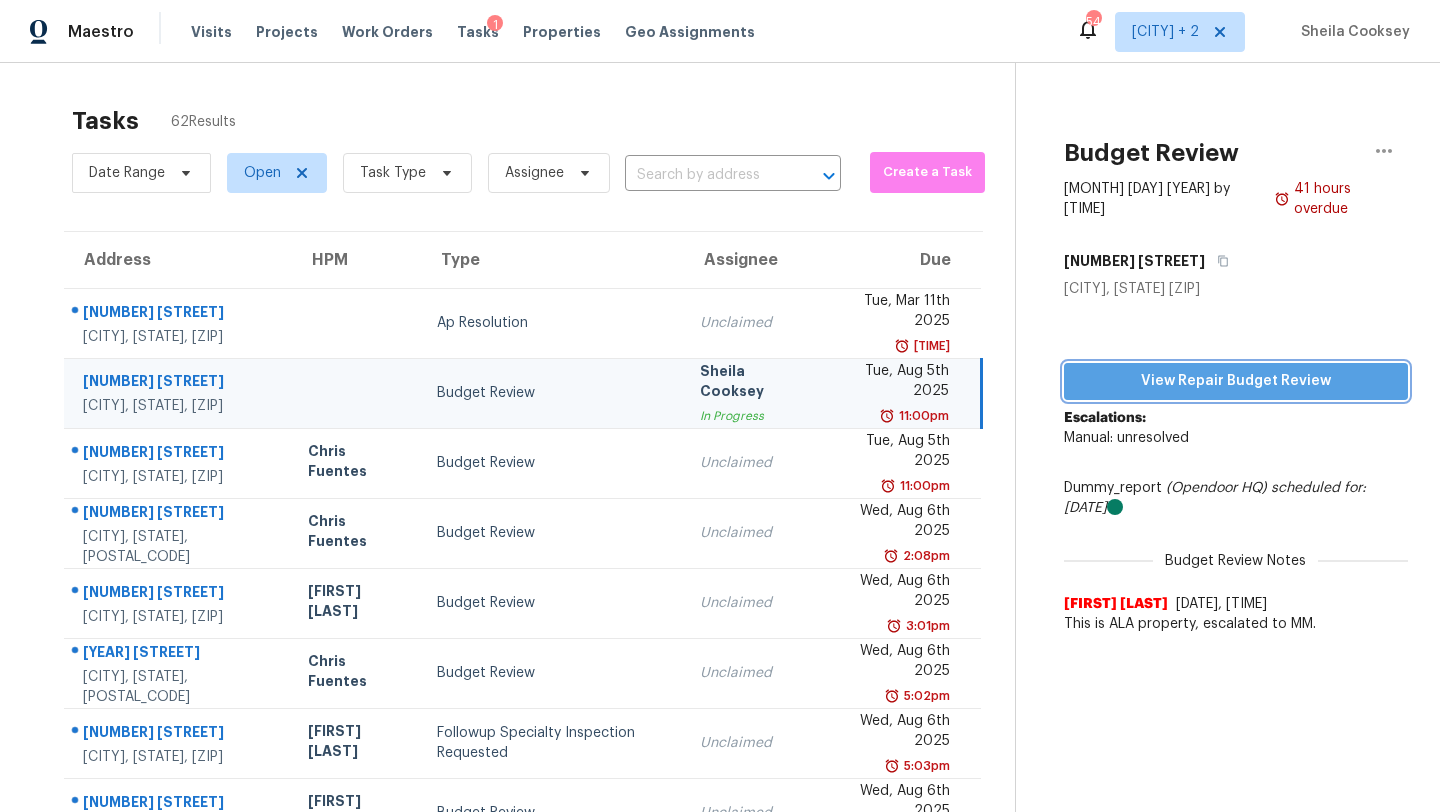 click on "View Repair Budget Review" at bounding box center (1236, 381) 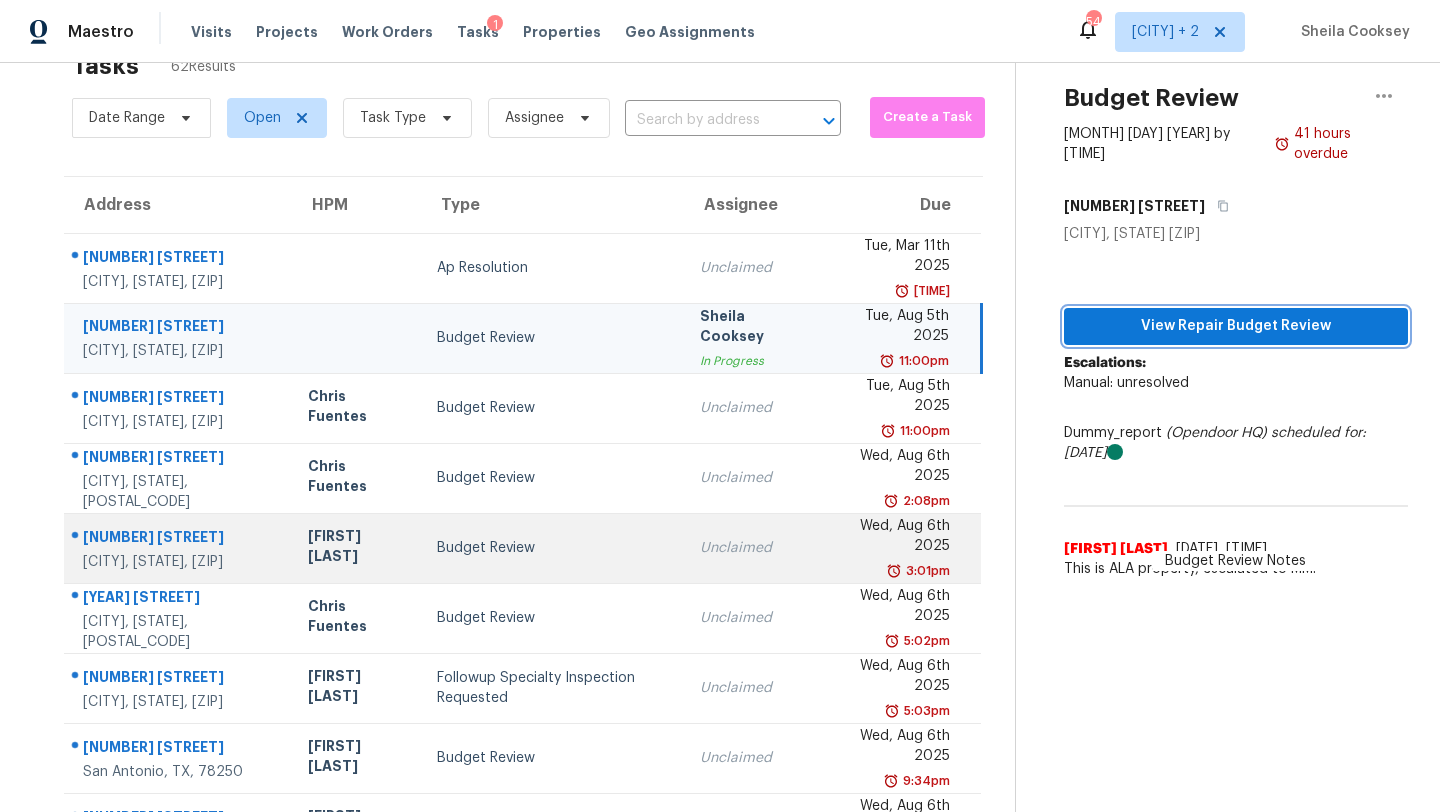 scroll, scrollTop: 229, scrollLeft: 0, axis: vertical 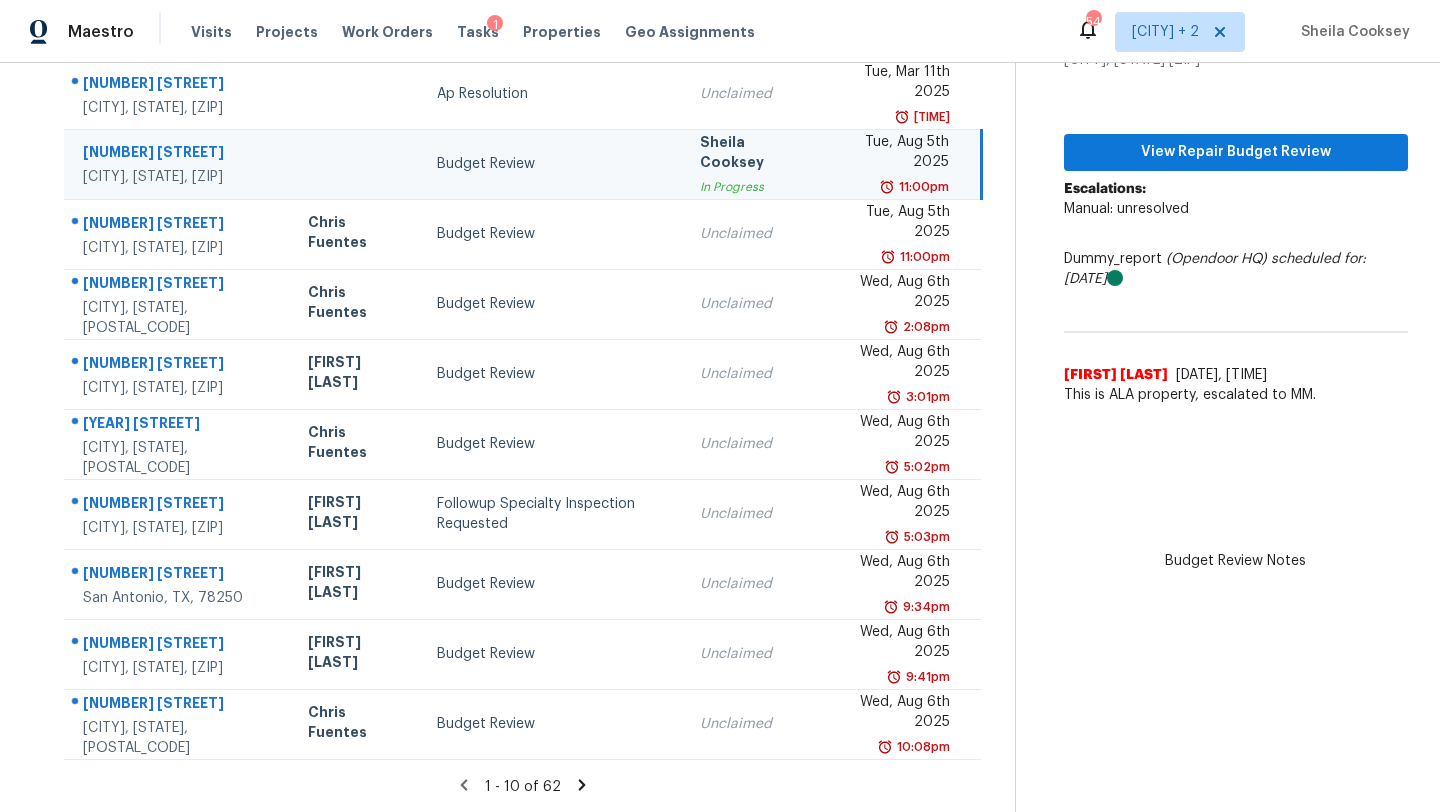 click 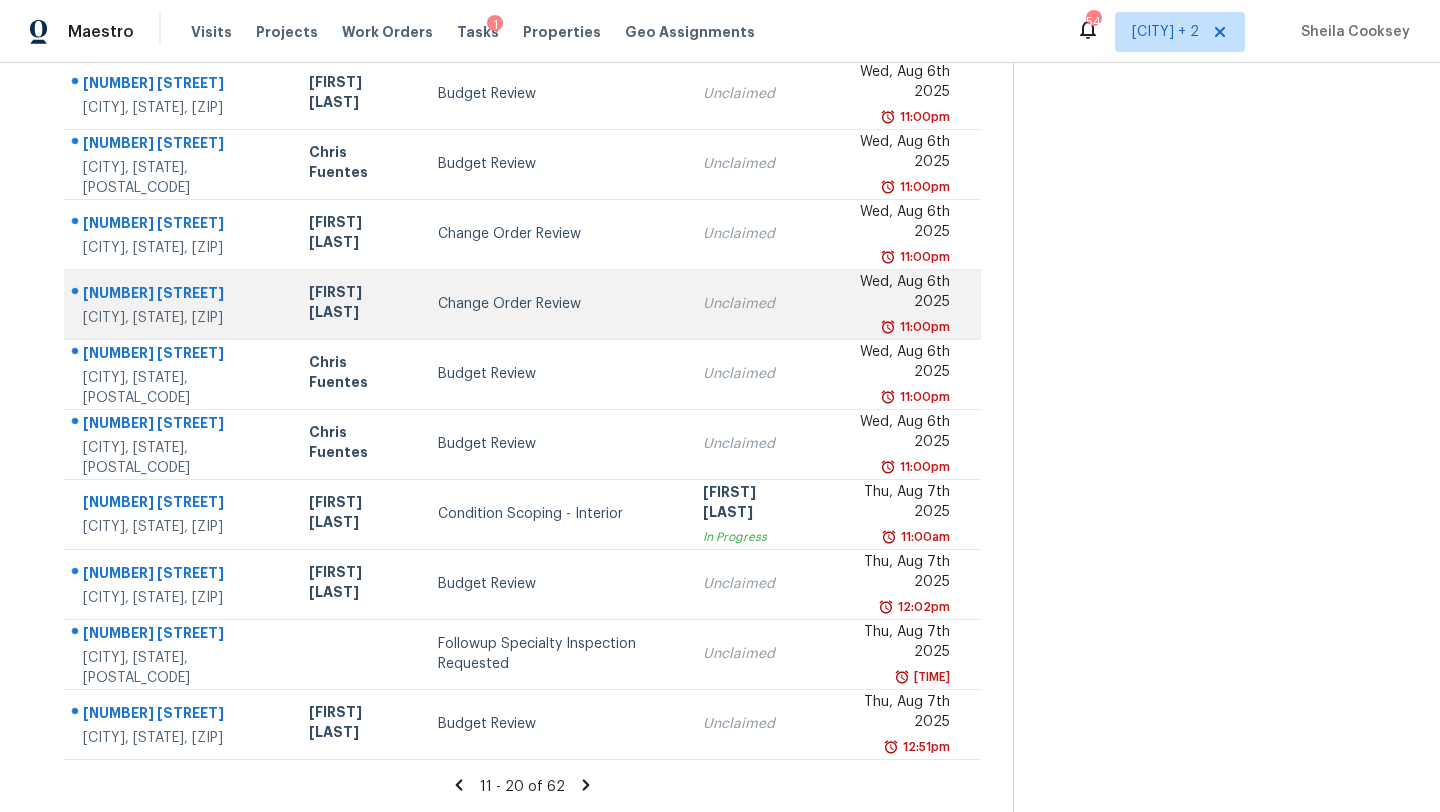 scroll, scrollTop: 229, scrollLeft: 0, axis: vertical 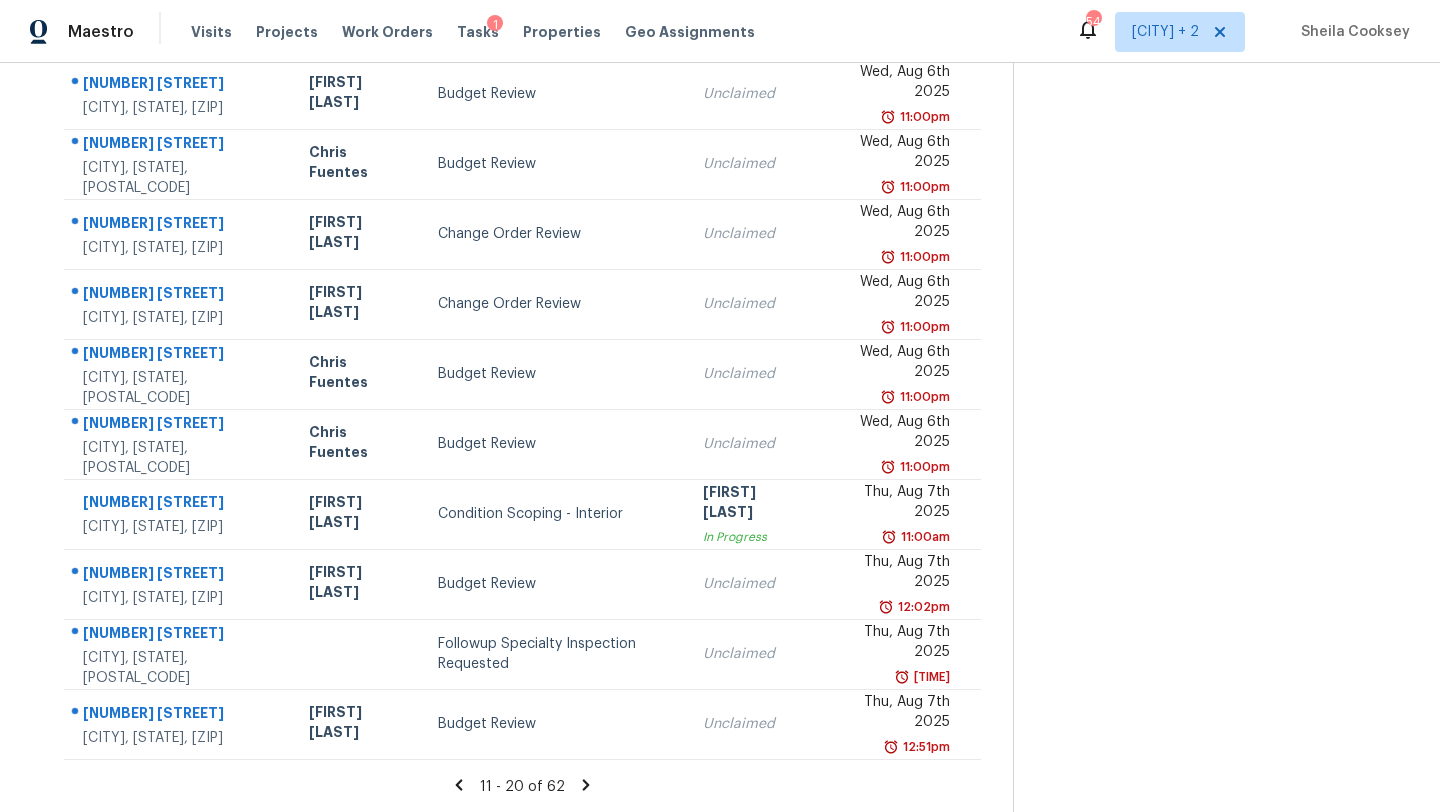 click 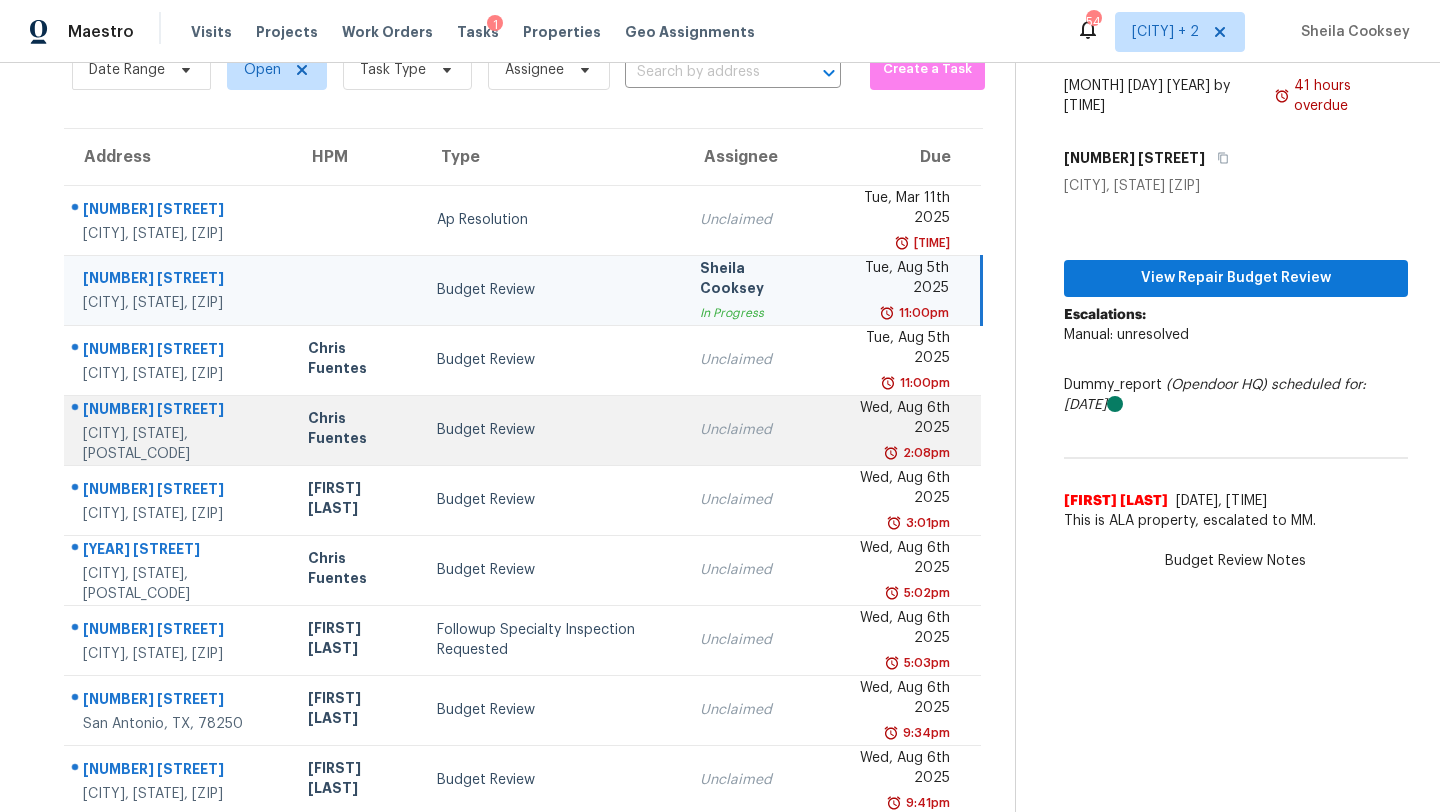 scroll, scrollTop: 229, scrollLeft: 0, axis: vertical 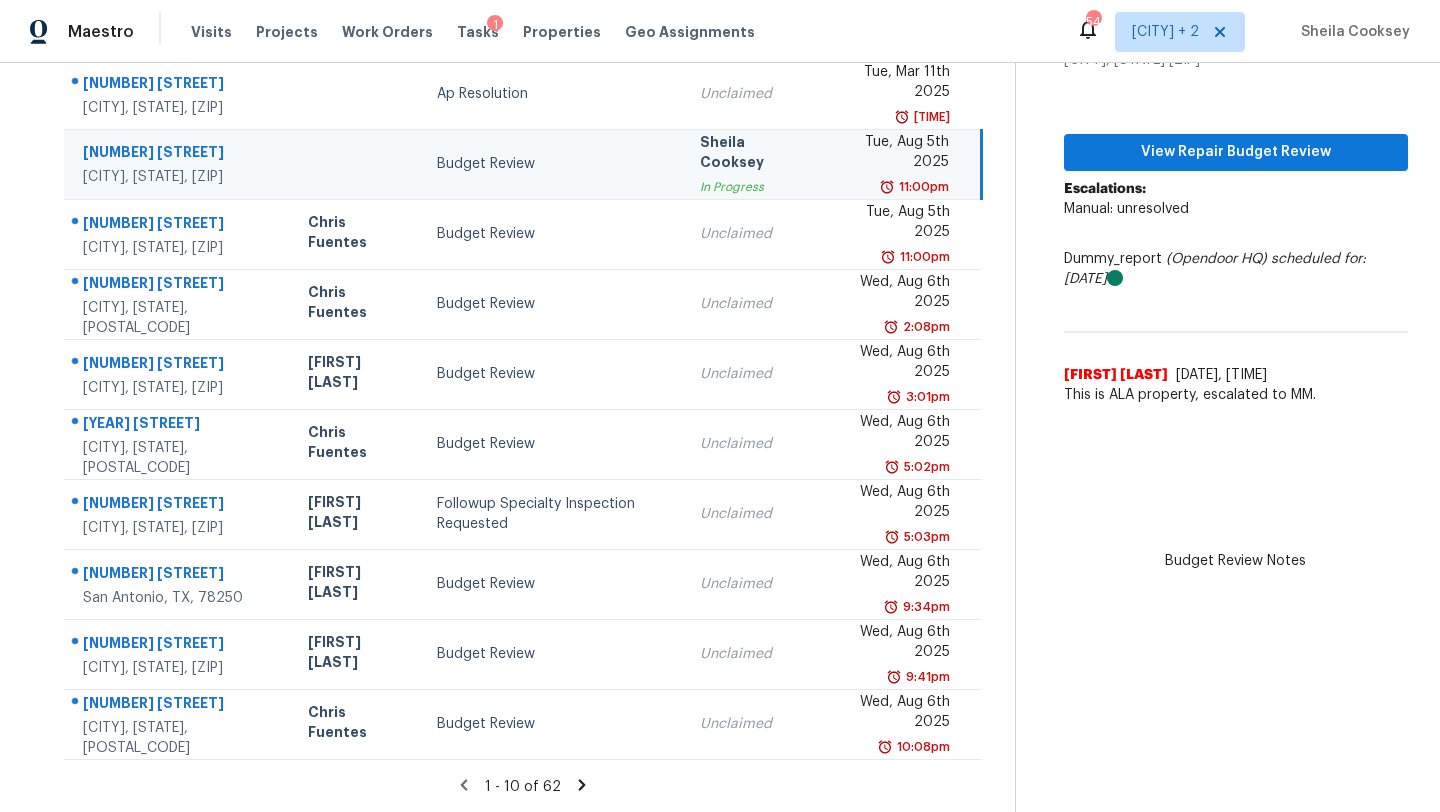 click 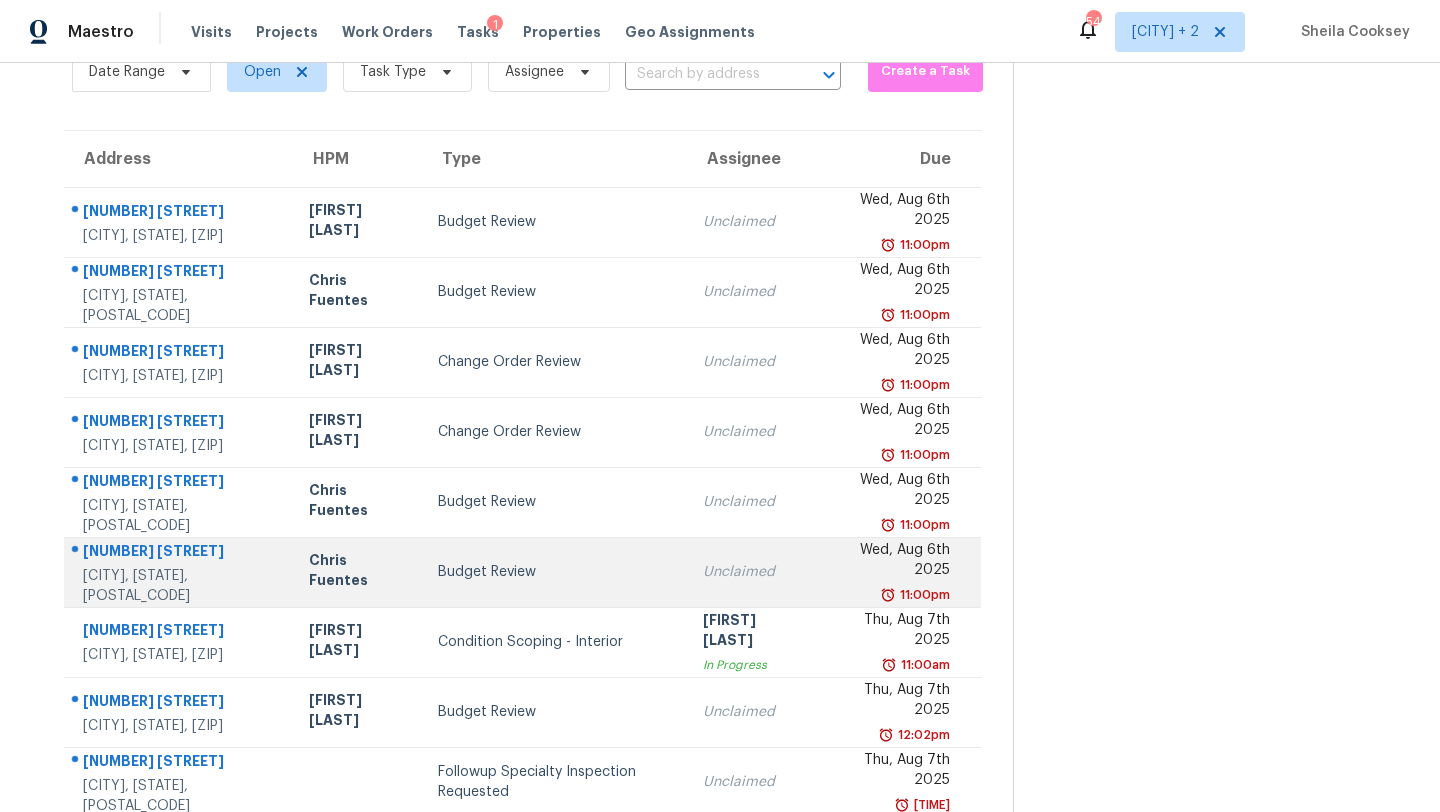 scroll, scrollTop: 229, scrollLeft: 0, axis: vertical 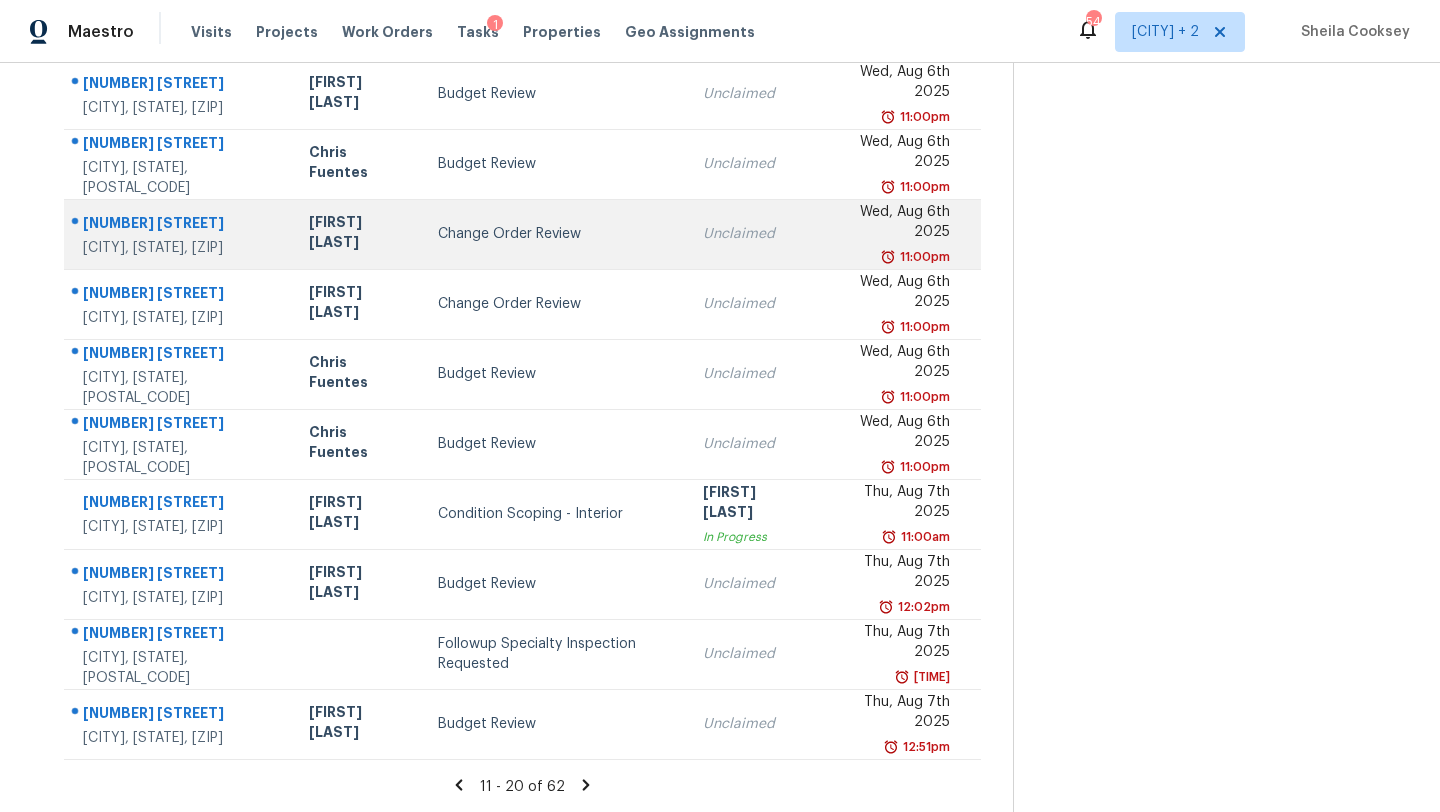 click on "Change Order Review" at bounding box center [554, 234] 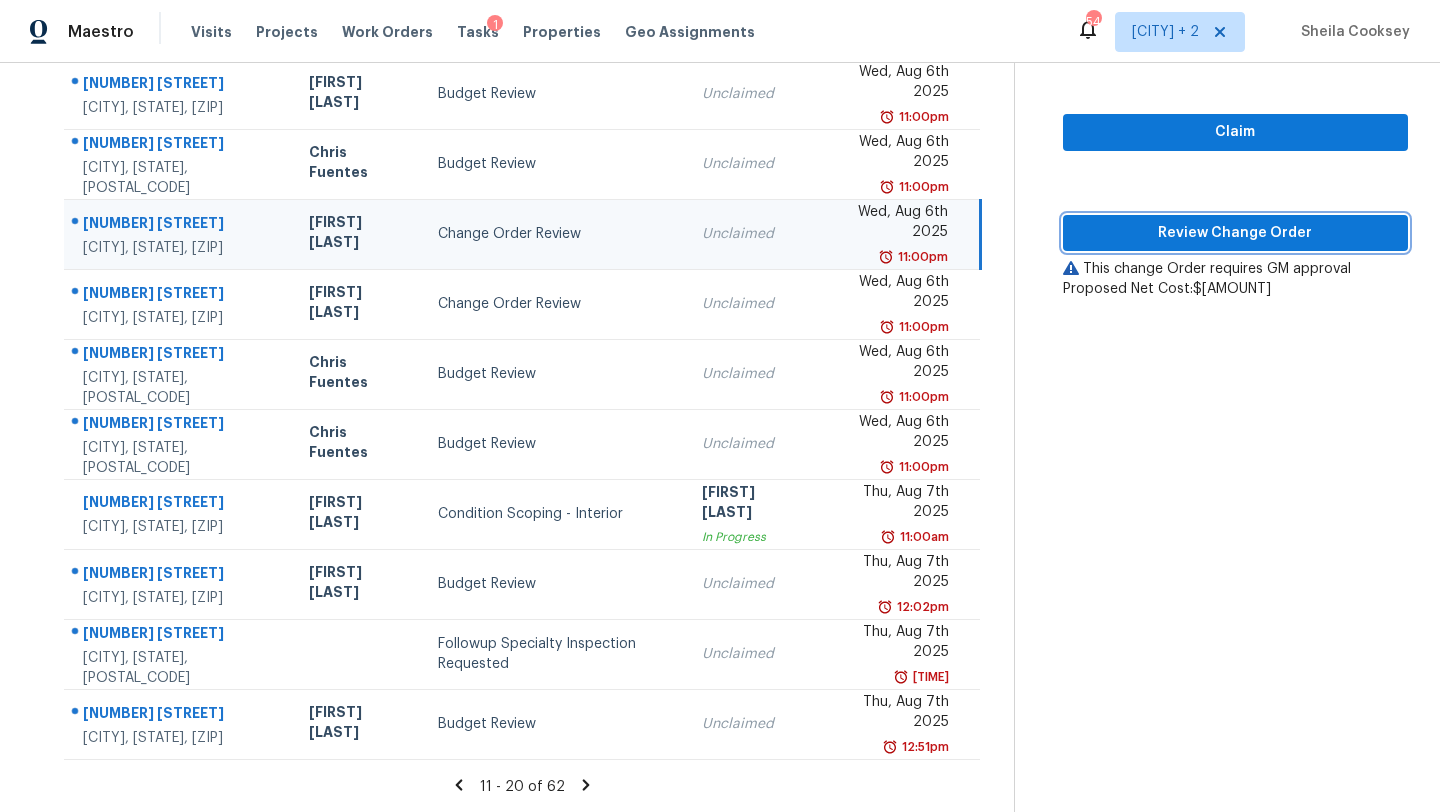 click on "Review Change Order" at bounding box center (1235, 233) 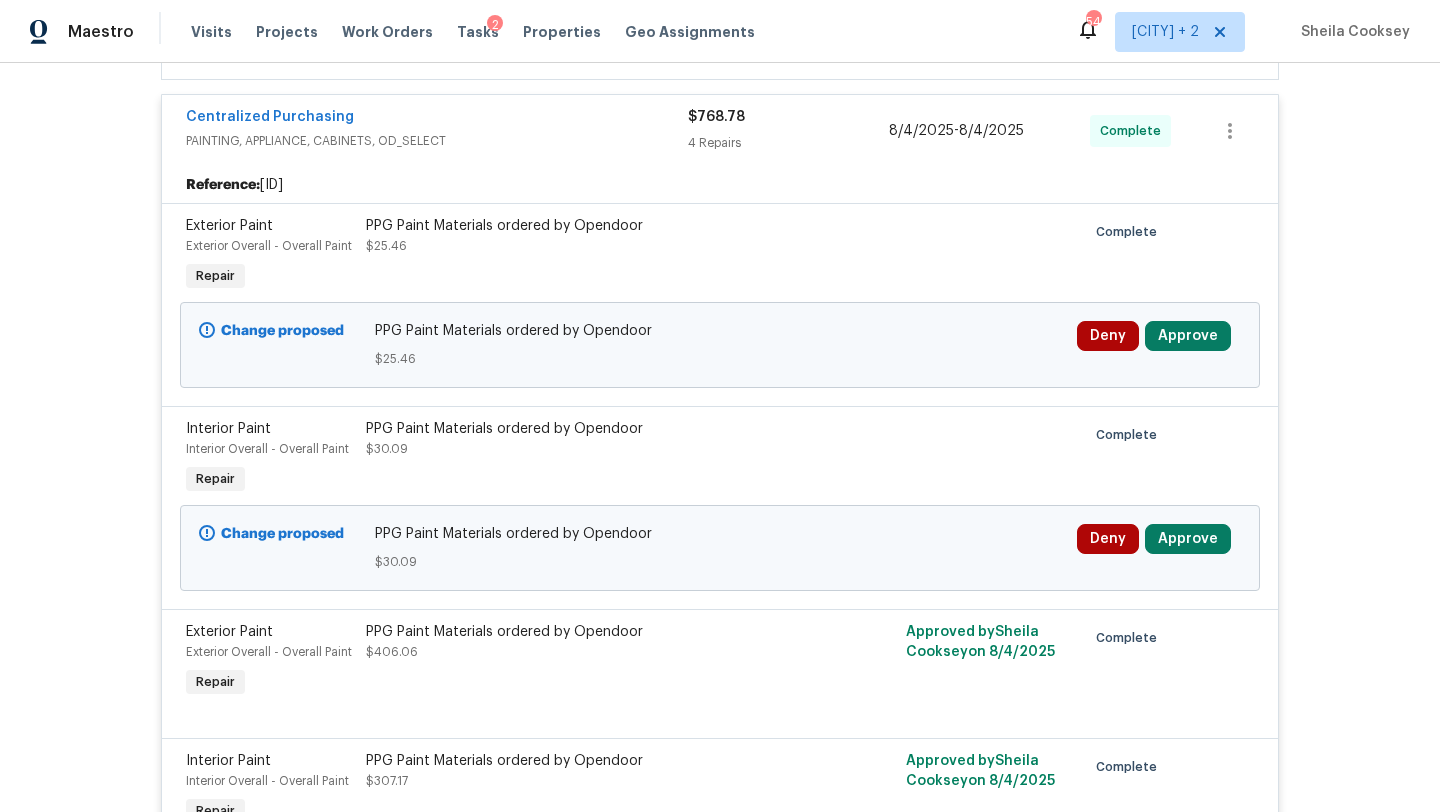 scroll, scrollTop: 804, scrollLeft: 0, axis: vertical 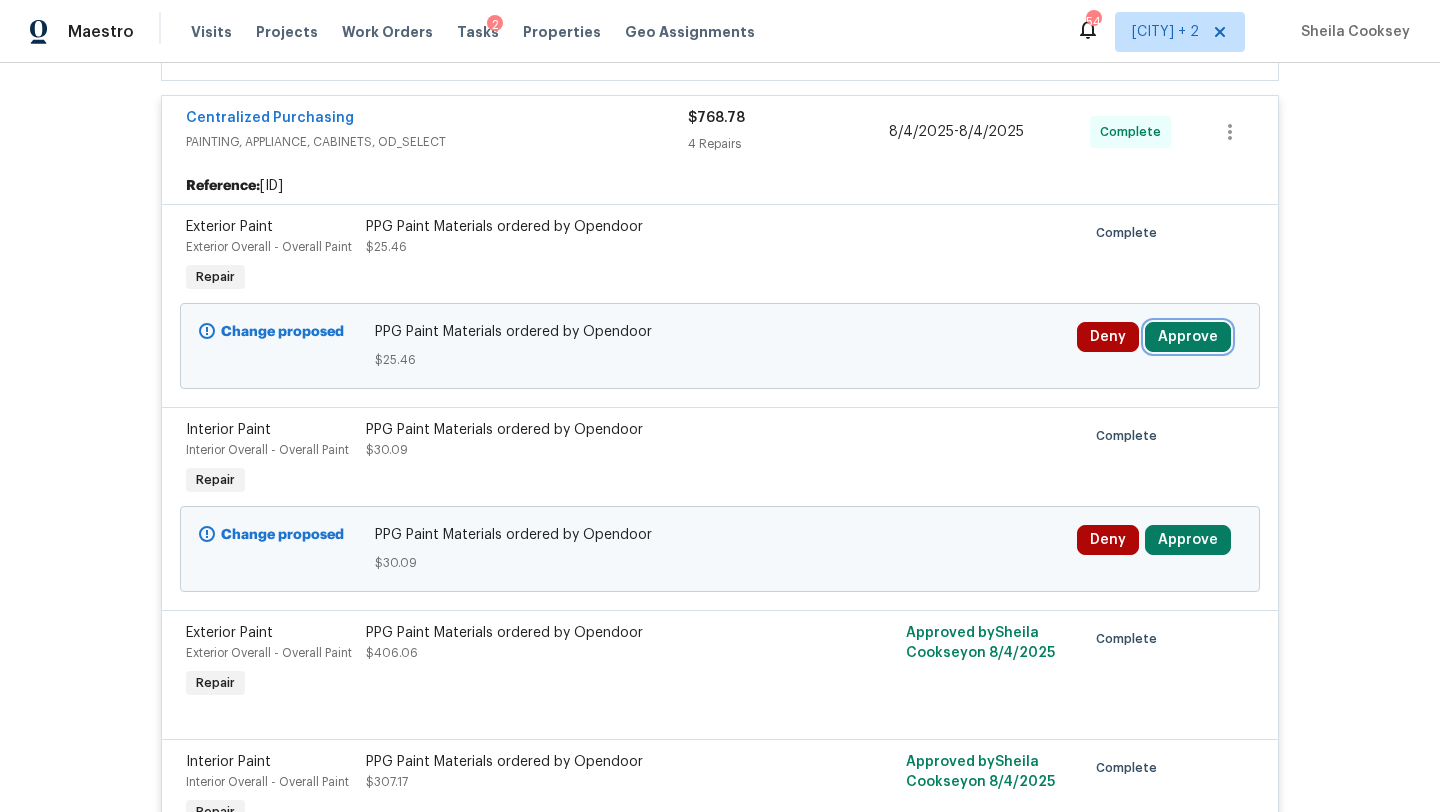 click on "Approve" at bounding box center (1188, 337) 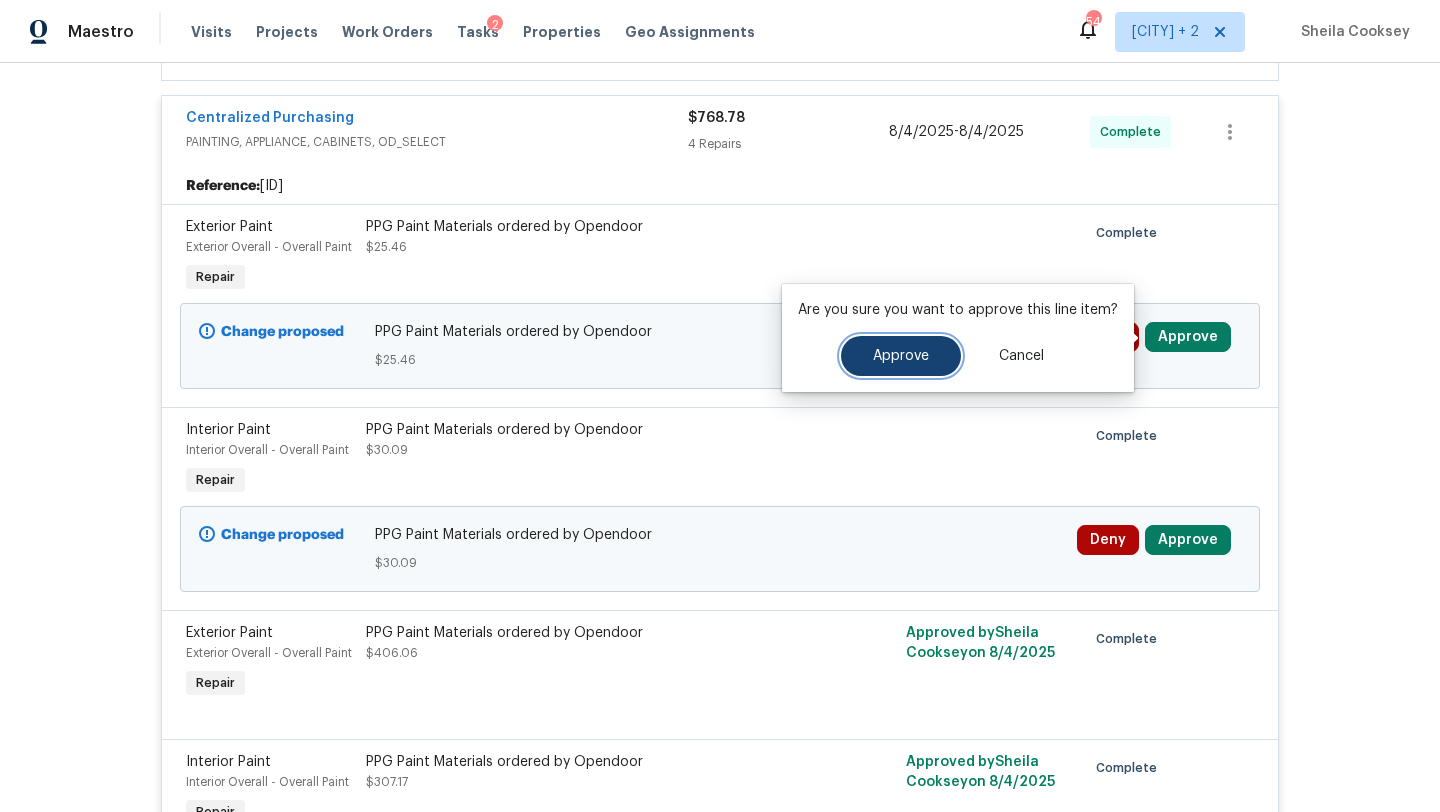 click on "Approve" at bounding box center (901, 356) 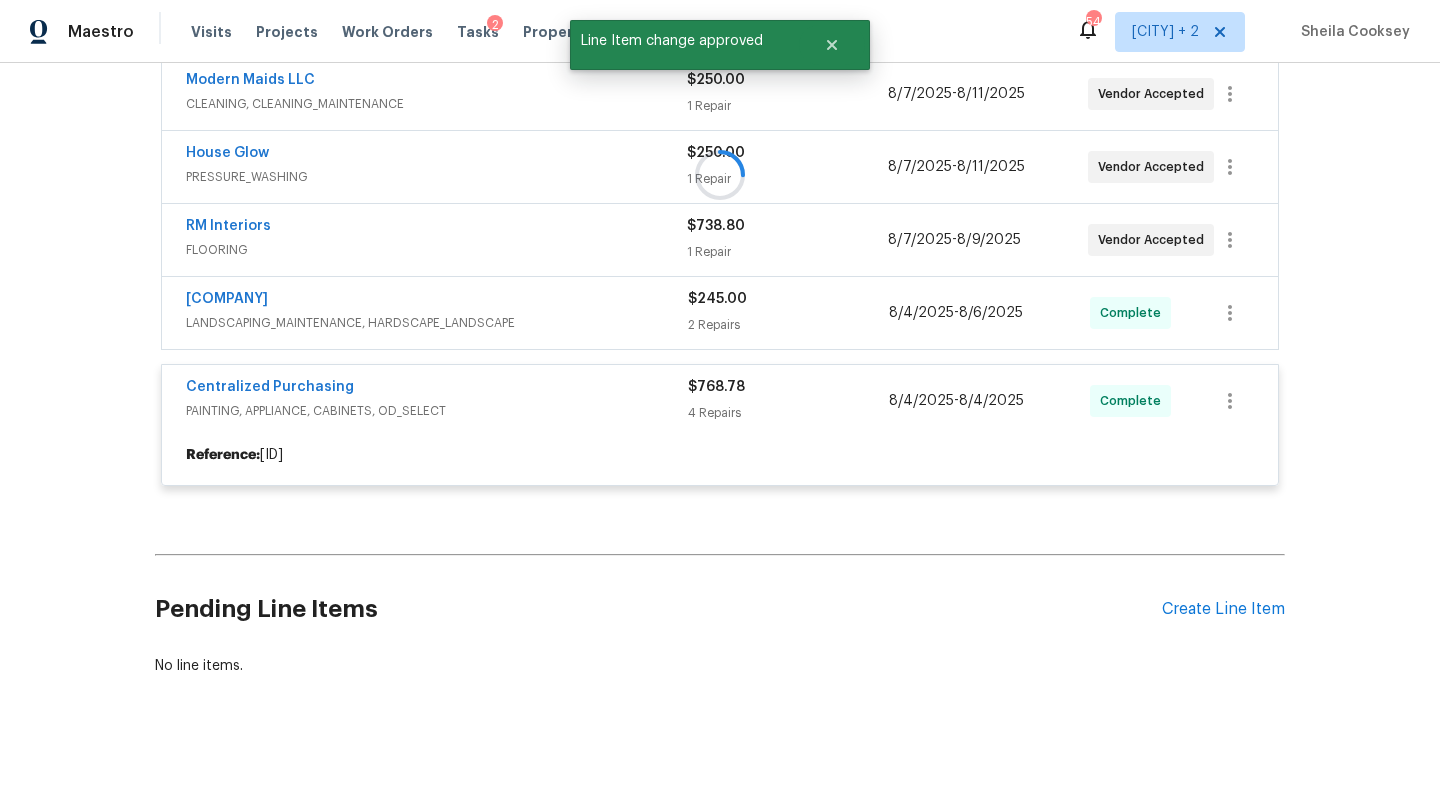 scroll, scrollTop: 804, scrollLeft: 0, axis: vertical 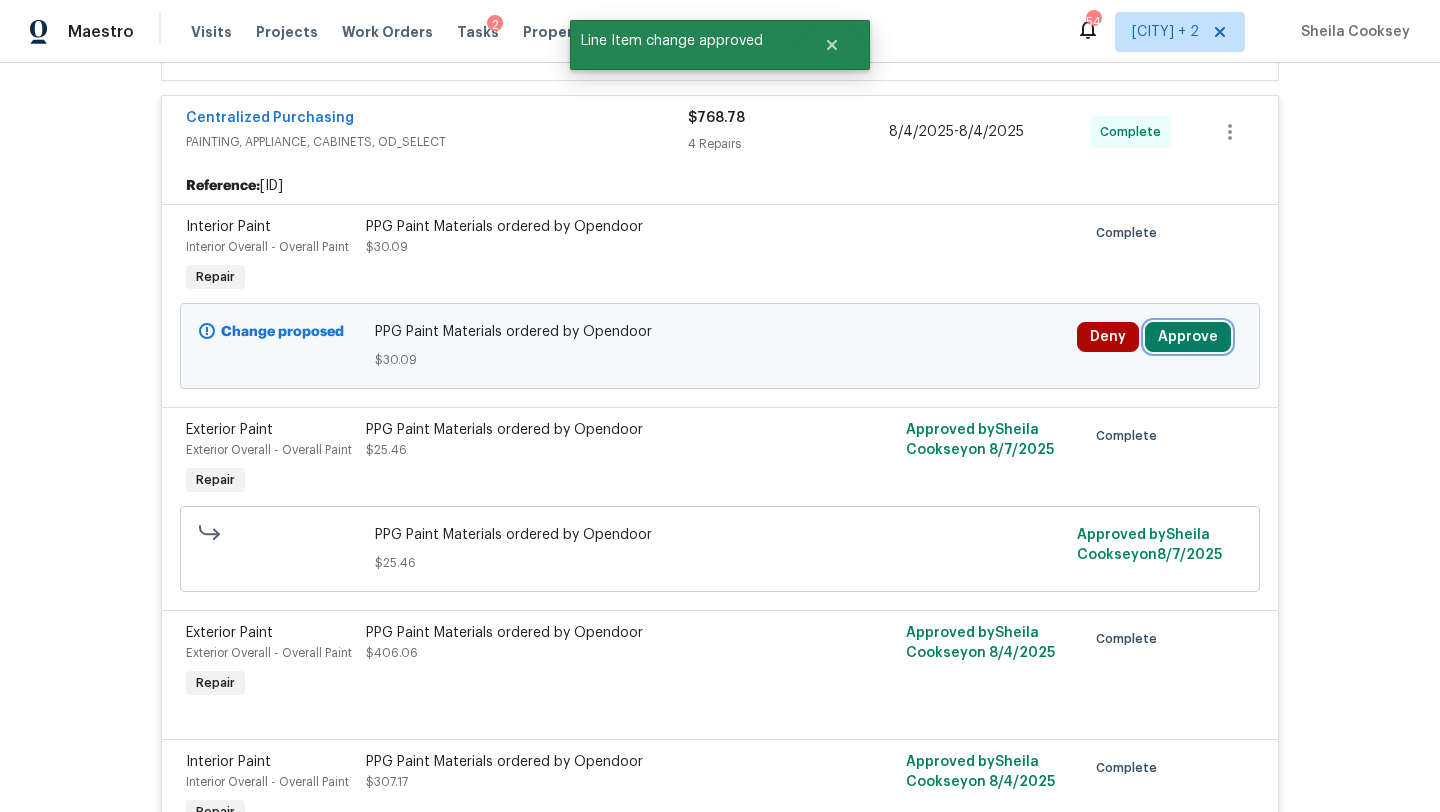 click on "Approve" at bounding box center [1188, 337] 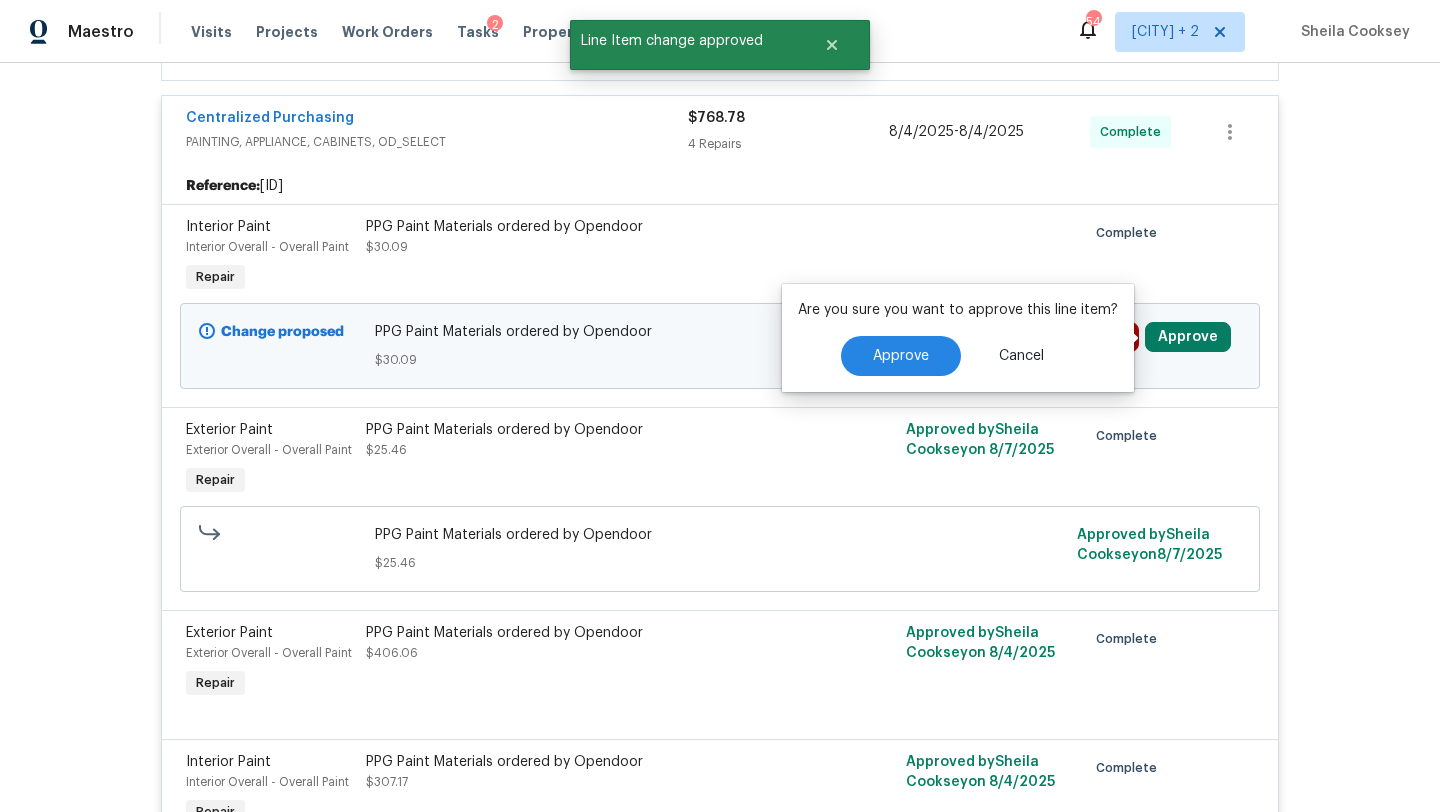 click on "Approve Cancel" at bounding box center [958, 356] 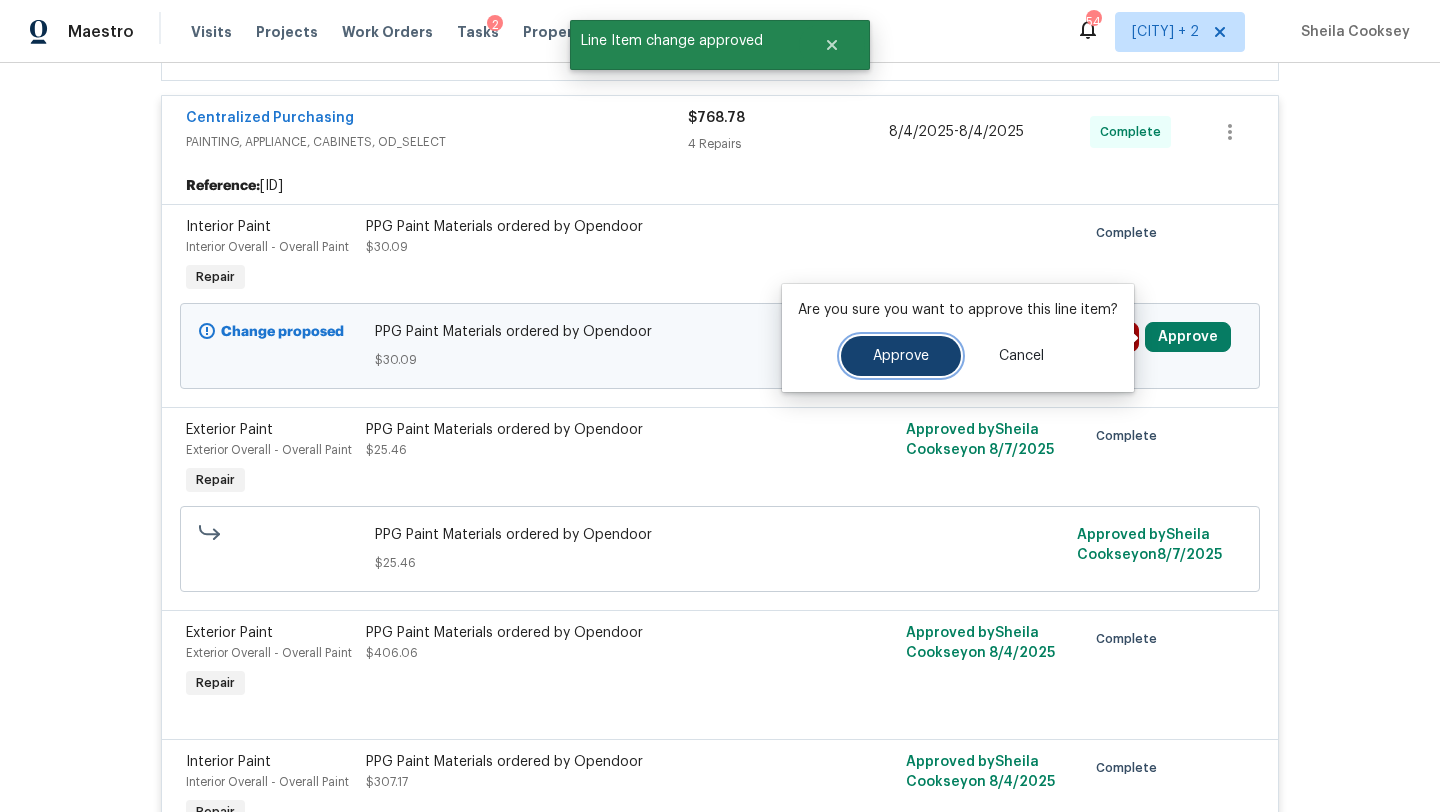 click on "Approve" at bounding box center [901, 356] 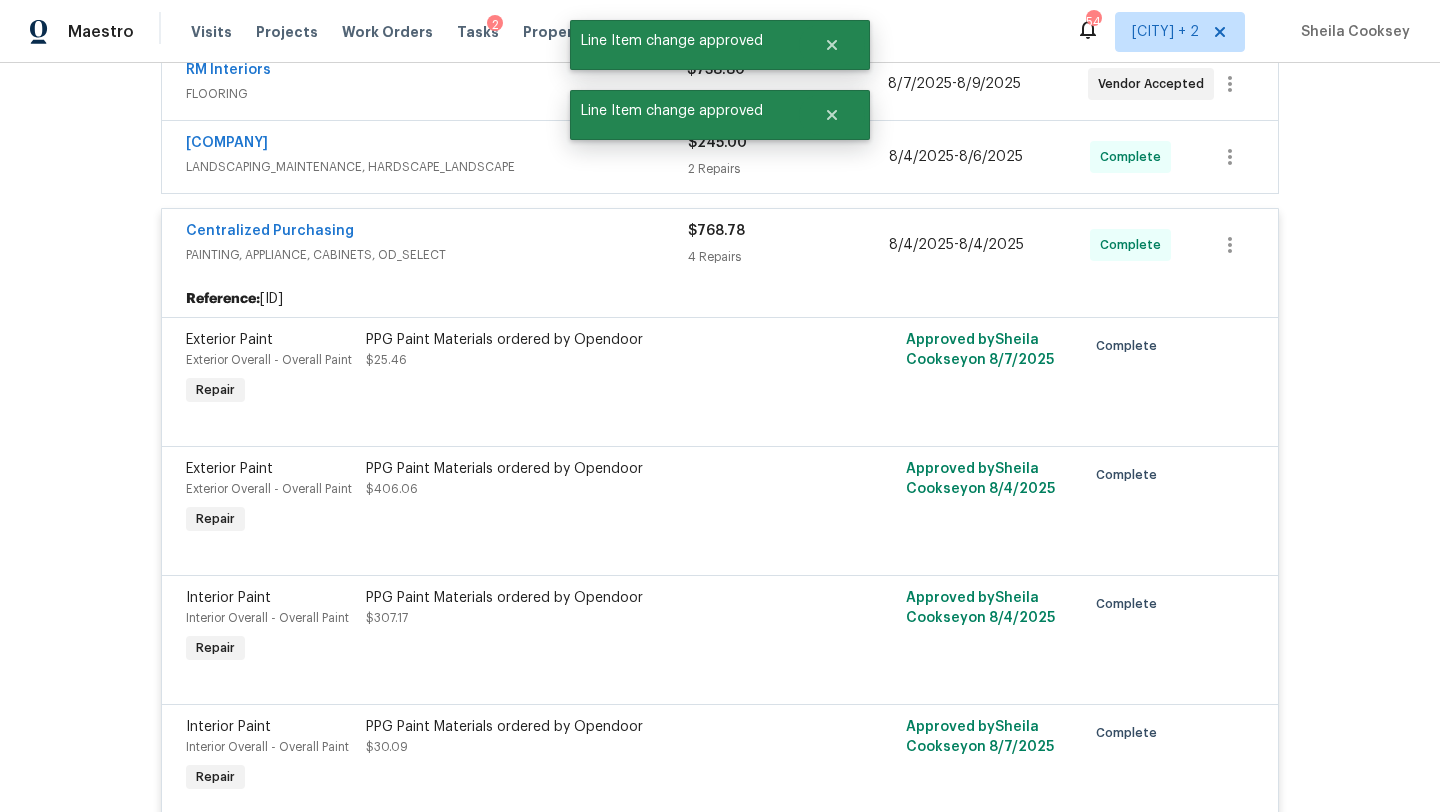 scroll, scrollTop: 0, scrollLeft: 0, axis: both 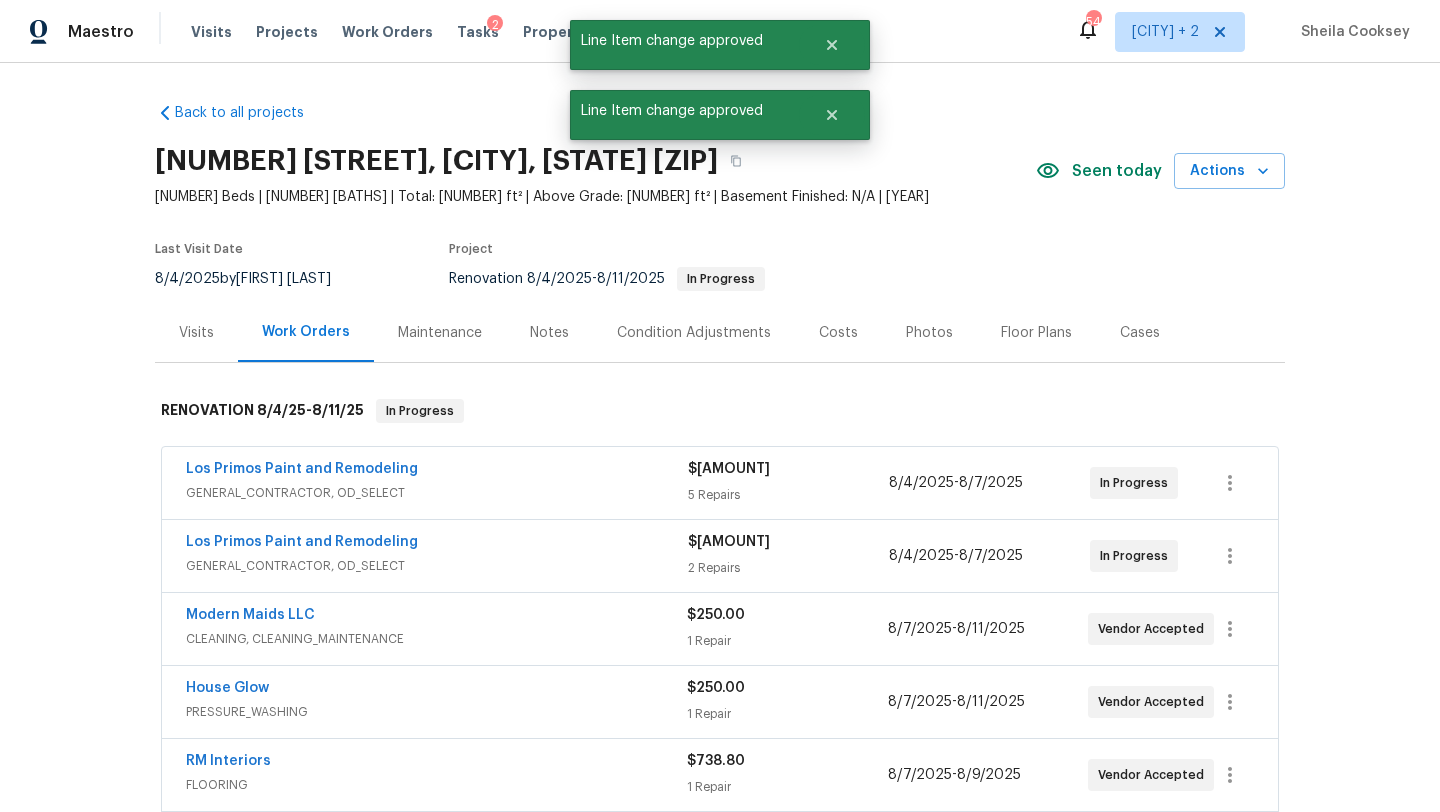 click on "$[AMOUNT] [NUMBER] Repairs" at bounding box center [788, 483] 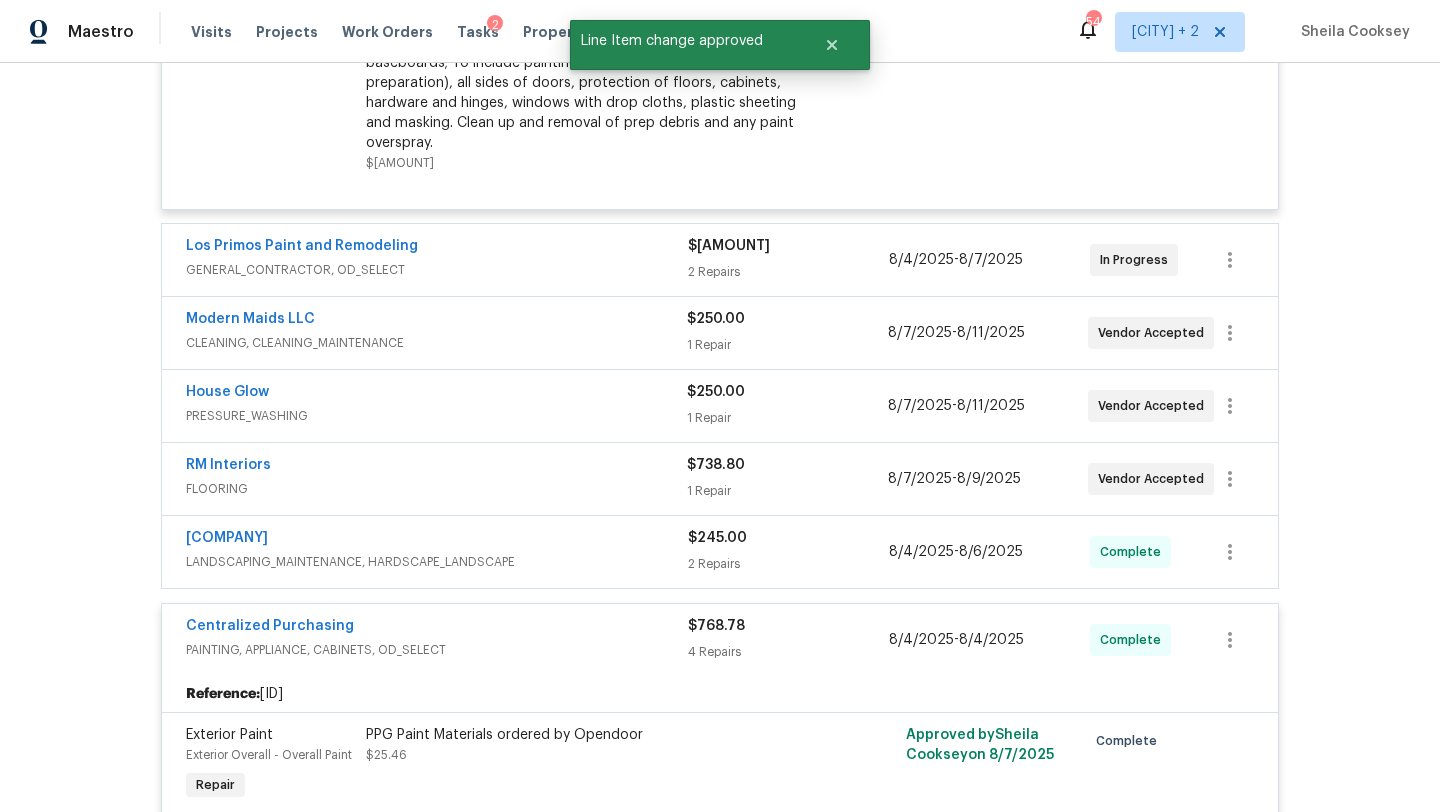 scroll, scrollTop: 1757, scrollLeft: 0, axis: vertical 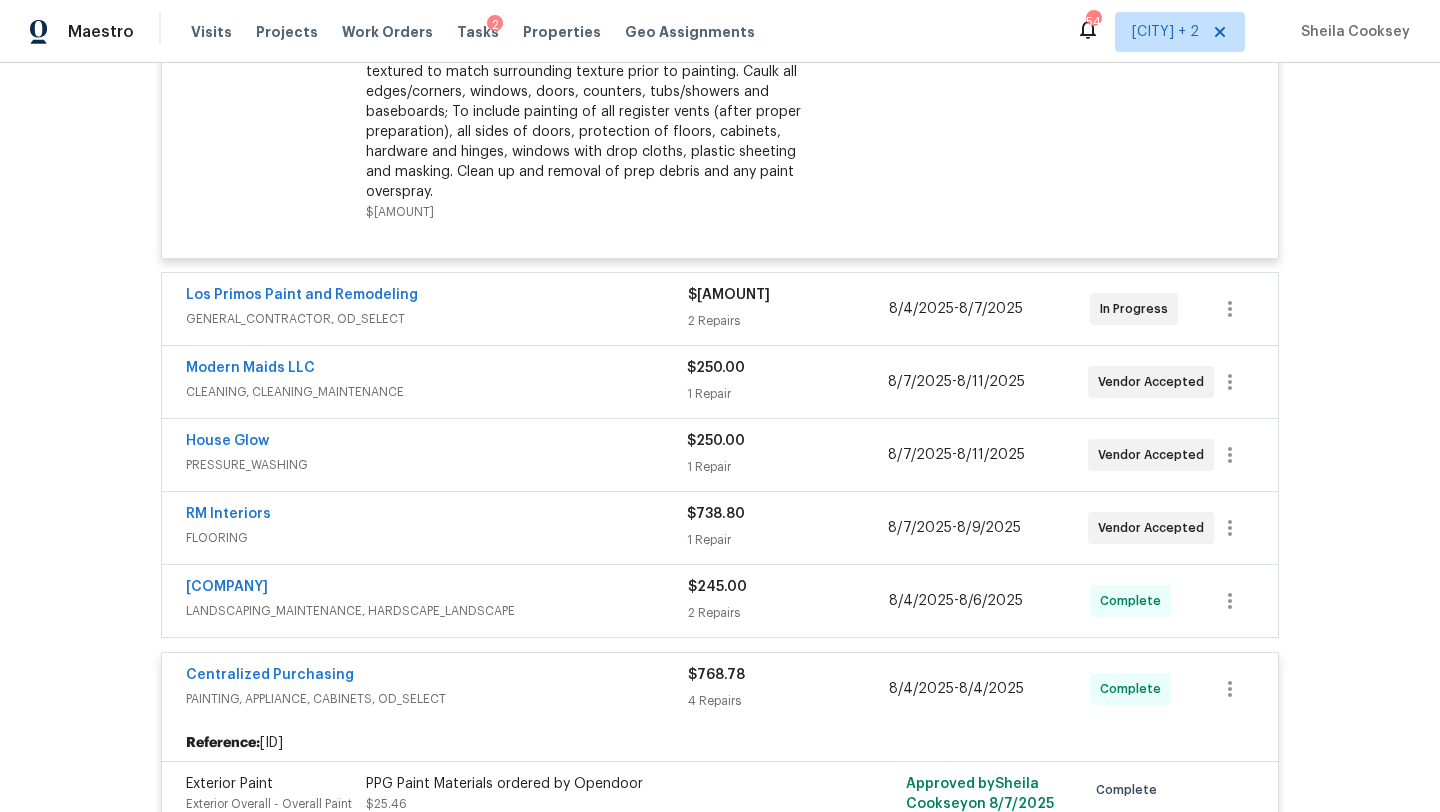 click on "$4,215.00 2 Repairs" at bounding box center (788, 309) 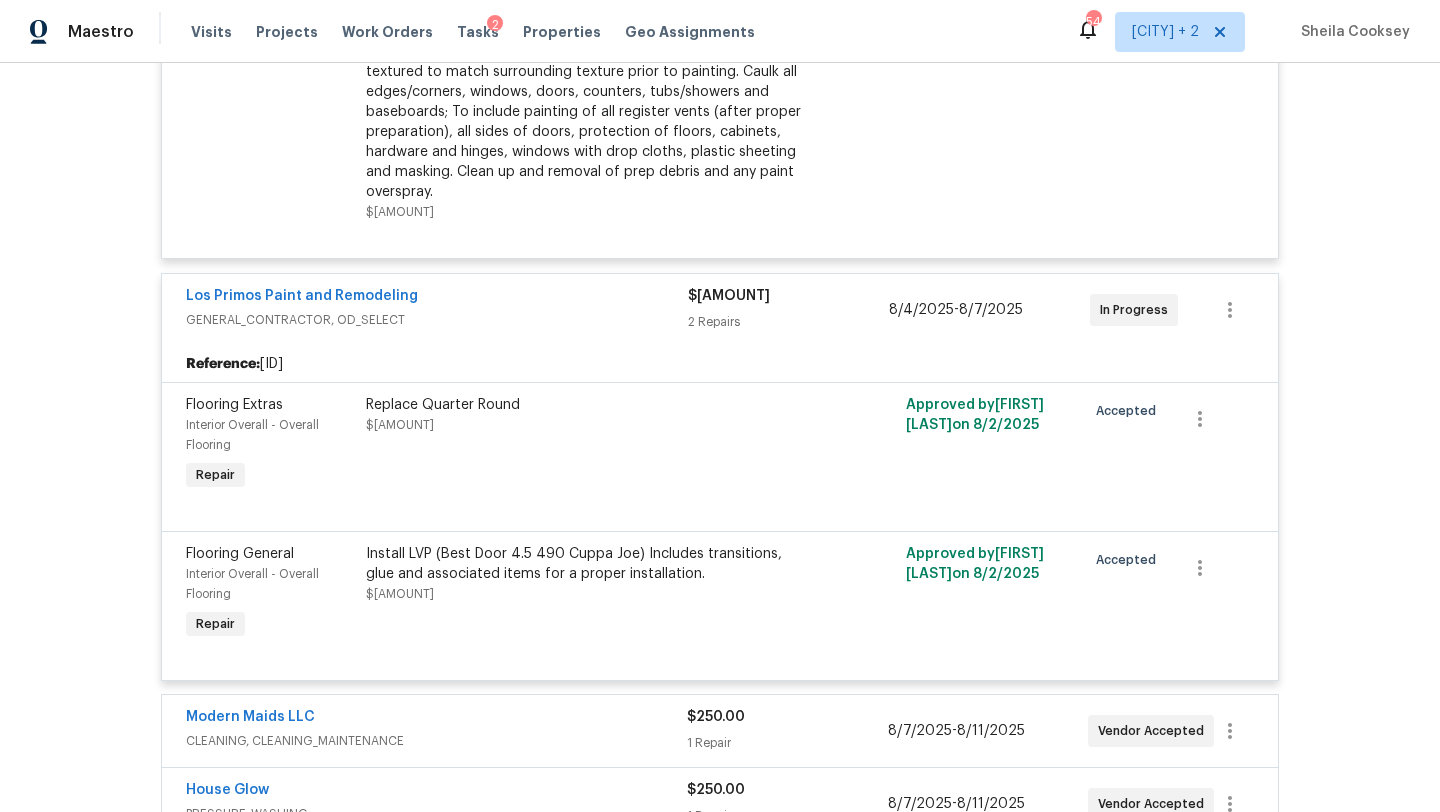 scroll, scrollTop: 2008, scrollLeft: 0, axis: vertical 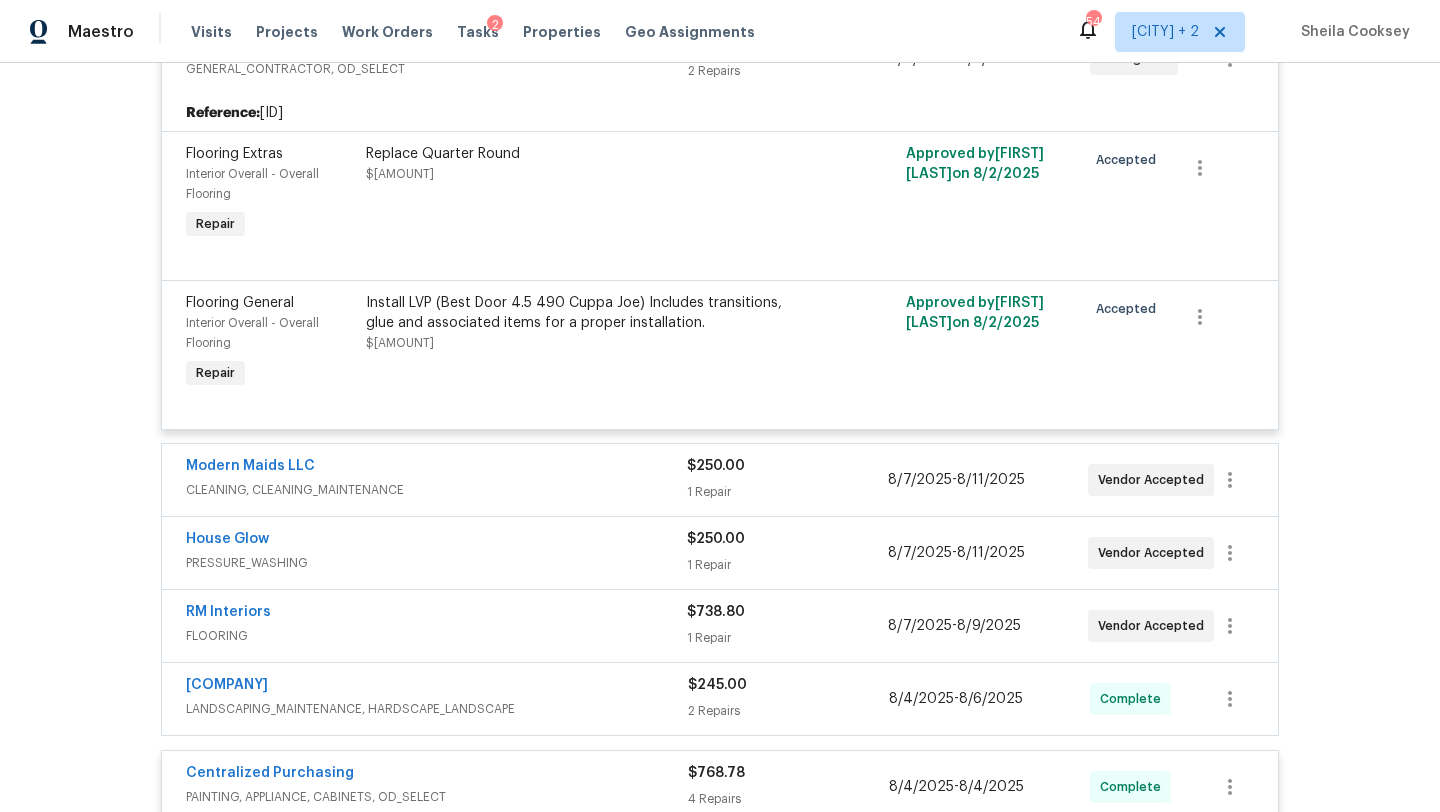 click on "$250.00 1 Repair" at bounding box center (787, 480) 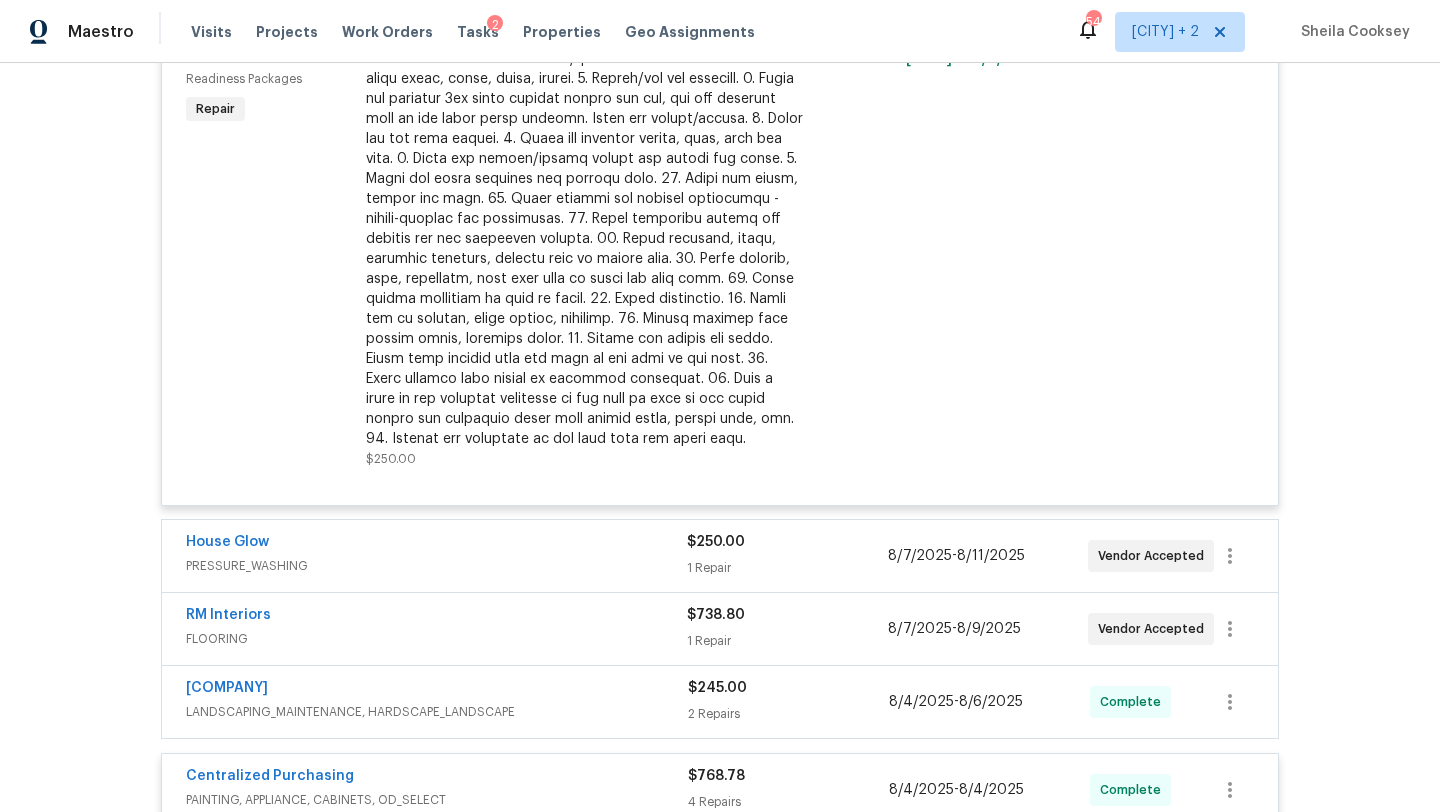 scroll, scrollTop: 2688, scrollLeft: 0, axis: vertical 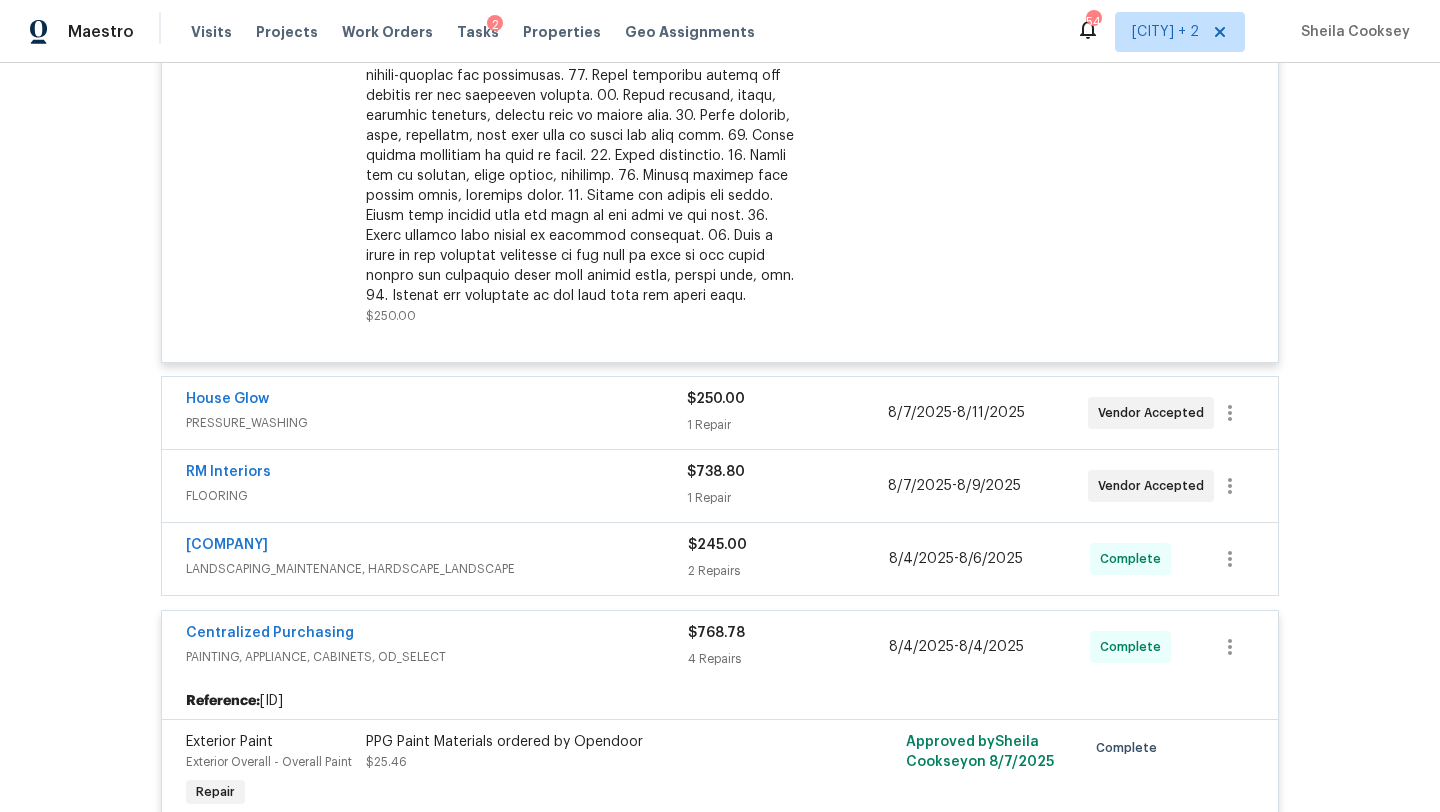 click on "$250.00 1 Repair" at bounding box center [787, 413] 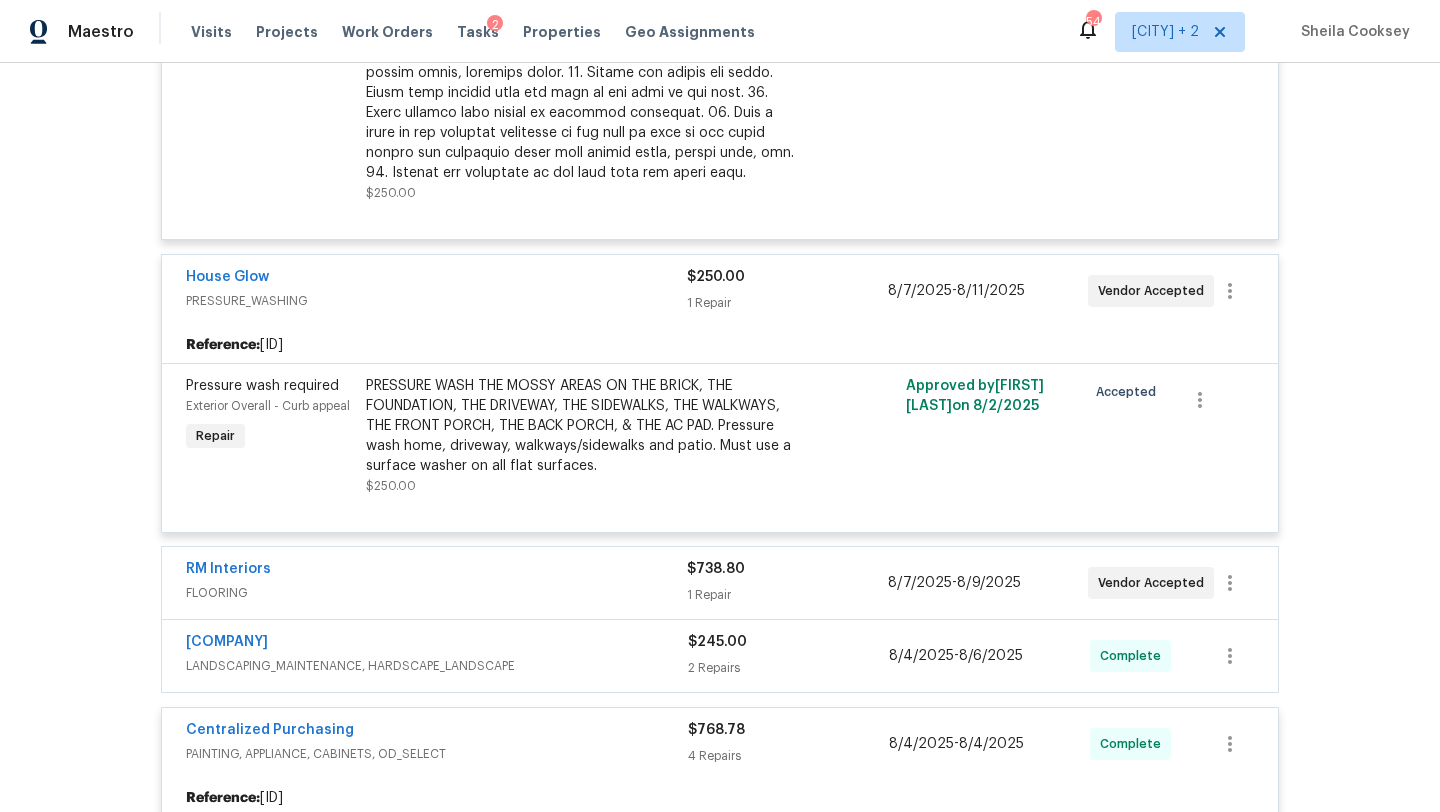 scroll, scrollTop: 2885, scrollLeft: 0, axis: vertical 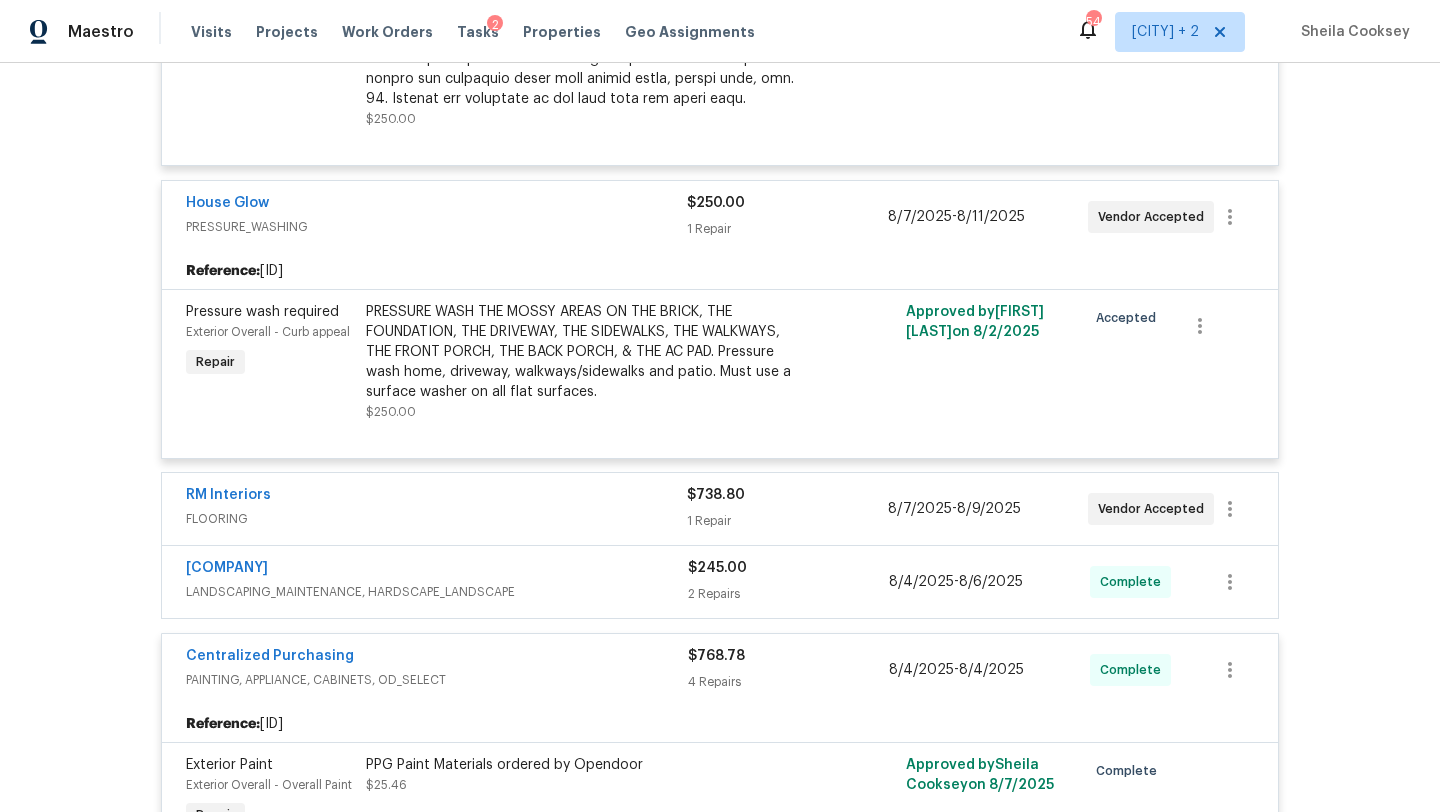 click on "$738.80 1 Repair" at bounding box center [787, 509] 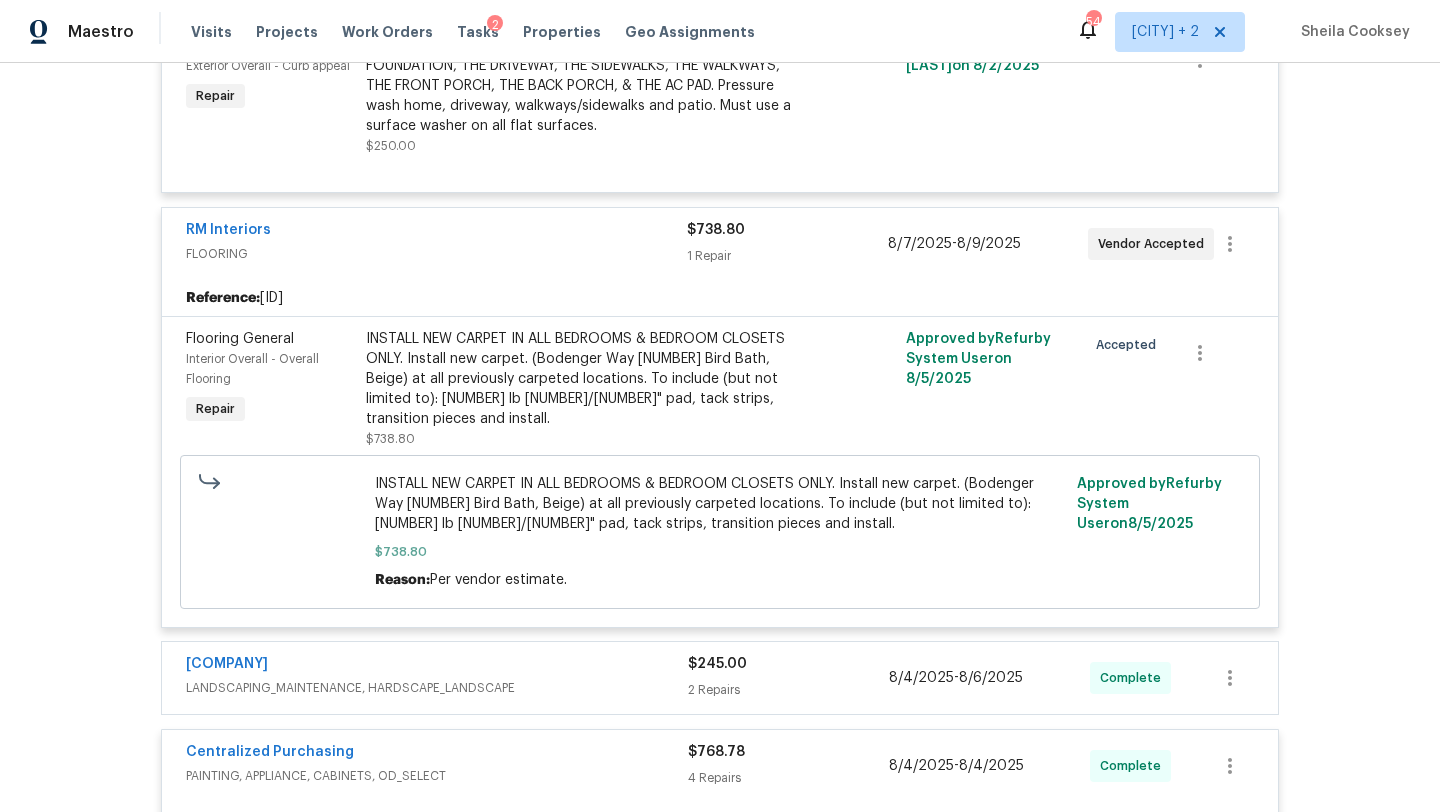 scroll, scrollTop: 3221, scrollLeft: 0, axis: vertical 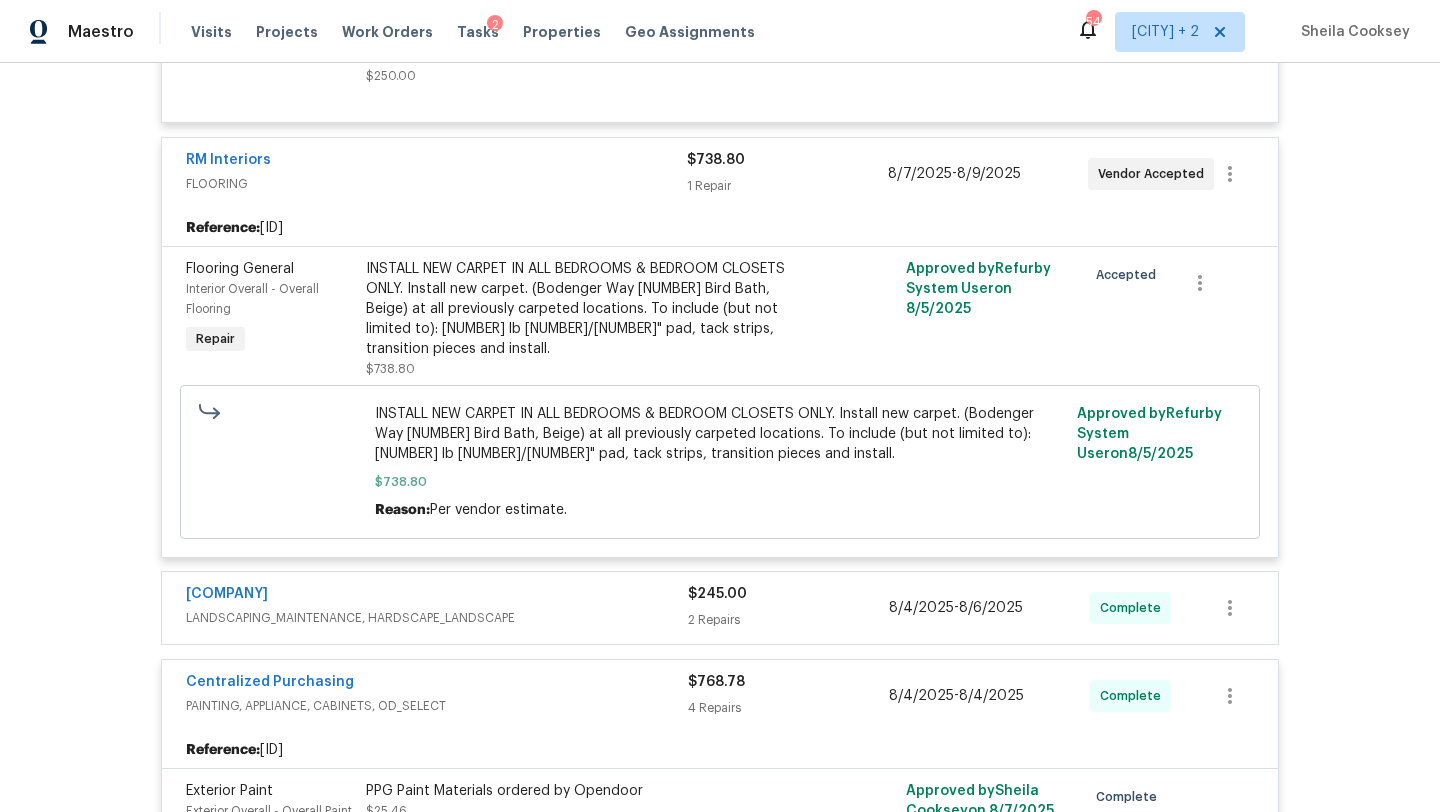 click on "2 Repairs" at bounding box center (788, 620) 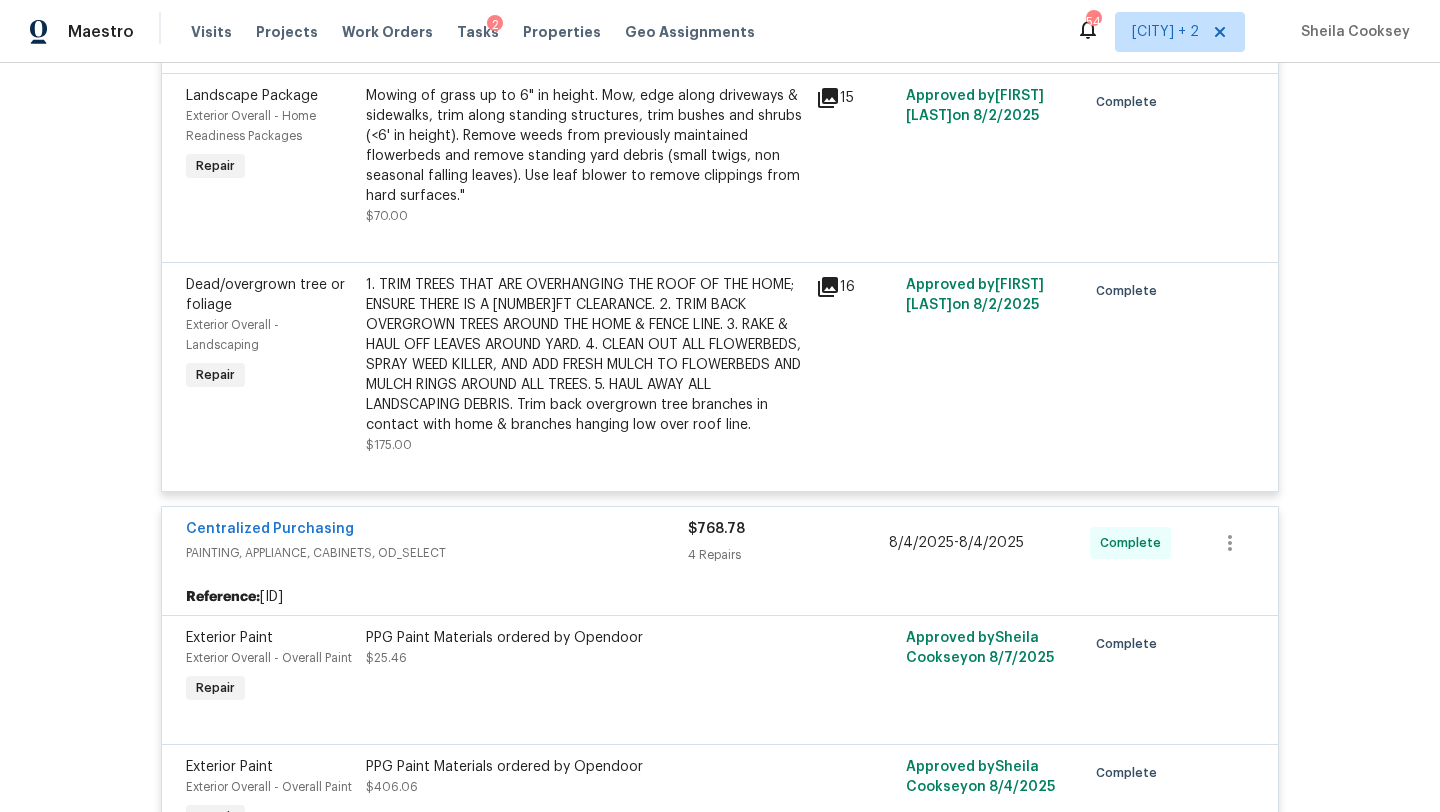 scroll, scrollTop: 3830, scrollLeft: 0, axis: vertical 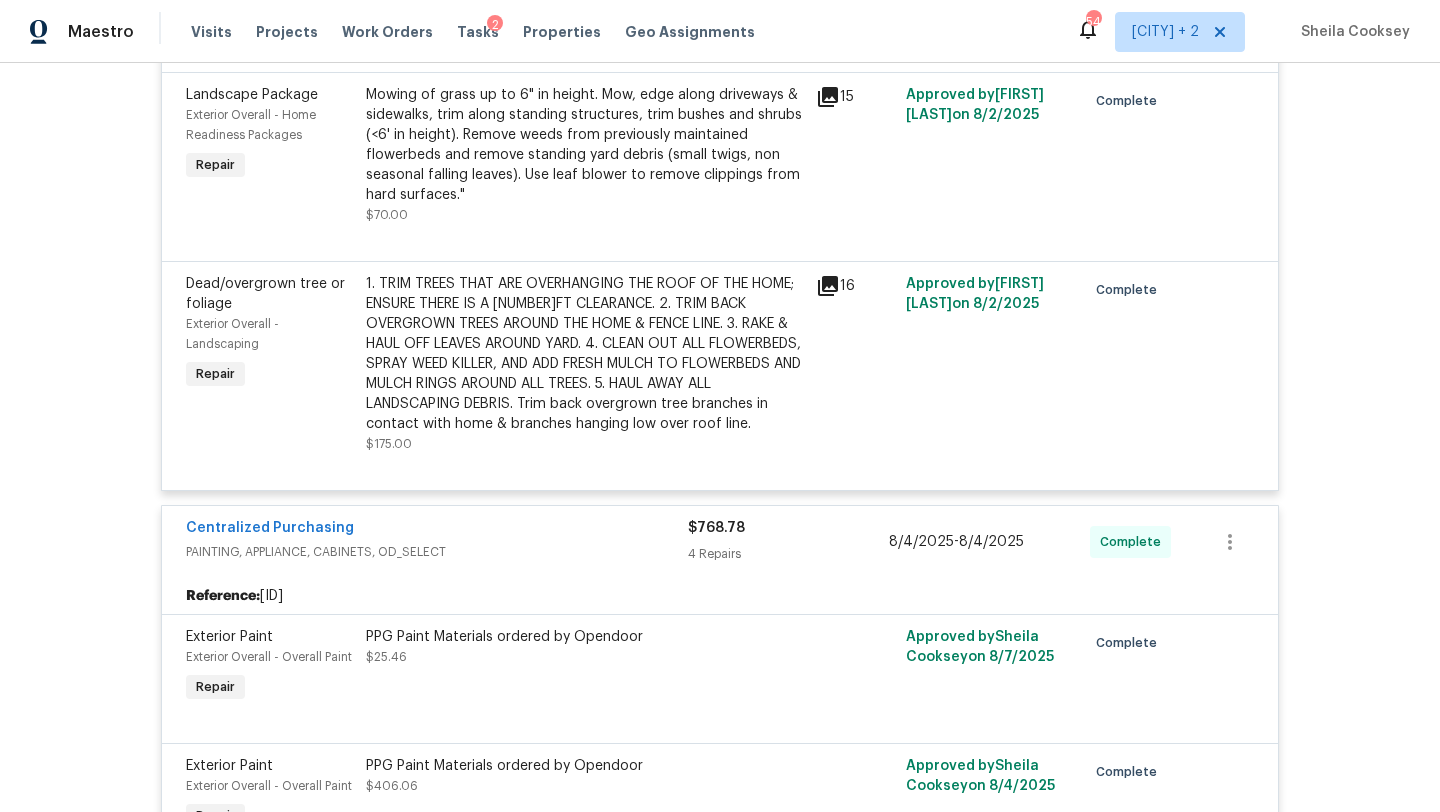 click on "4 Repairs" at bounding box center (788, 554) 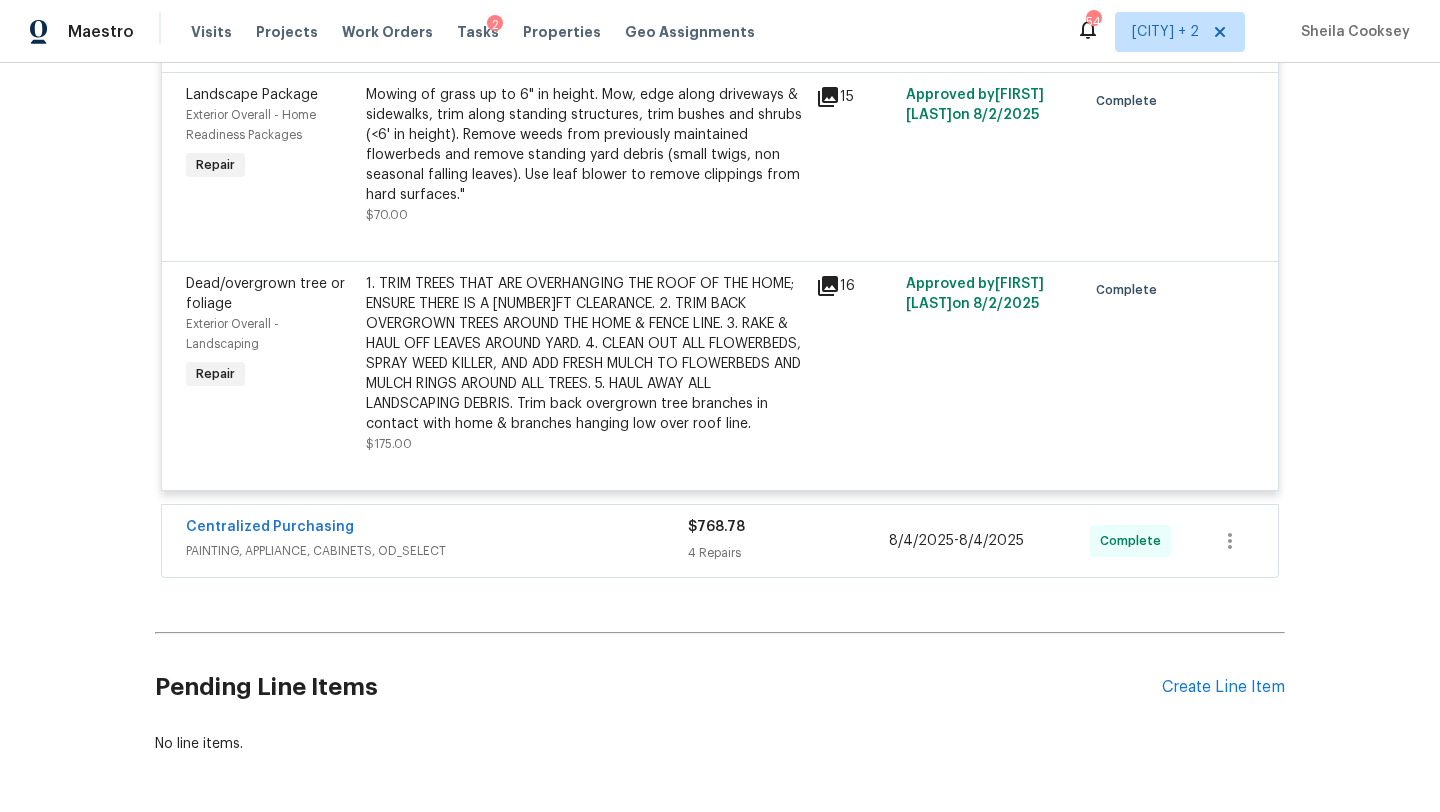 click on "4 Repairs" at bounding box center (788, 553) 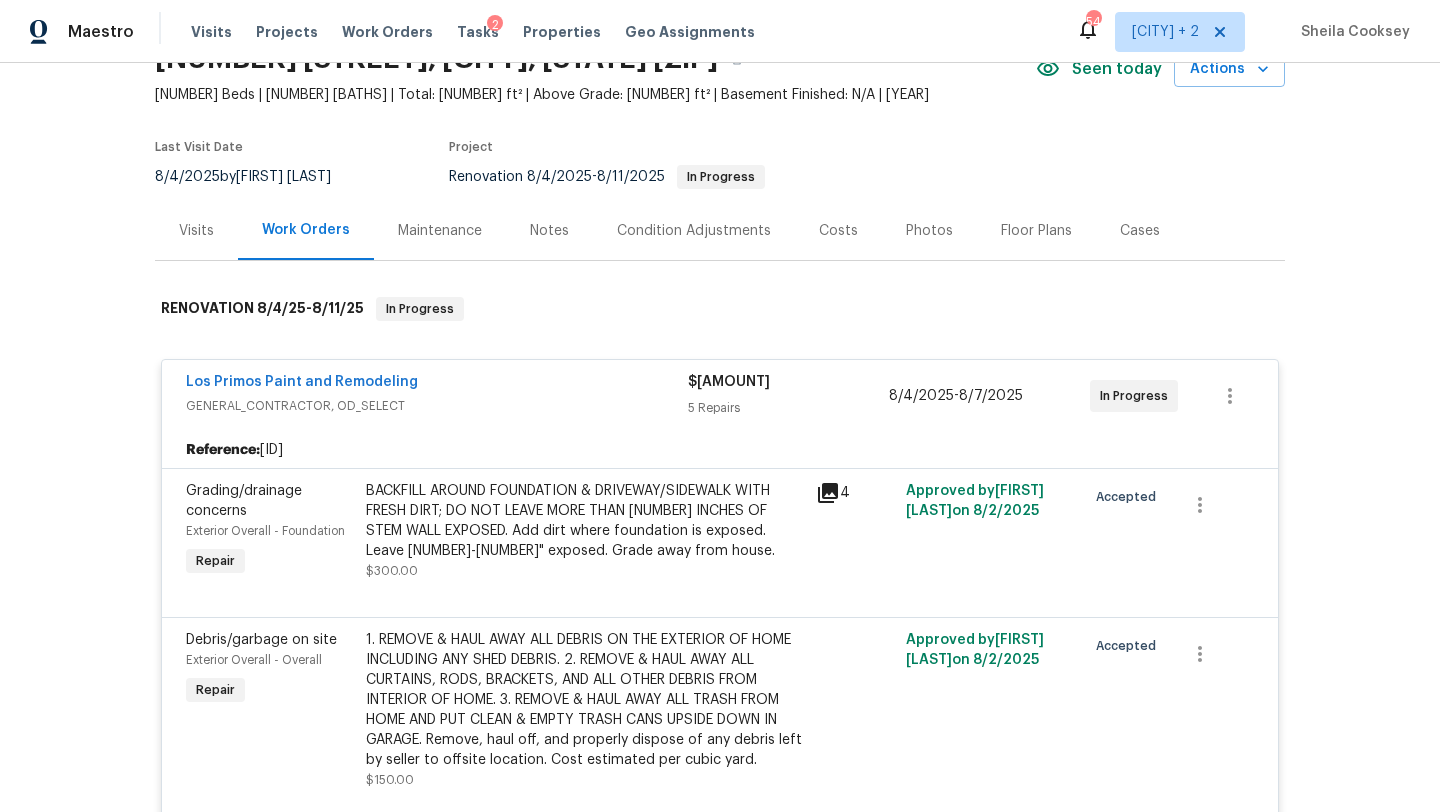 scroll, scrollTop: 0, scrollLeft: 0, axis: both 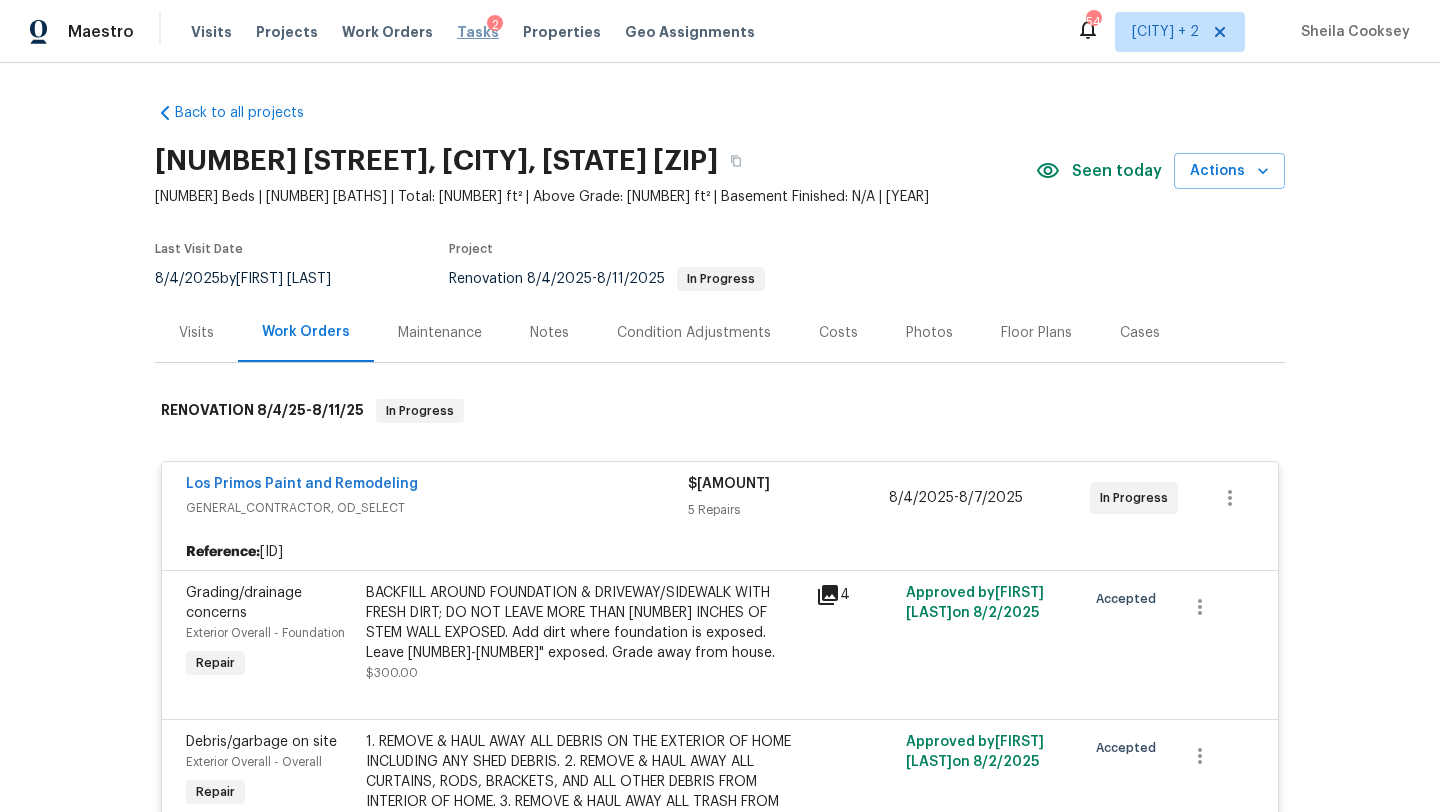 click on "Tasks" at bounding box center (478, 32) 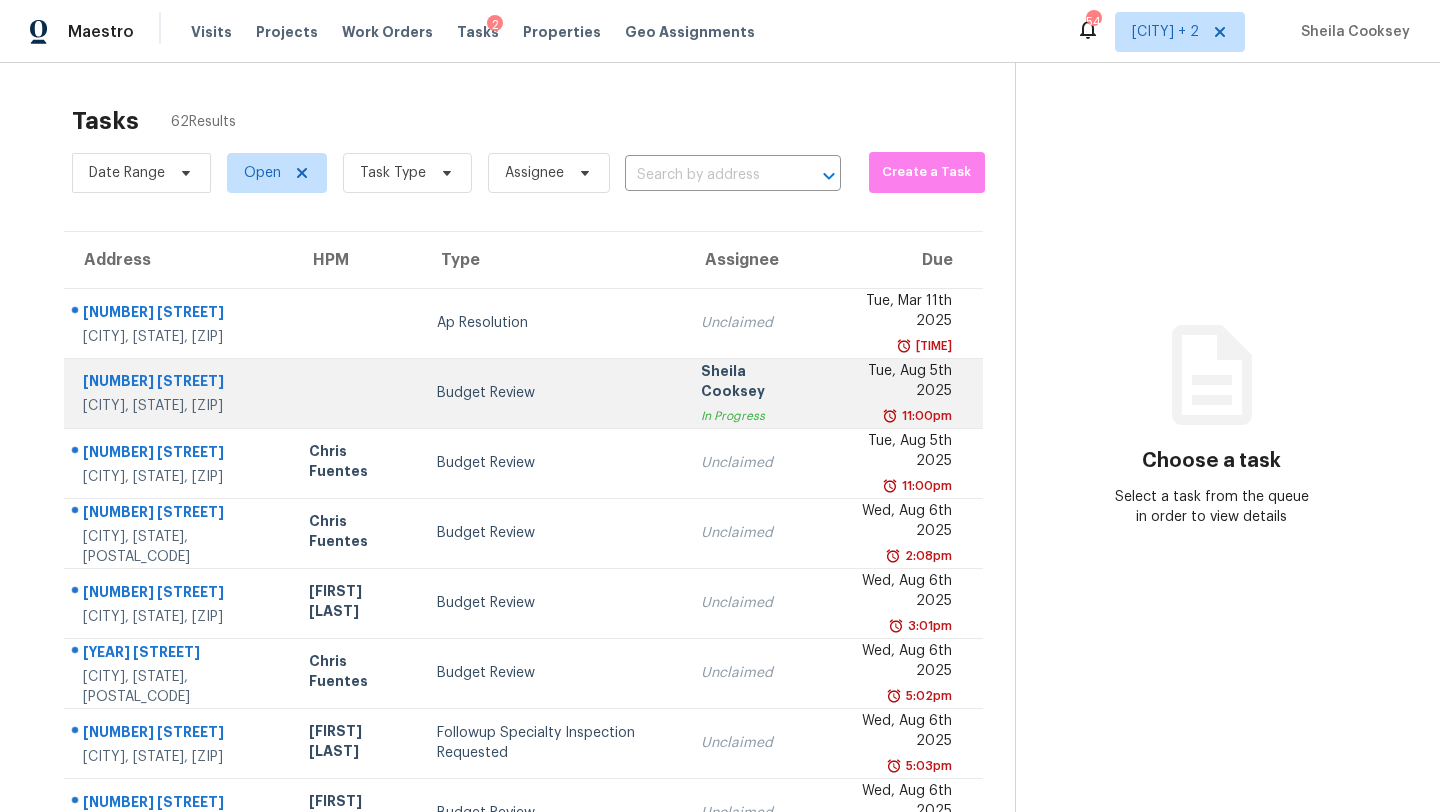 click at bounding box center (357, 393) 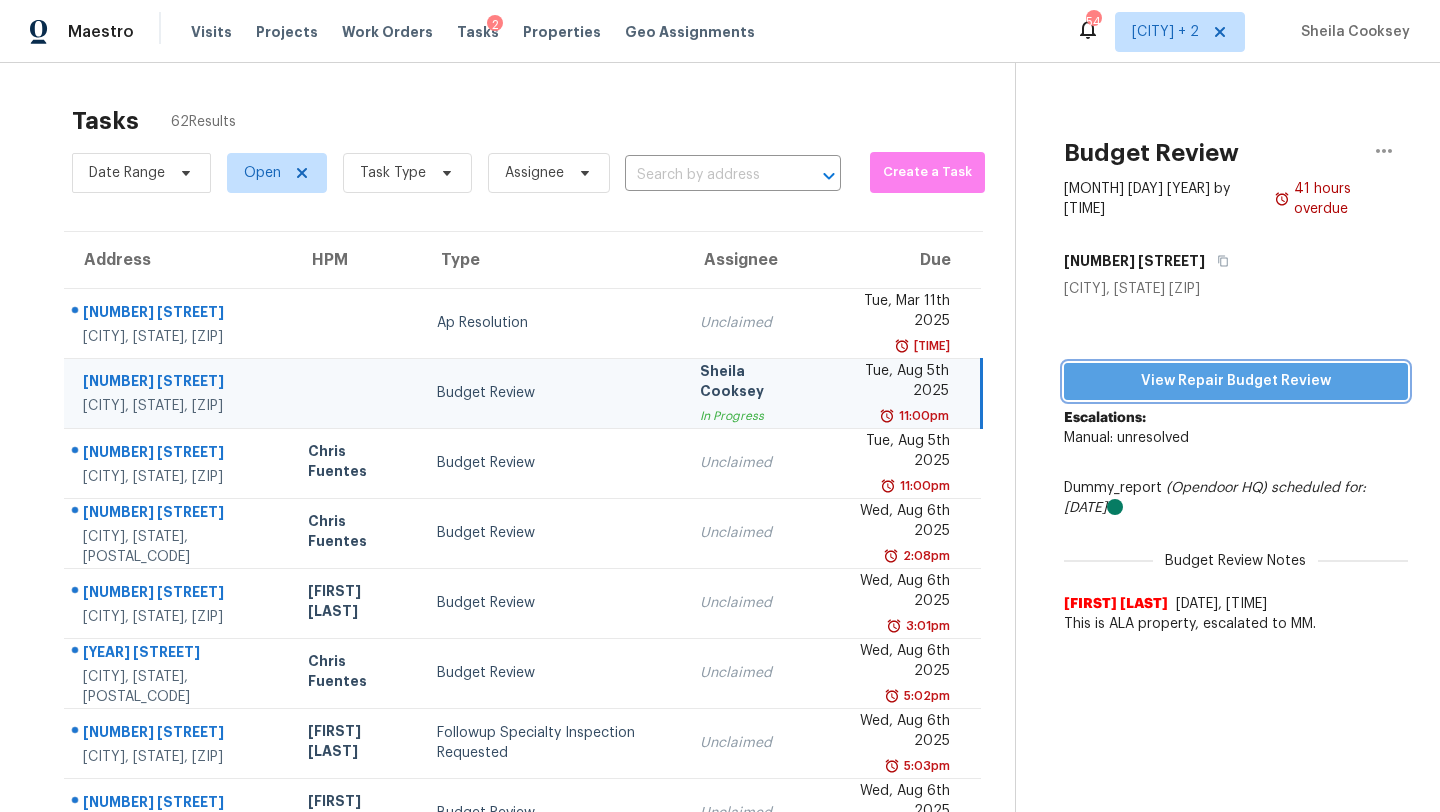 click on "View Repair Budget Review" at bounding box center [1236, 381] 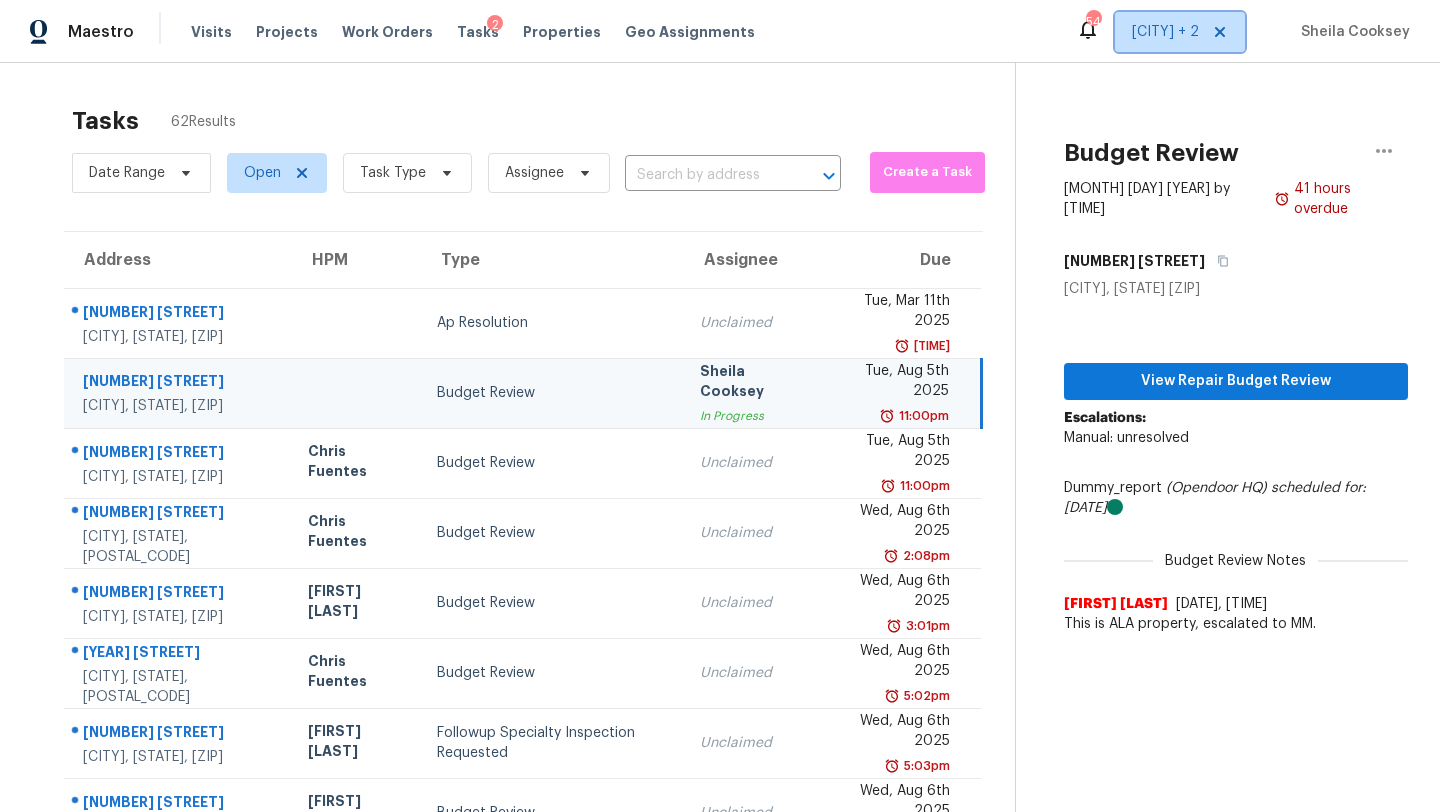click on "Austin + 2" at bounding box center [1180, 32] 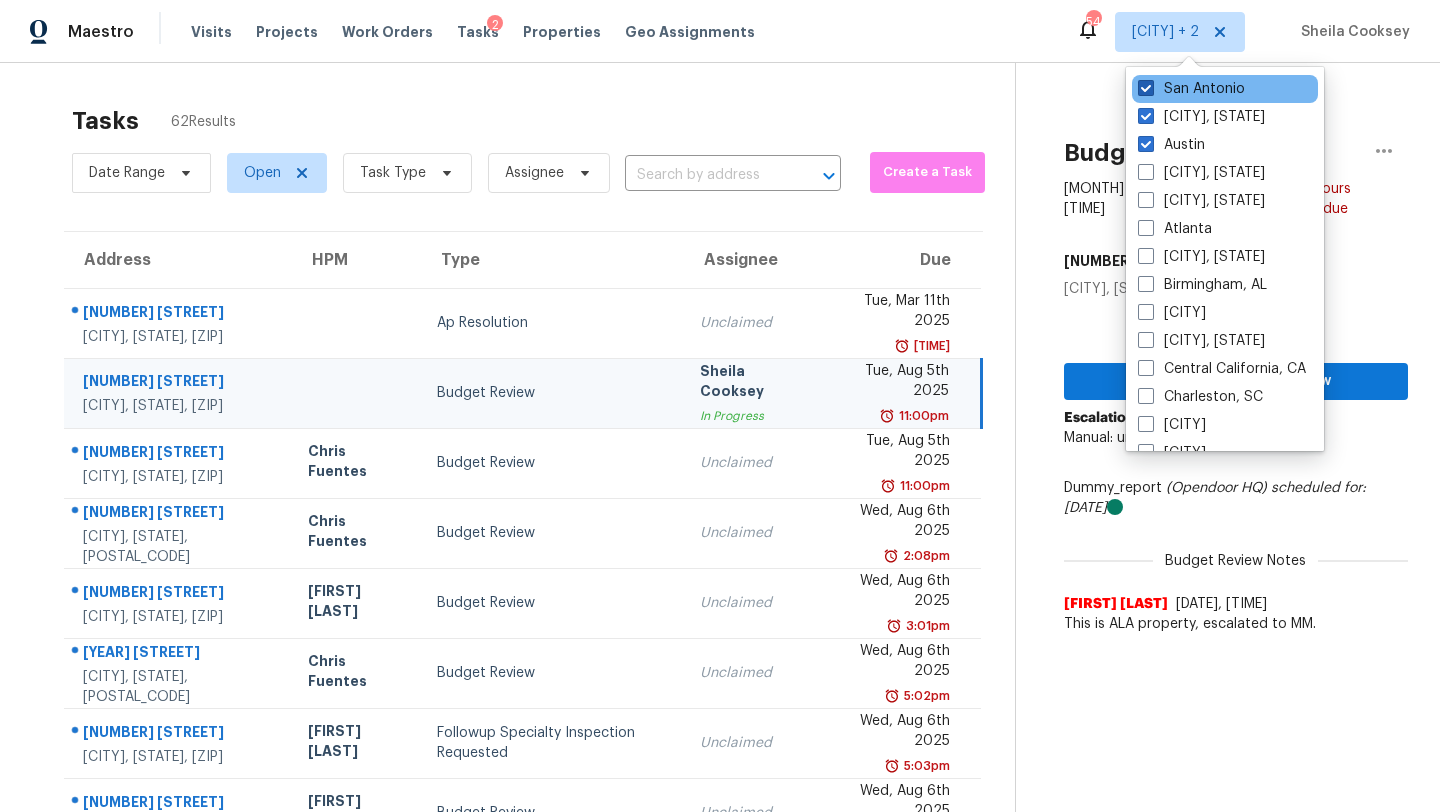click on "San Antonio" at bounding box center [1191, 89] 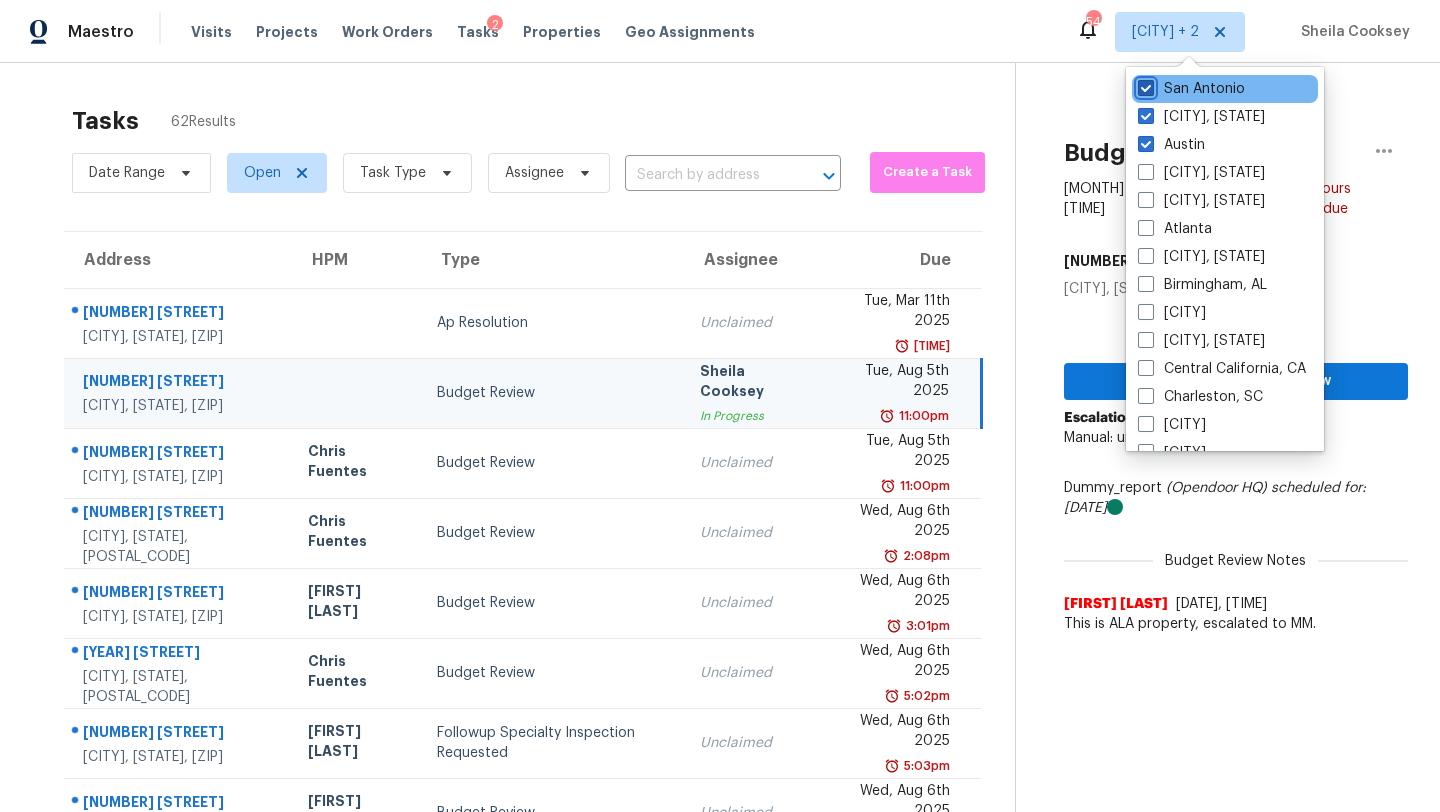 click on "San Antonio" at bounding box center (1144, 85) 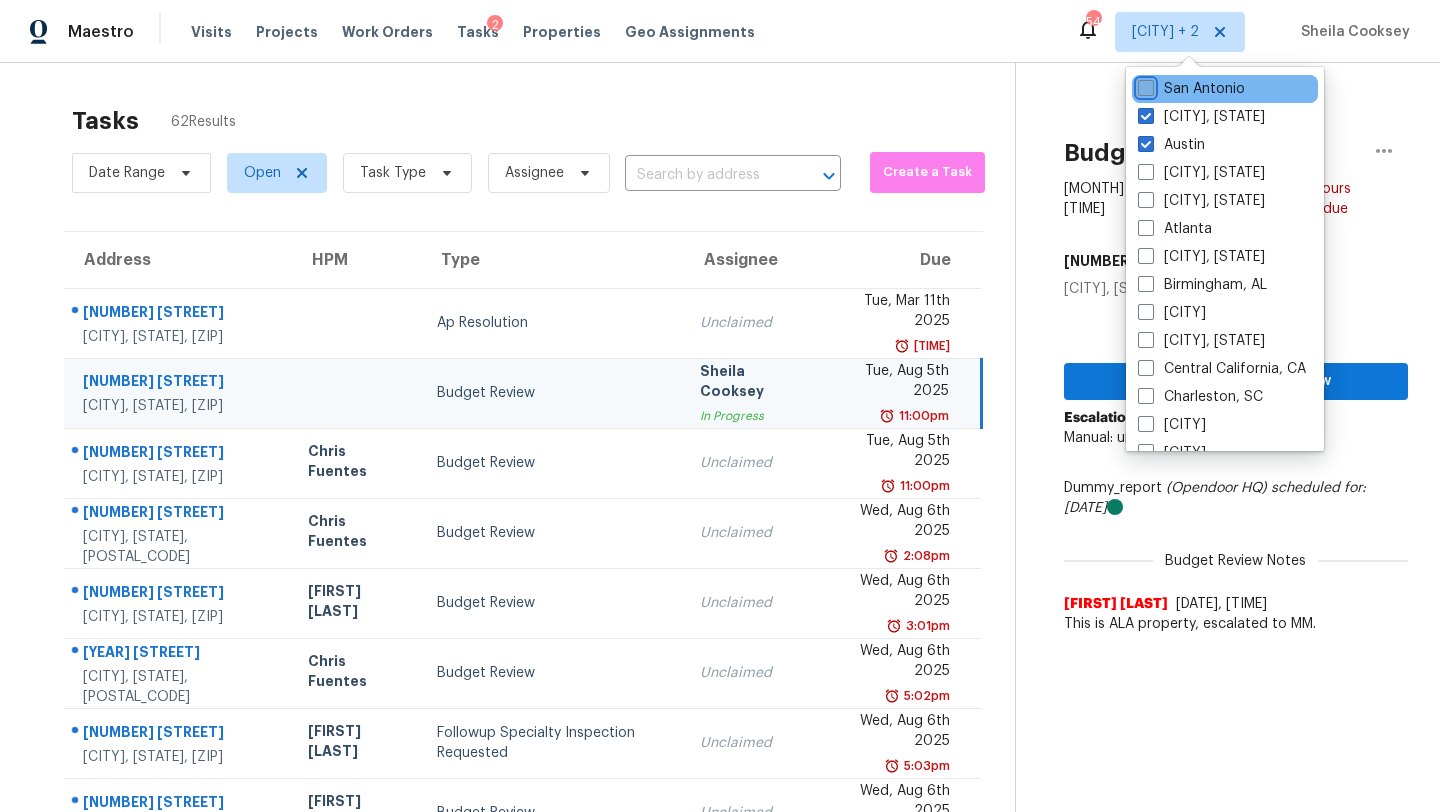 checkbox on "false" 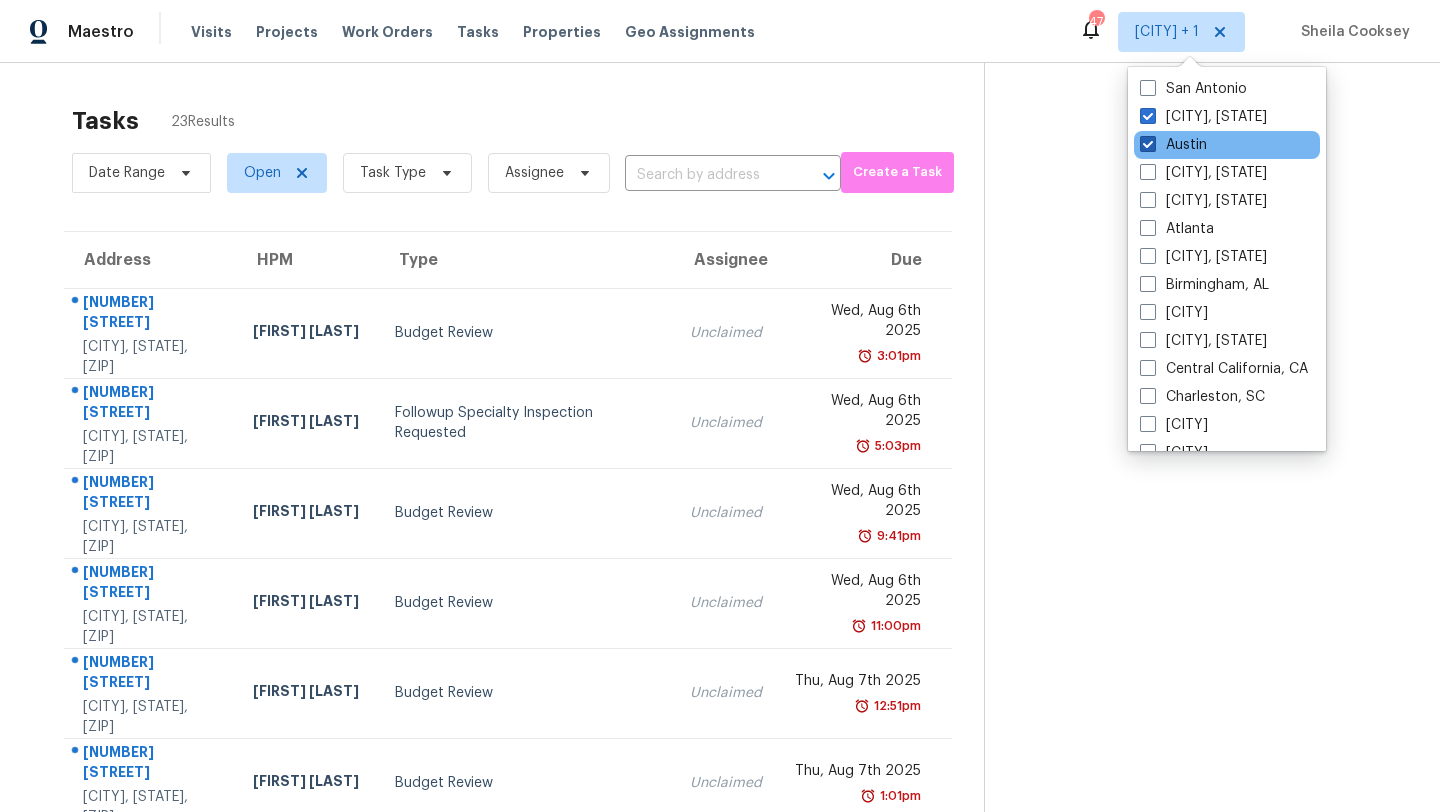 click on "Austin" at bounding box center (1173, 145) 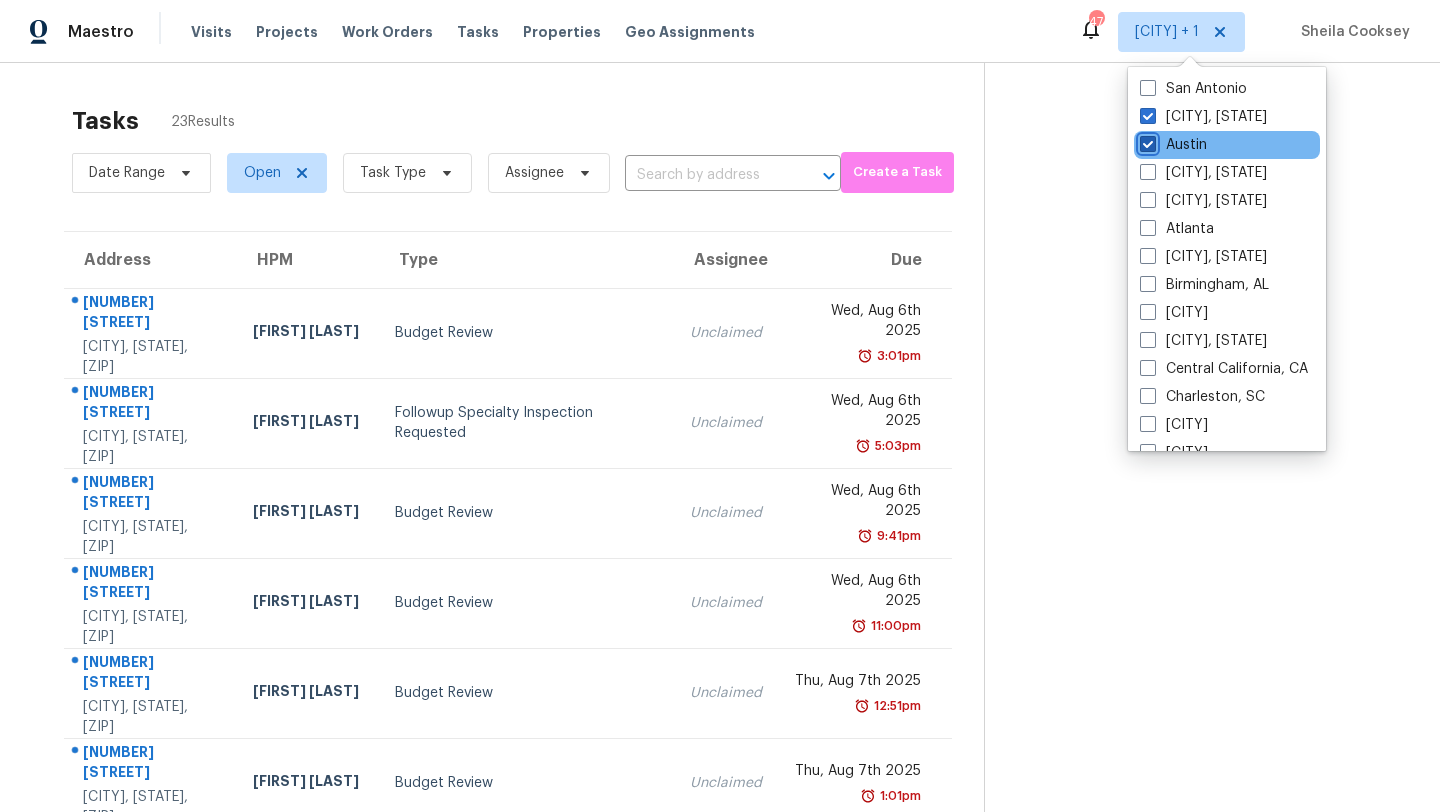 click on "Austin" at bounding box center (1146, 141) 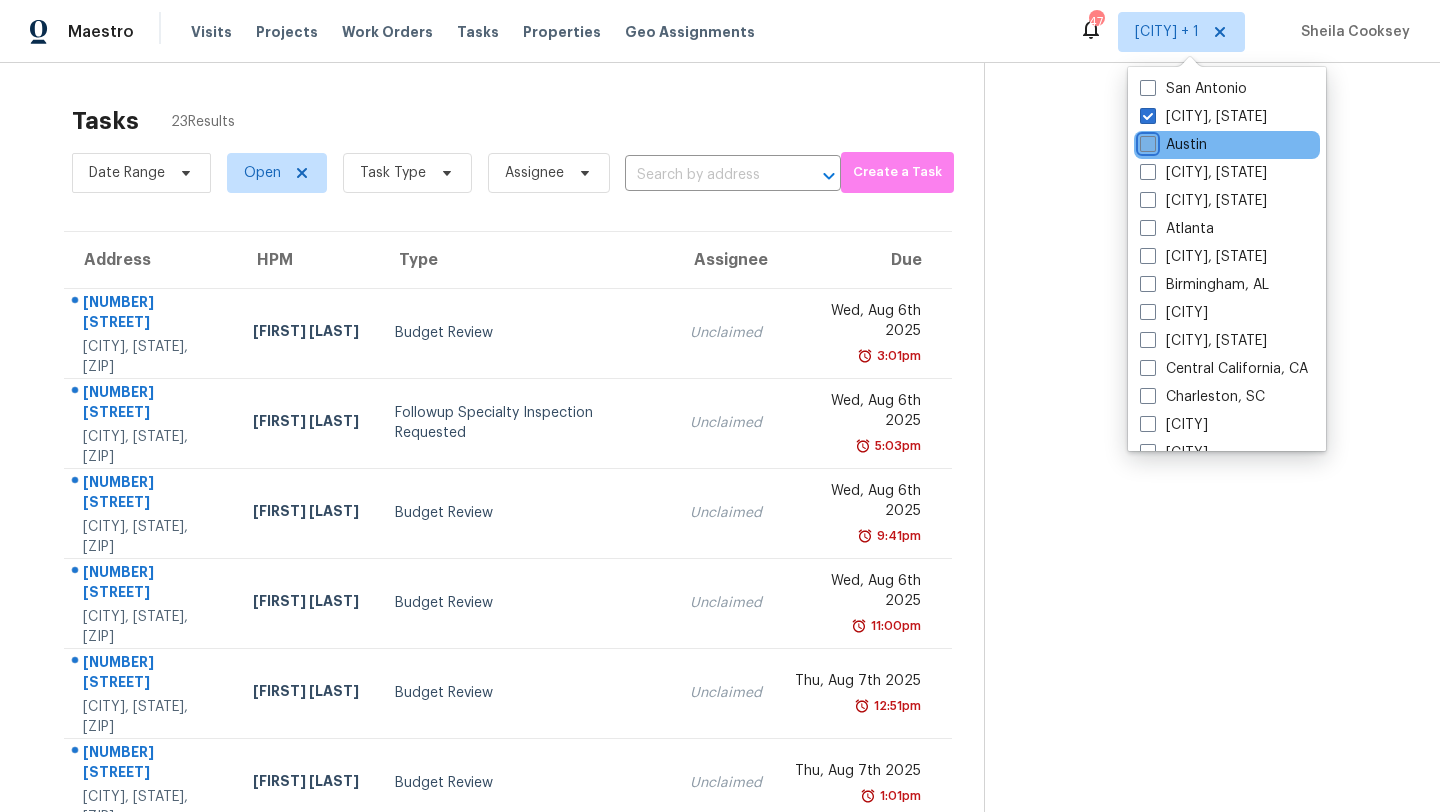 checkbox on "false" 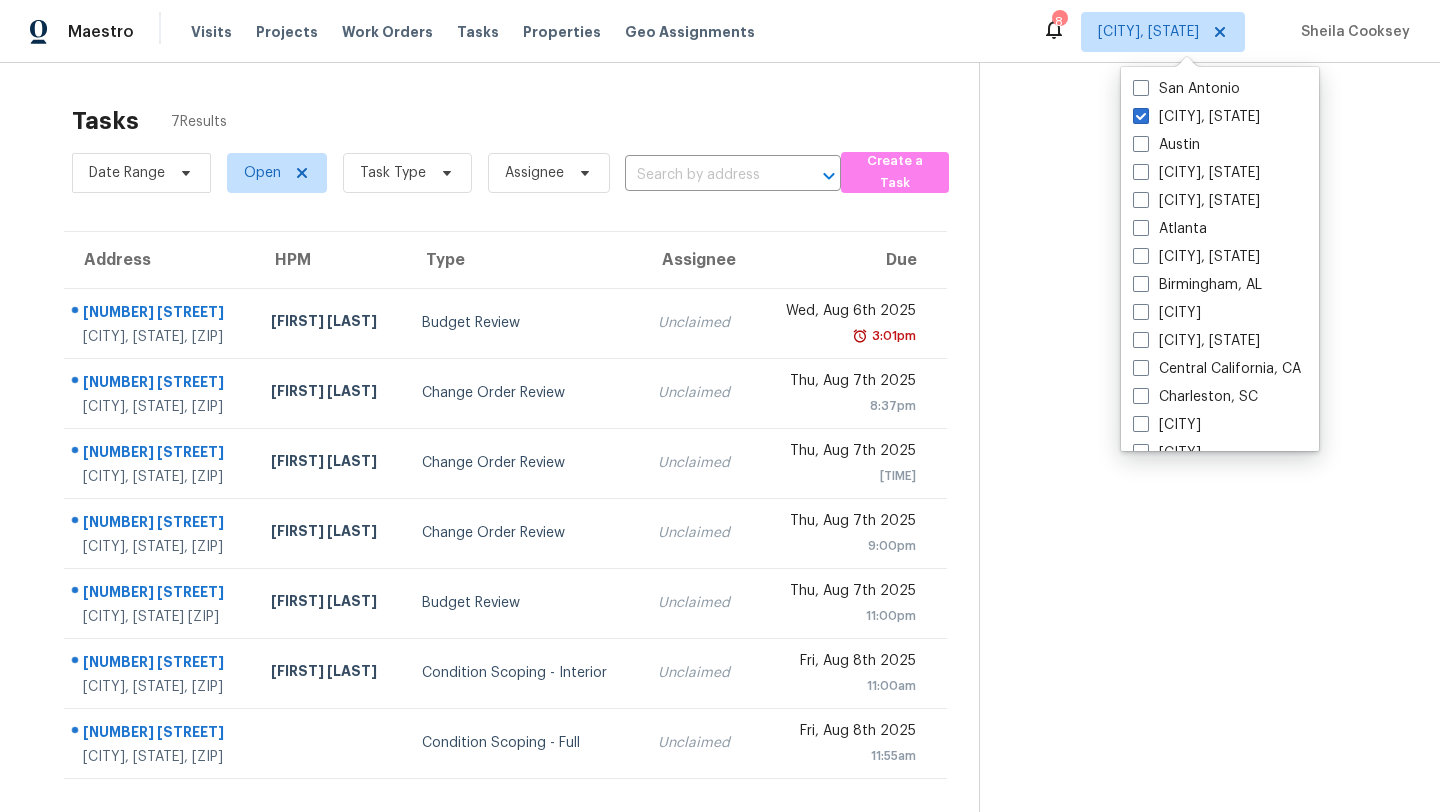 click on "Tasks 7  Results" at bounding box center [525, 121] 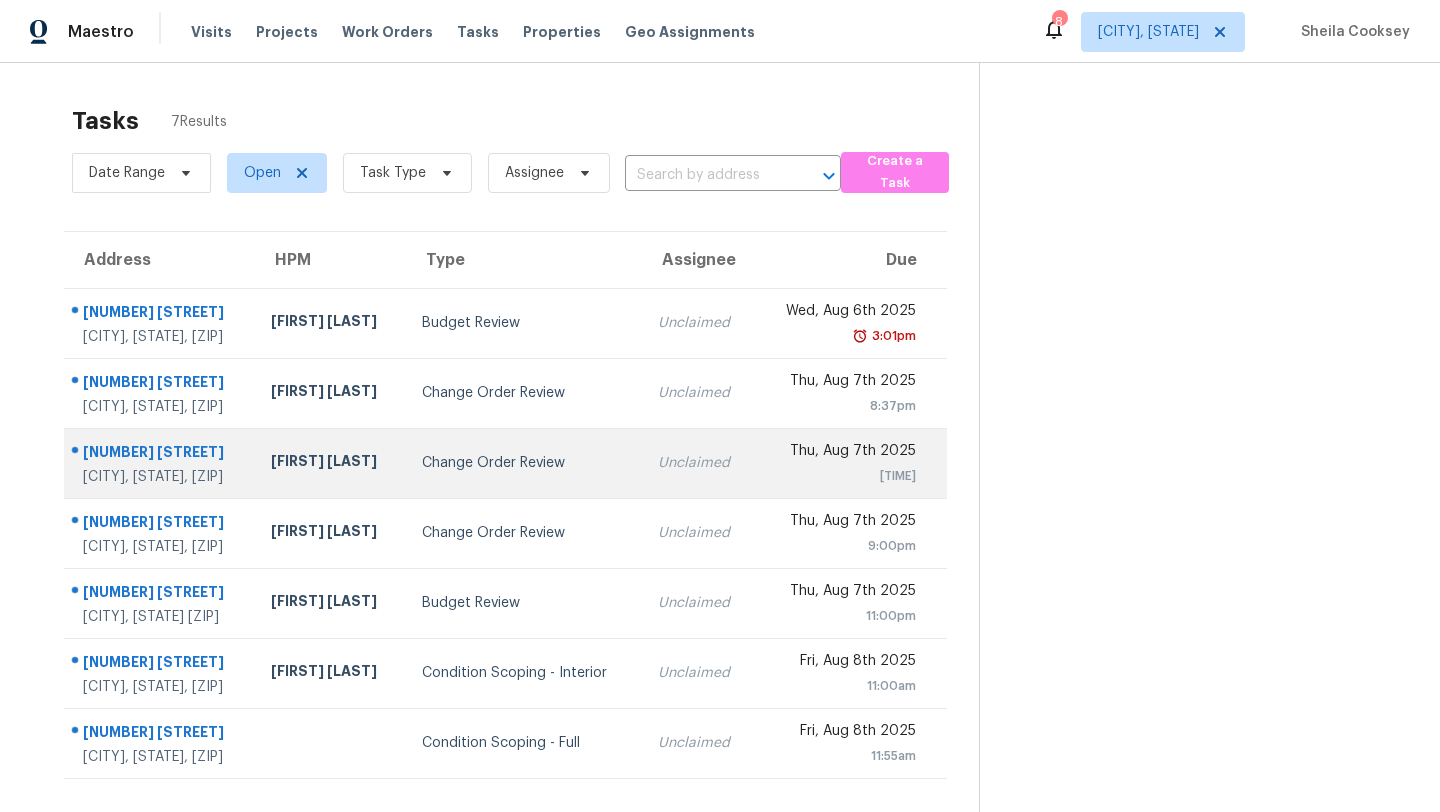 scroll, scrollTop: 63, scrollLeft: 0, axis: vertical 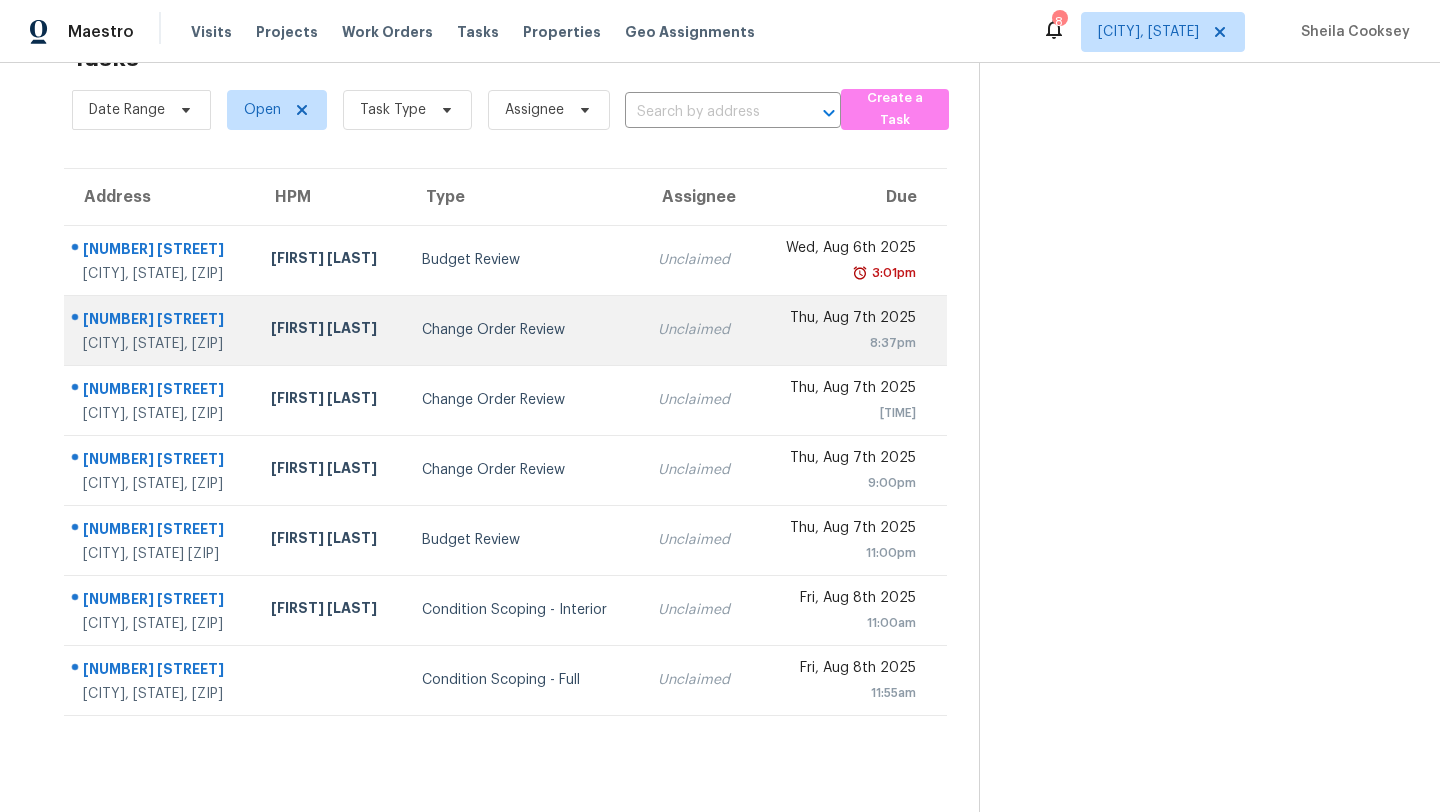 click on "Change Order Review" at bounding box center [524, 330] 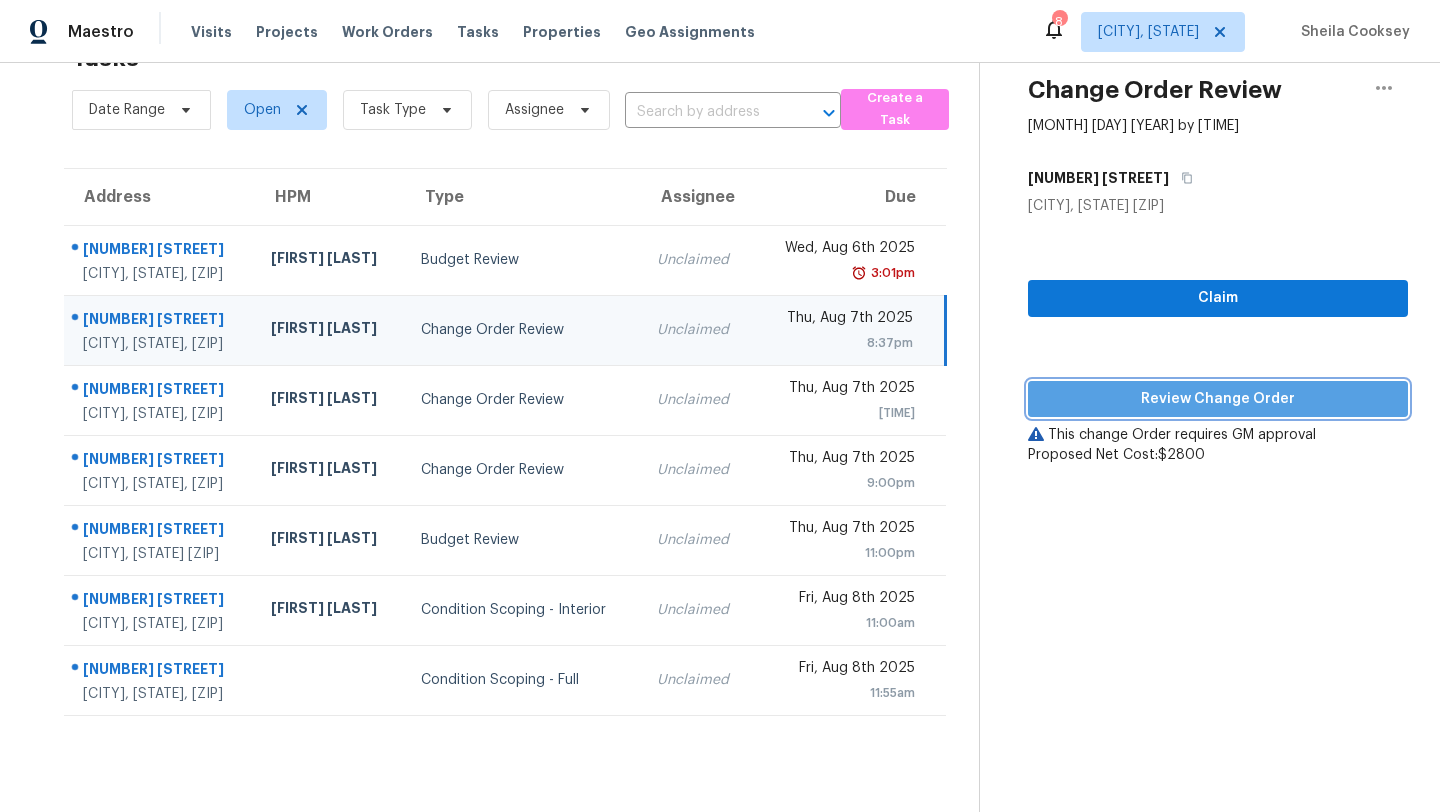 click on "Review Change Order" at bounding box center (1218, 399) 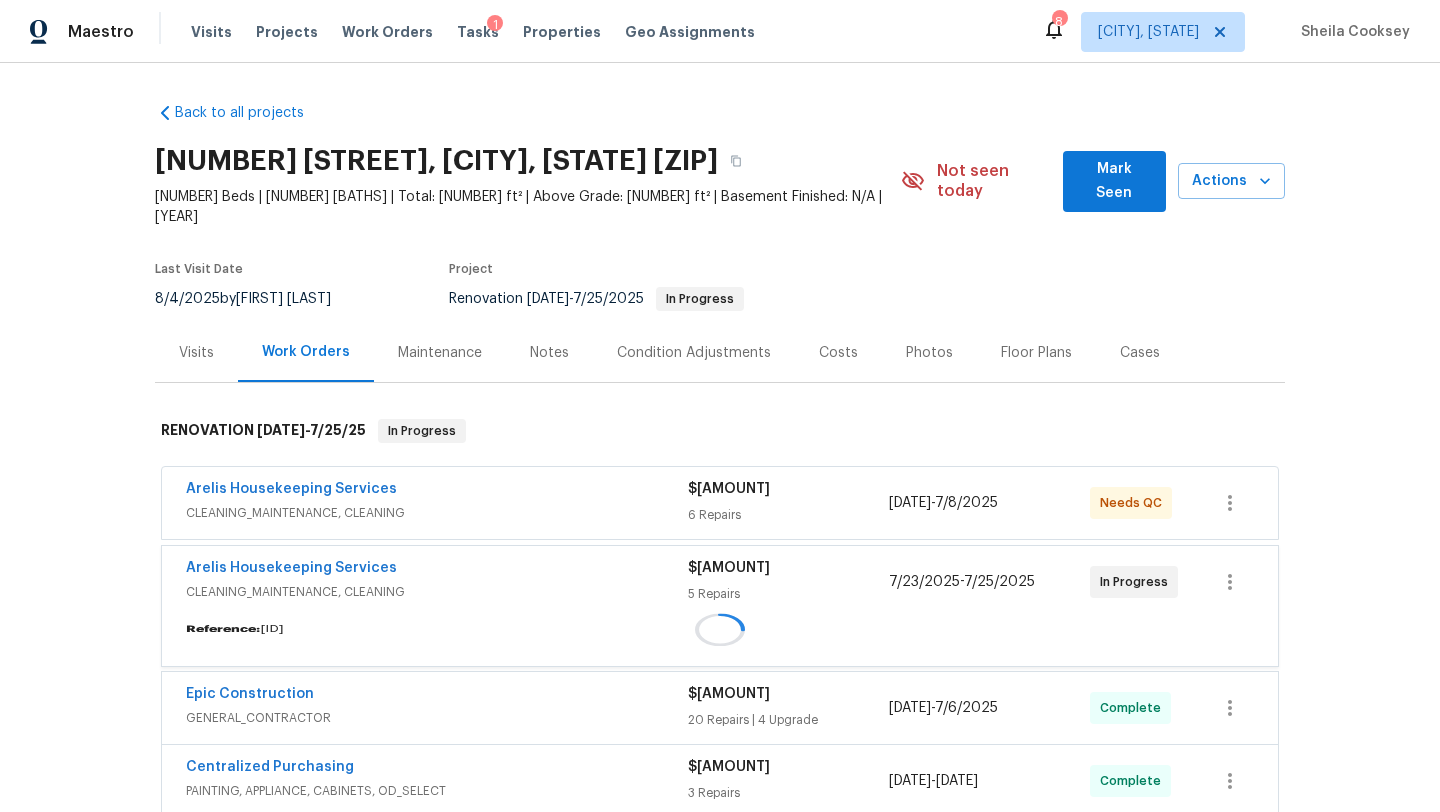 click on "Mark Seen" at bounding box center (1114, 181) 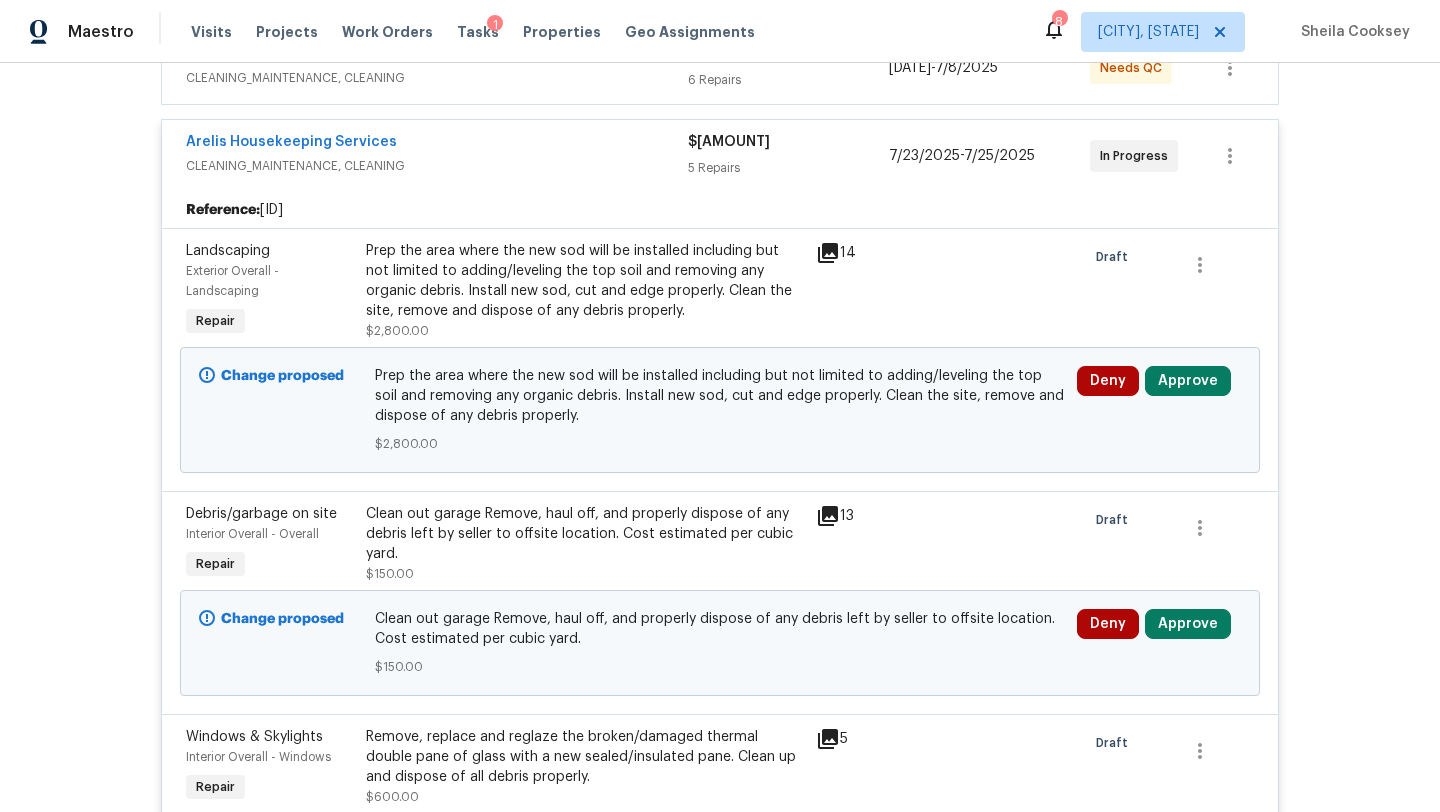 scroll, scrollTop: 417, scrollLeft: 0, axis: vertical 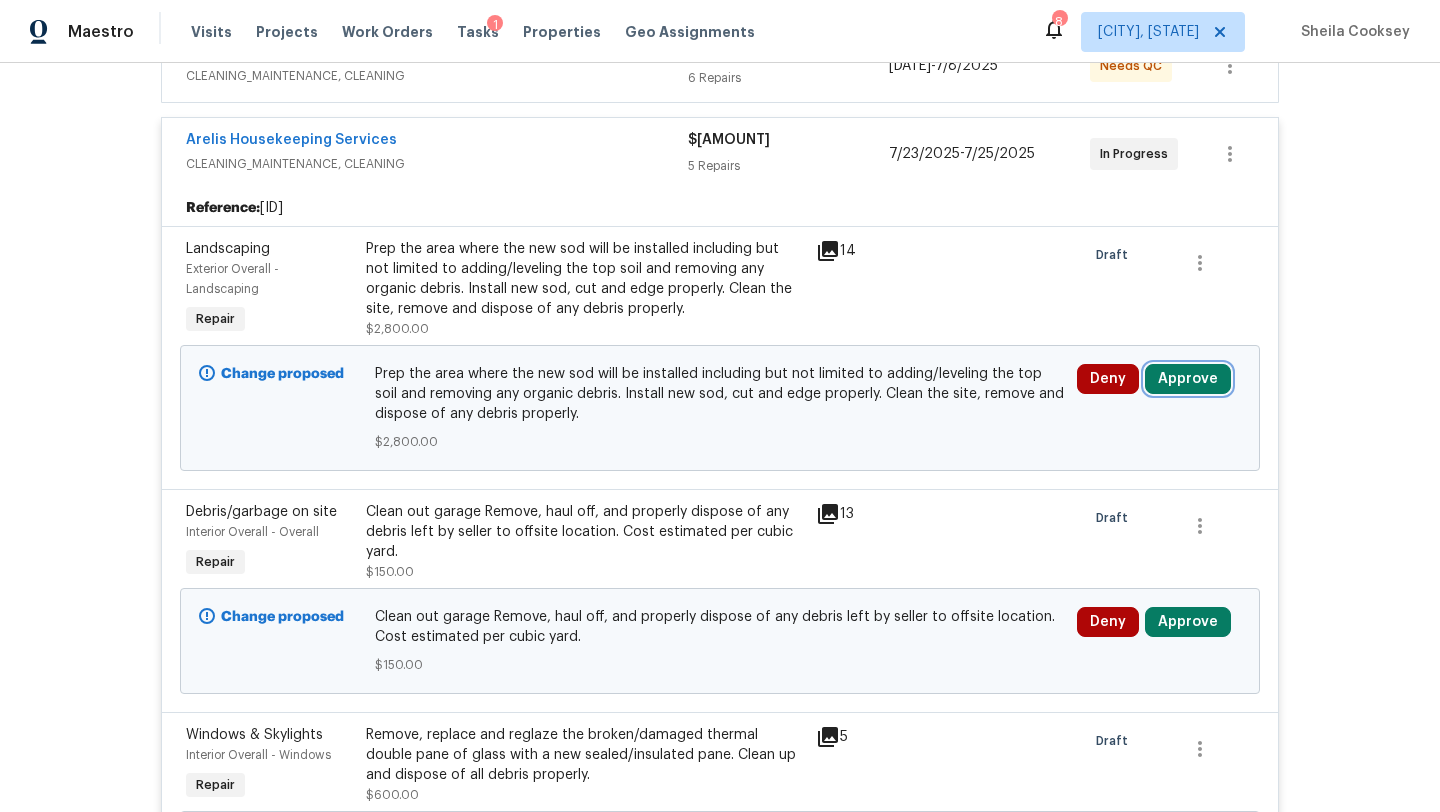 click on "Approve" at bounding box center [1188, 379] 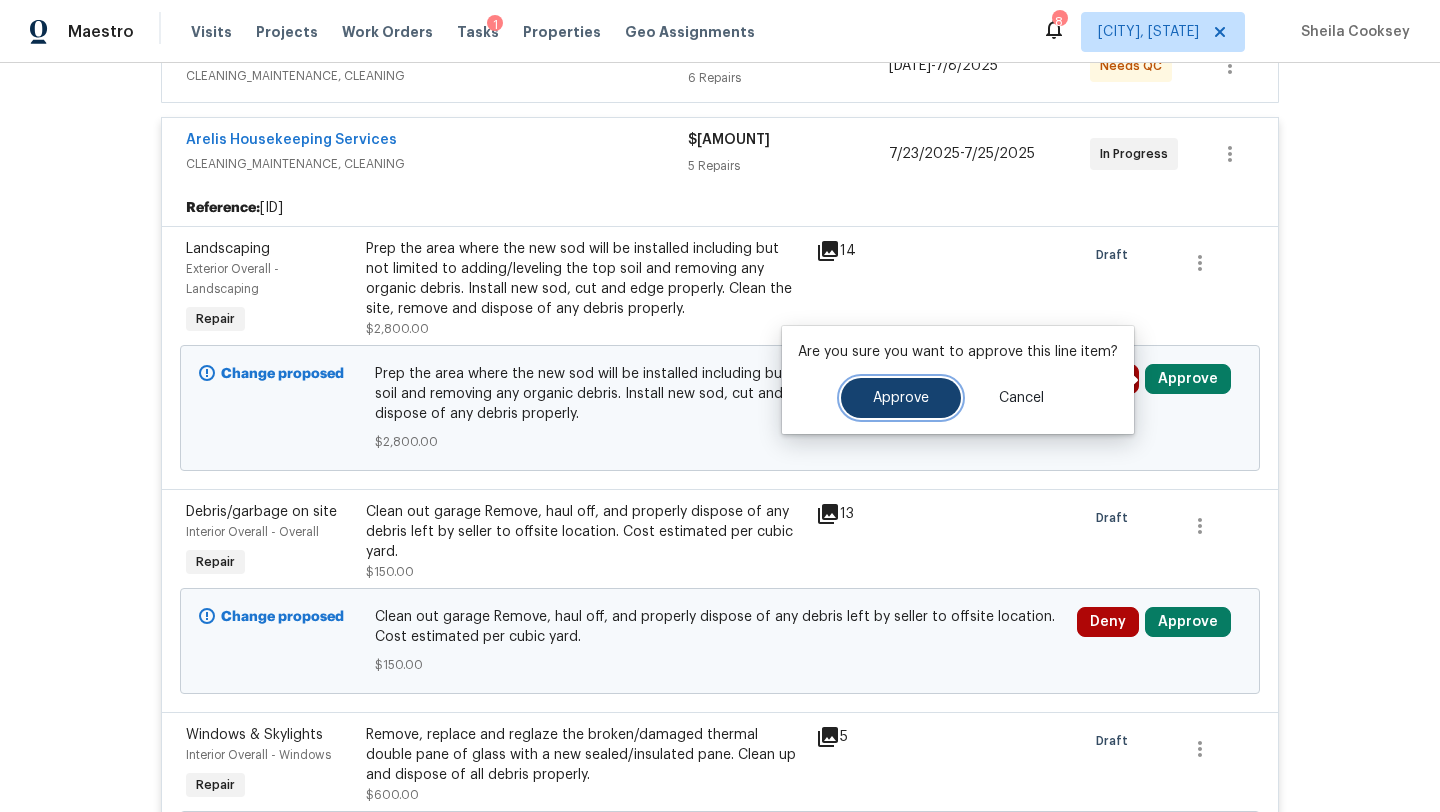 click on "Approve" at bounding box center (901, 398) 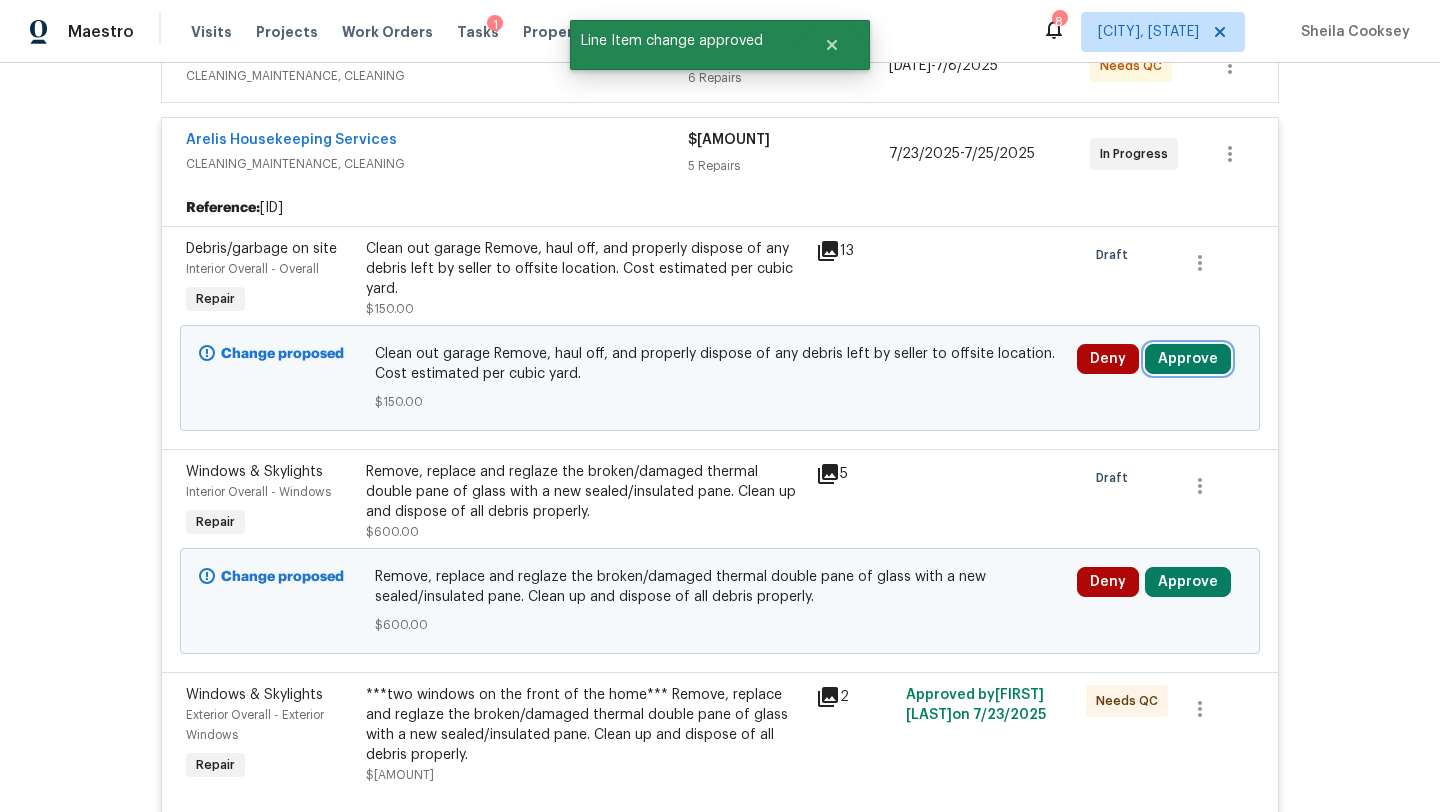 click on "Approve" at bounding box center [1188, 359] 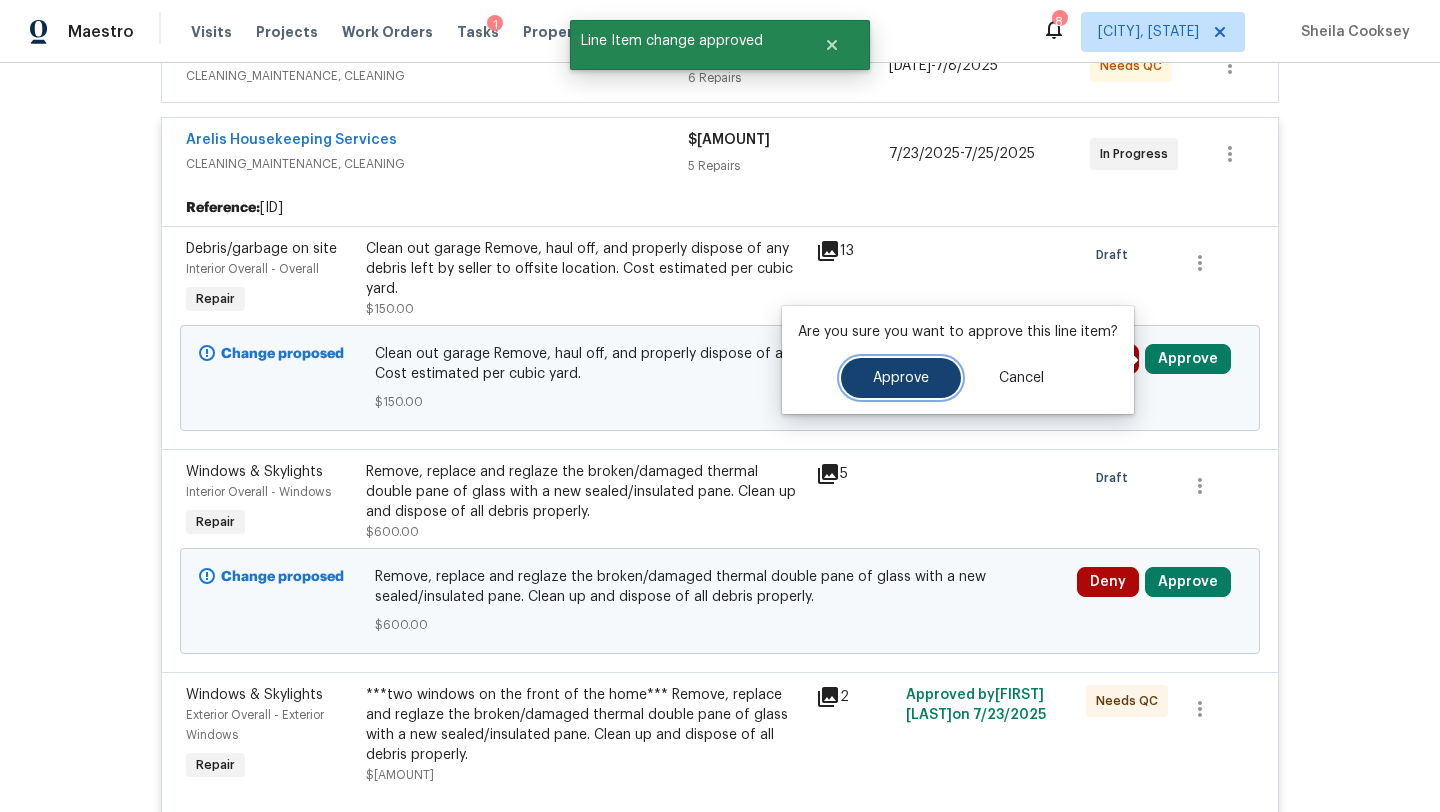 click on "Approve" at bounding box center (901, 378) 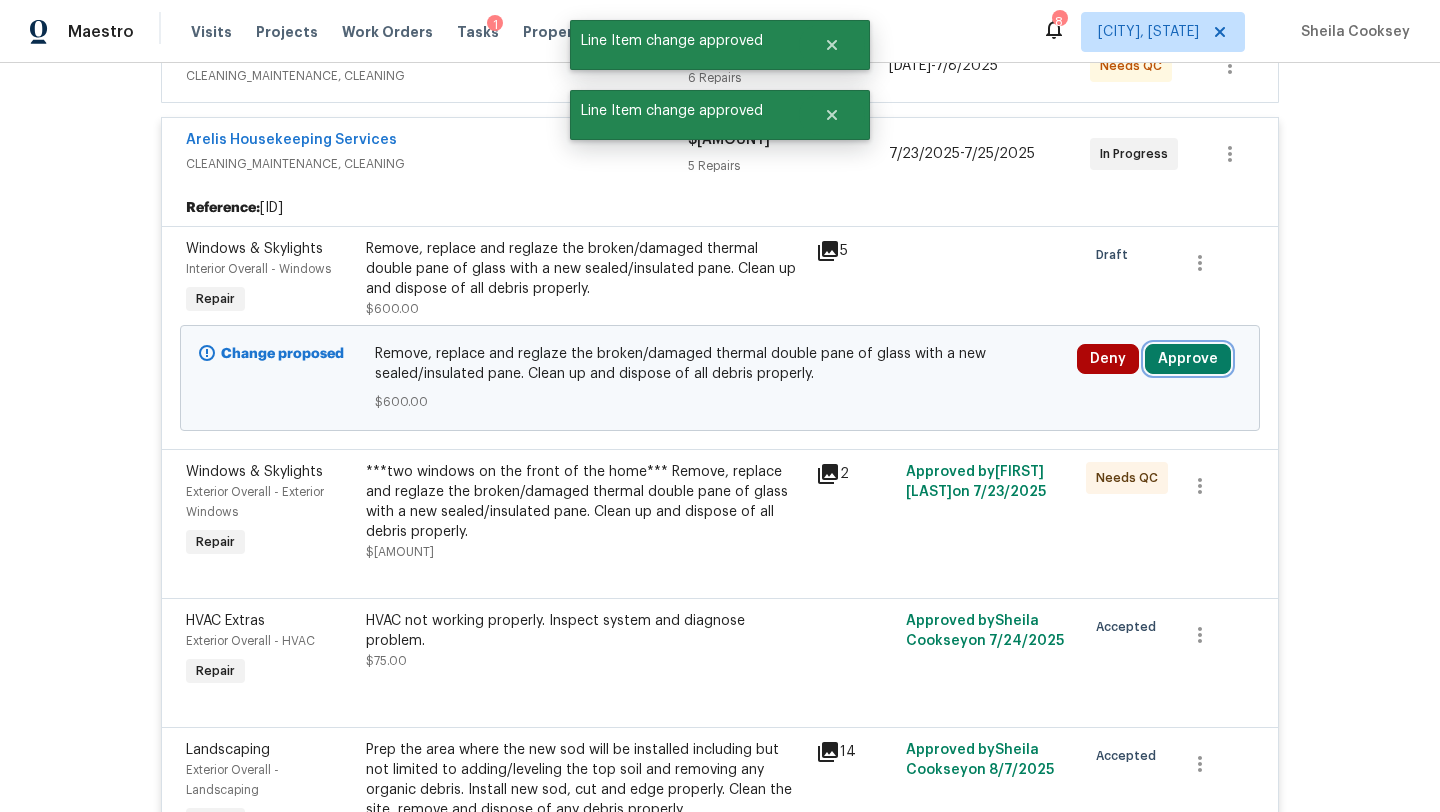 click on "Approve" at bounding box center [1188, 359] 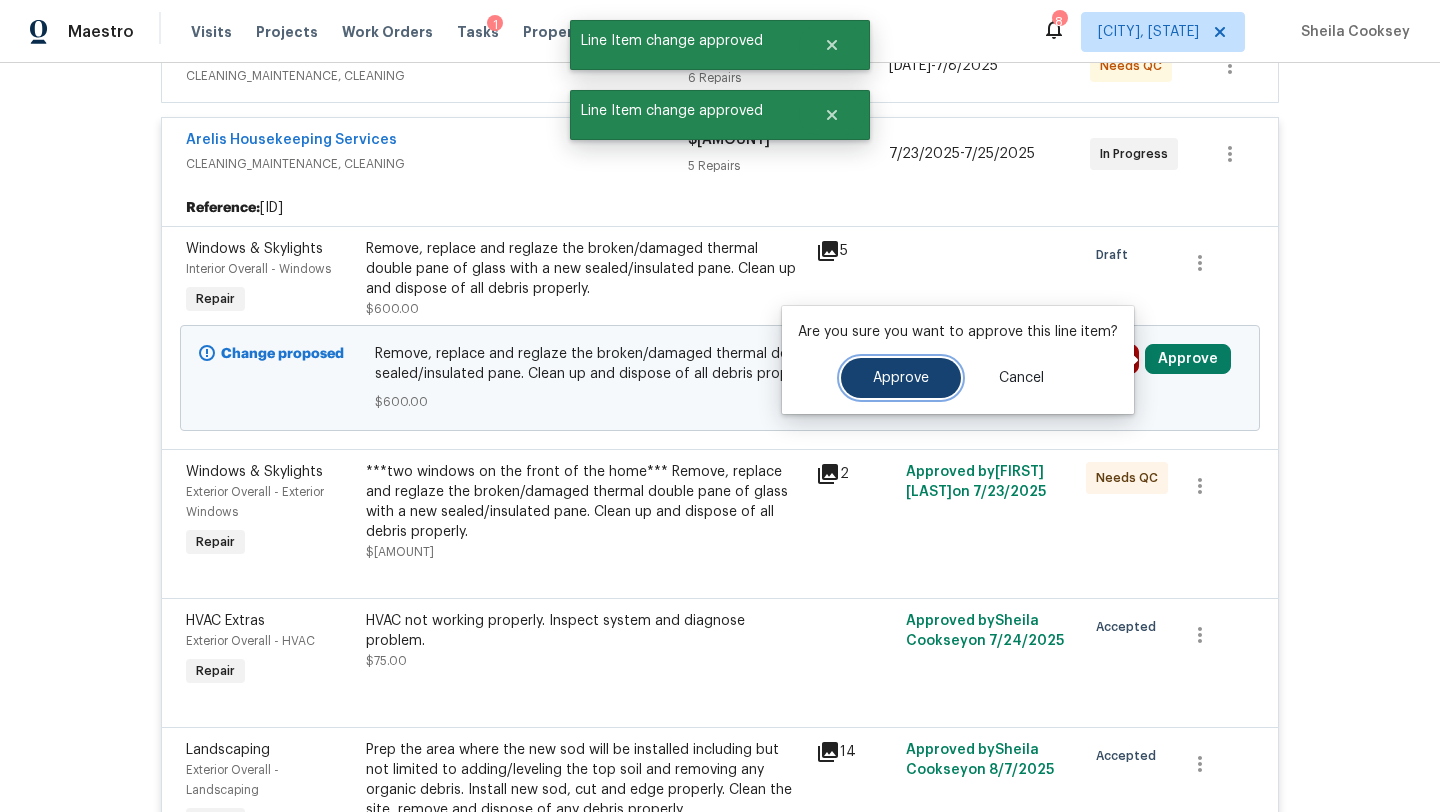 click on "Approve" at bounding box center [901, 378] 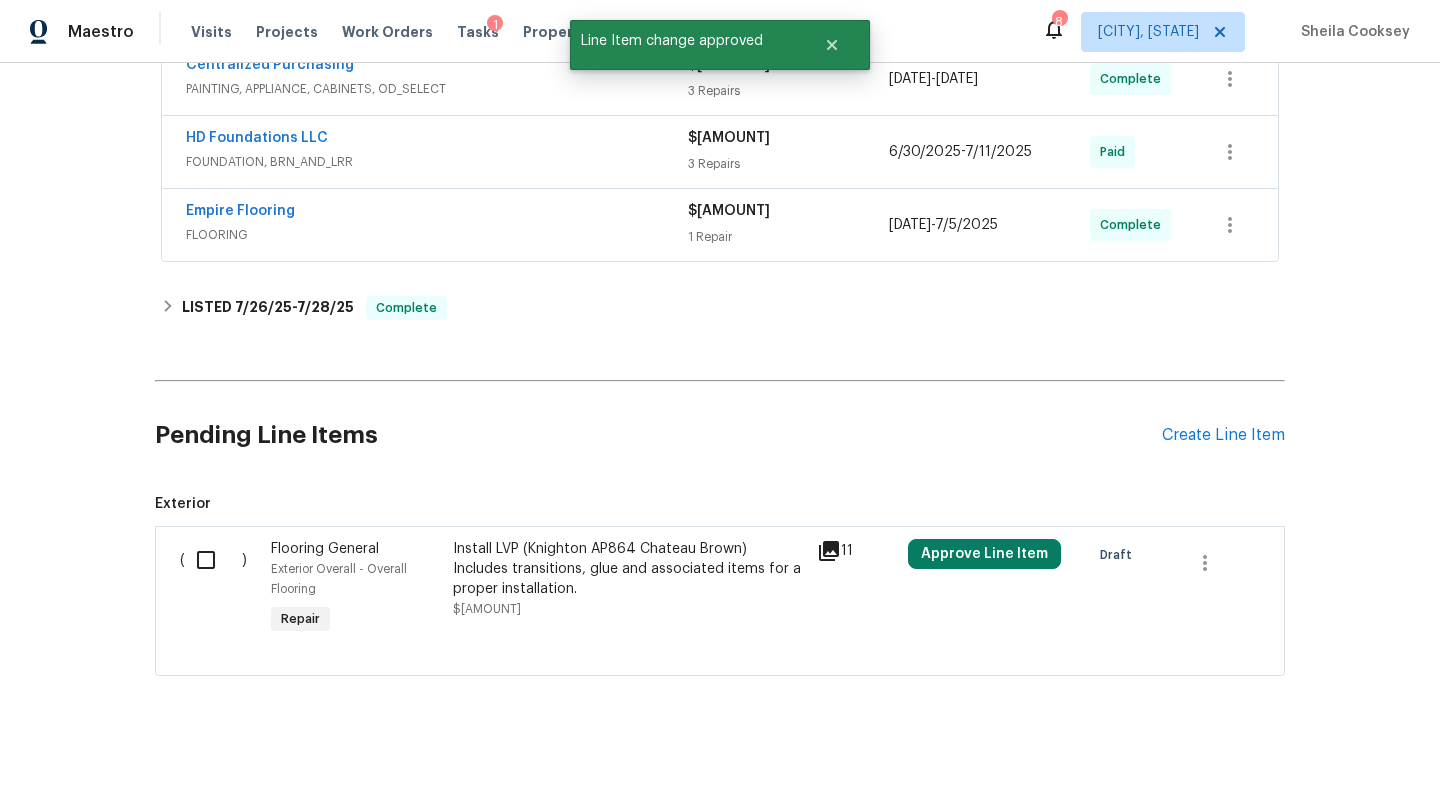 scroll, scrollTop: 0, scrollLeft: 0, axis: both 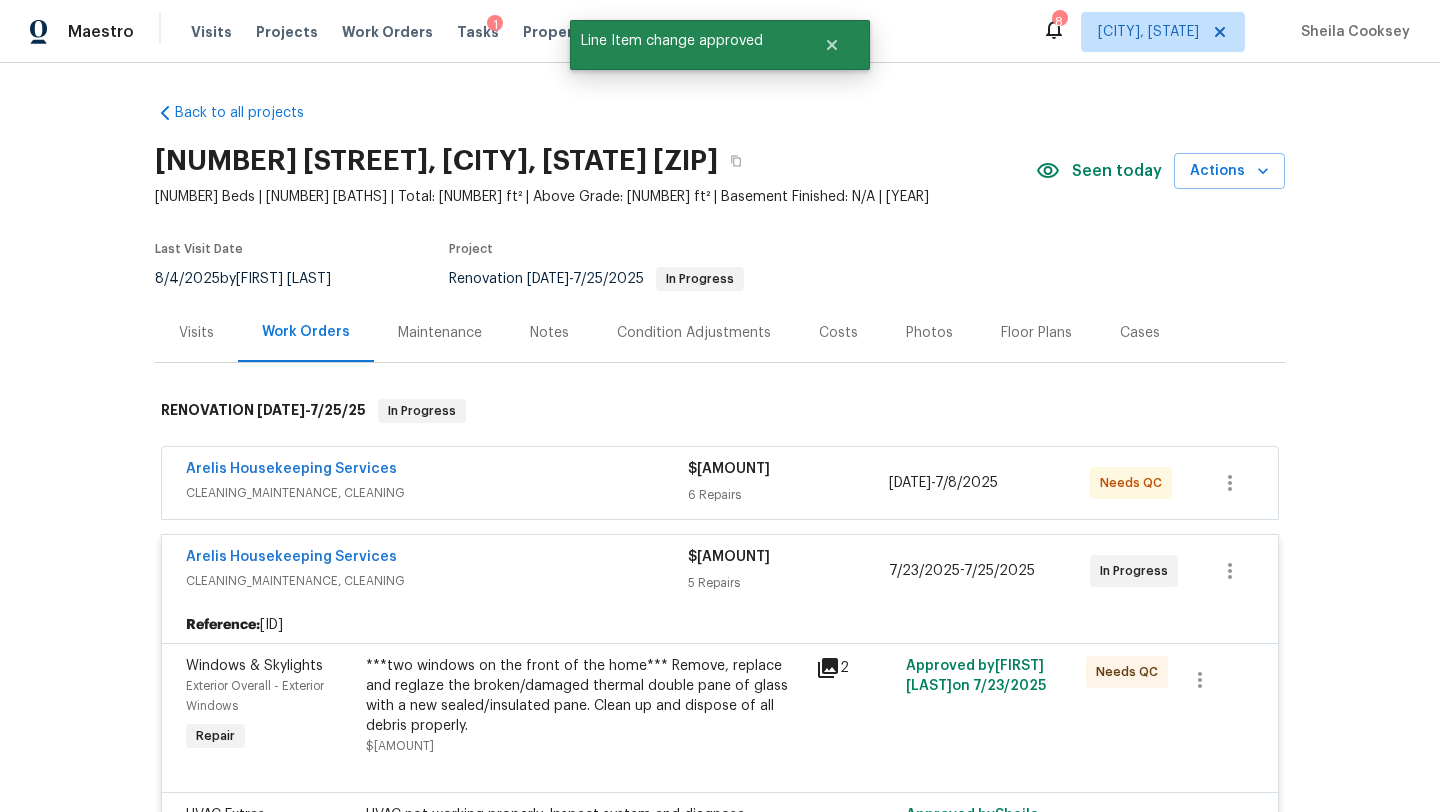 click on "Costs" at bounding box center (838, 333) 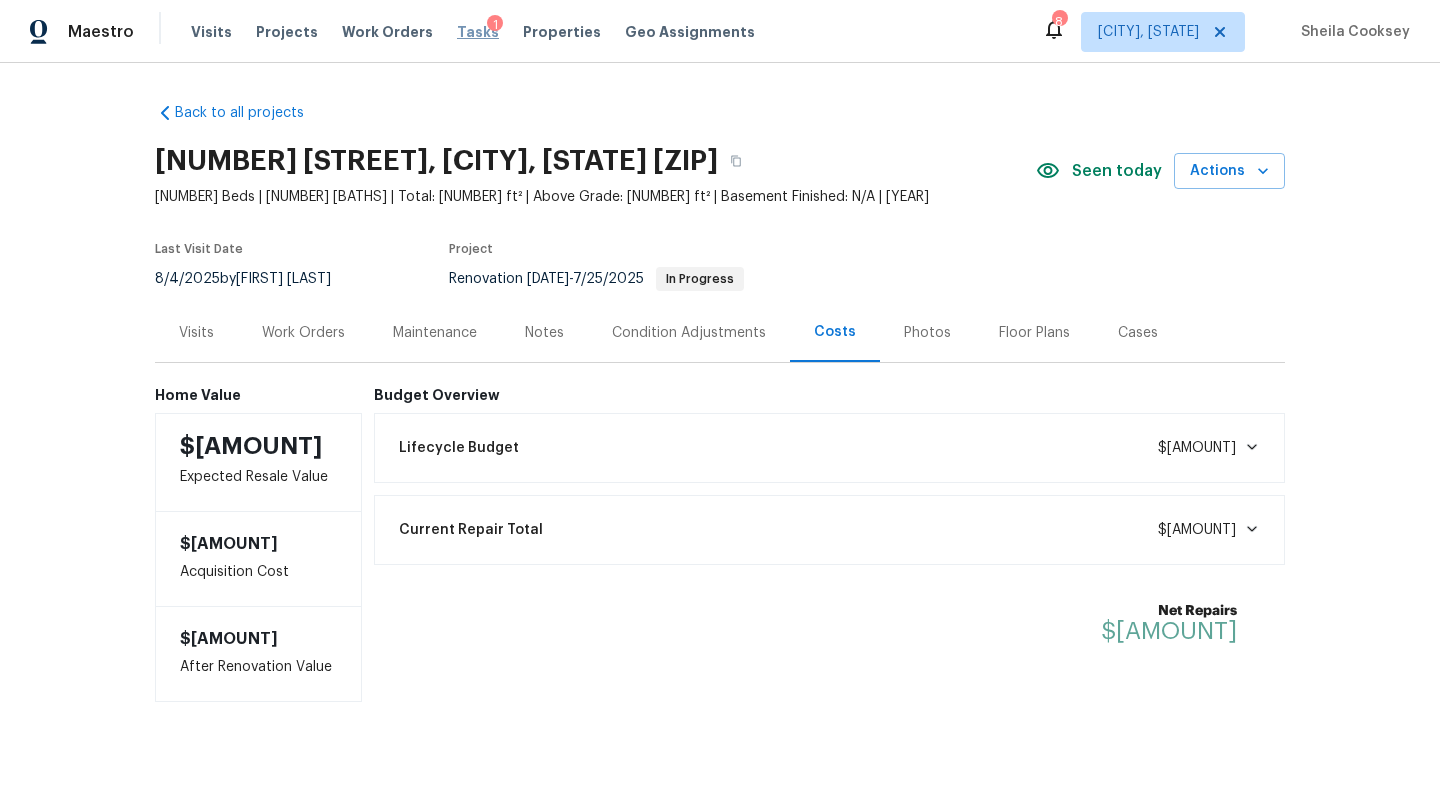 click on "Tasks" at bounding box center (478, 32) 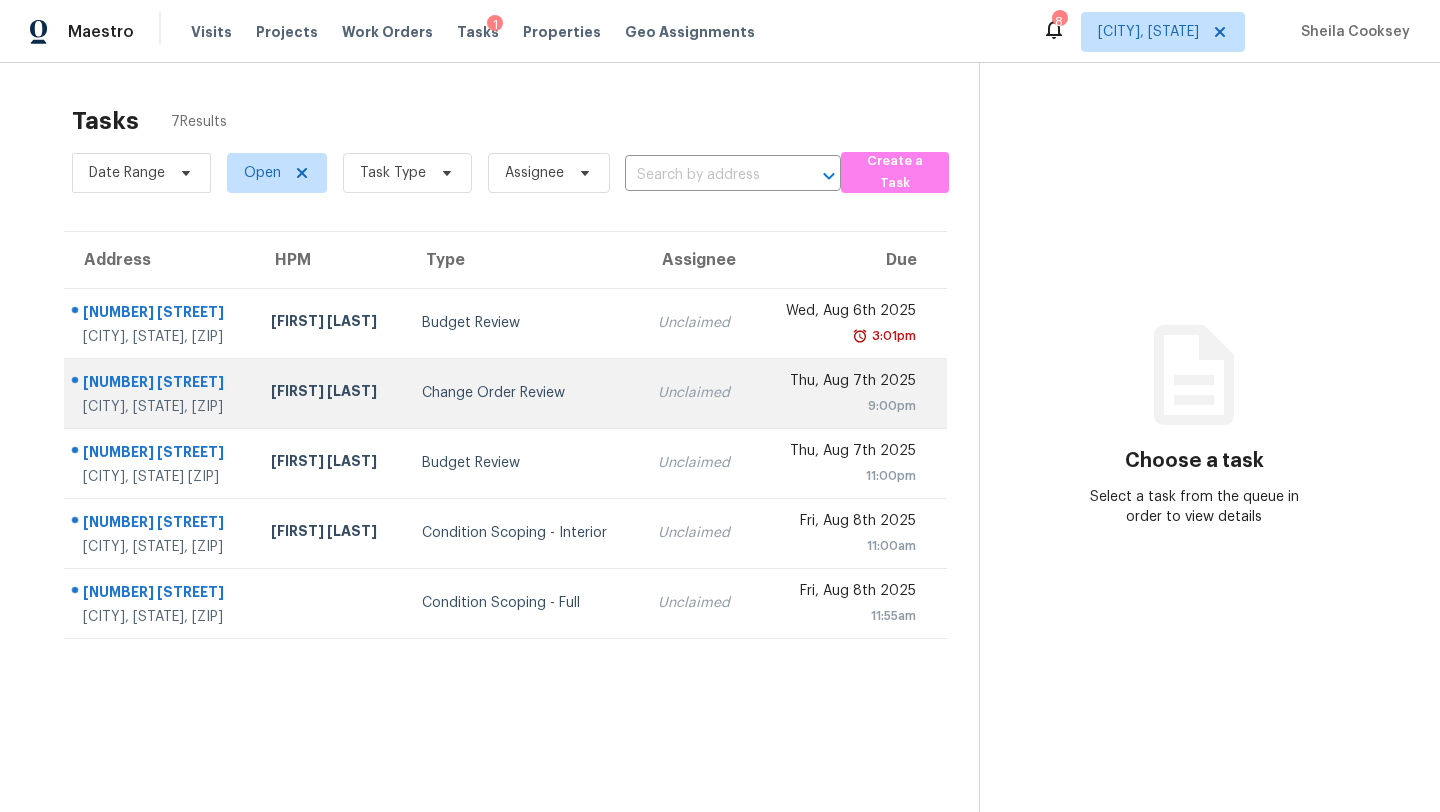 click on "Change Order Review" at bounding box center [524, 393] 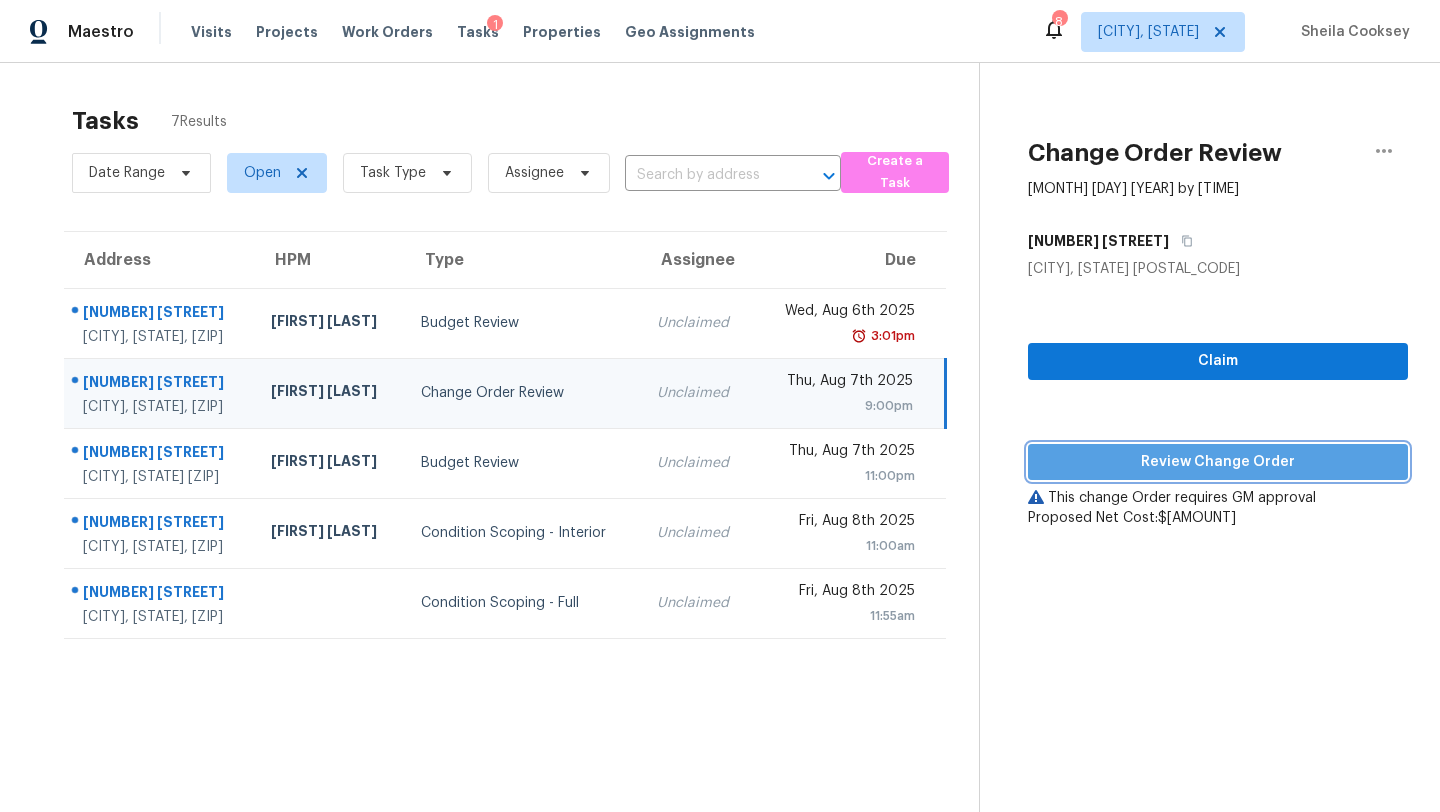 click on "Review Change Order" at bounding box center [1218, 462] 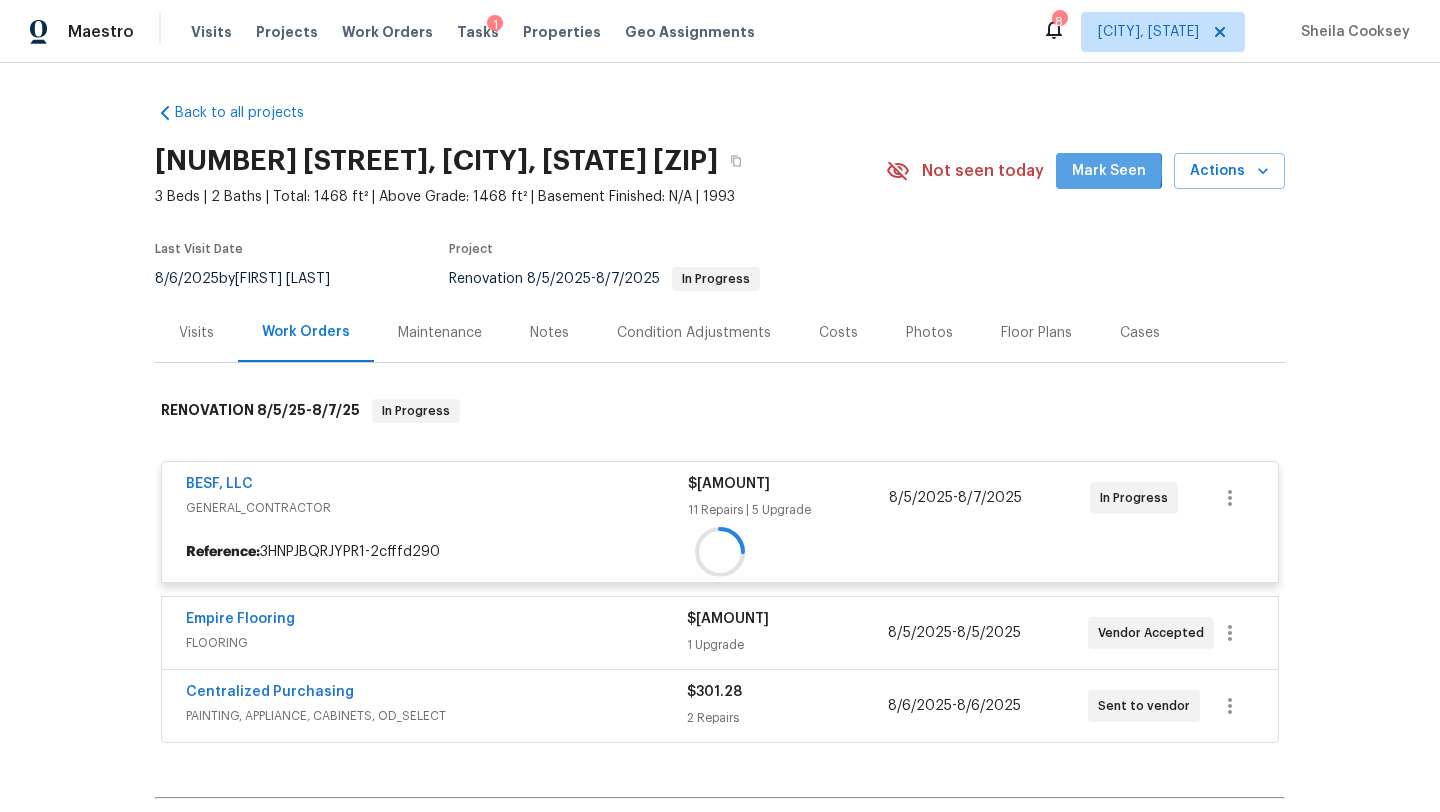 click on "Mark Seen" at bounding box center (1109, 171) 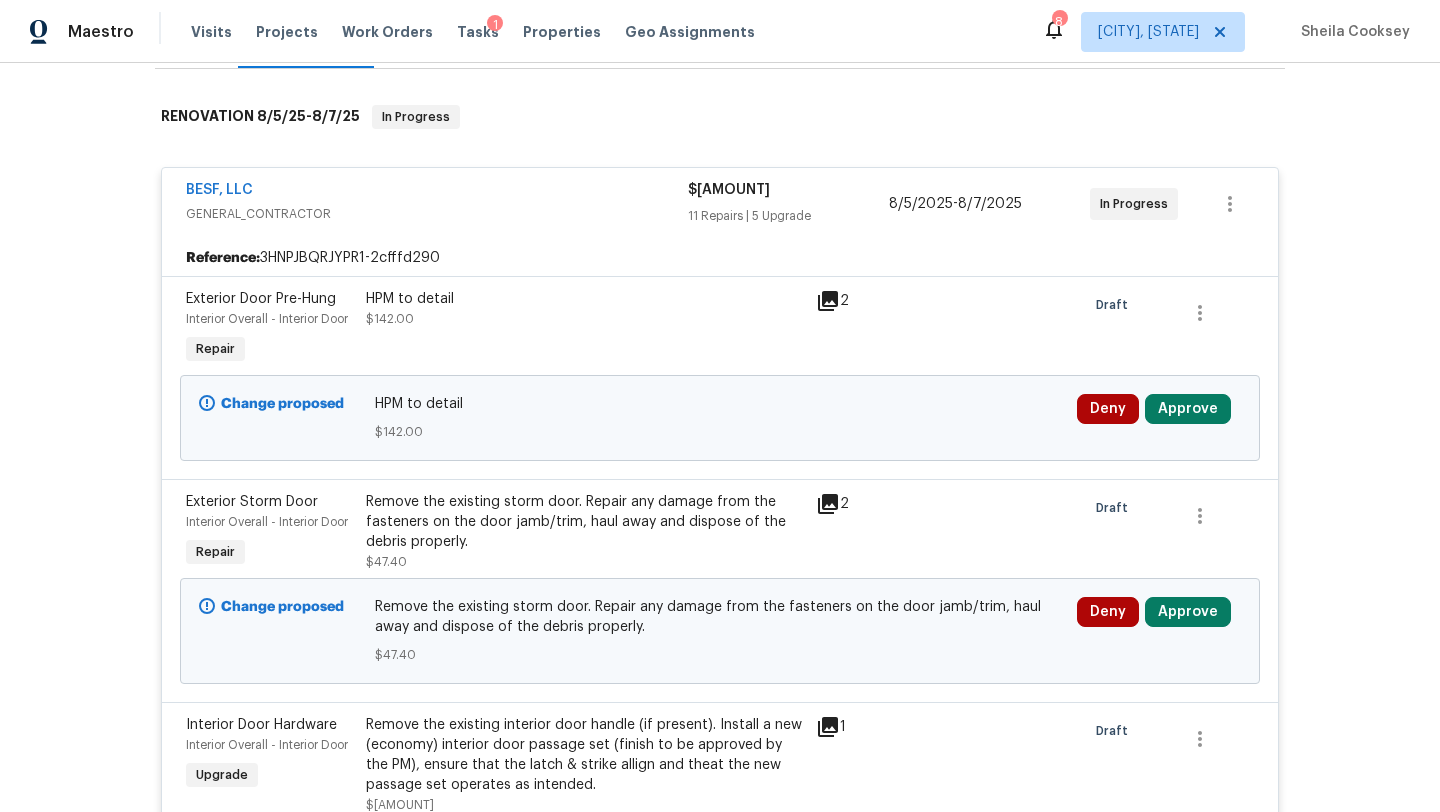 scroll, scrollTop: 296, scrollLeft: 0, axis: vertical 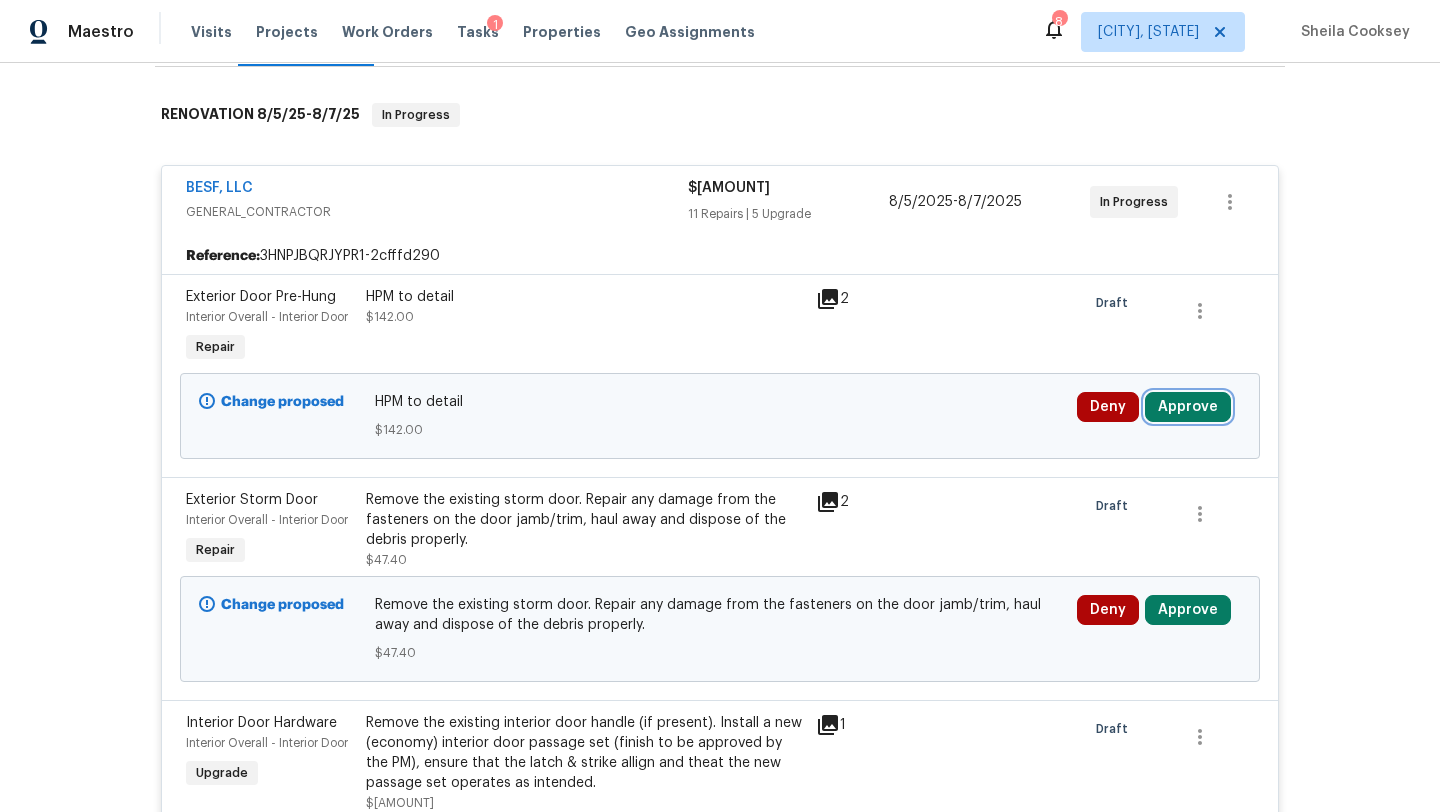 click on "Approve" at bounding box center (1188, 407) 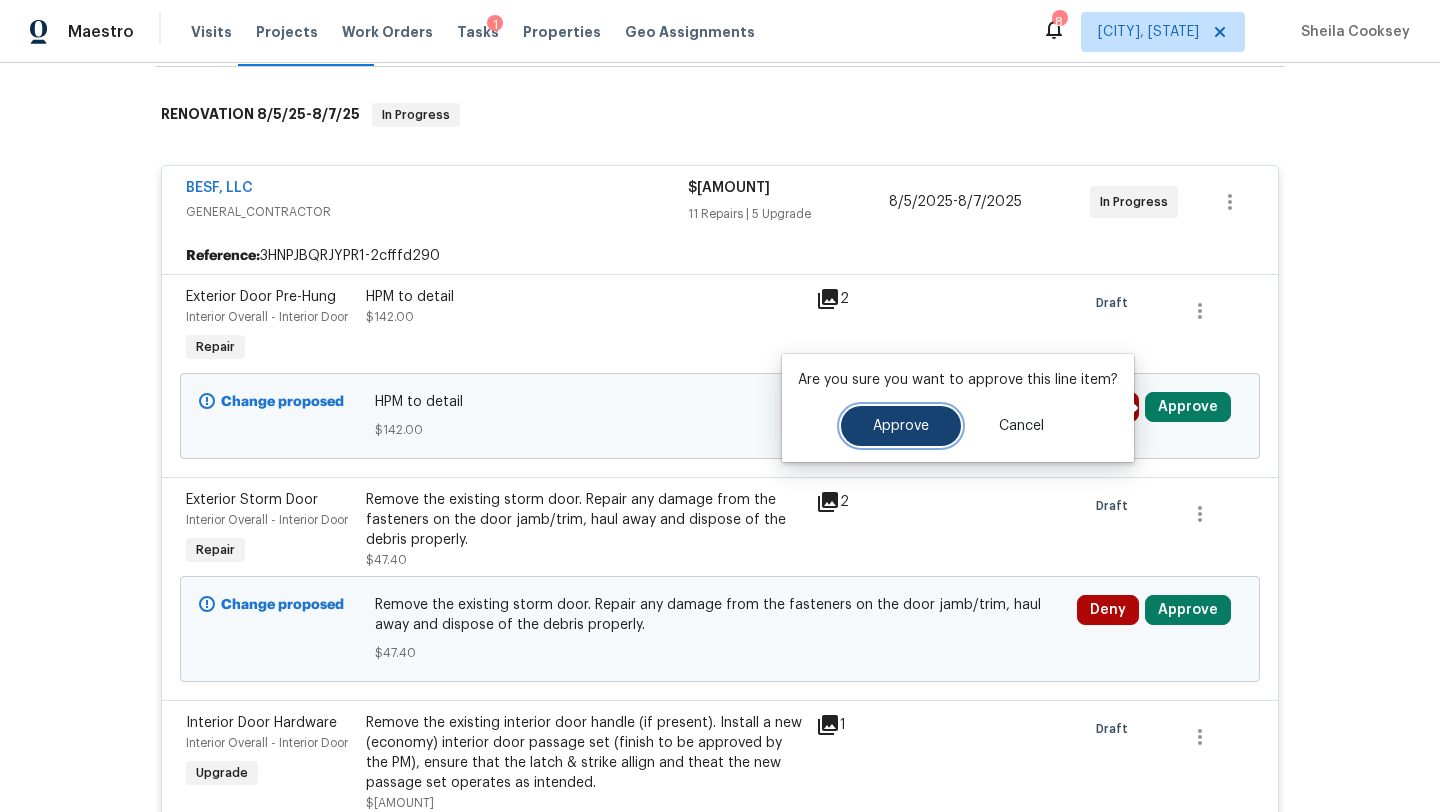 click on "Approve" at bounding box center [901, 426] 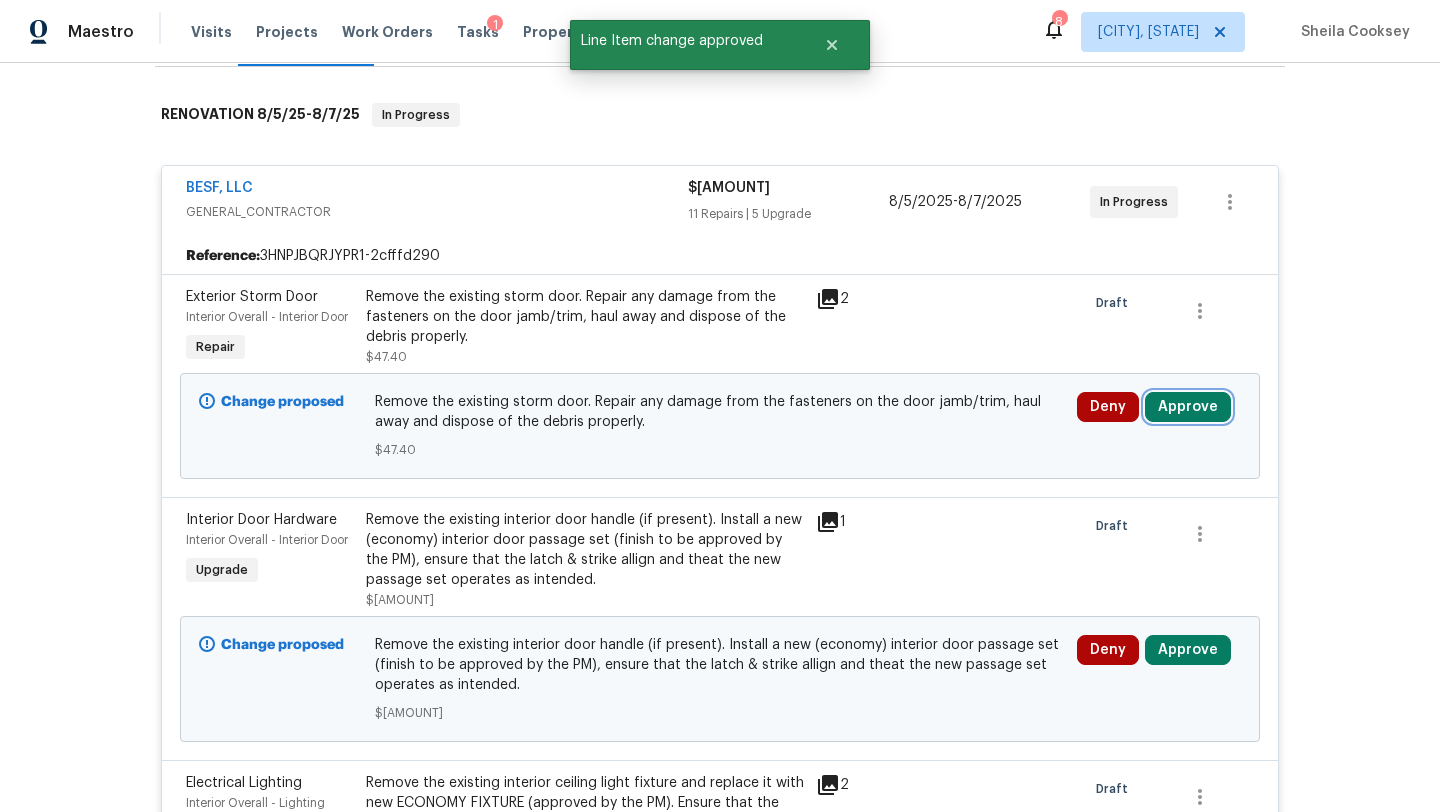 click on "Approve" at bounding box center [1188, 407] 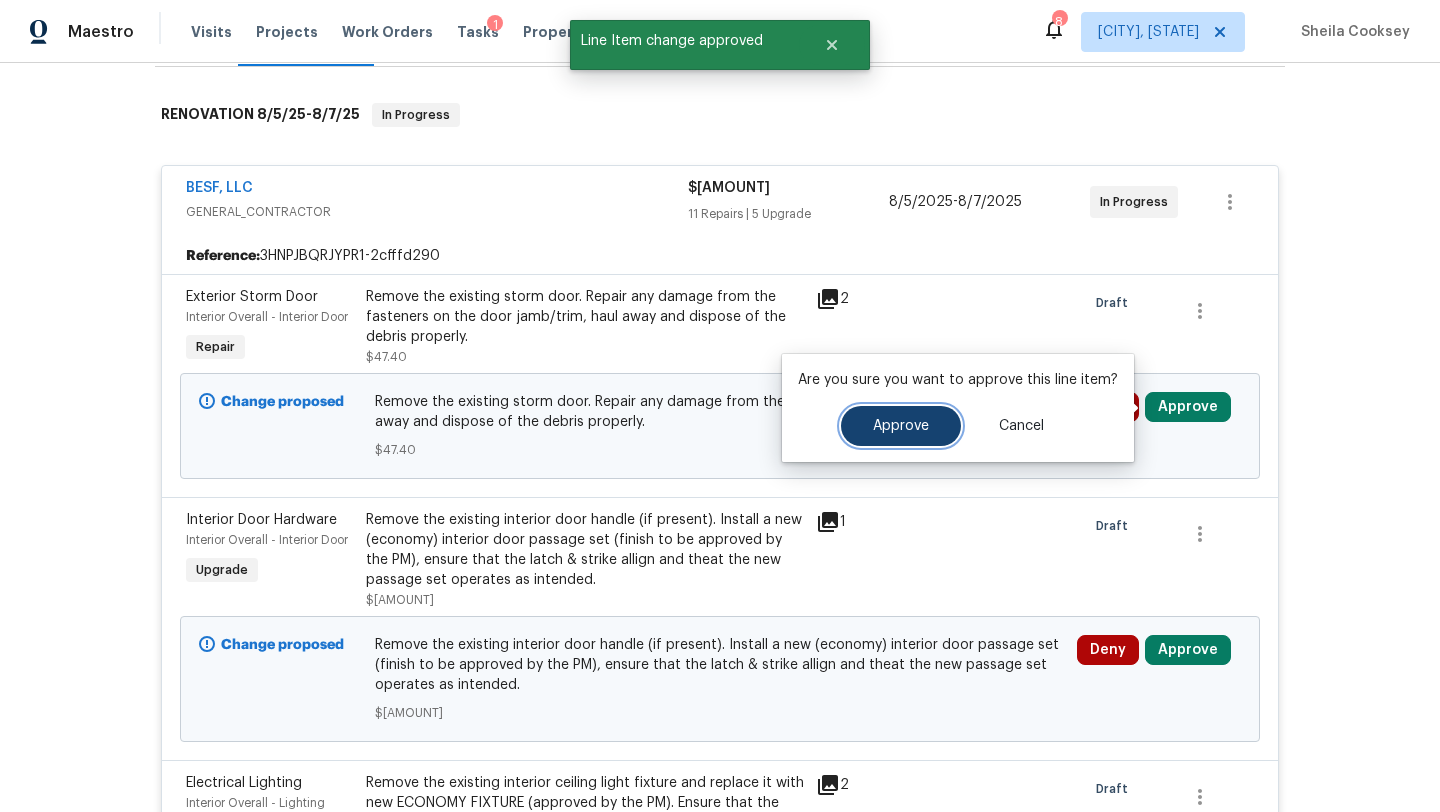 click on "Approve" at bounding box center [901, 426] 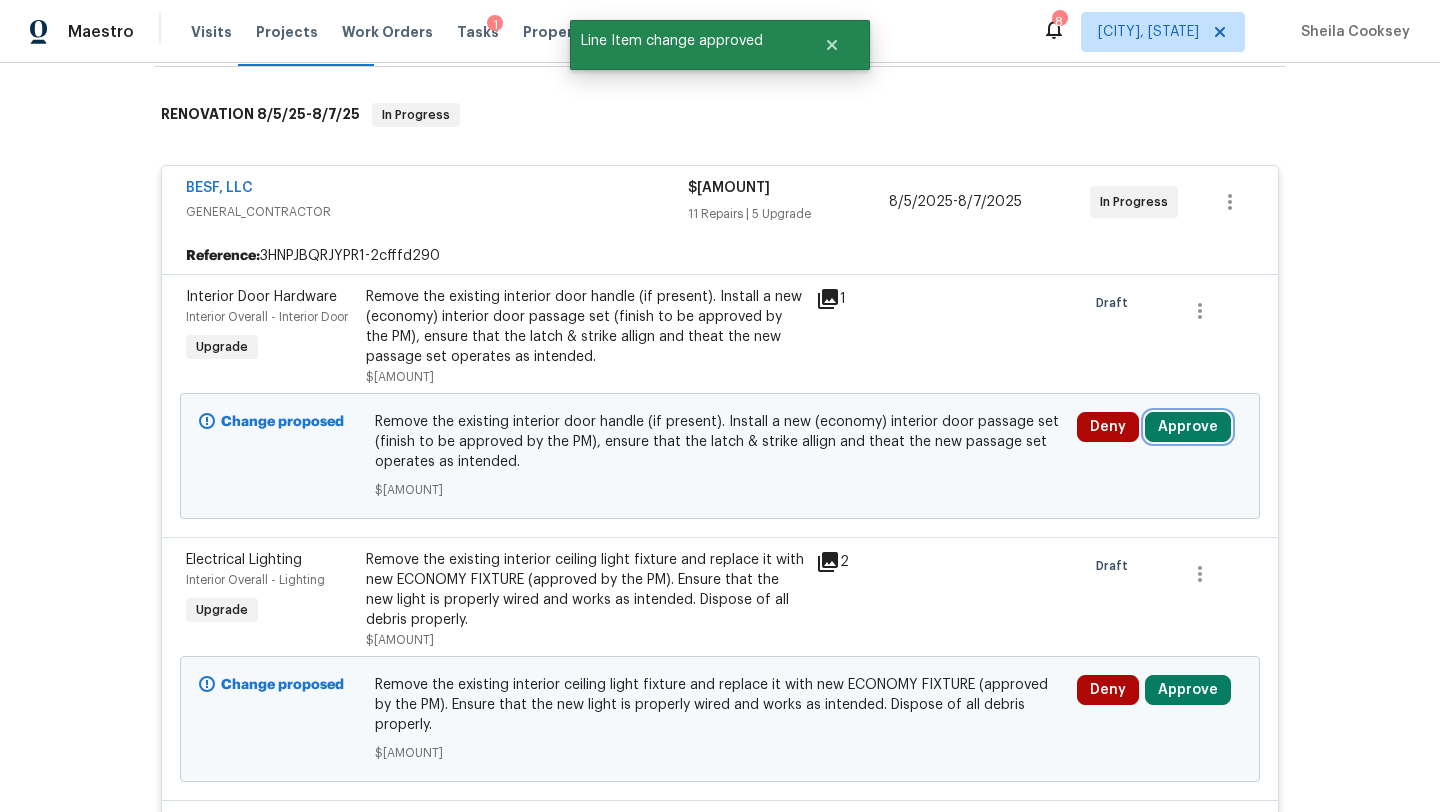 click on "Approve" at bounding box center (1188, 427) 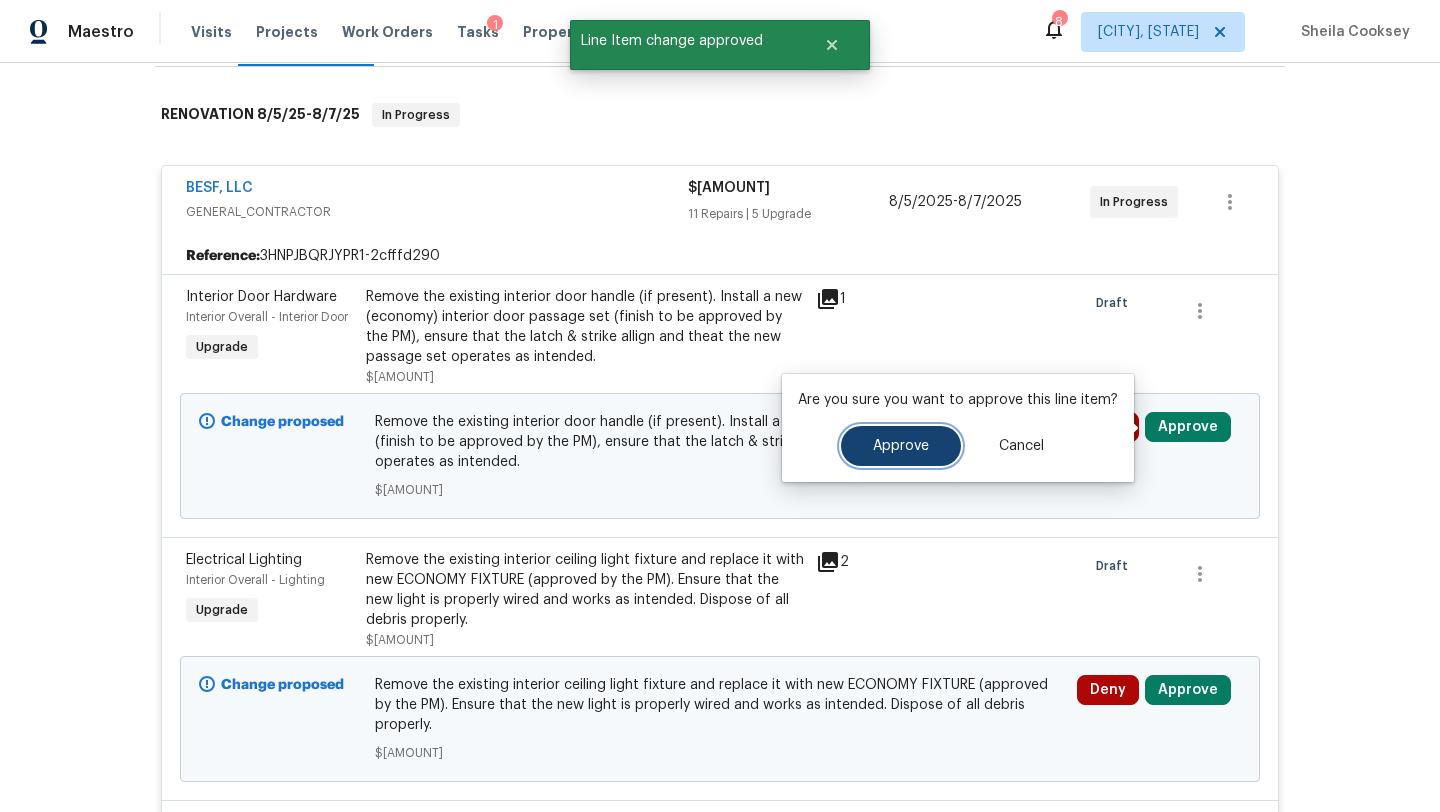 click on "Approve" at bounding box center (901, 446) 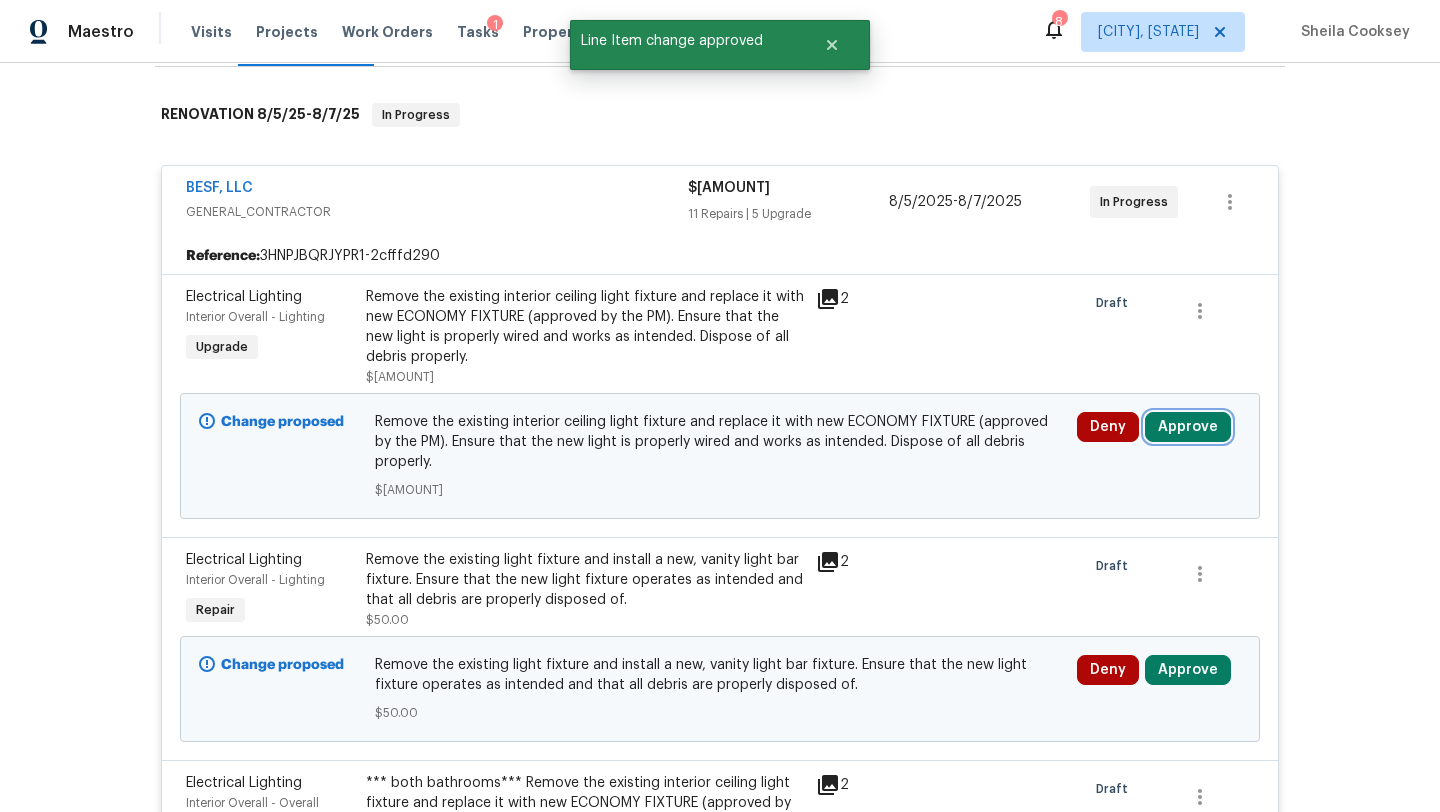 click on "Approve" at bounding box center [1188, 427] 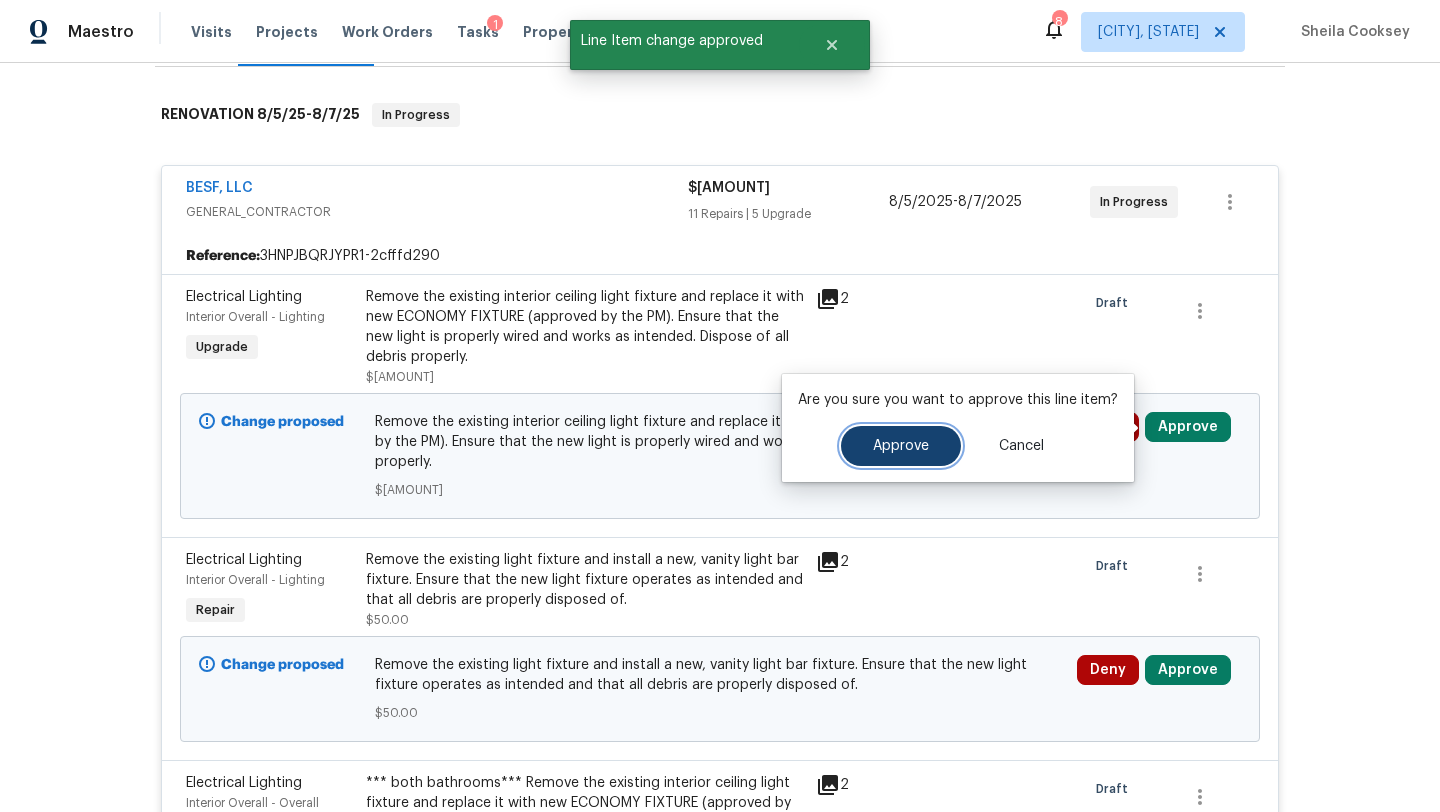 click on "Approve" at bounding box center (901, 446) 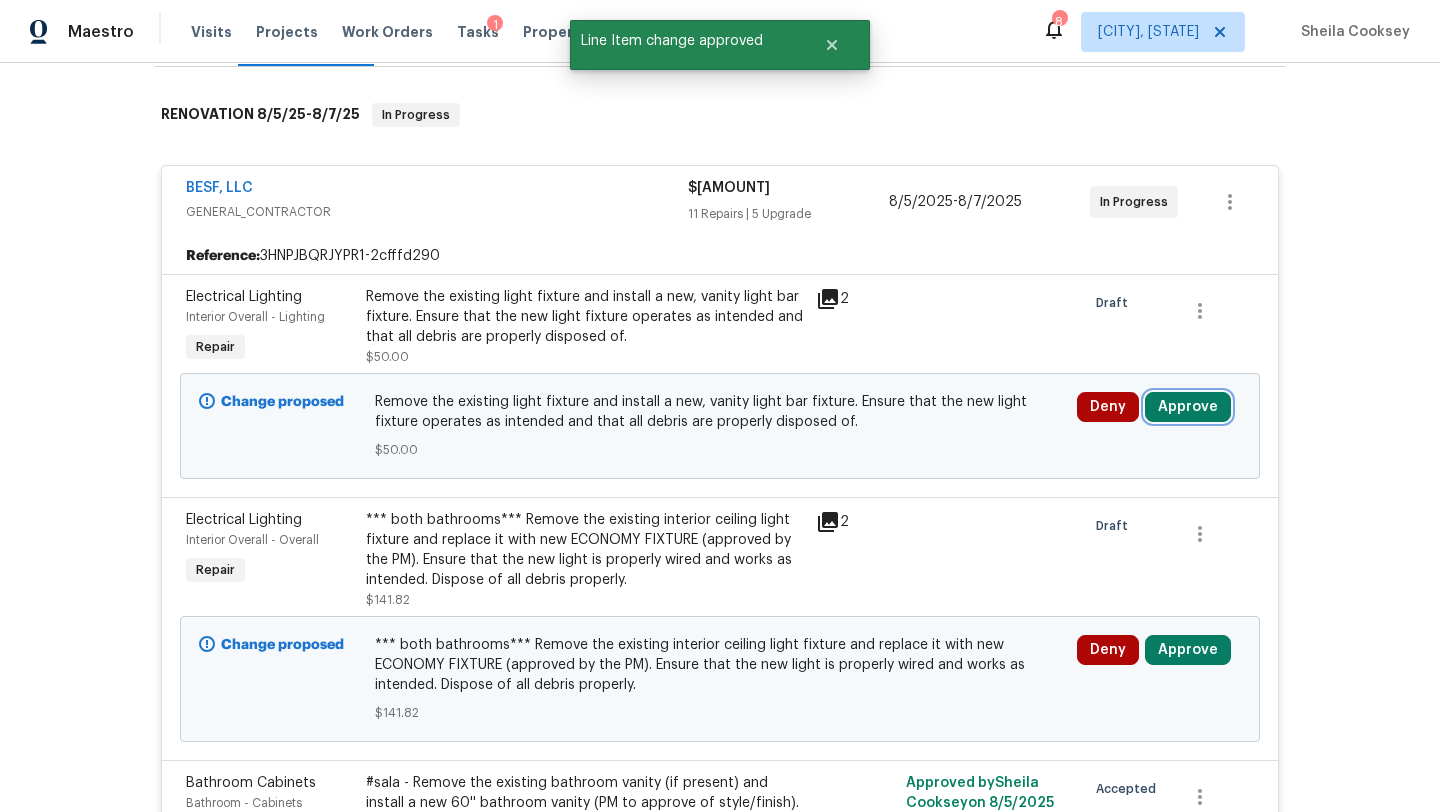 click on "Approve" at bounding box center (1188, 407) 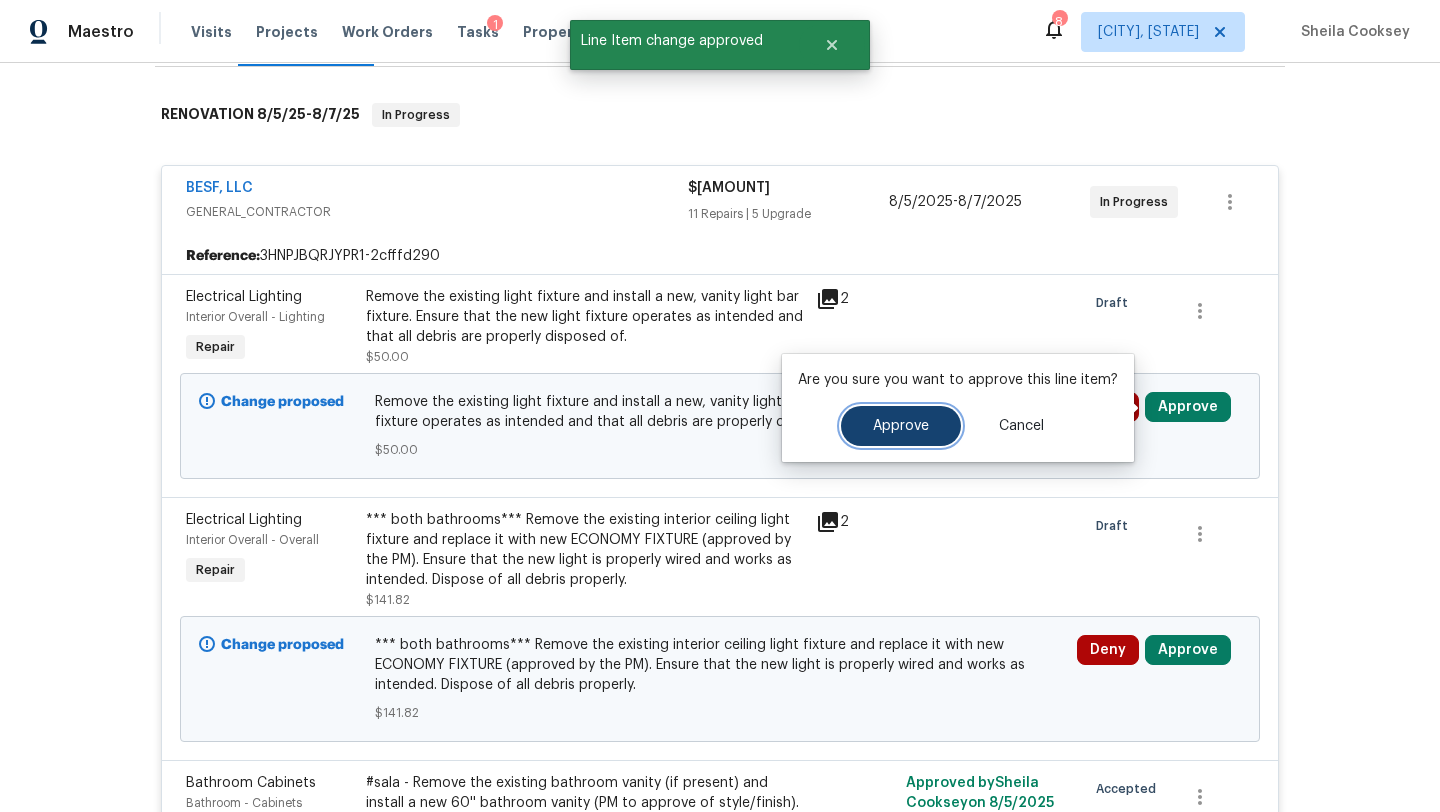 click on "Approve" at bounding box center [901, 426] 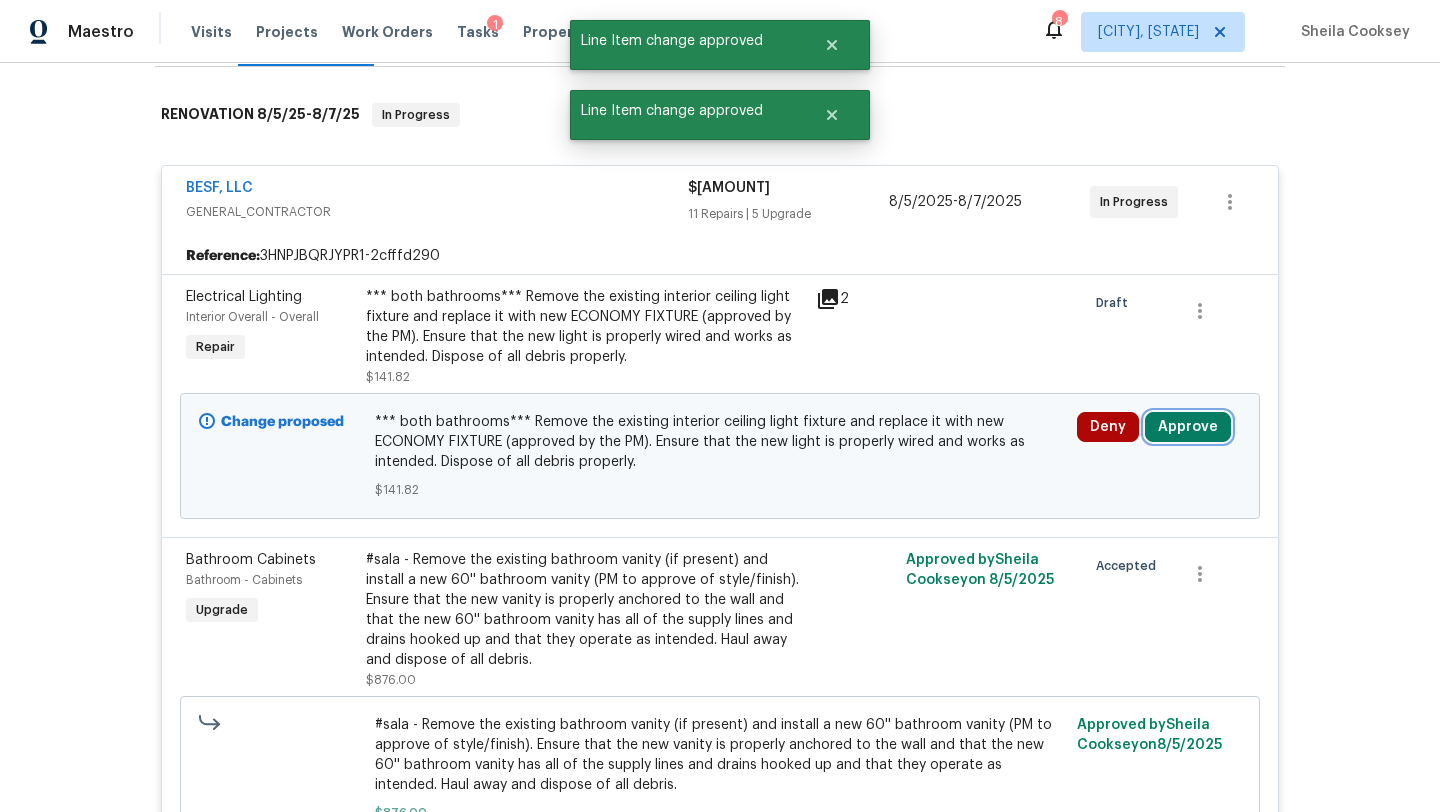 click on "Approve" at bounding box center [1188, 427] 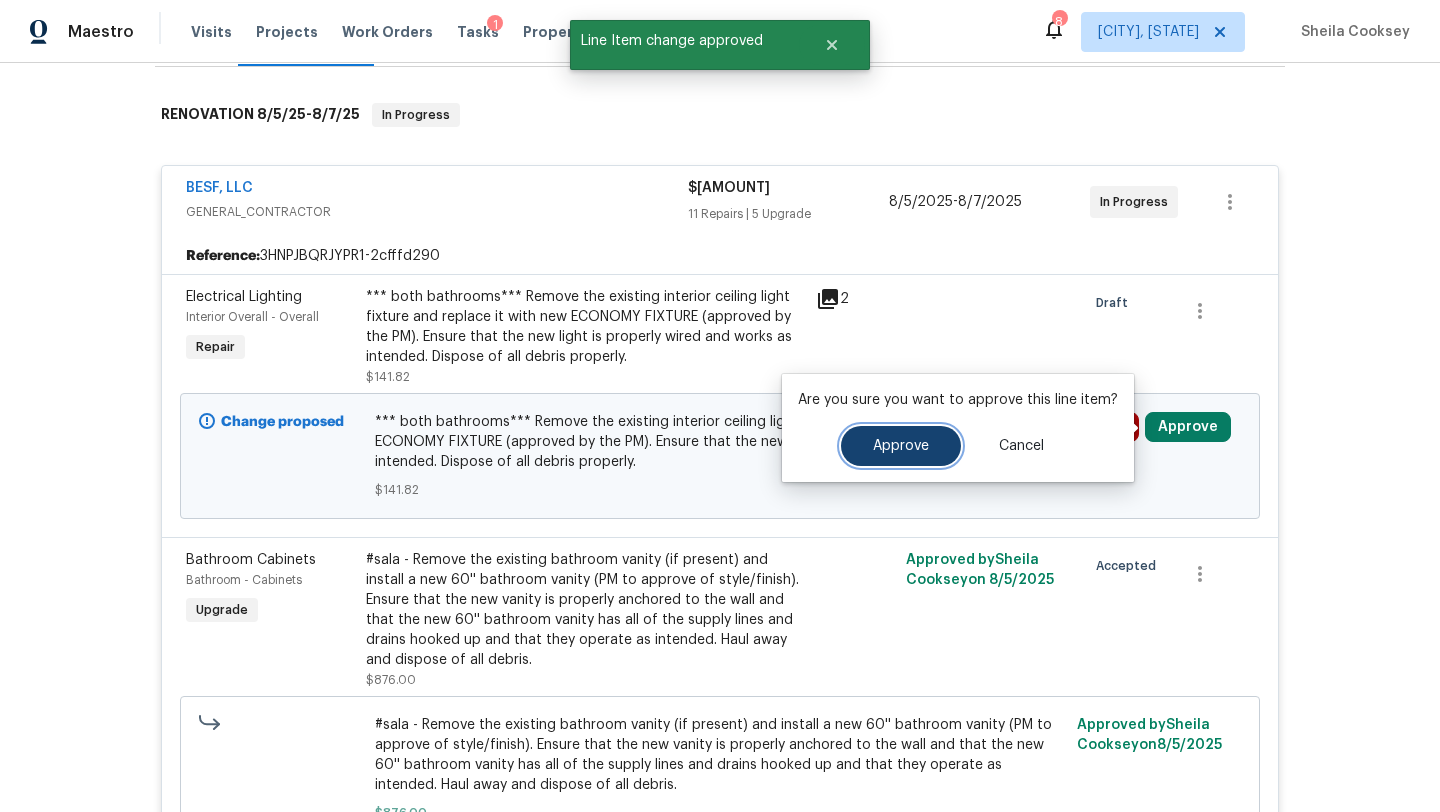 click on "Approve" at bounding box center [901, 446] 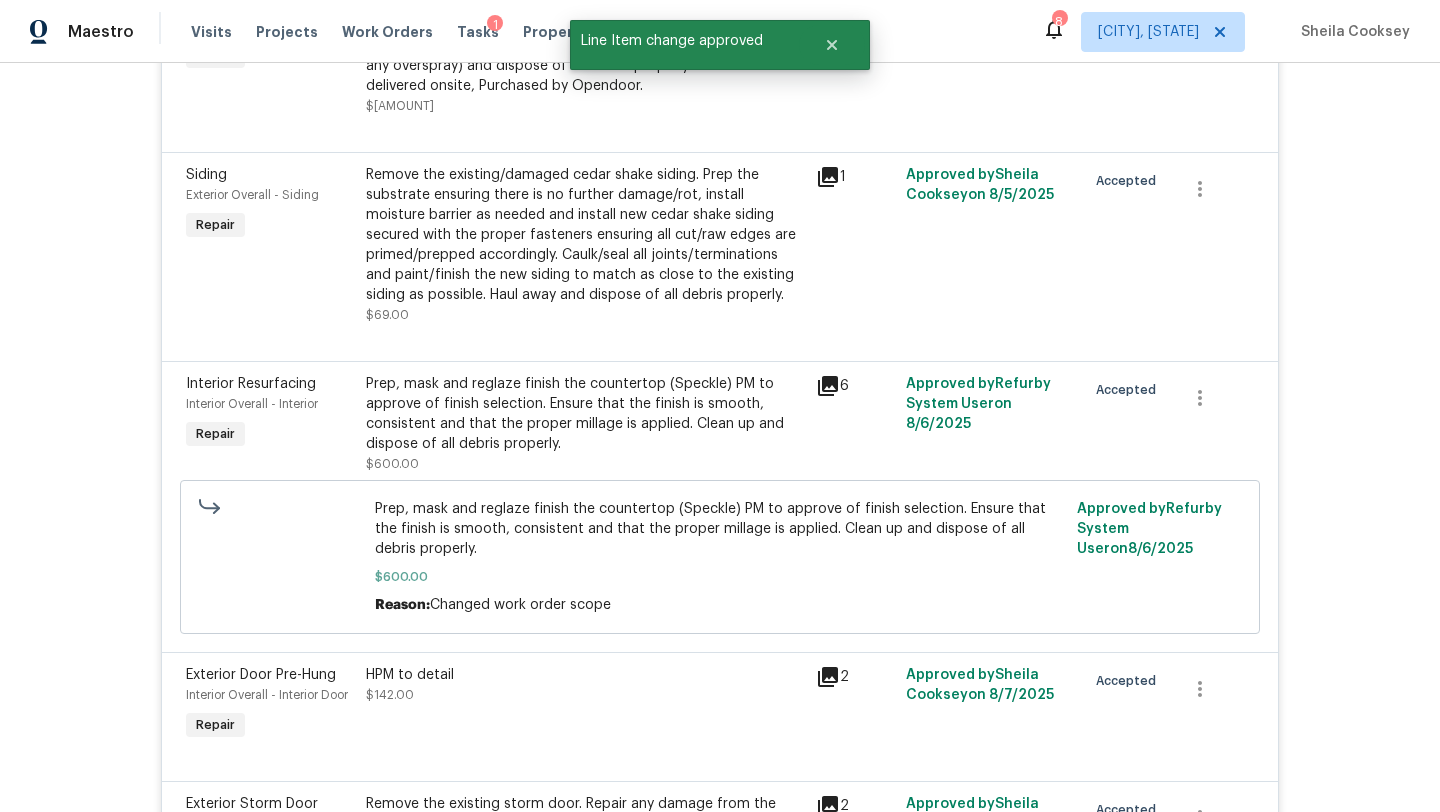 scroll, scrollTop: 0, scrollLeft: 0, axis: both 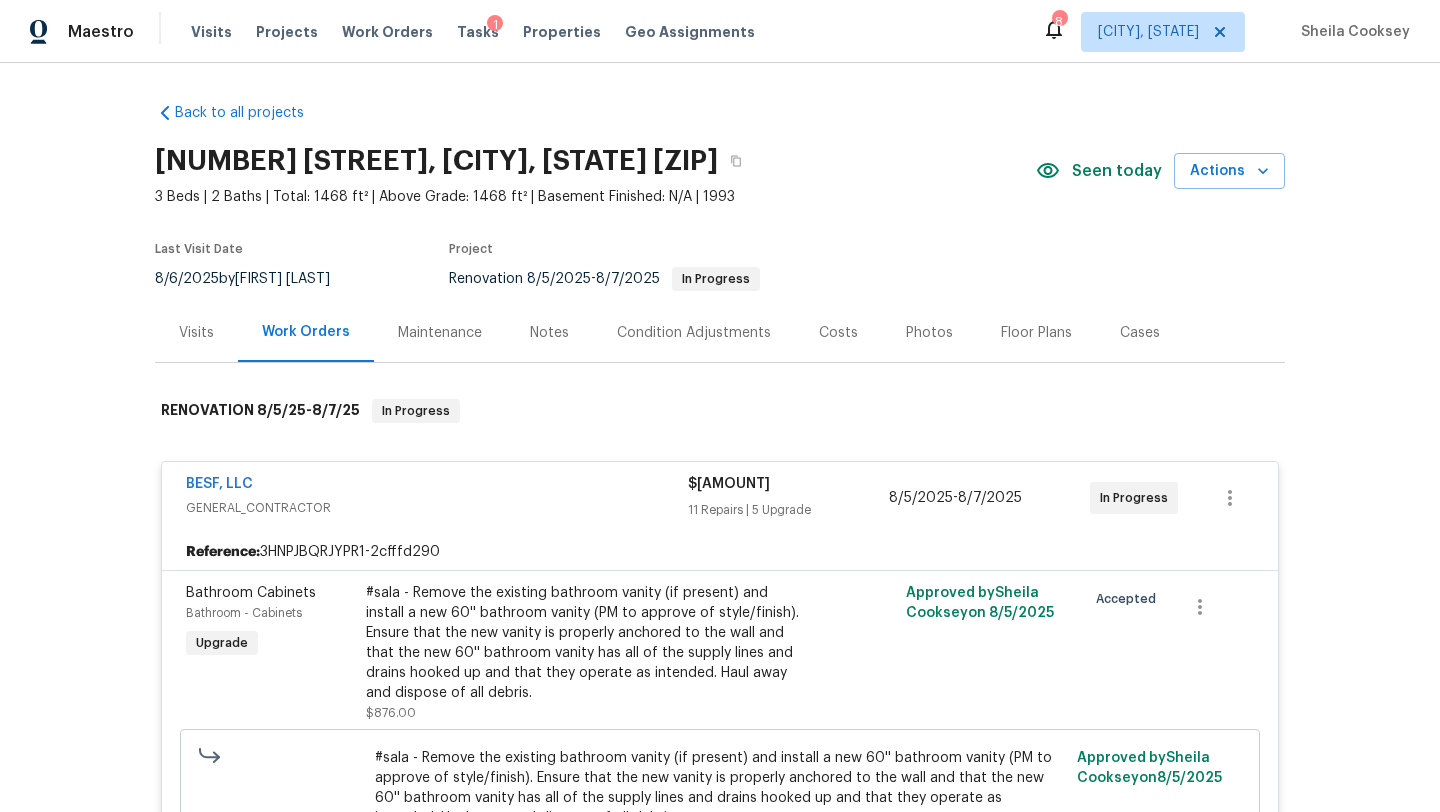click on "Notes" at bounding box center [549, 333] 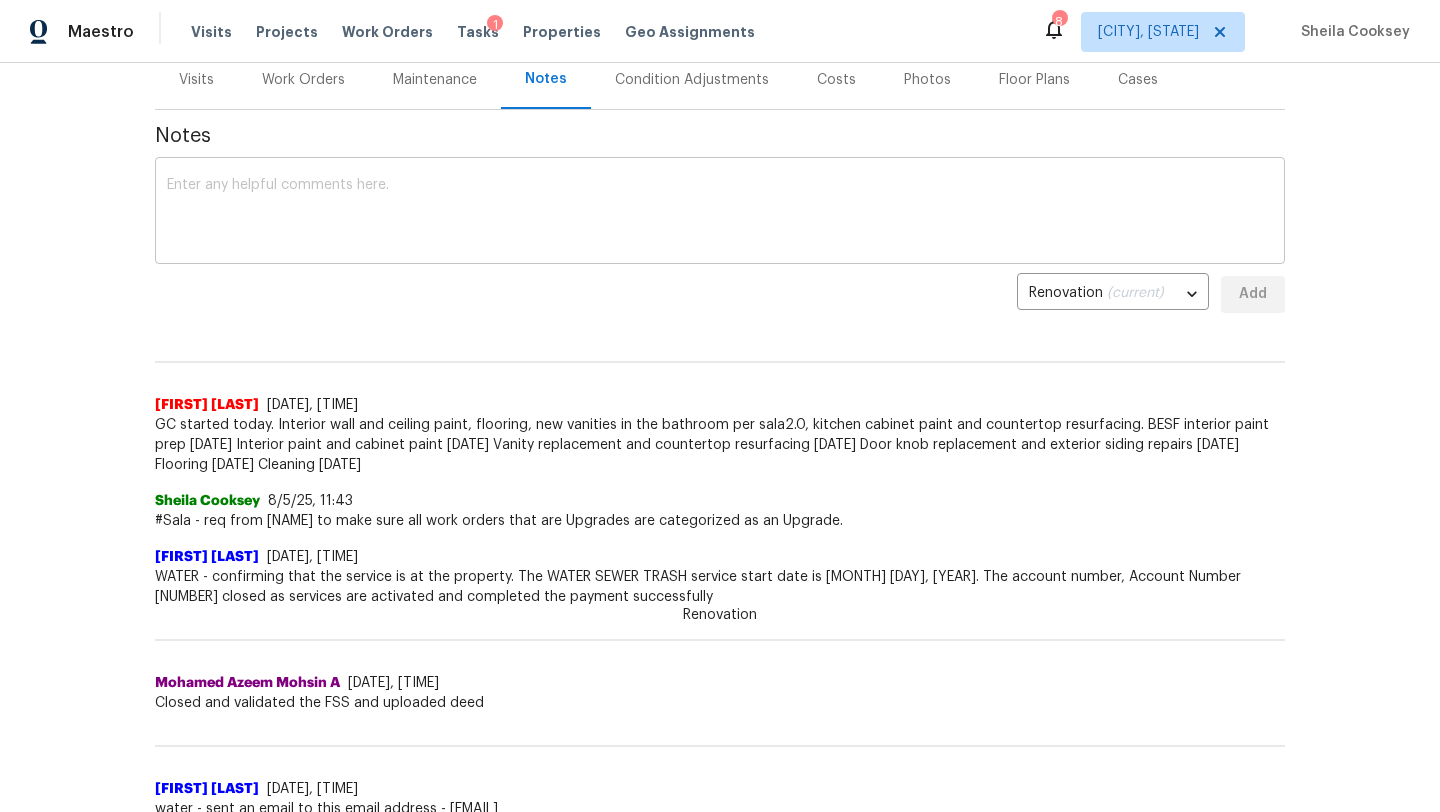 scroll, scrollTop: 255, scrollLeft: 0, axis: vertical 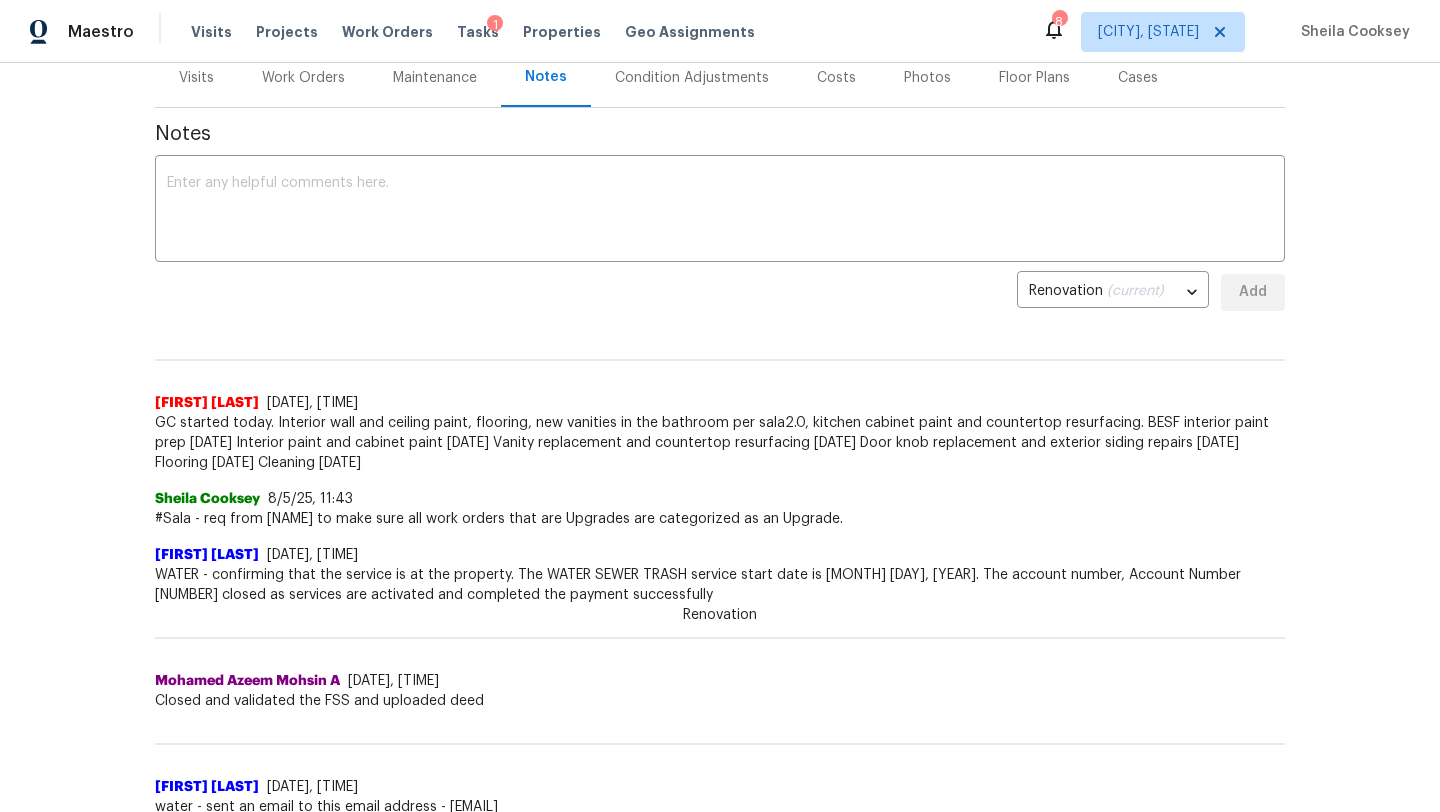 click on "Costs" at bounding box center [836, 78] 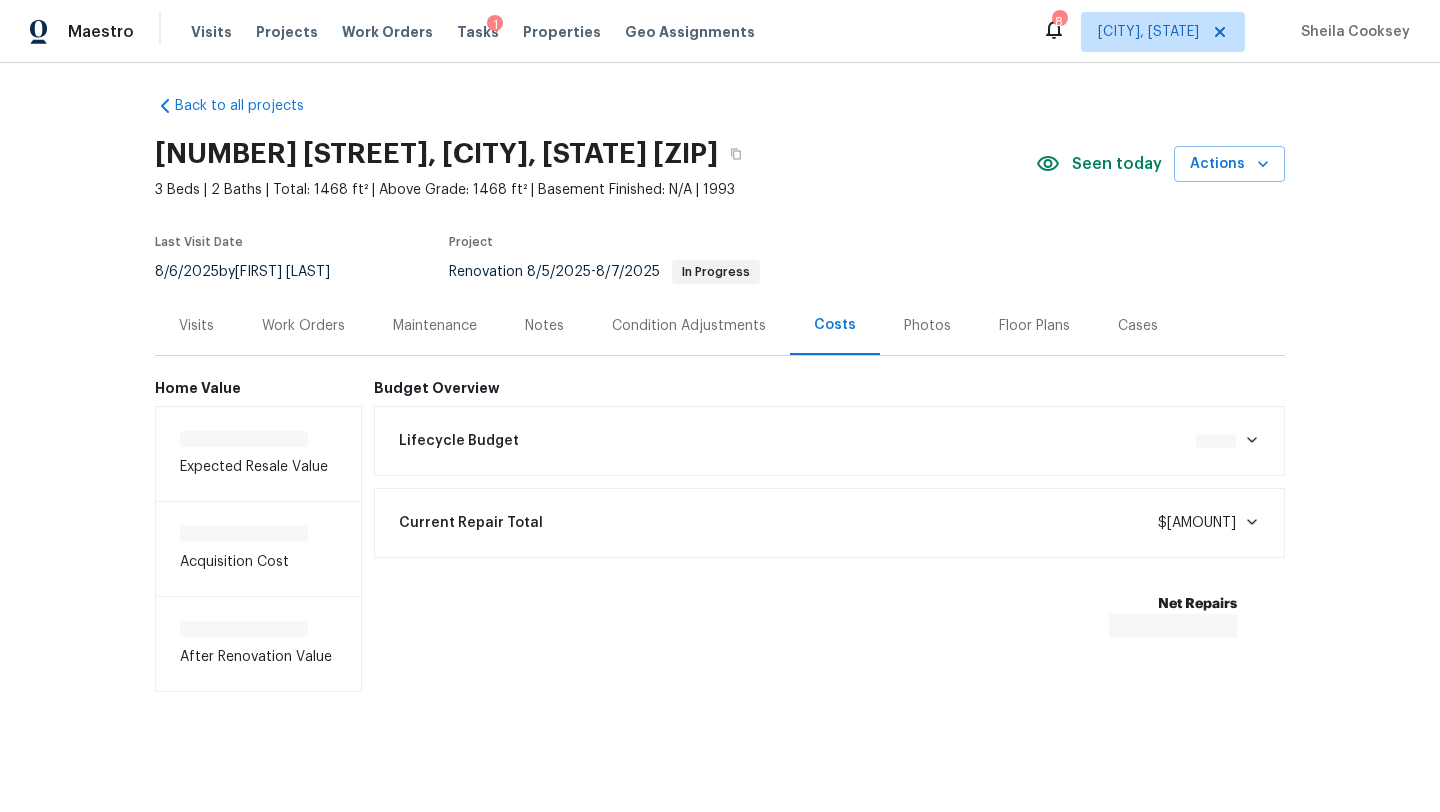 scroll, scrollTop: 11, scrollLeft: 0, axis: vertical 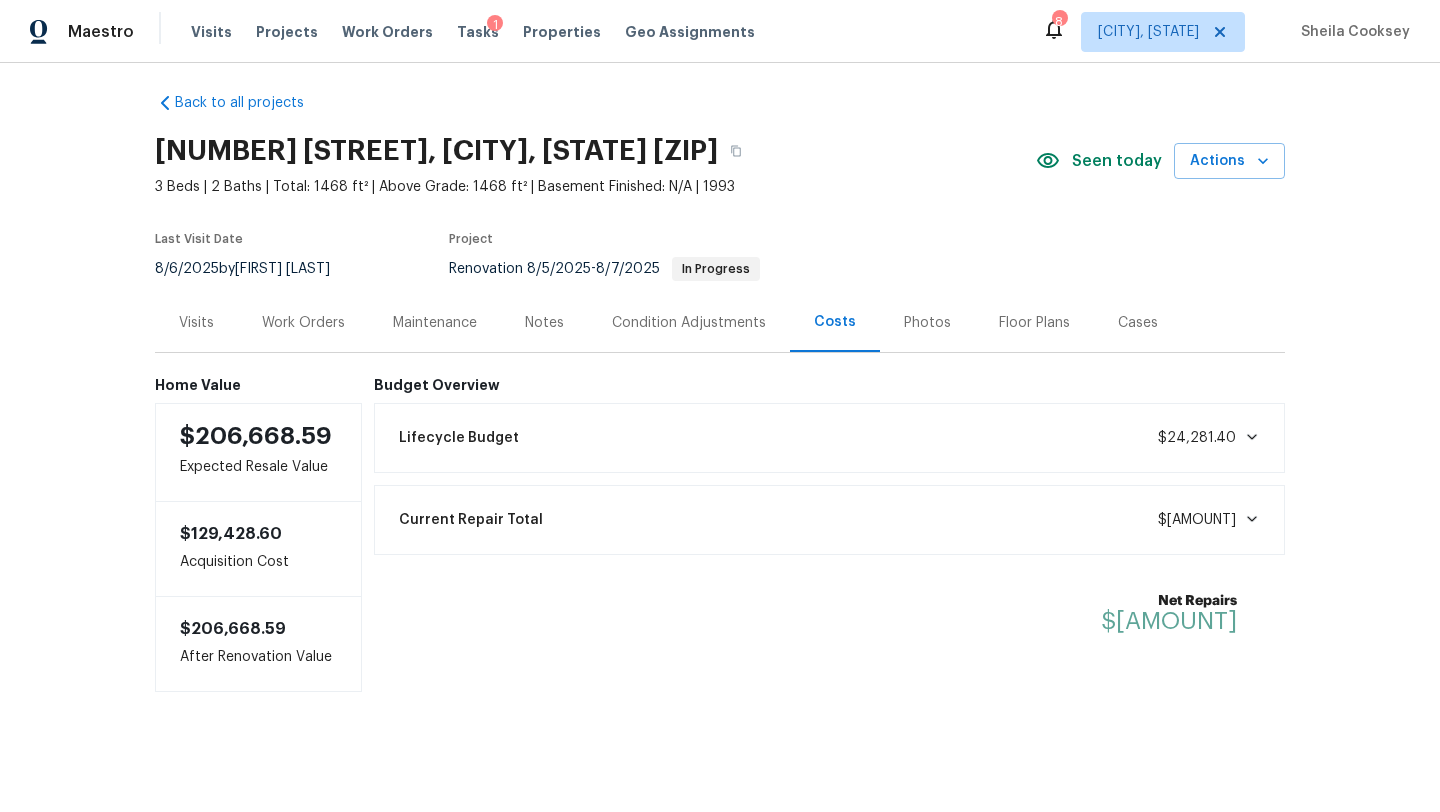 click on "Notes" at bounding box center [544, 323] 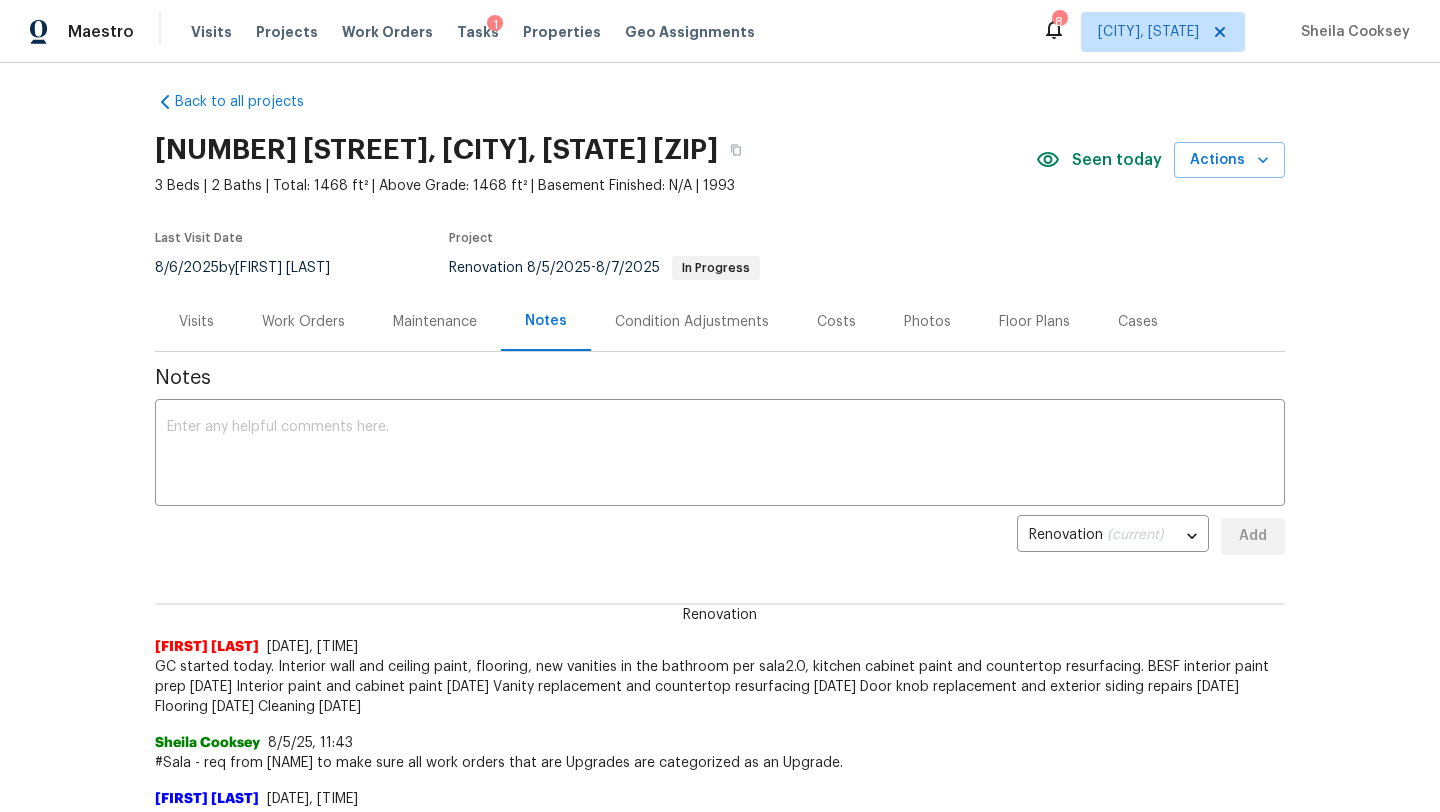 scroll, scrollTop: 255, scrollLeft: 0, axis: vertical 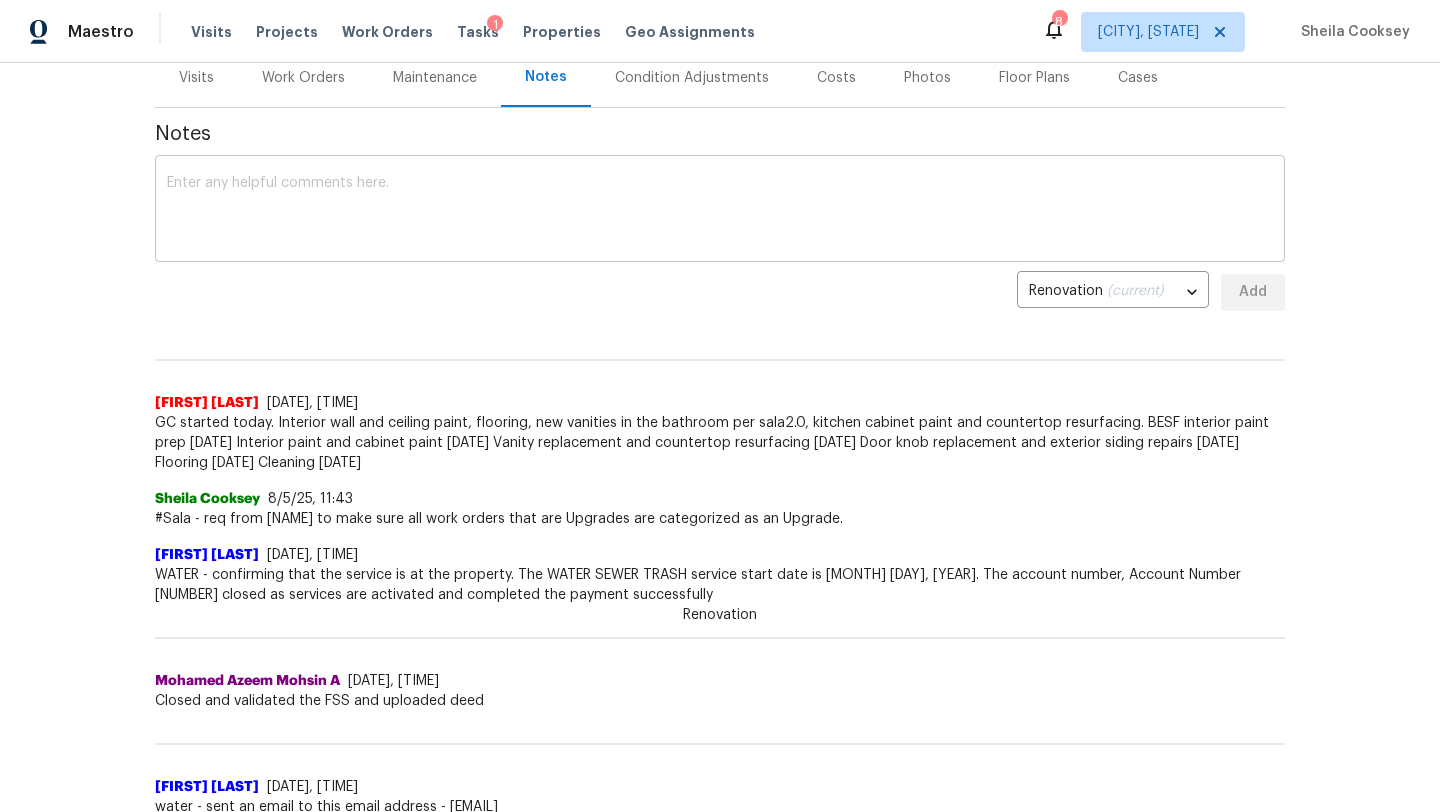 click at bounding box center [720, 211] 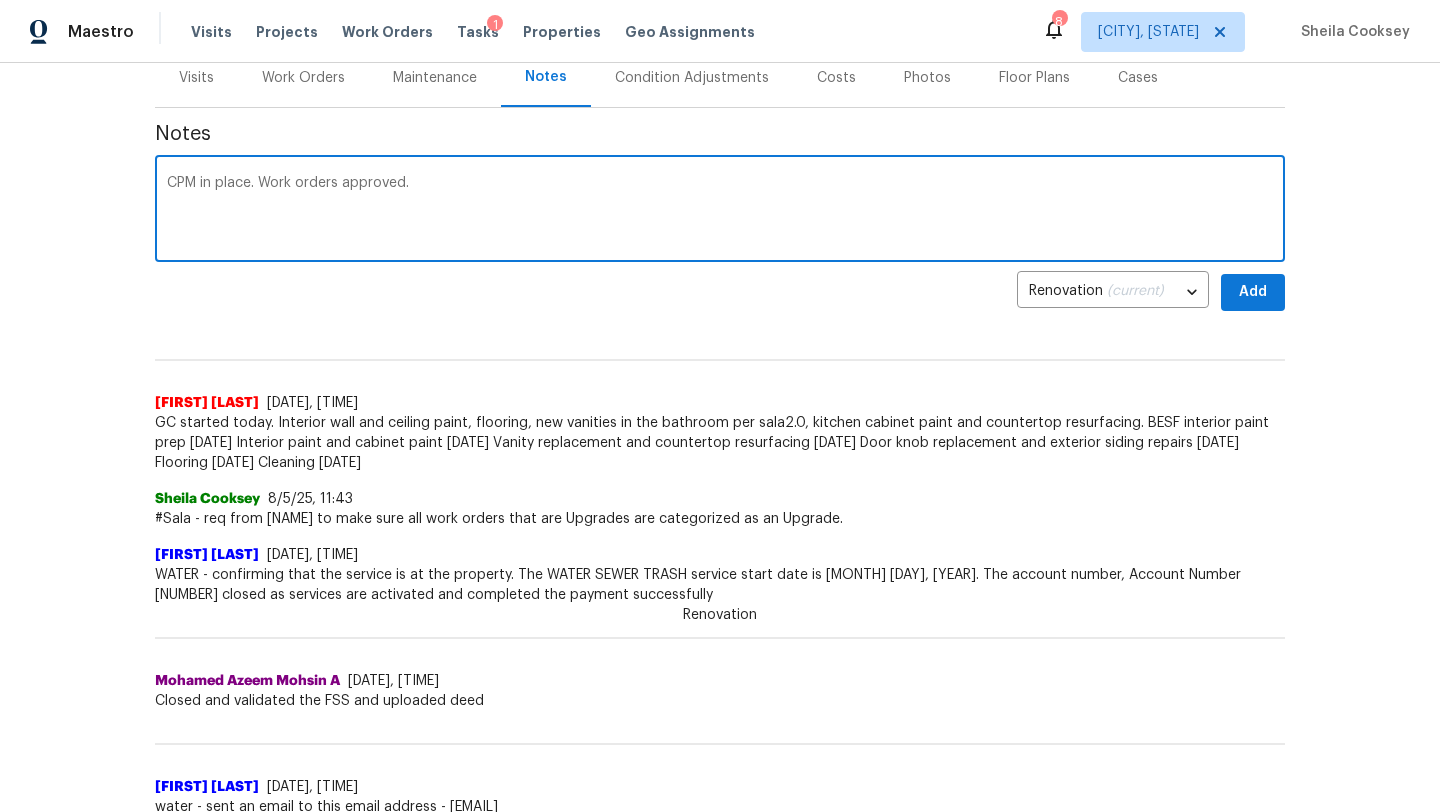 type on "CPM in place. Work orders approved." 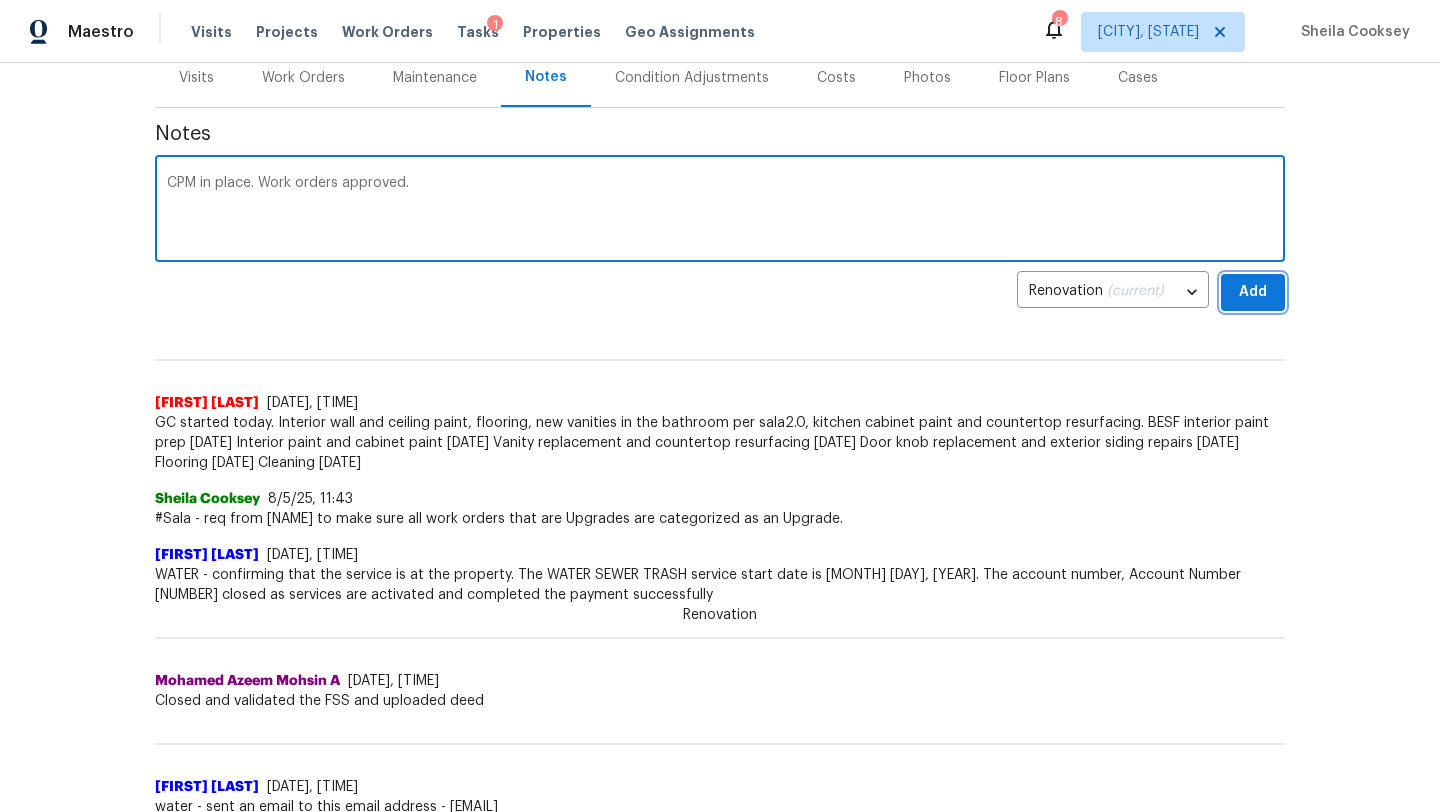 click on "Add" at bounding box center [1253, 292] 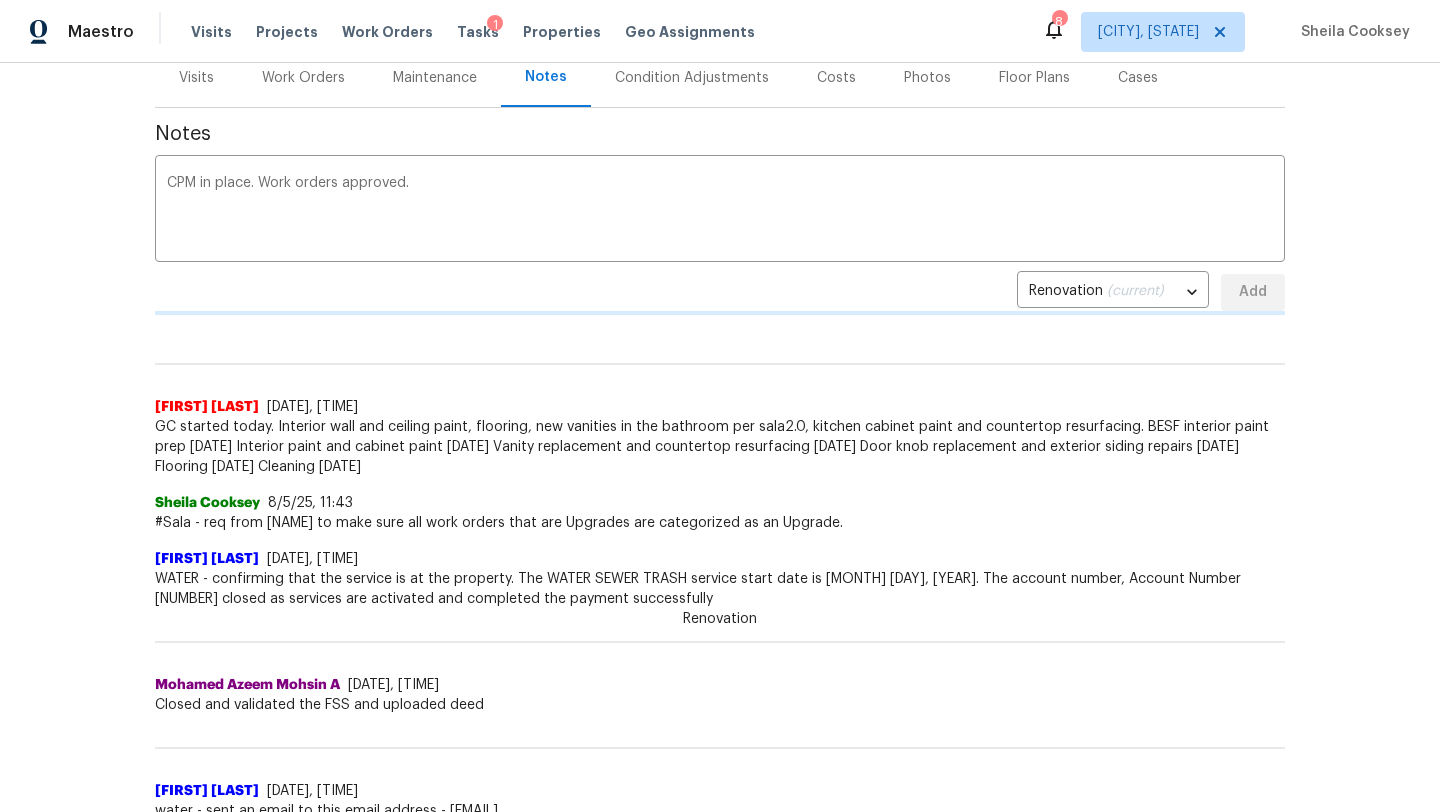 type 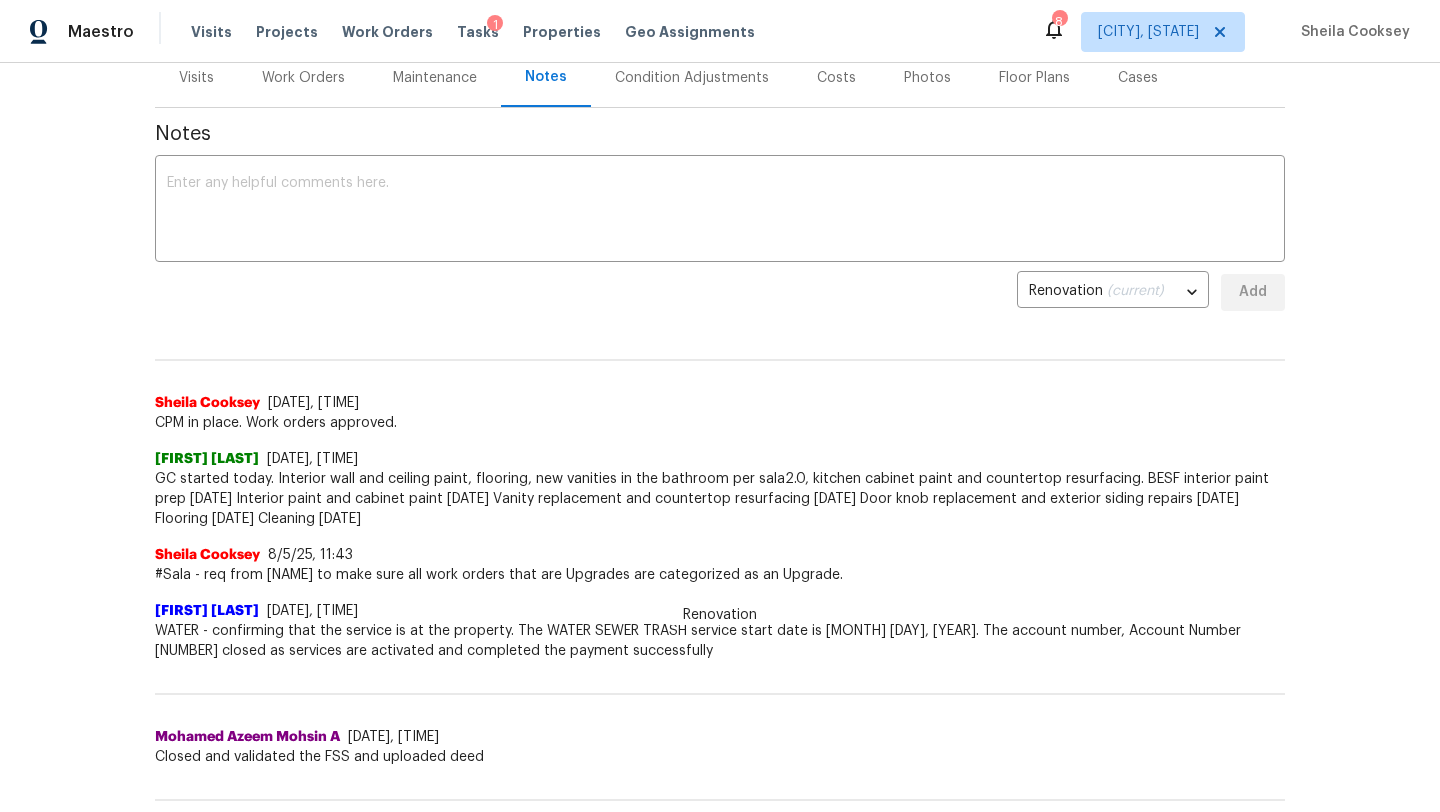 click on "Work Orders" at bounding box center [303, 78] 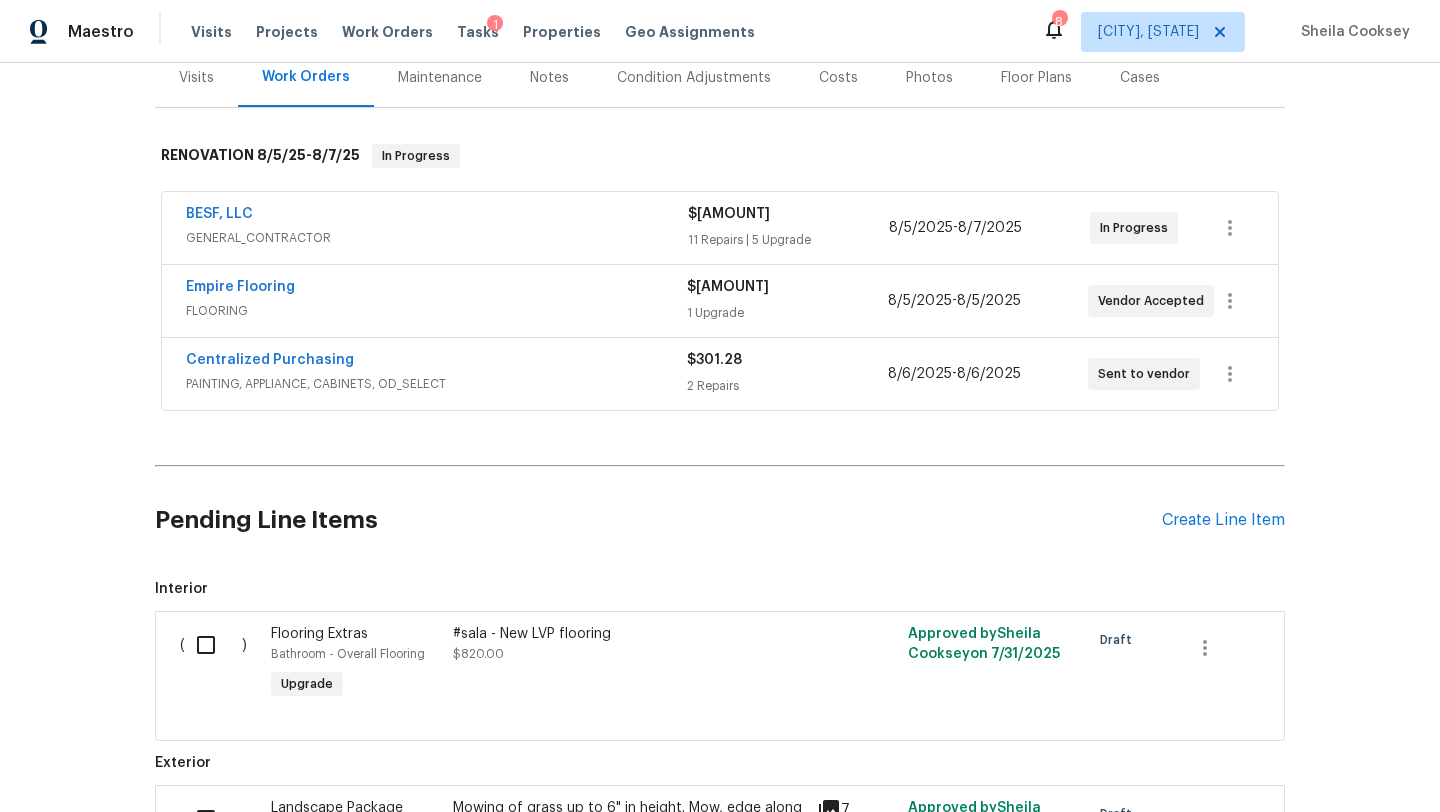 click on "BESF, LLC" at bounding box center (437, 216) 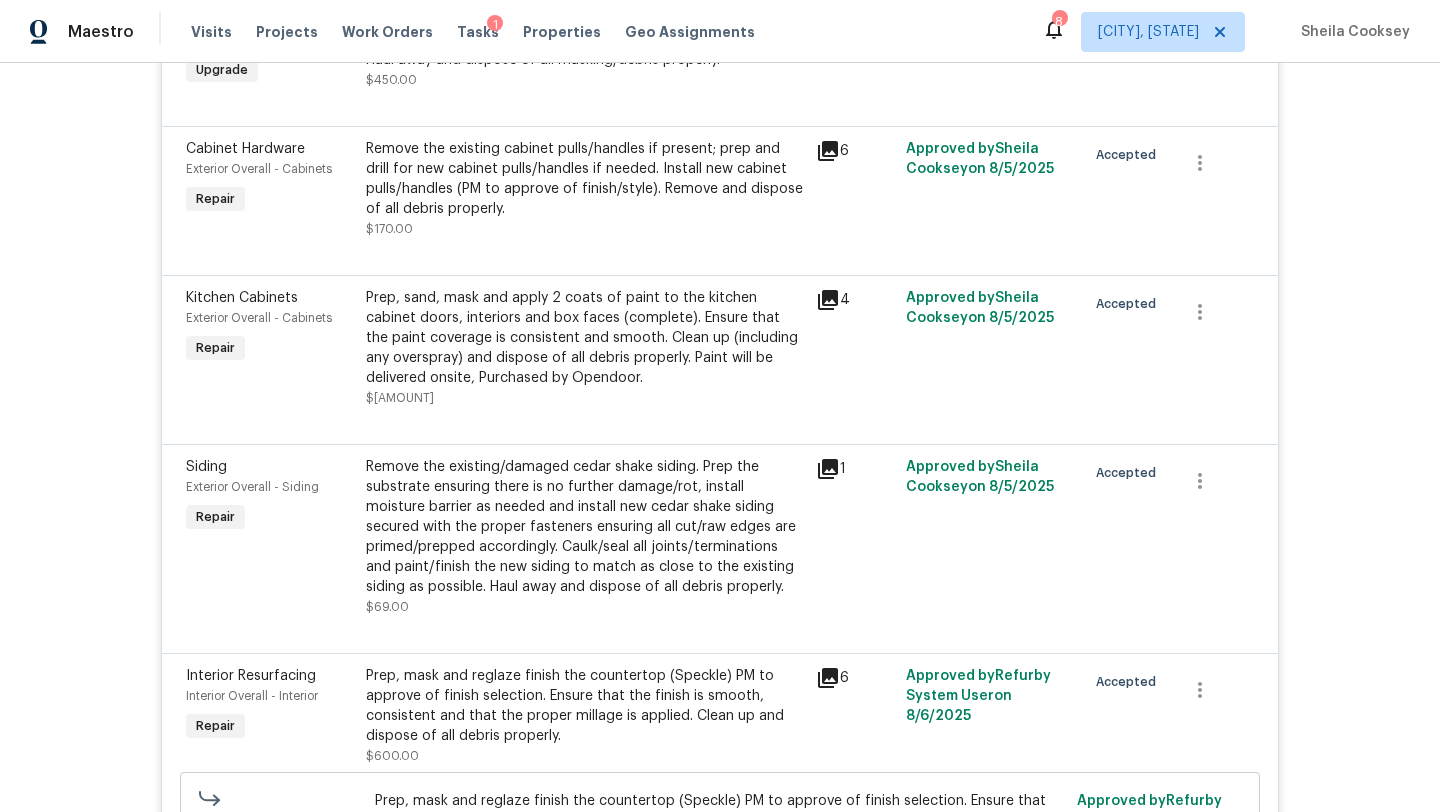 scroll, scrollTop: 926, scrollLeft: 0, axis: vertical 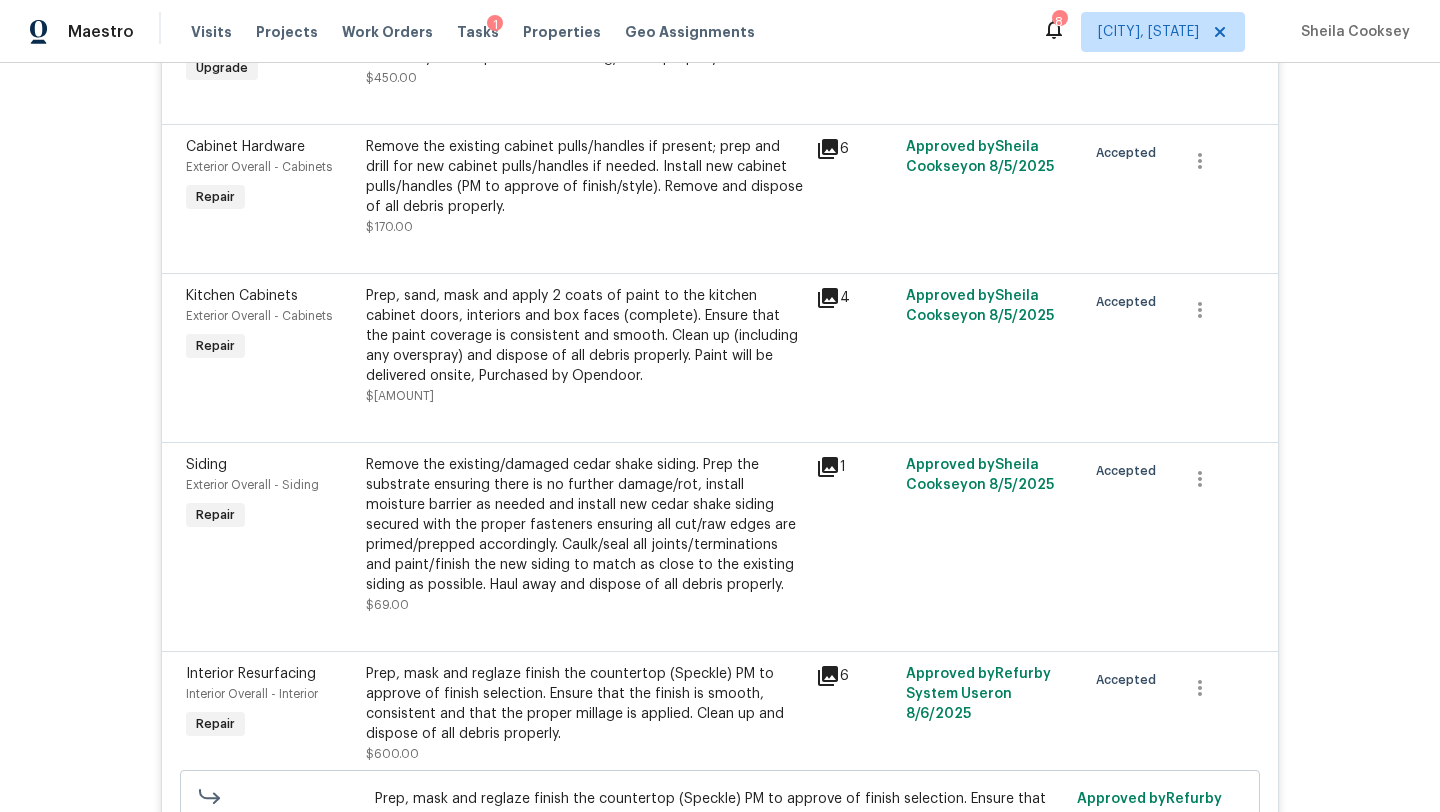 click 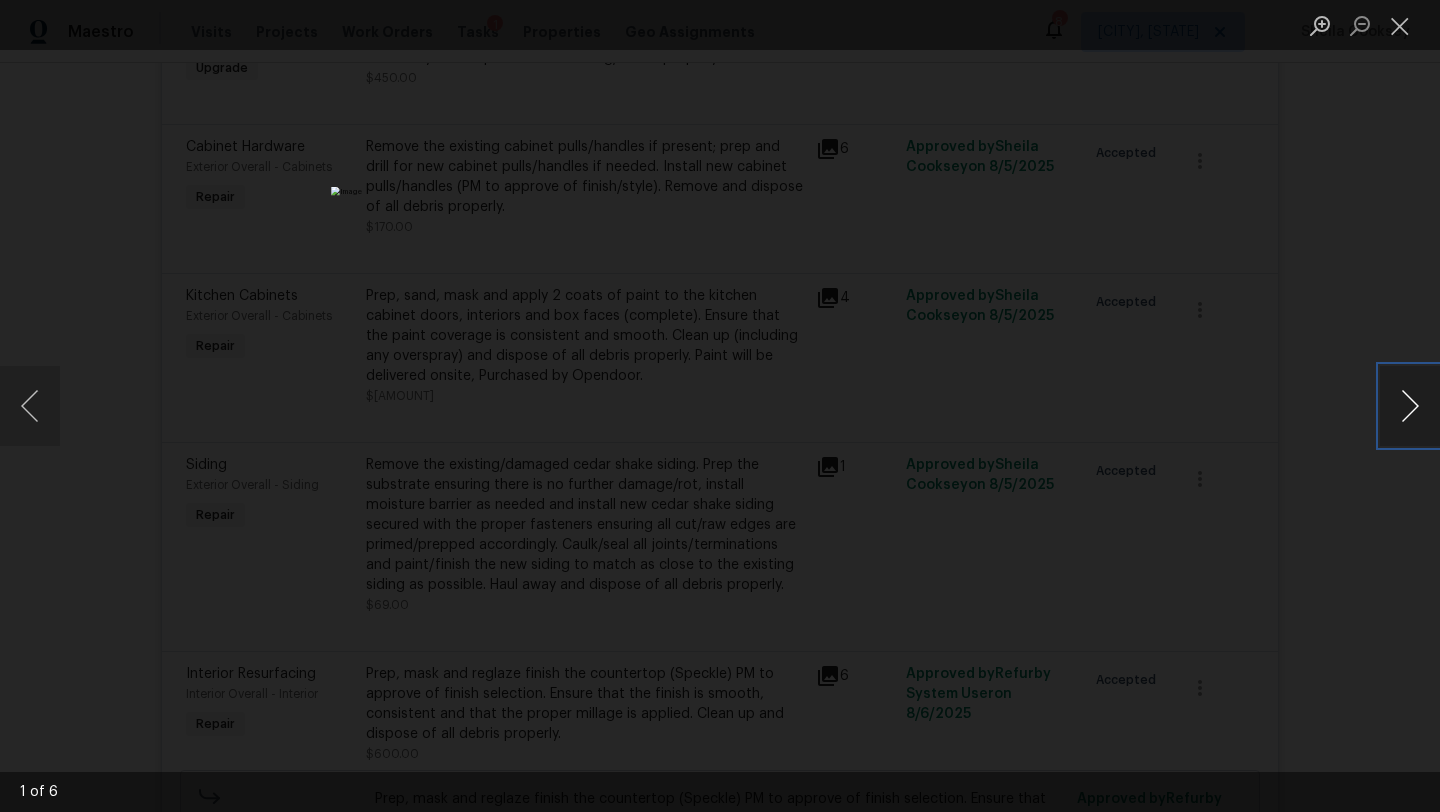 click at bounding box center (1410, 406) 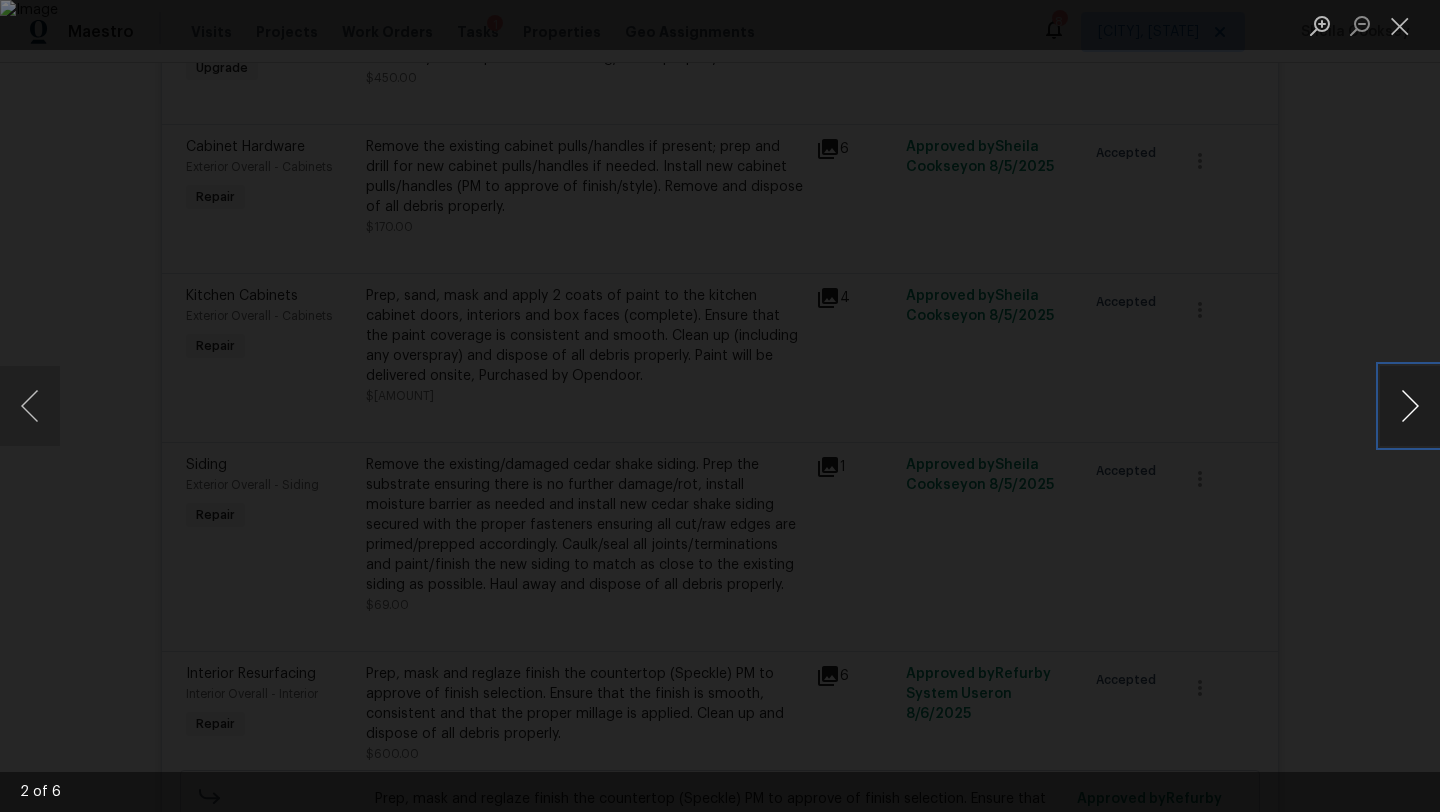 click at bounding box center [1410, 406] 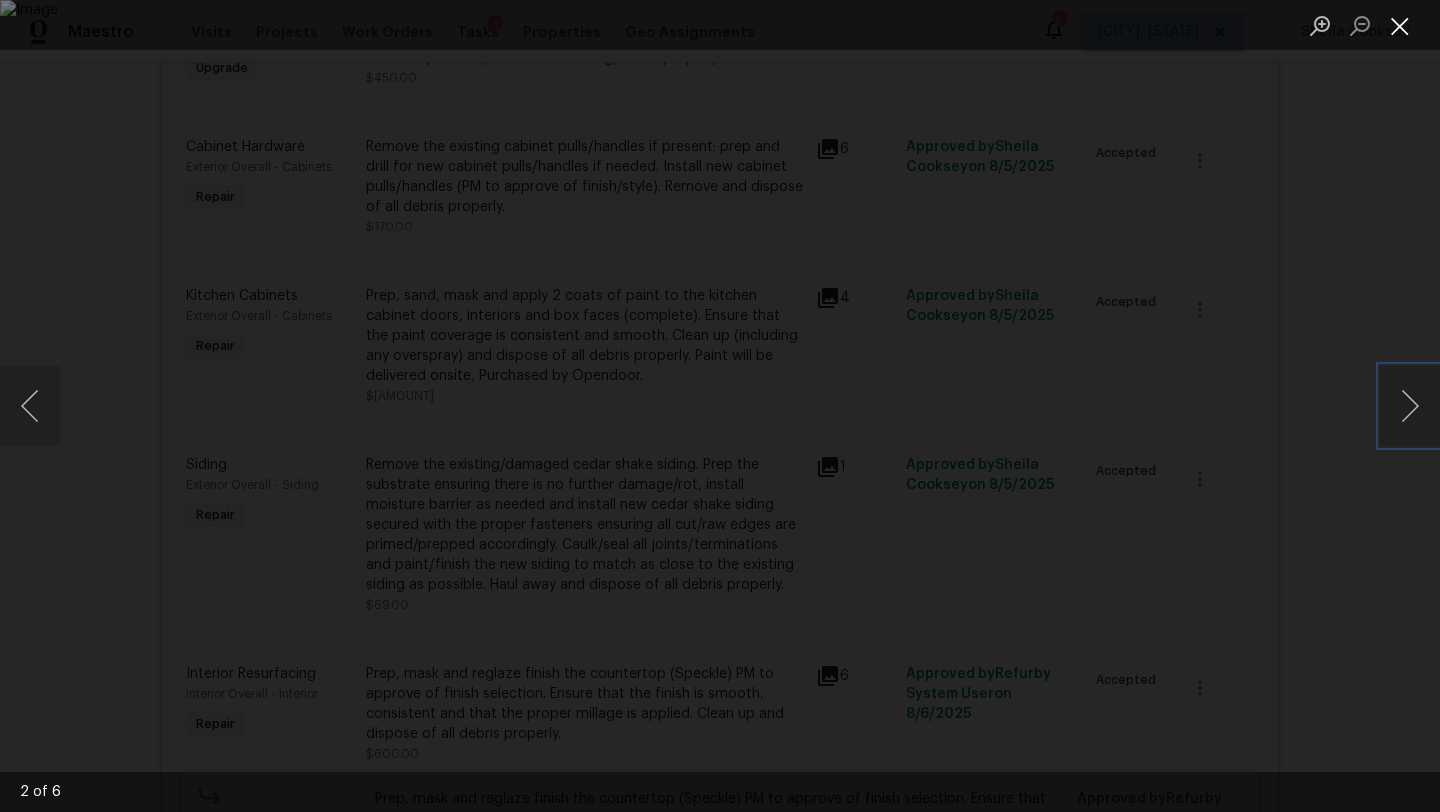 drag, startPoint x: 1412, startPoint y: 399, endPoint x: 1411, endPoint y: 36, distance: 363.00137 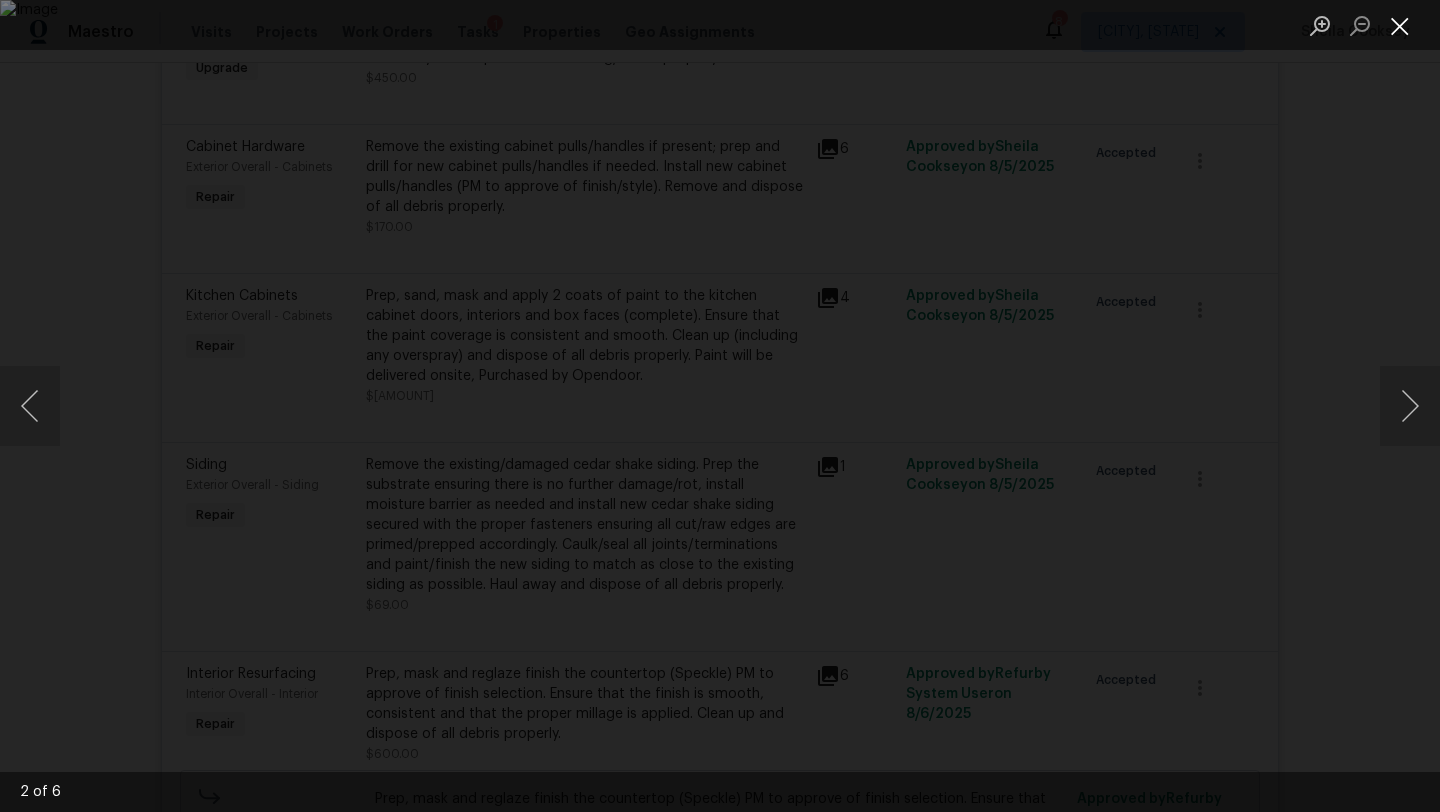 click at bounding box center (0, 0) 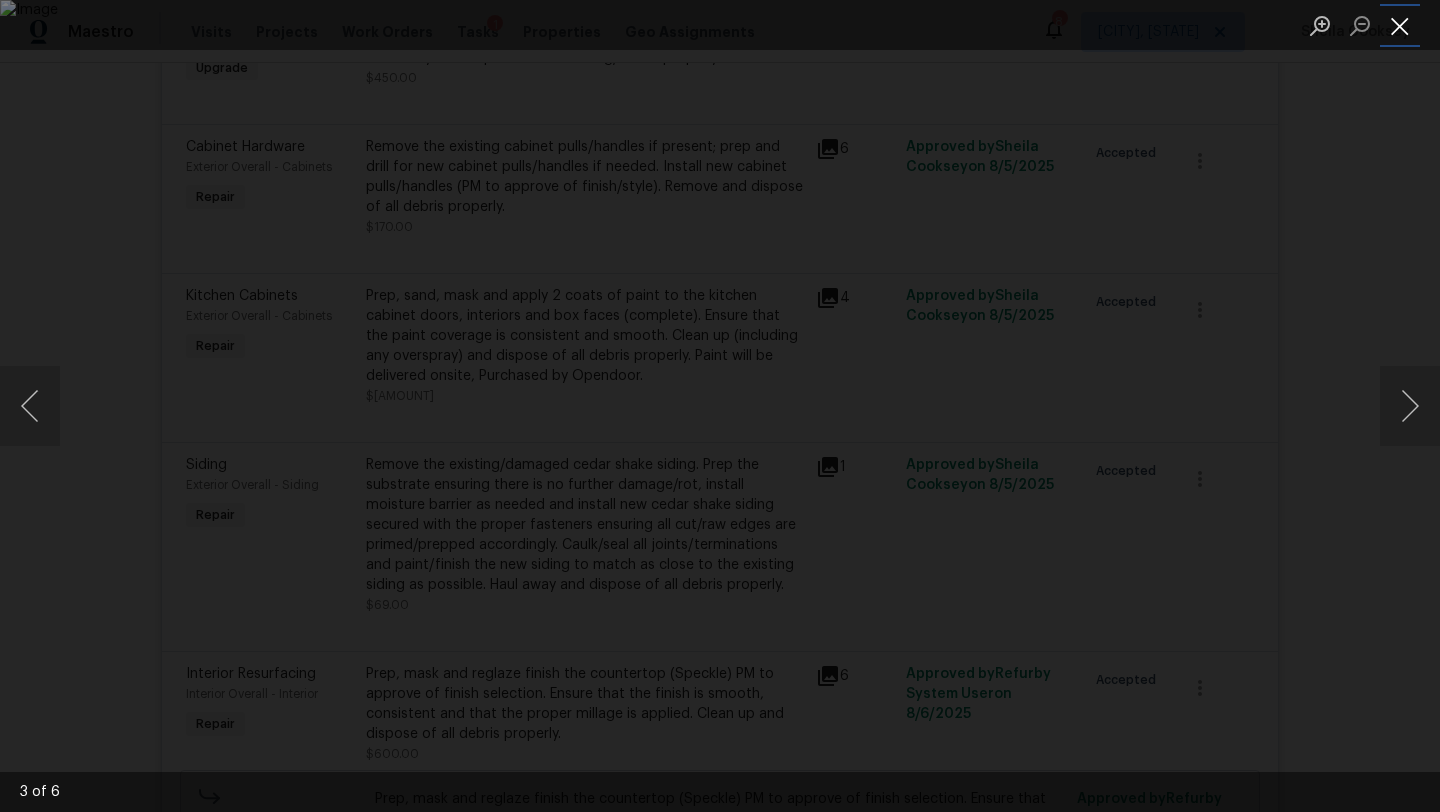 click at bounding box center (1400, 25) 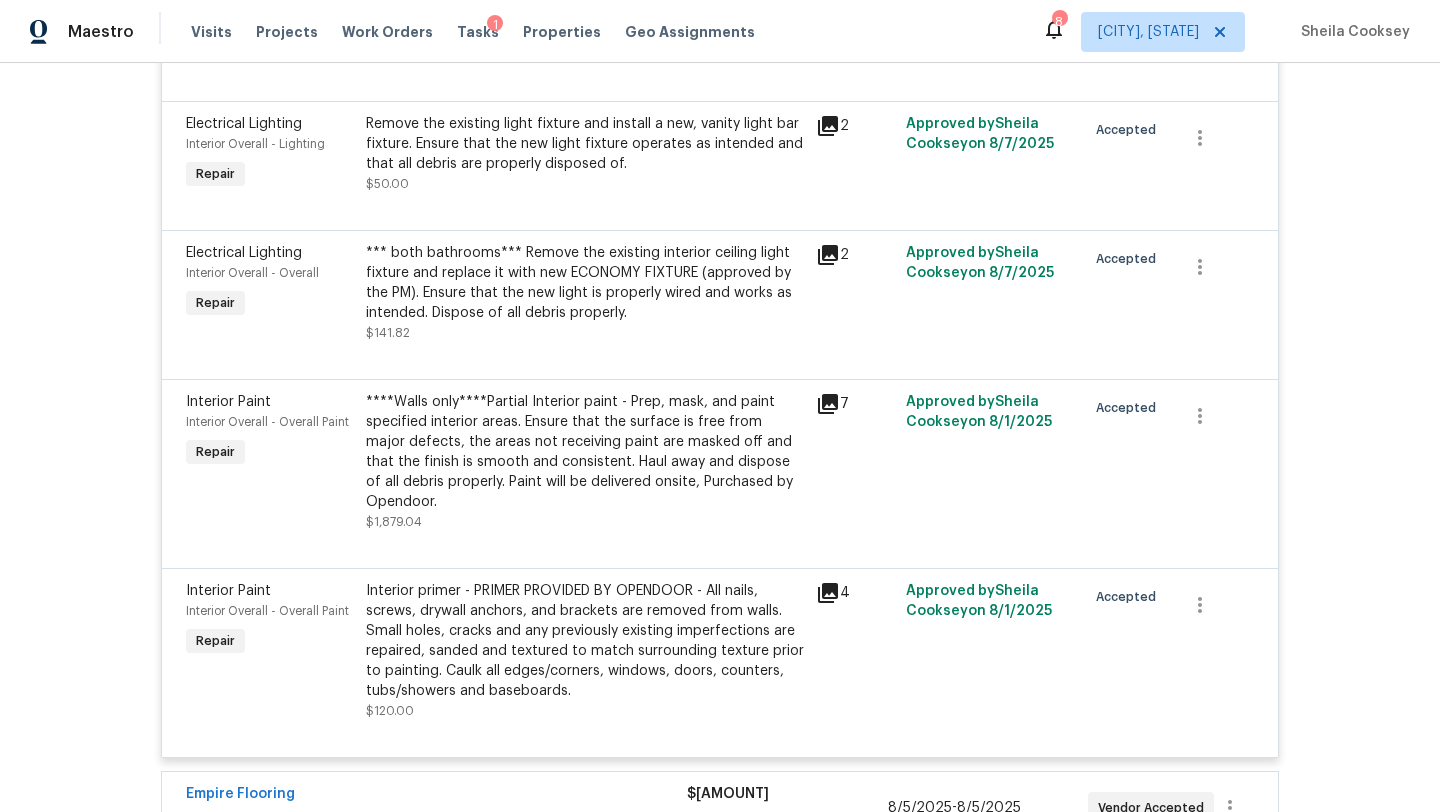scroll, scrollTop: 2972, scrollLeft: 0, axis: vertical 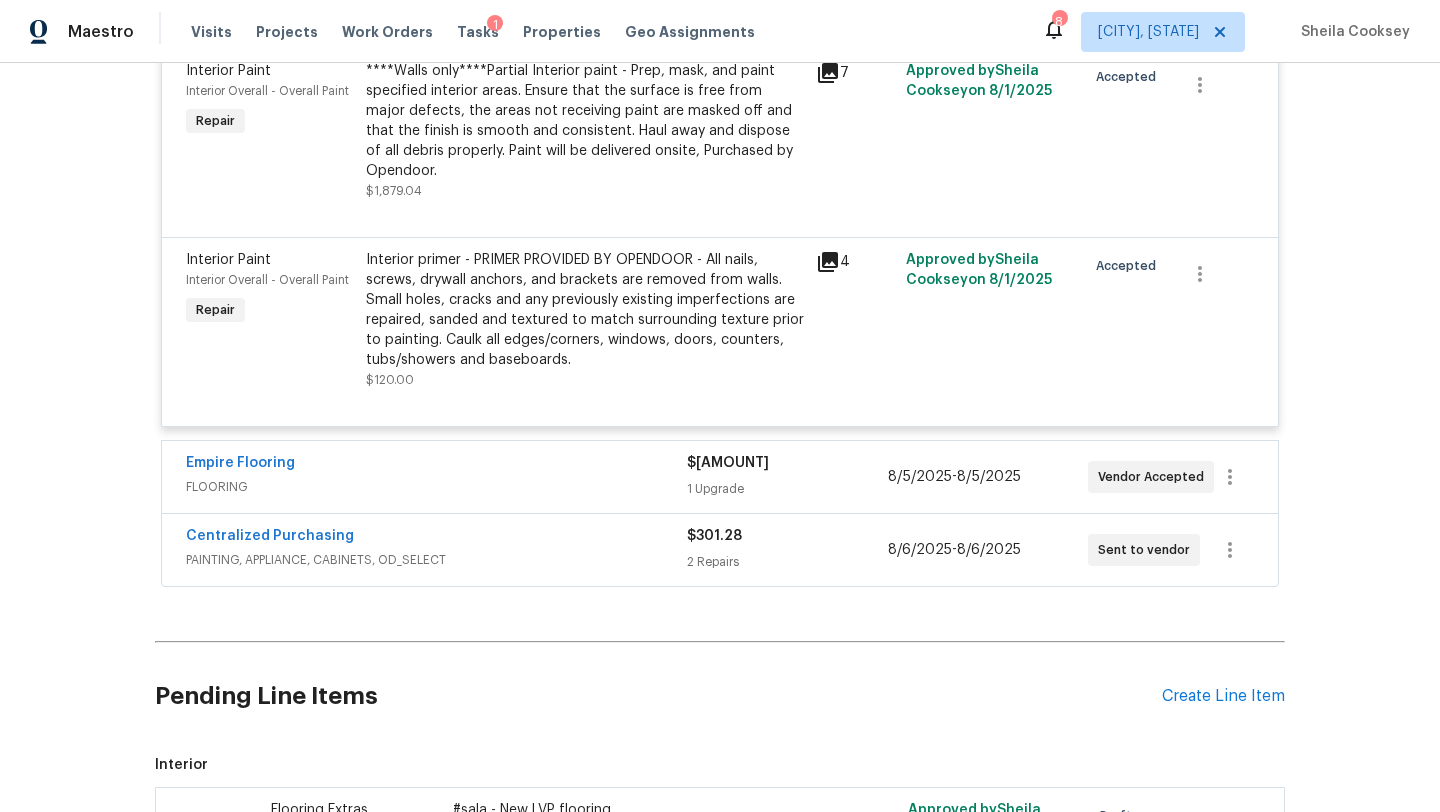 click on "Empire Flooring" at bounding box center [436, 465] 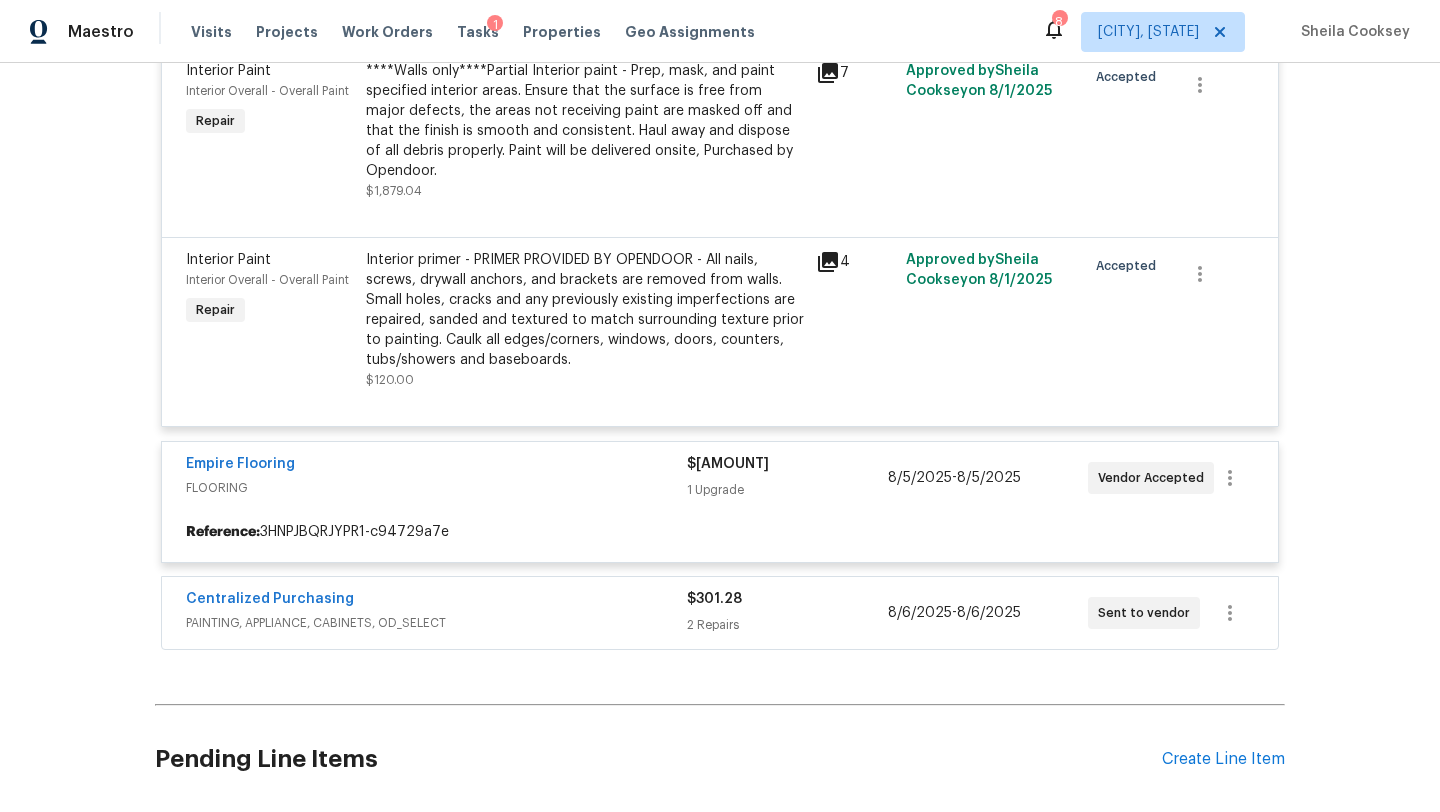 scroll, scrollTop: 0, scrollLeft: 0, axis: both 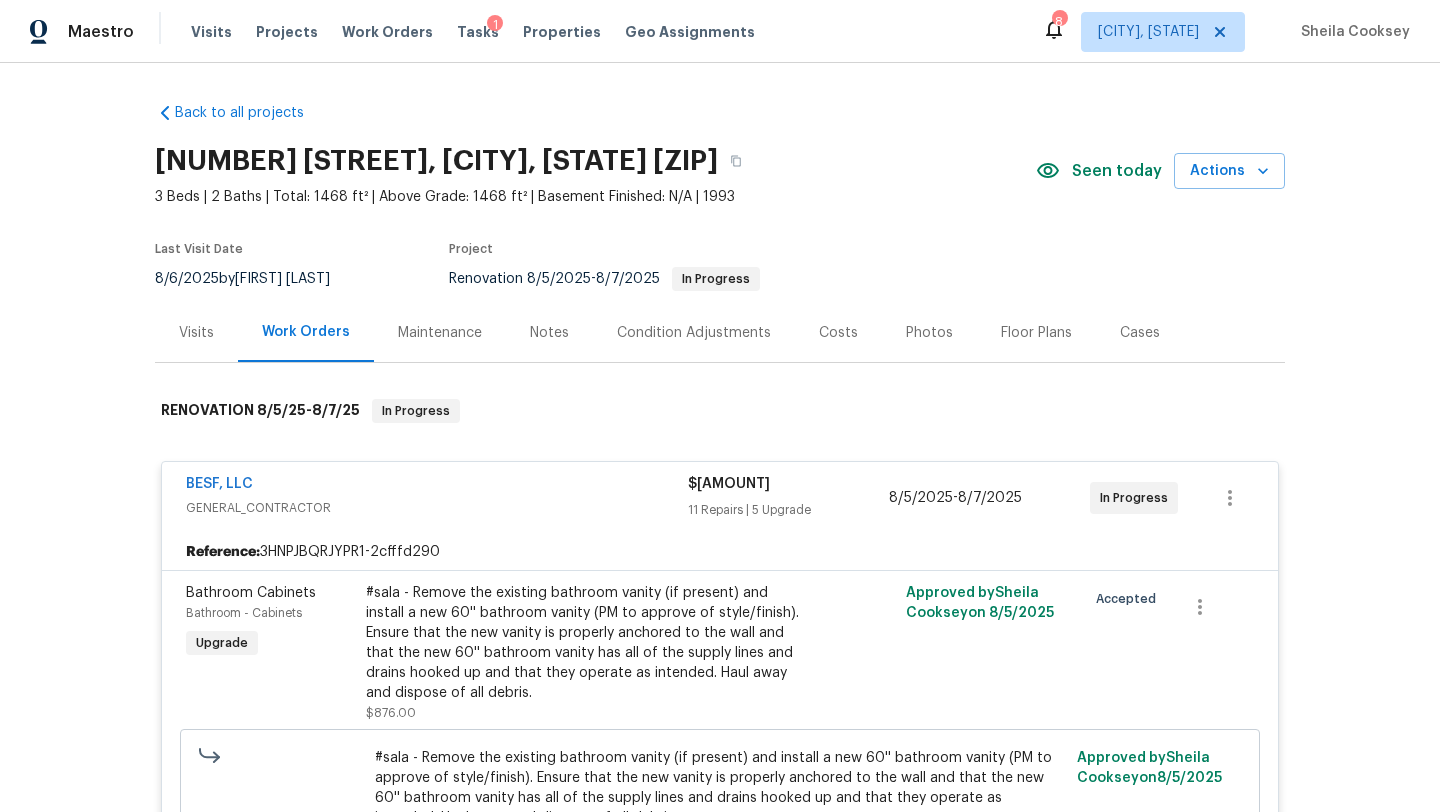 click on "Costs" at bounding box center [838, 333] 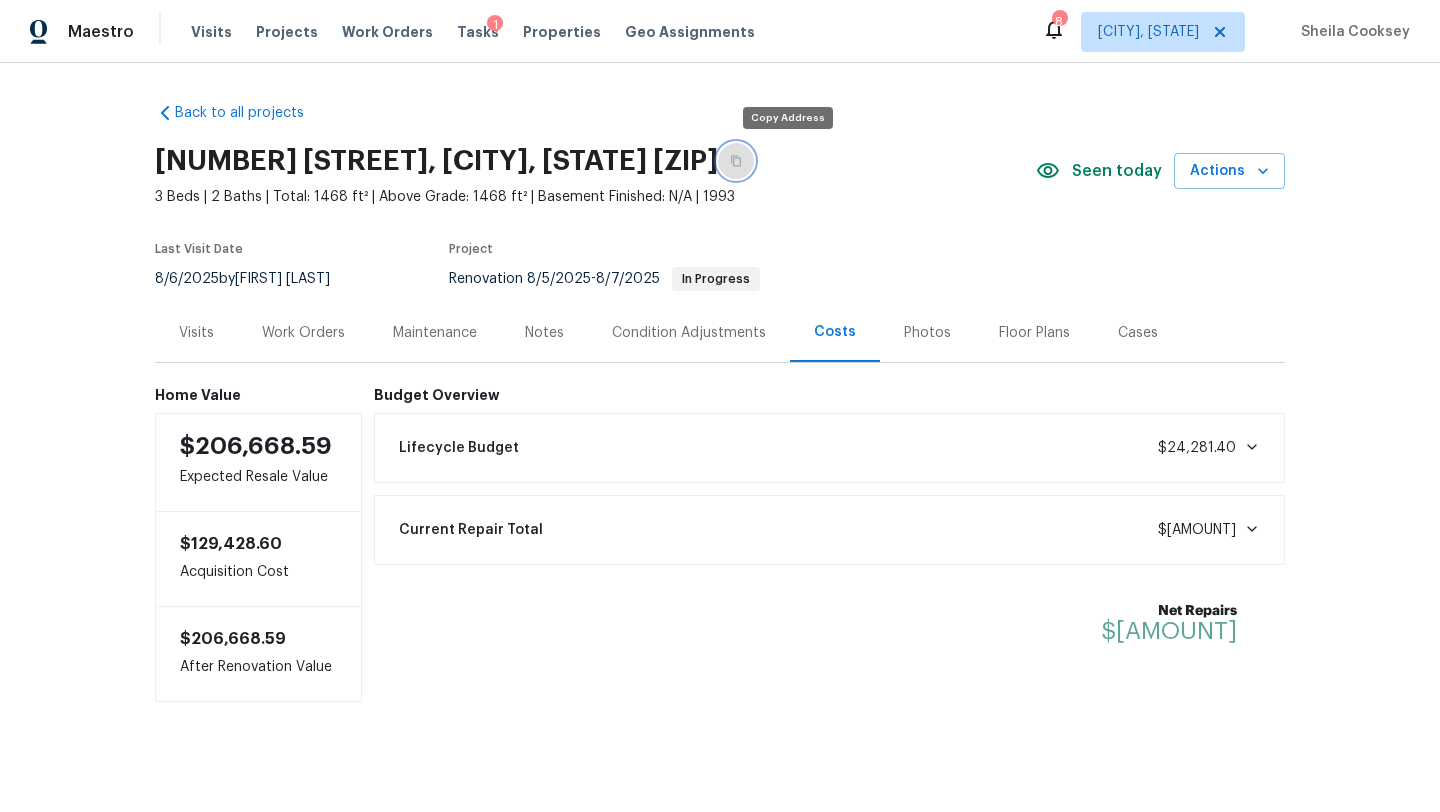 click 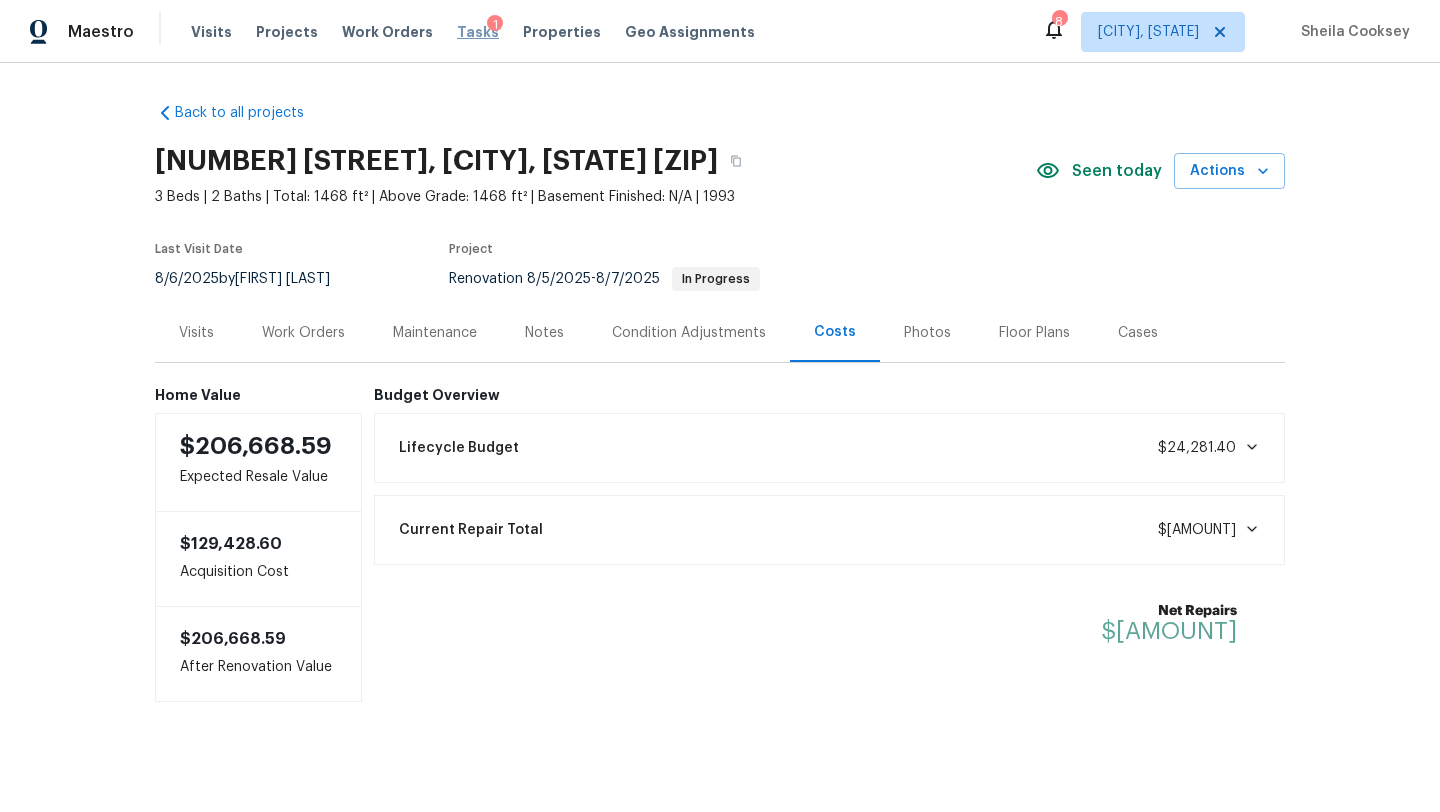 click on "Tasks" at bounding box center (478, 32) 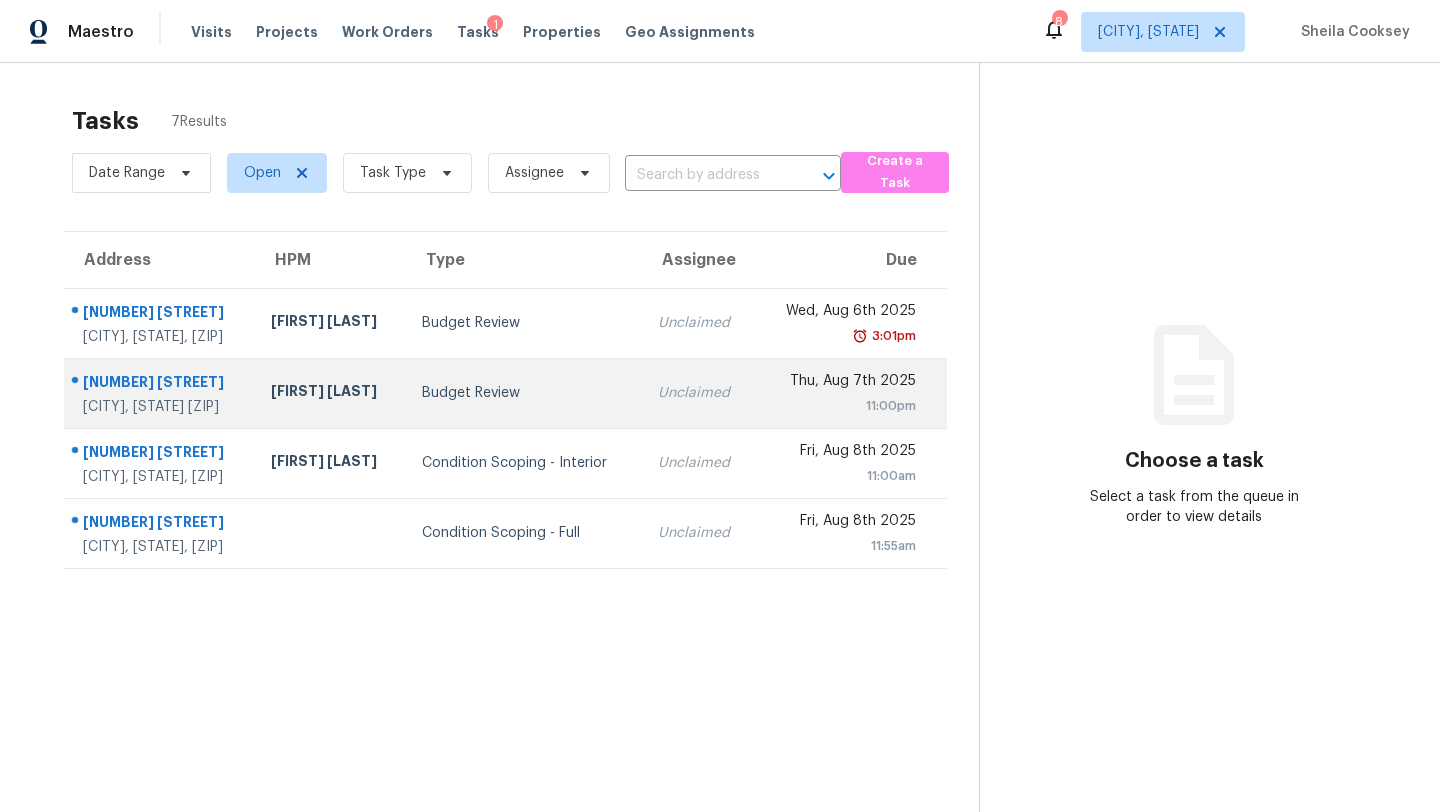 click on "Budget Review" at bounding box center (524, 393) 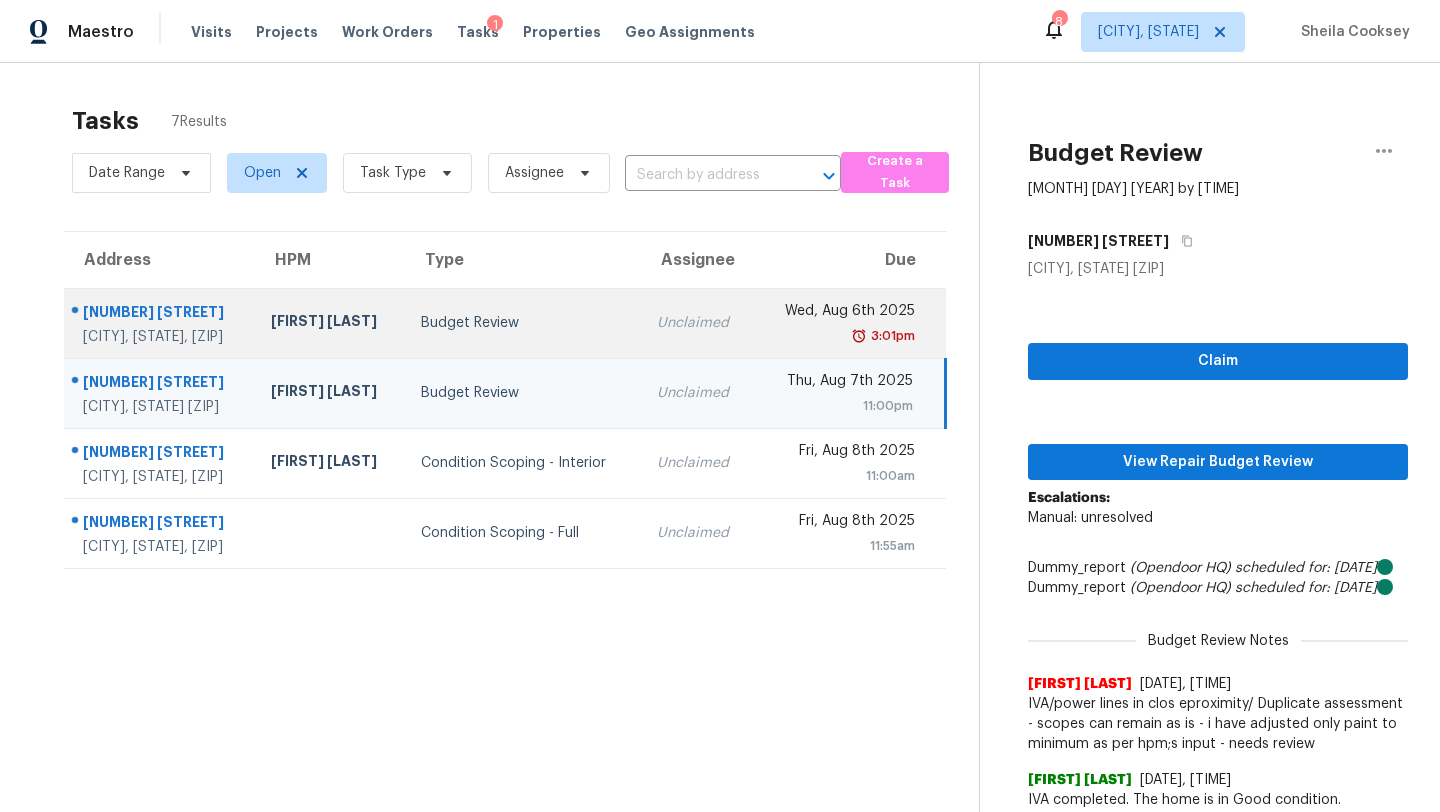 click on "Budget Review" at bounding box center [523, 323] 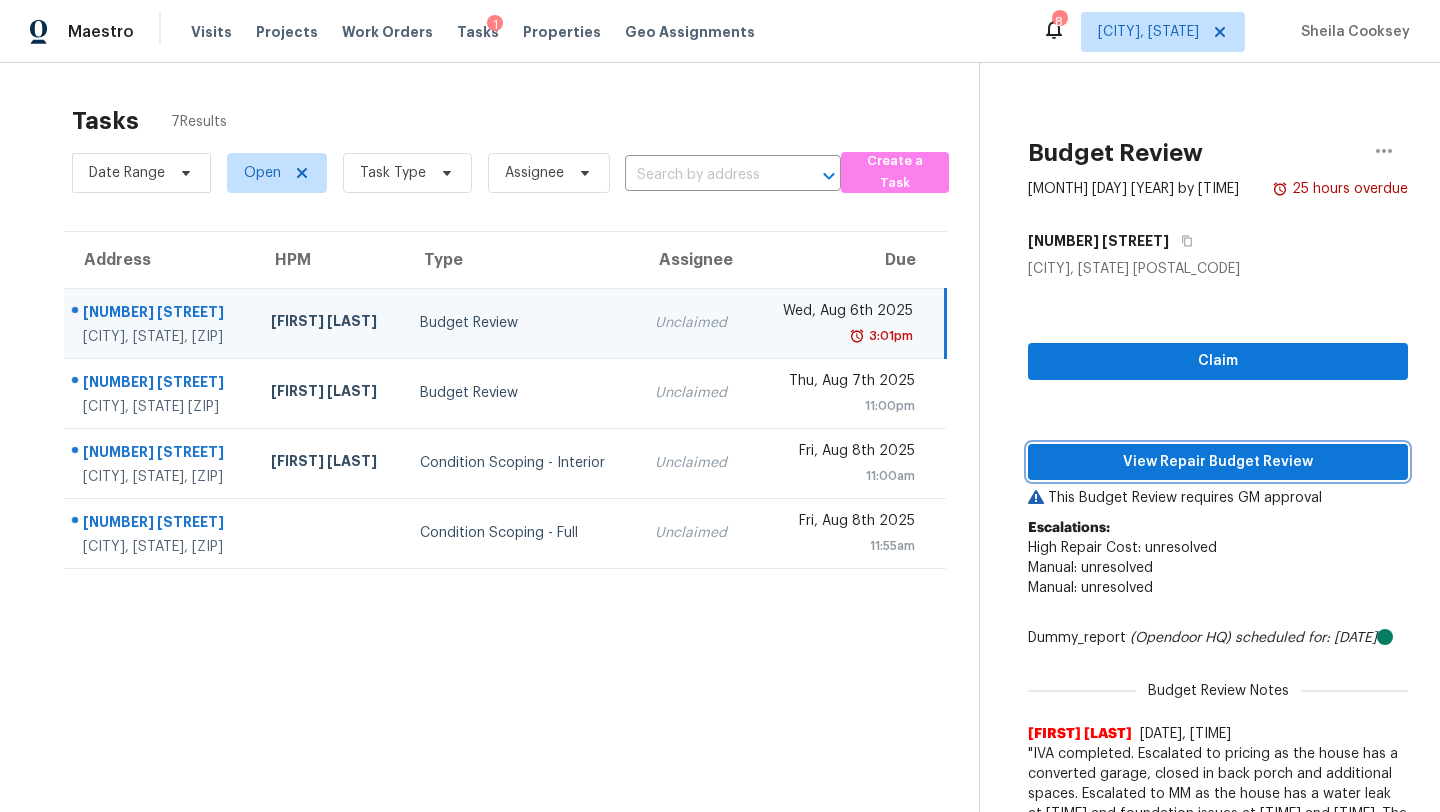 click on "View Repair Budget Review" at bounding box center (1218, 462) 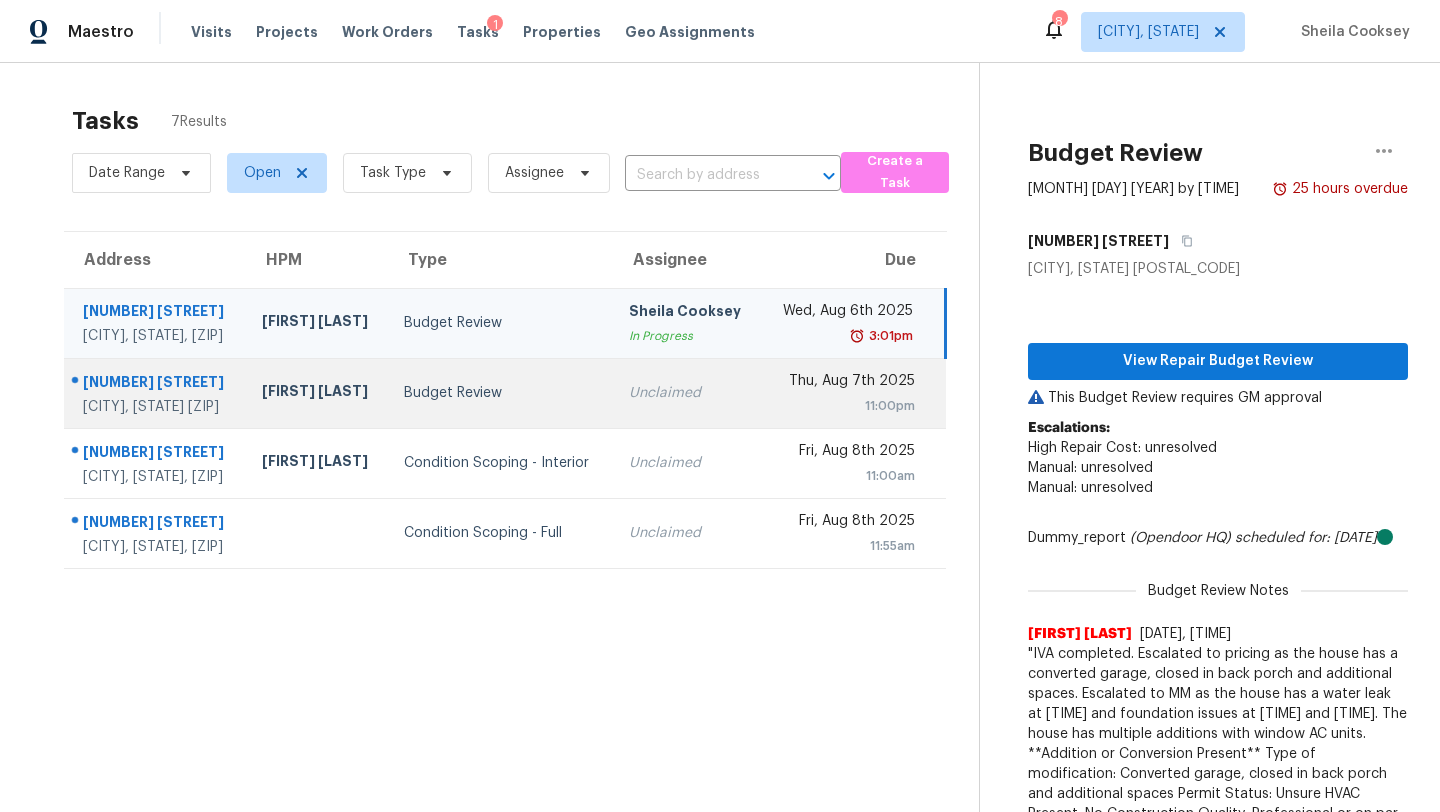 click on "Budget Review" at bounding box center (500, 393) 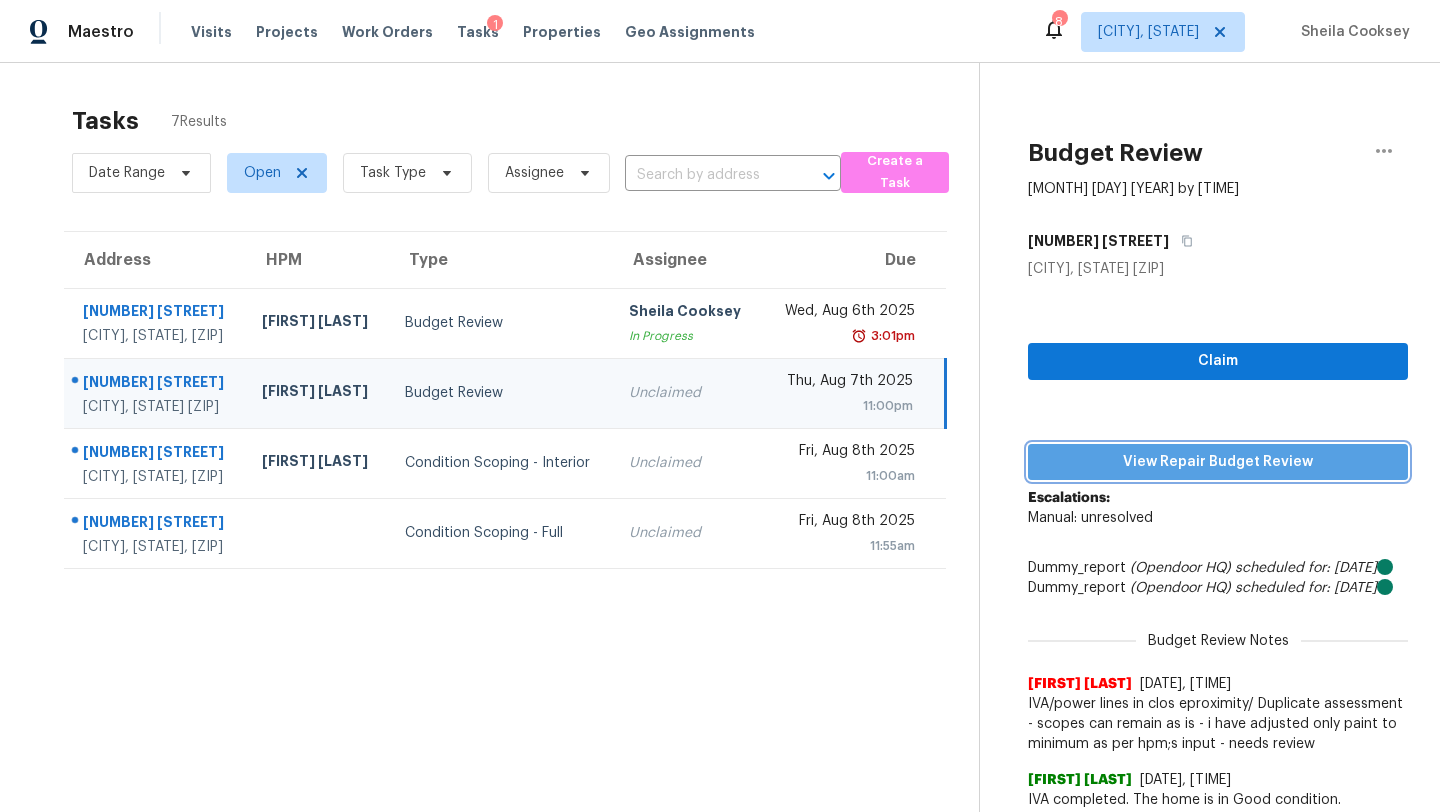 click on "View Repair Budget Review" at bounding box center [1218, 462] 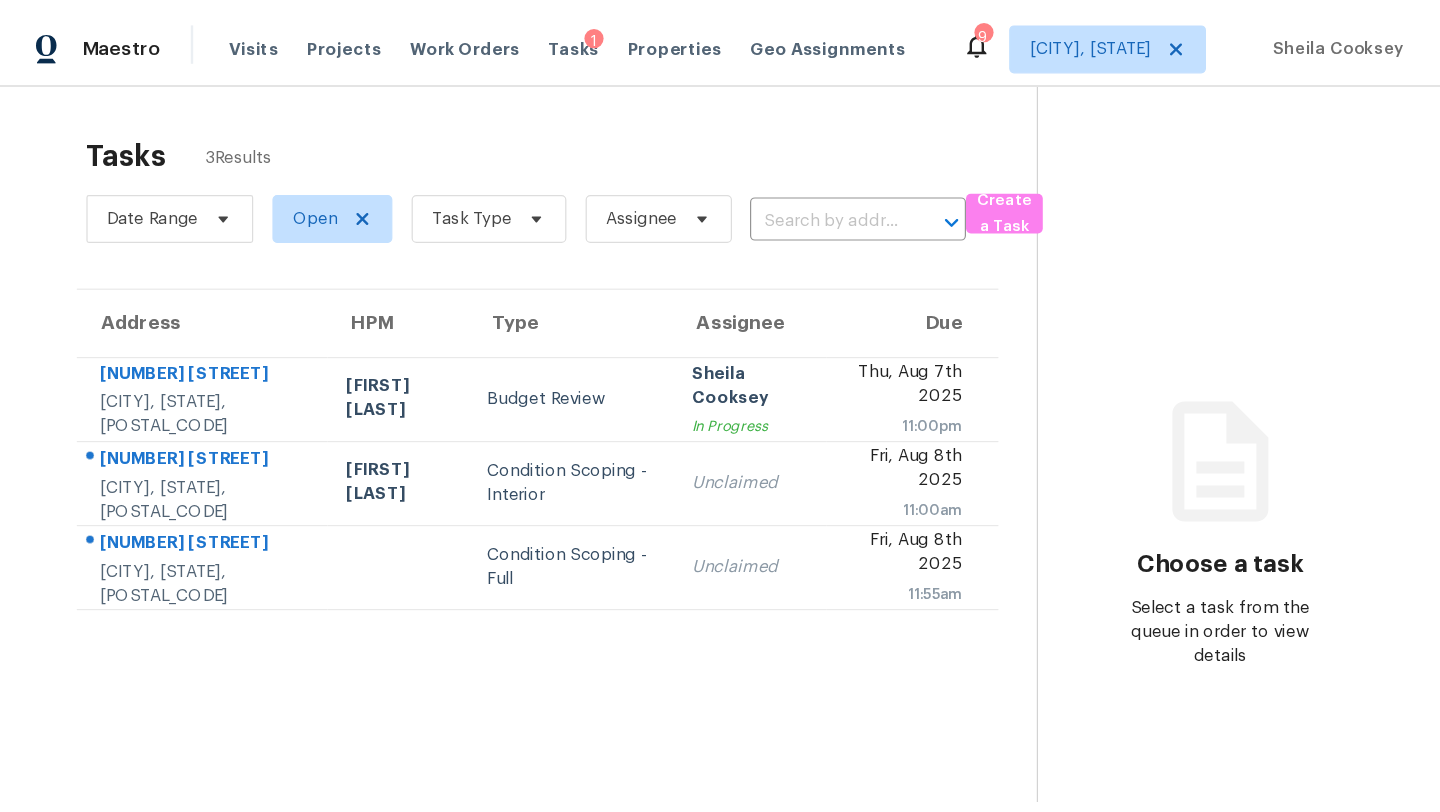 scroll, scrollTop: 0, scrollLeft: 0, axis: both 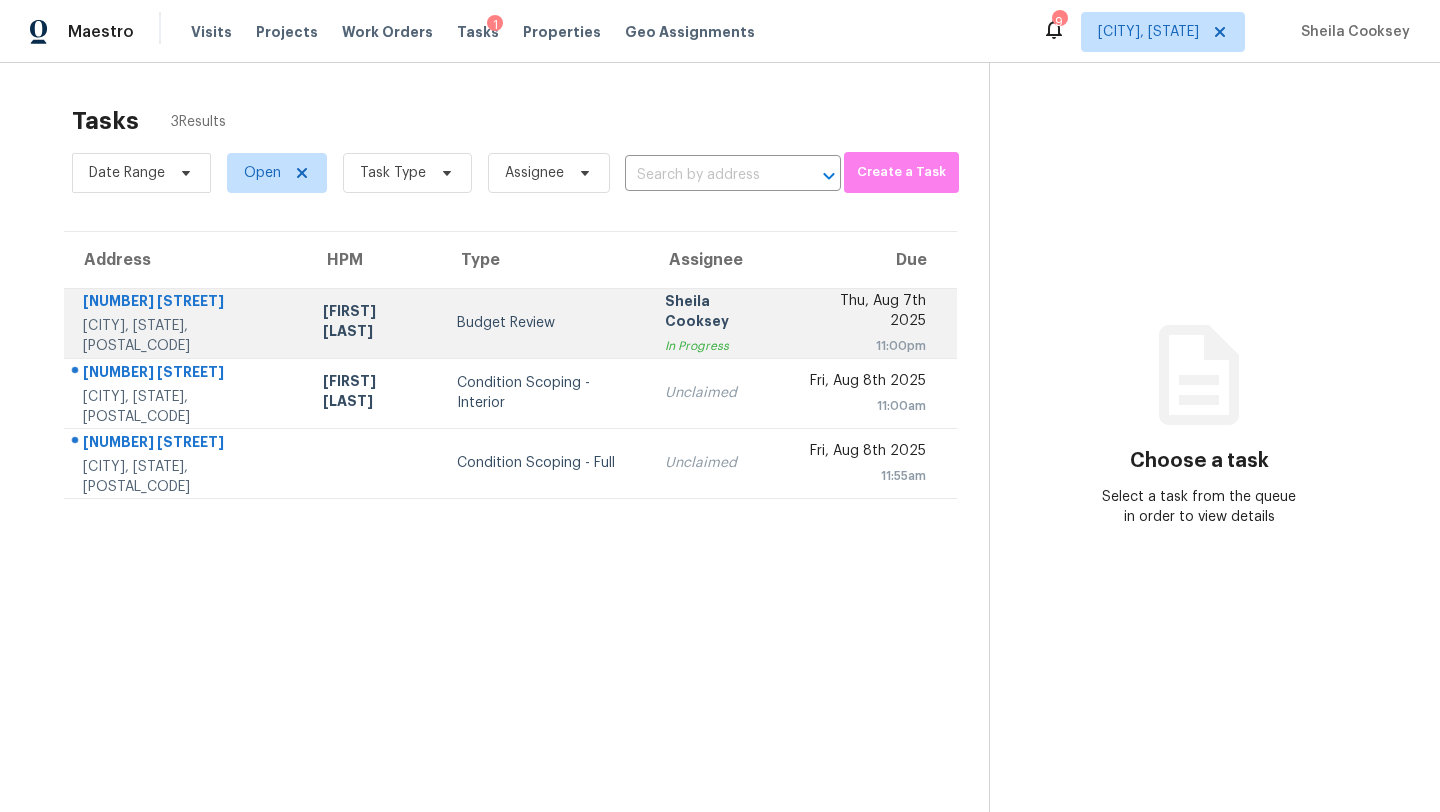 click on "[NUMBER] [STREET]" at bounding box center [187, 303] 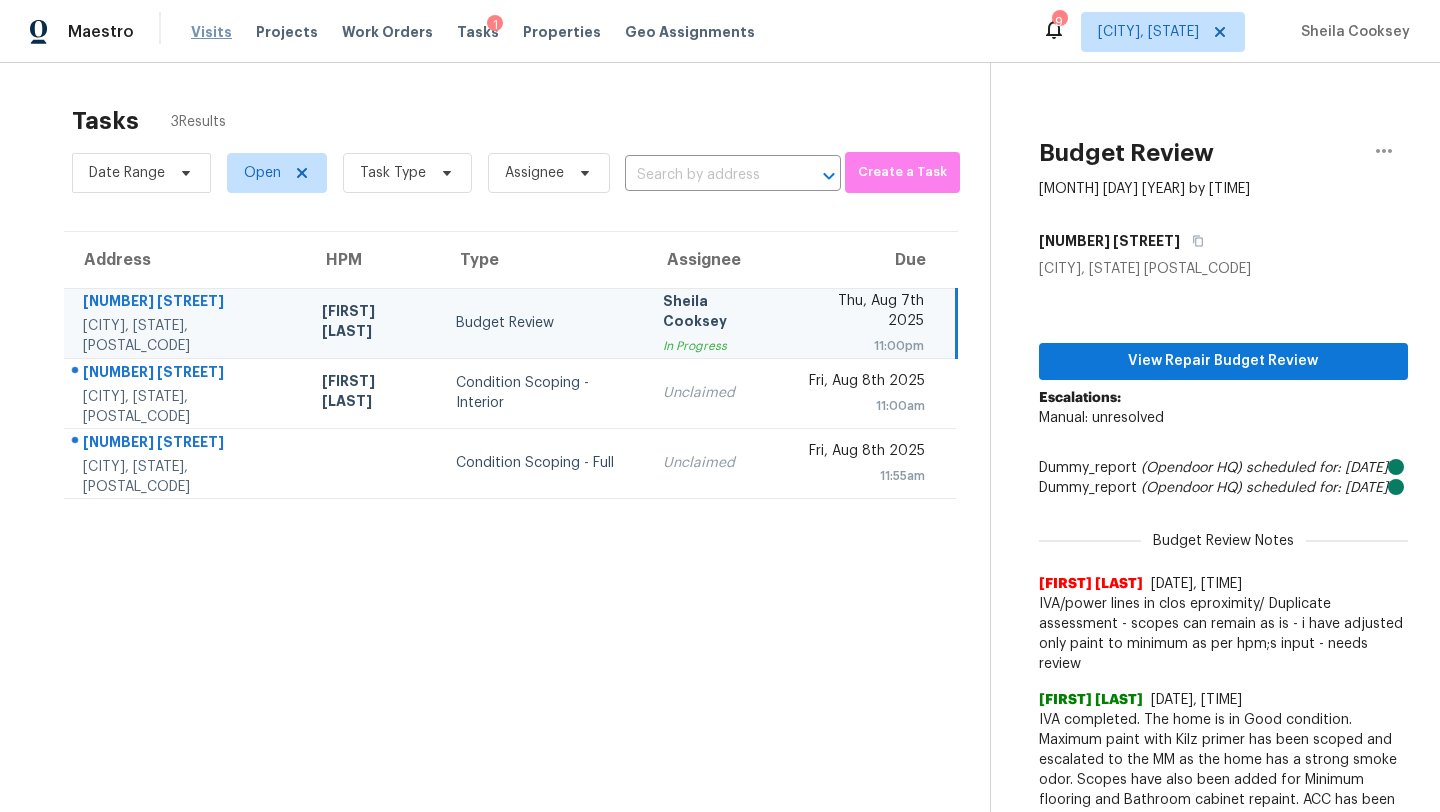 click on "Visits" at bounding box center (211, 32) 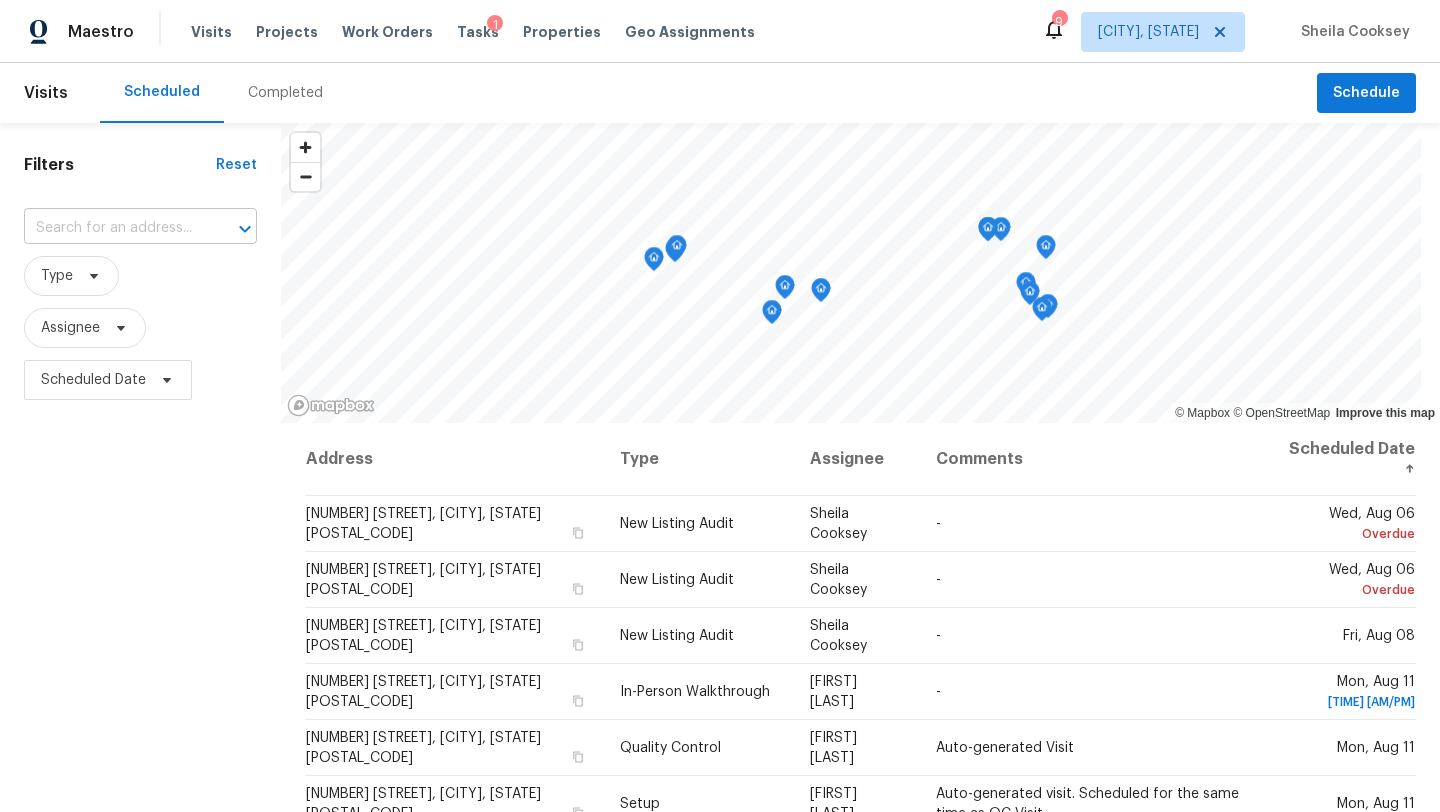 click at bounding box center (112, 228) 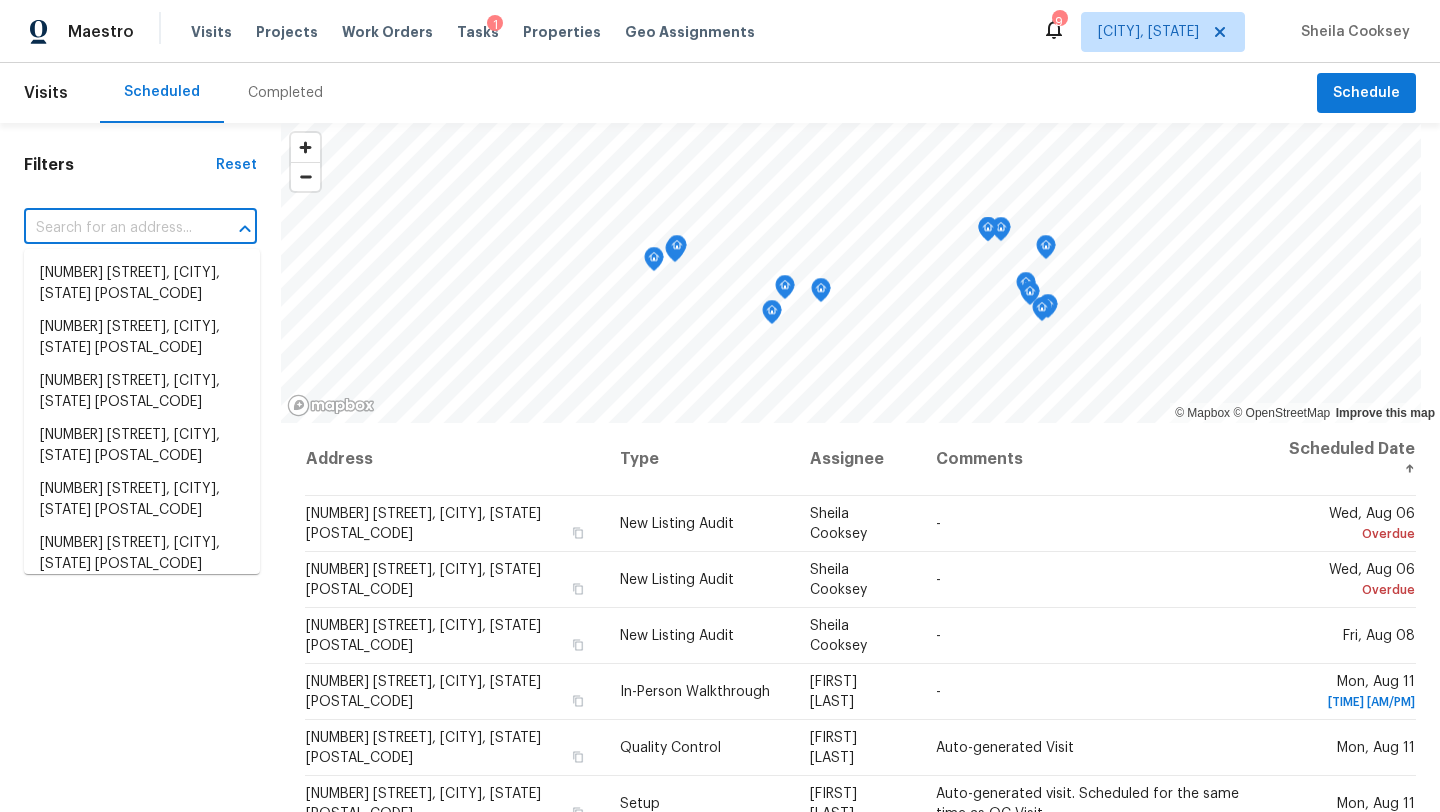 paste on "3214 Rampart Loop, Killeen, TX 76542" 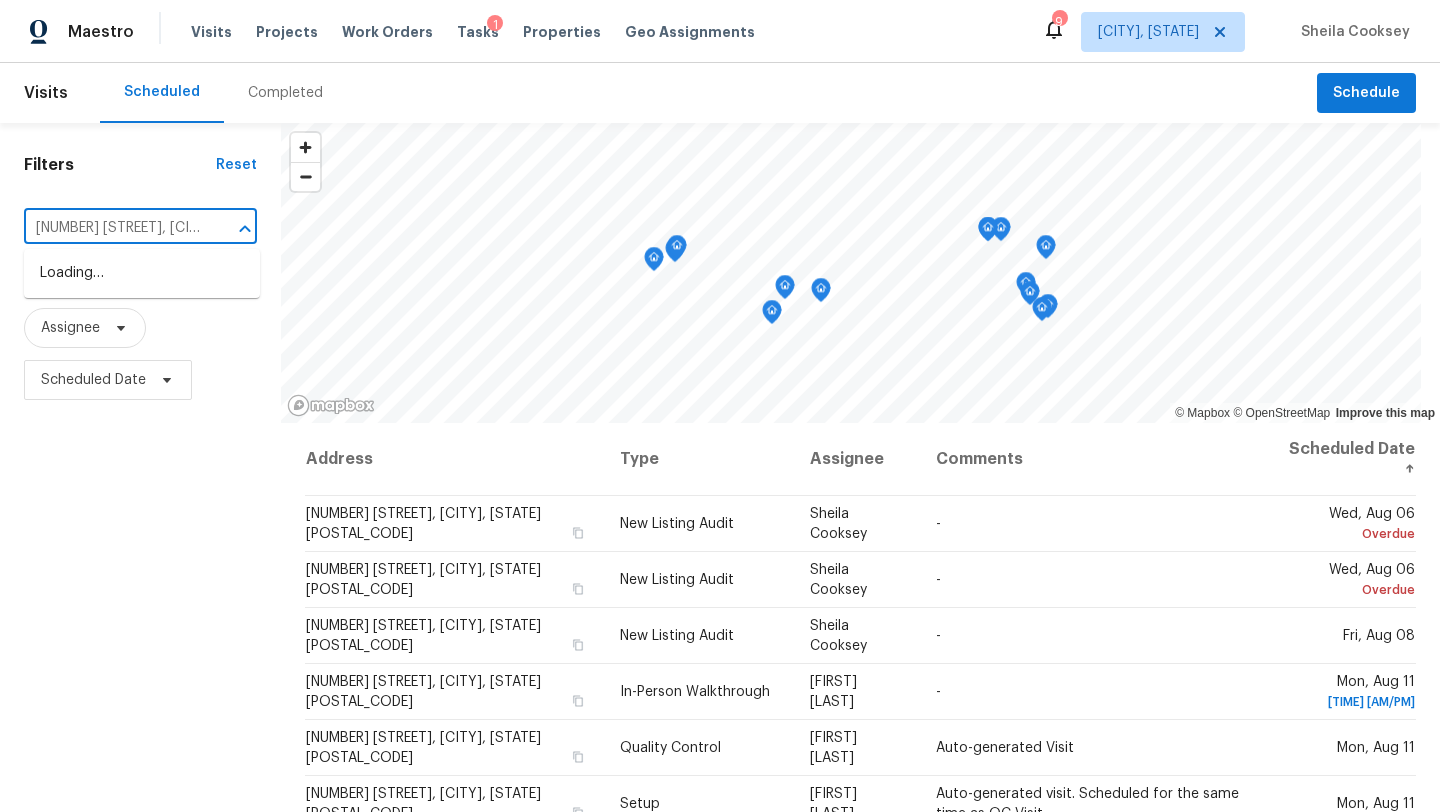 scroll, scrollTop: 0, scrollLeft: 77, axis: horizontal 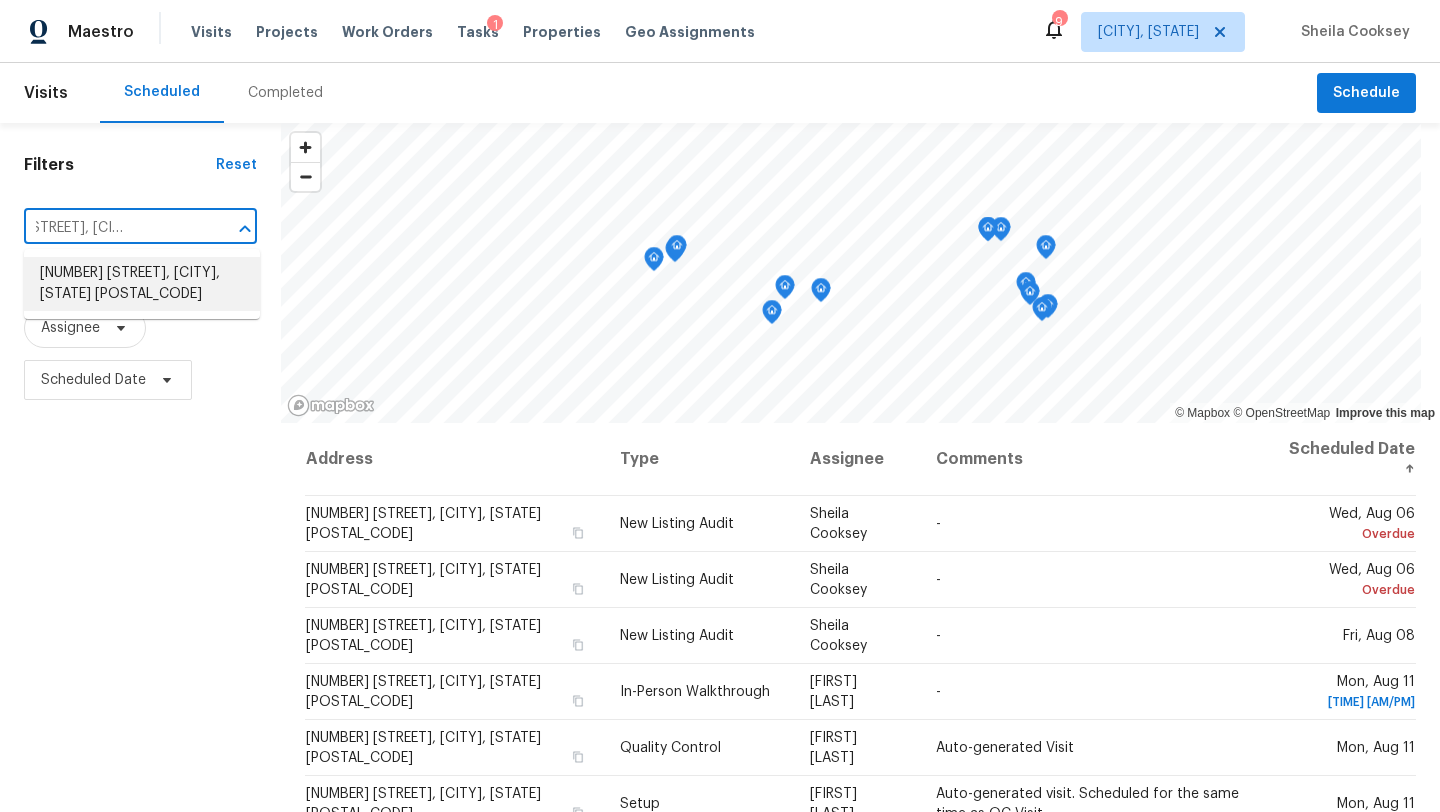 click on "3214 Rampart Loop, Killeen, TX 76542" at bounding box center (142, 284) 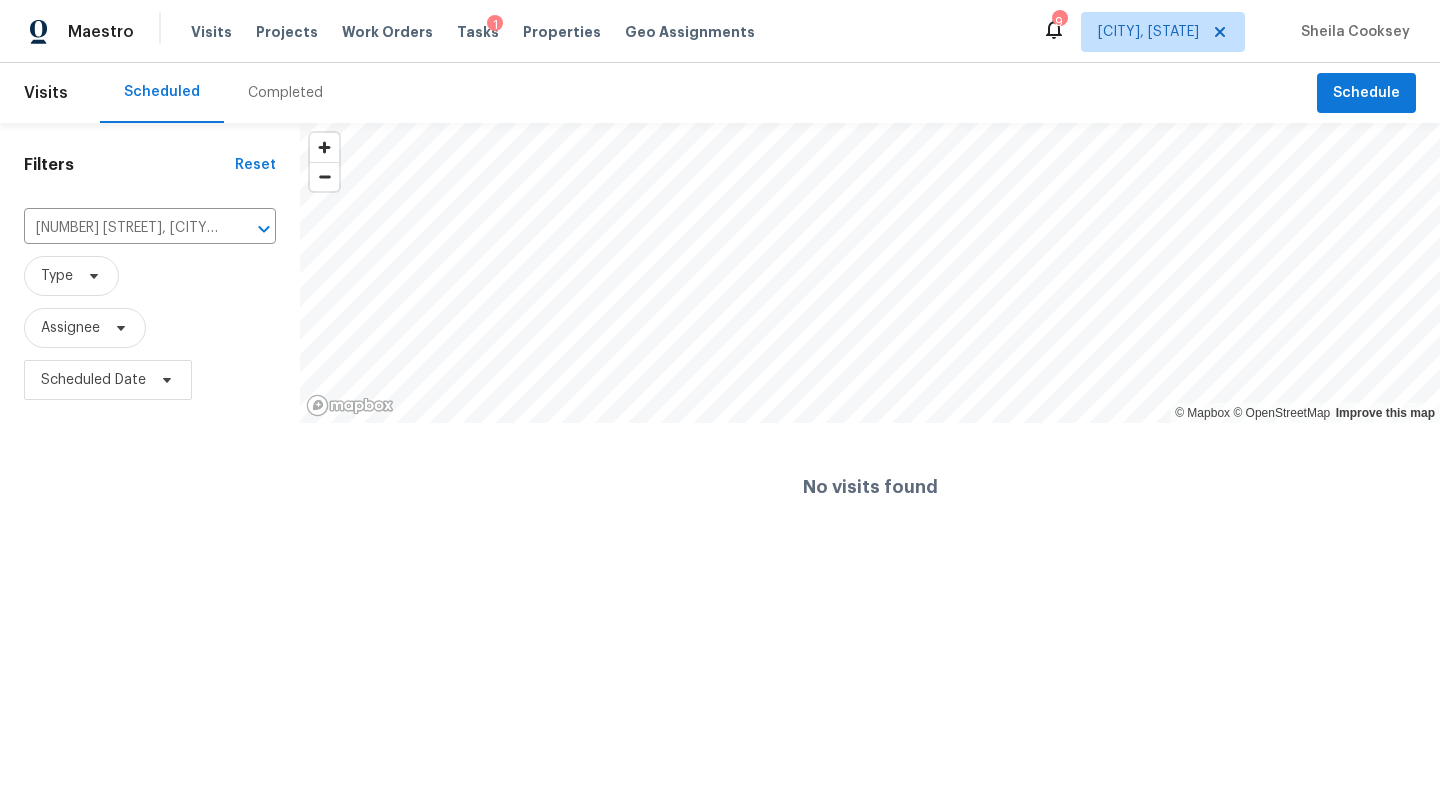 click on "Completed" at bounding box center (285, 93) 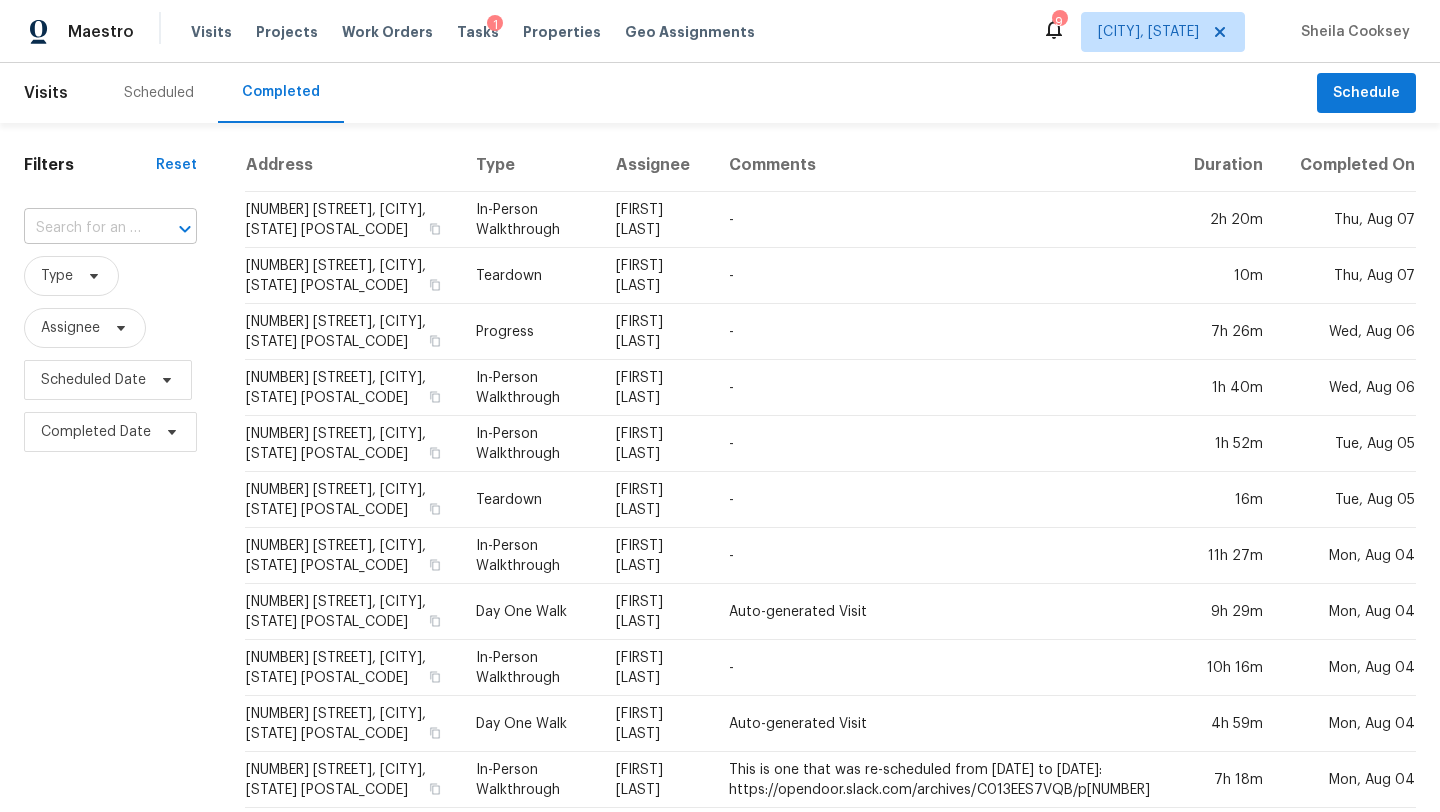 click at bounding box center [82, 228] 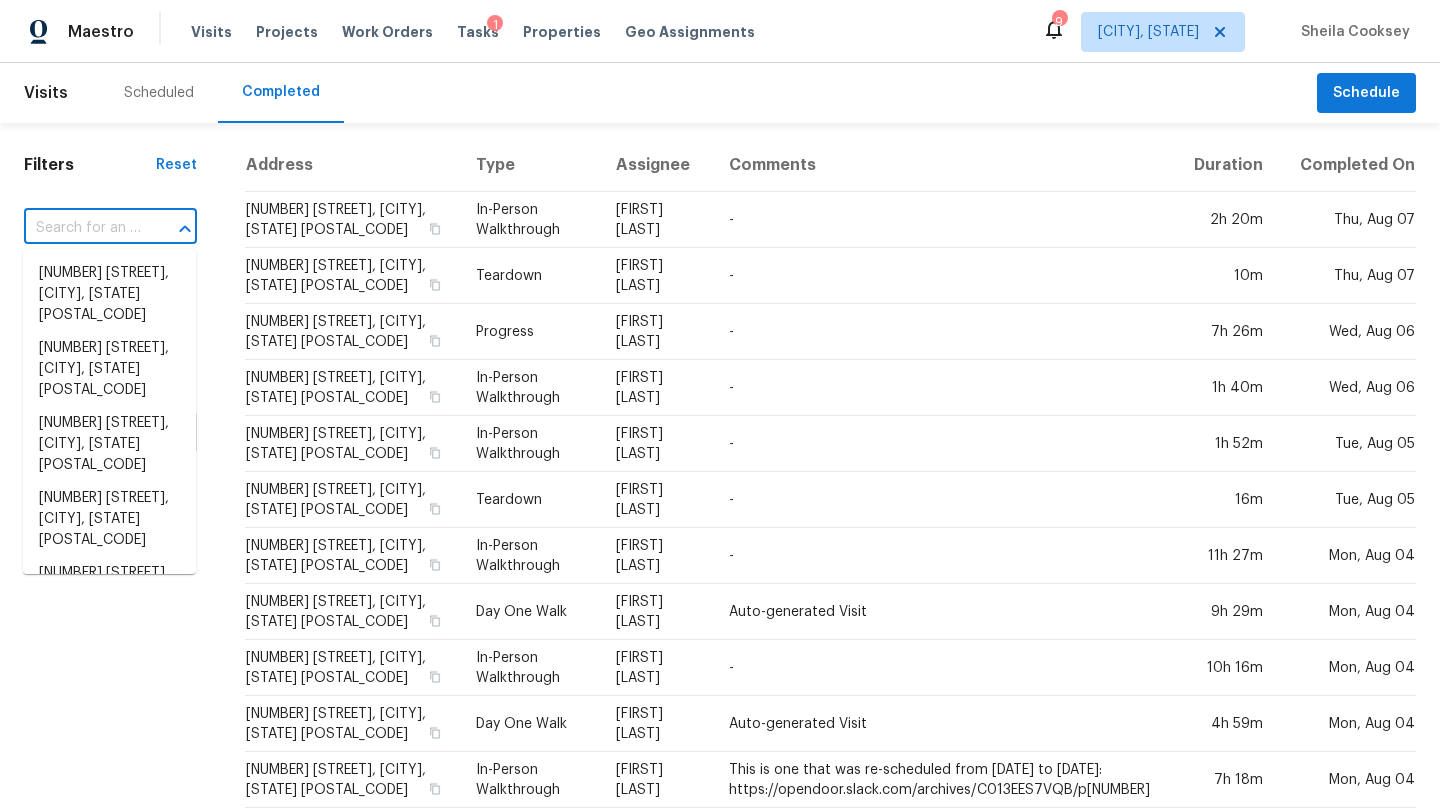 paste on "3214 Rampart Loop, Killeen, TX 76542" 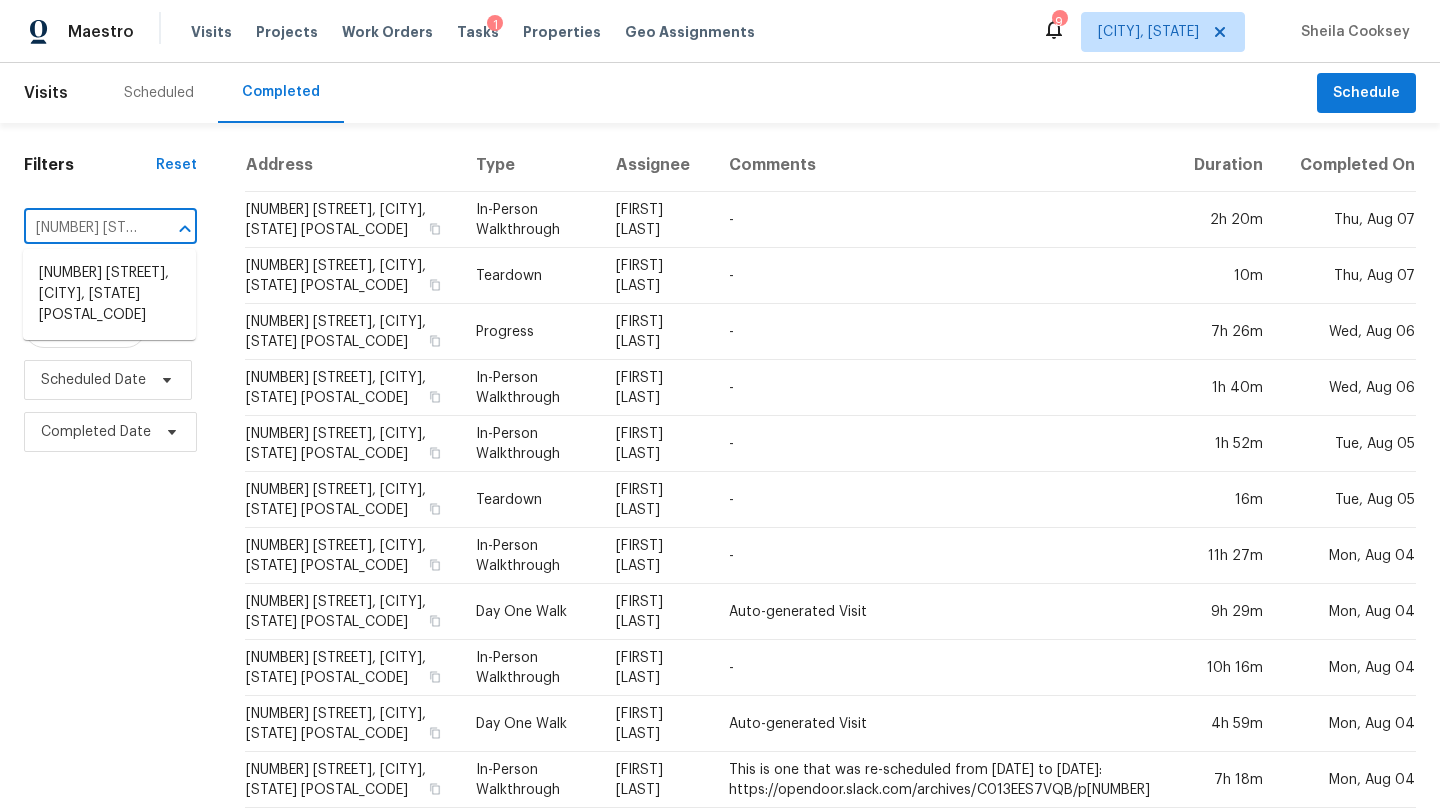 scroll, scrollTop: 0, scrollLeft: 140, axis: horizontal 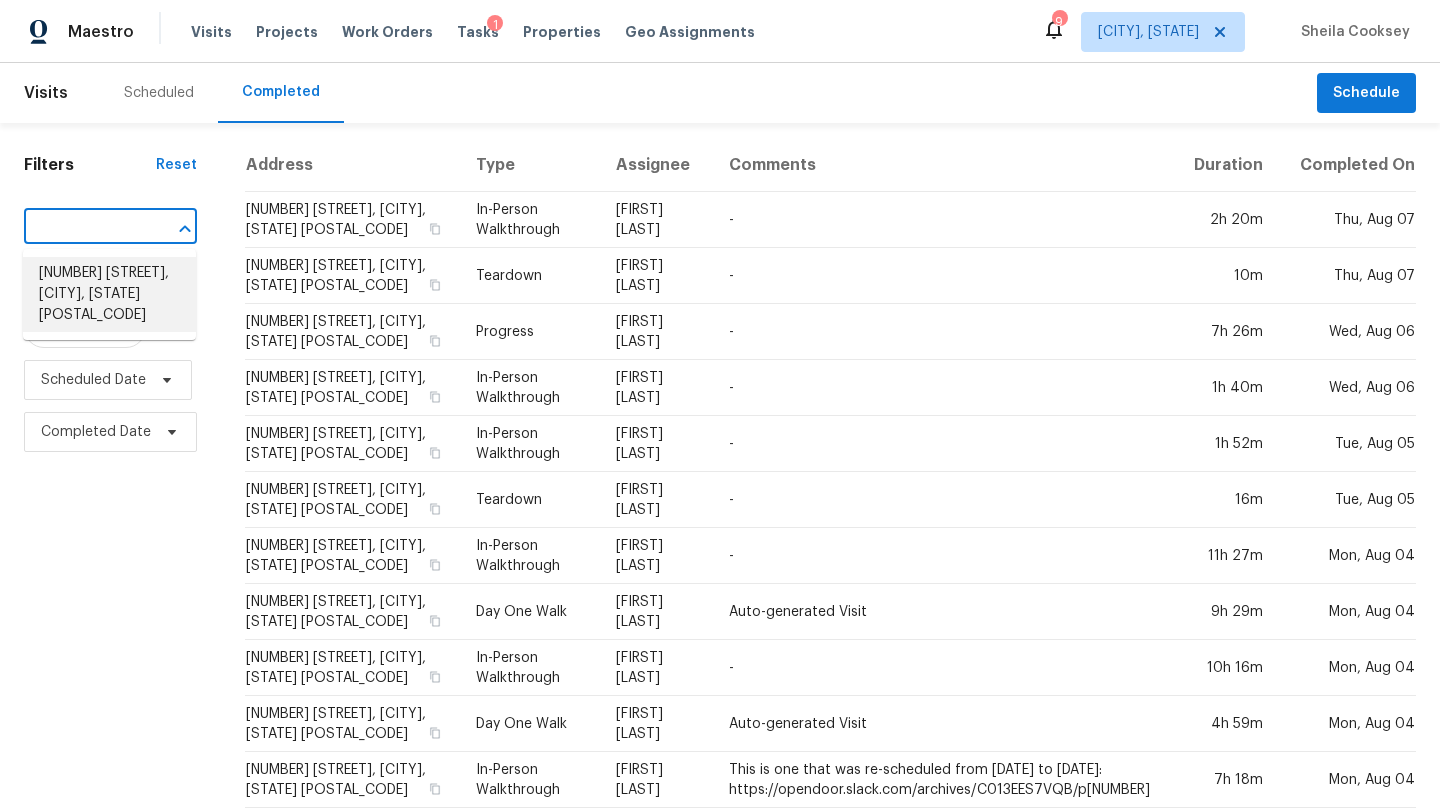 click on "3214 Rampart Loop, Killeen, TX 76542" at bounding box center [109, 294] 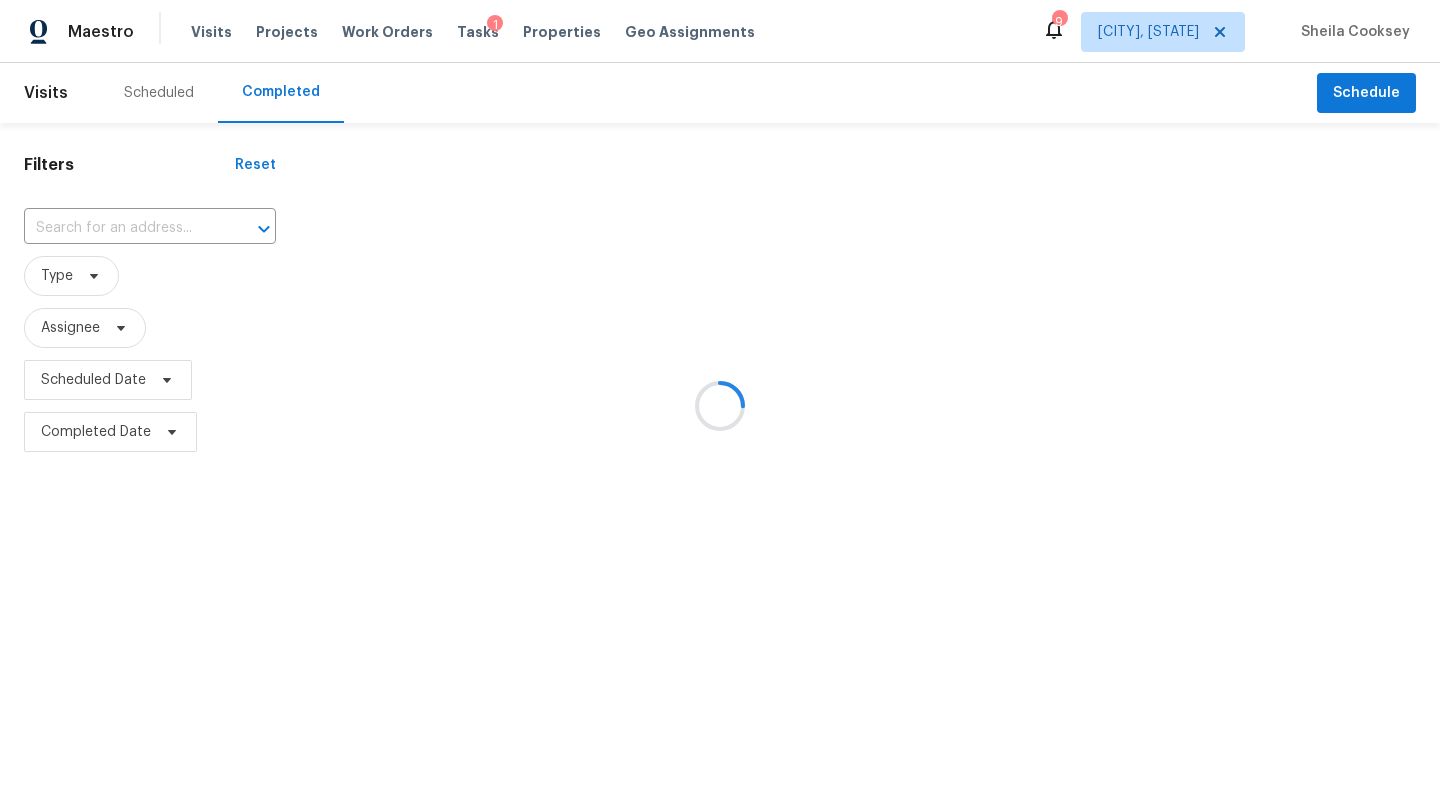 type on "3214 Rampart Loop, Killeen, TX 76542" 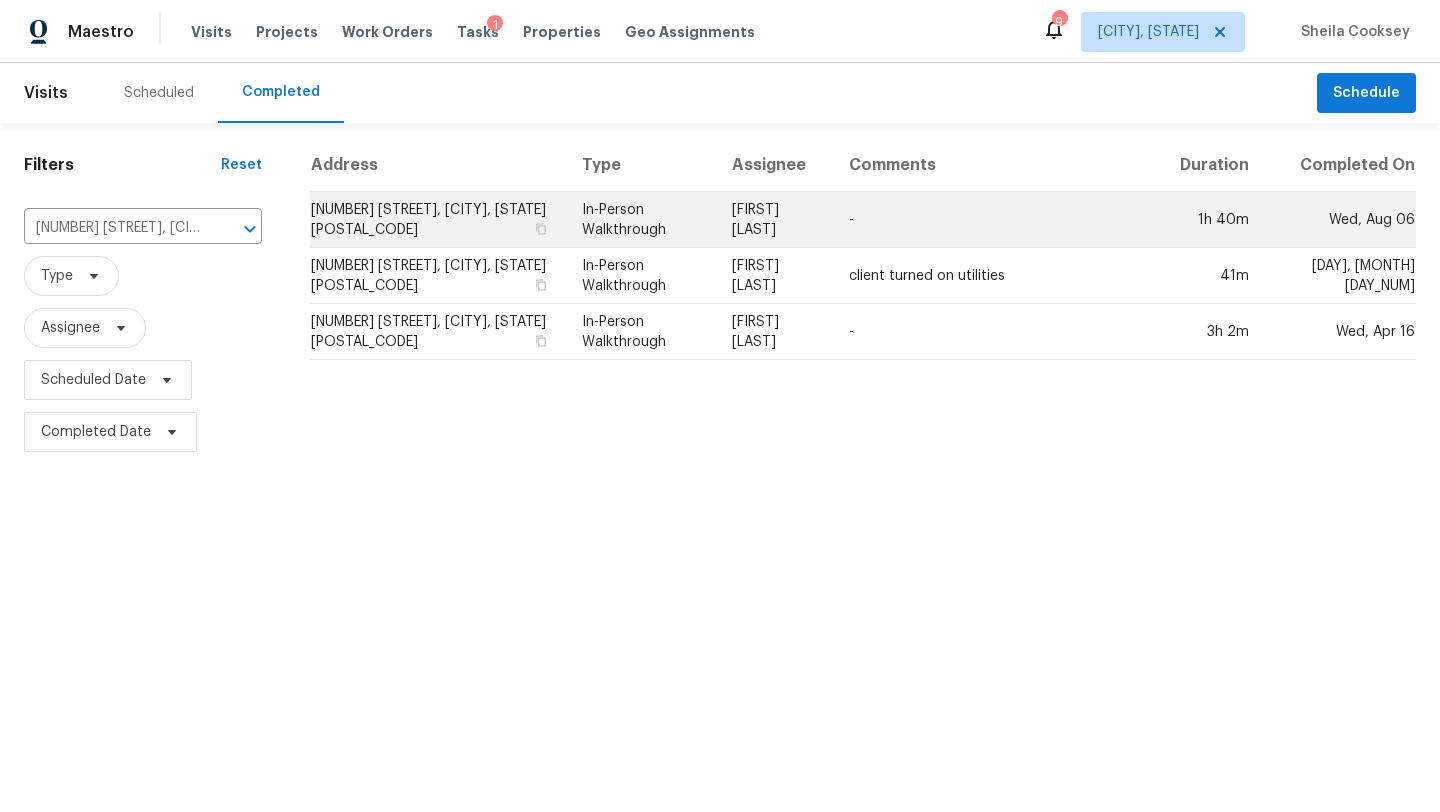 click on "3214 Rampart Loop, Killeen, TX 76542" at bounding box center (438, 220) 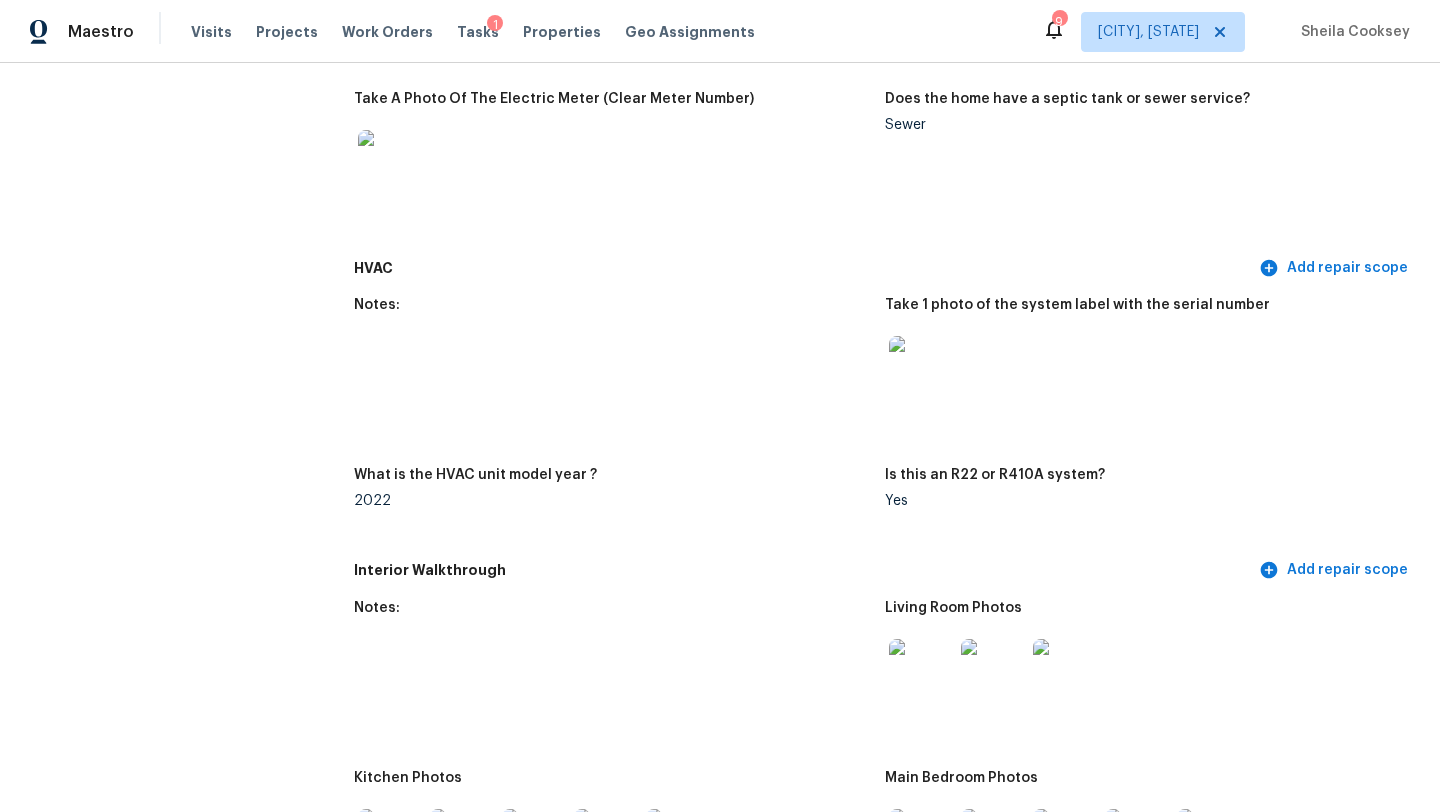 scroll, scrollTop: 1613, scrollLeft: 0, axis: vertical 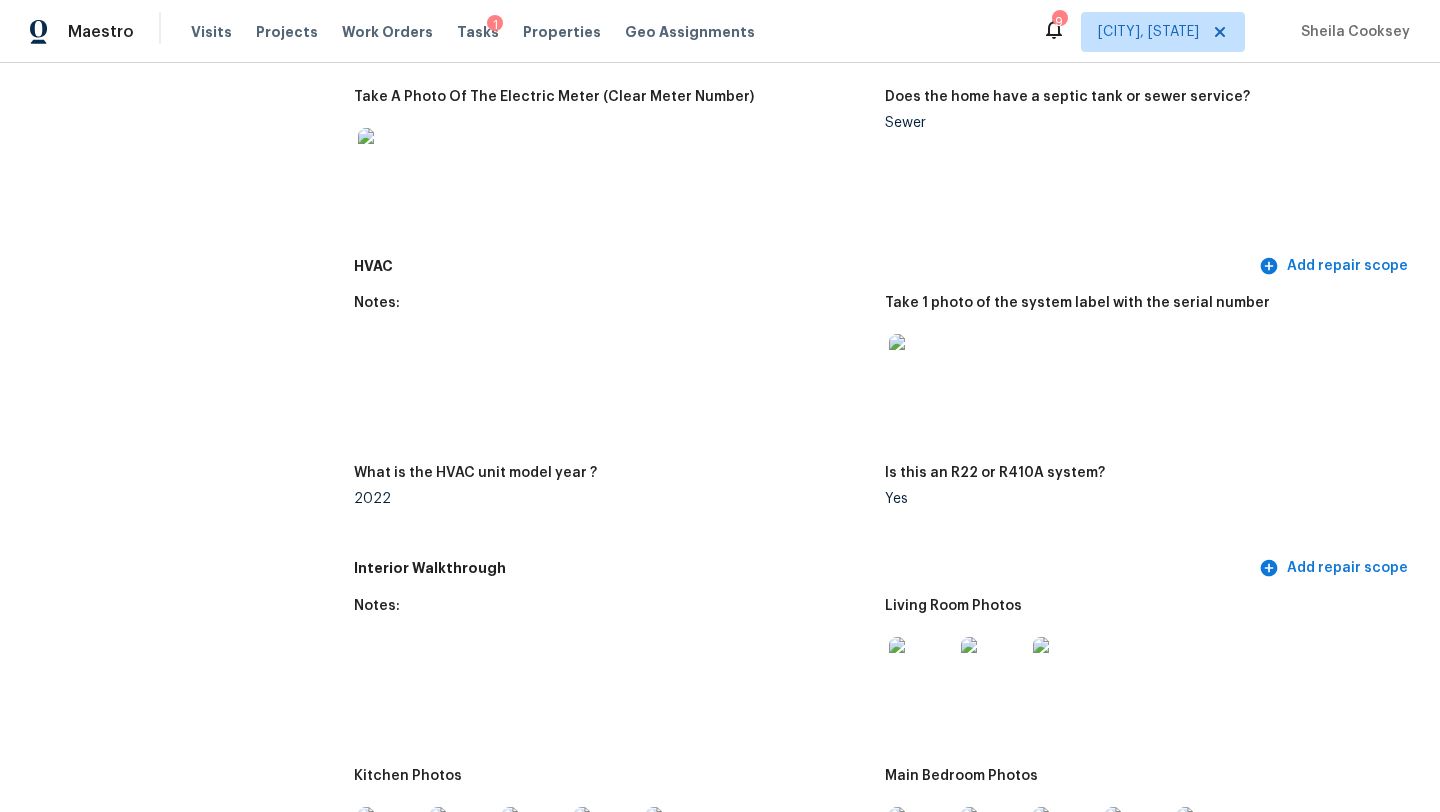click at bounding box center [390, 160] 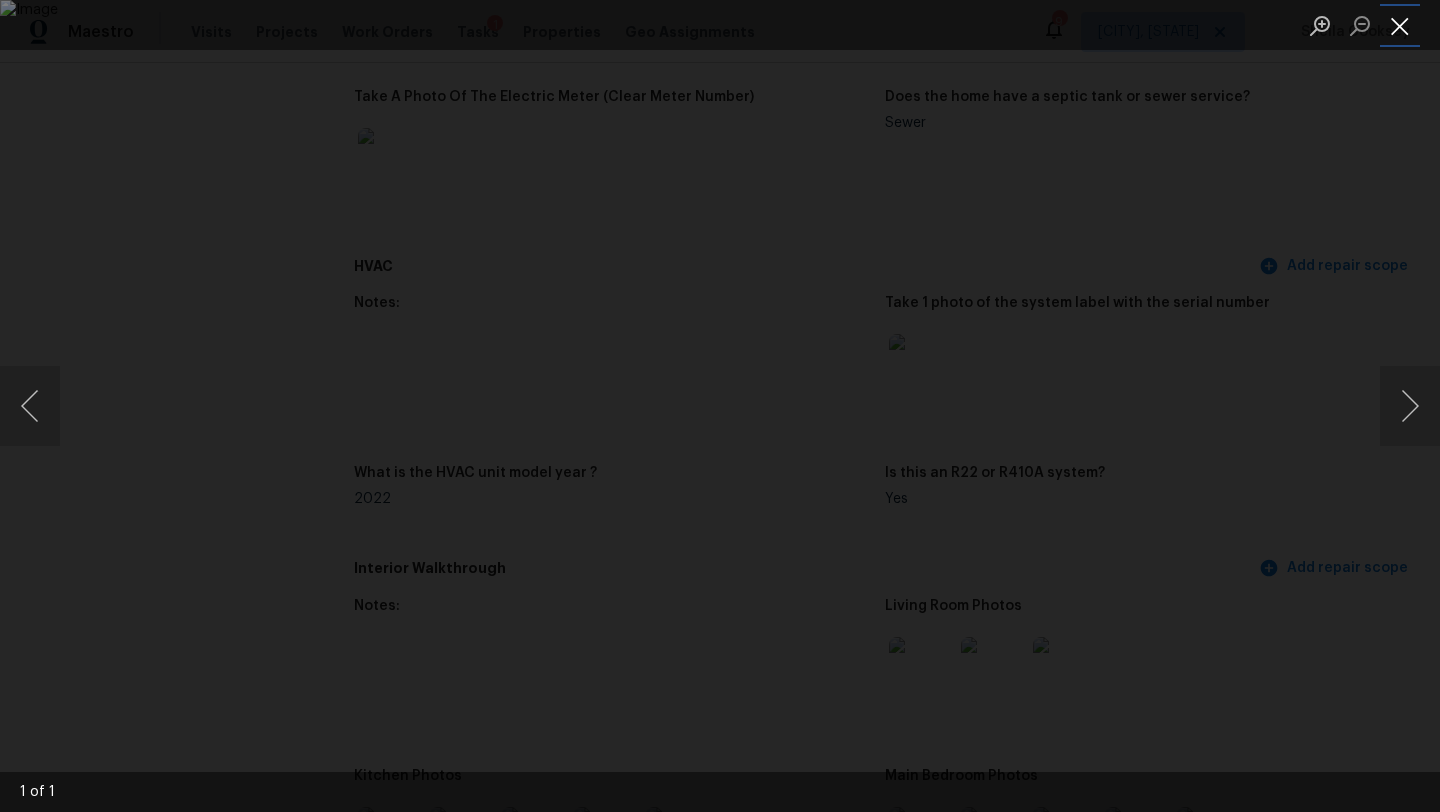 click at bounding box center [1400, 25] 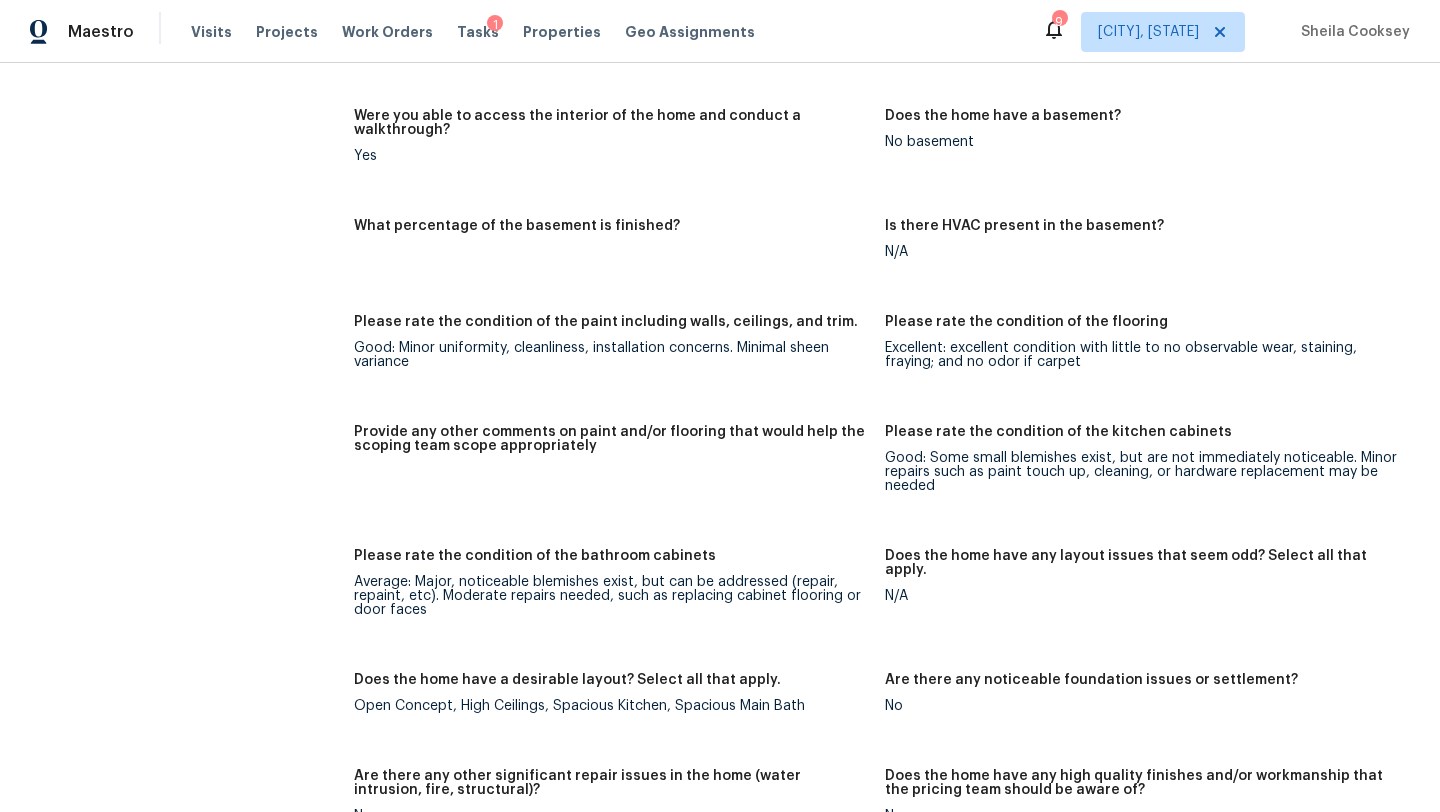 scroll, scrollTop: 2676, scrollLeft: 0, axis: vertical 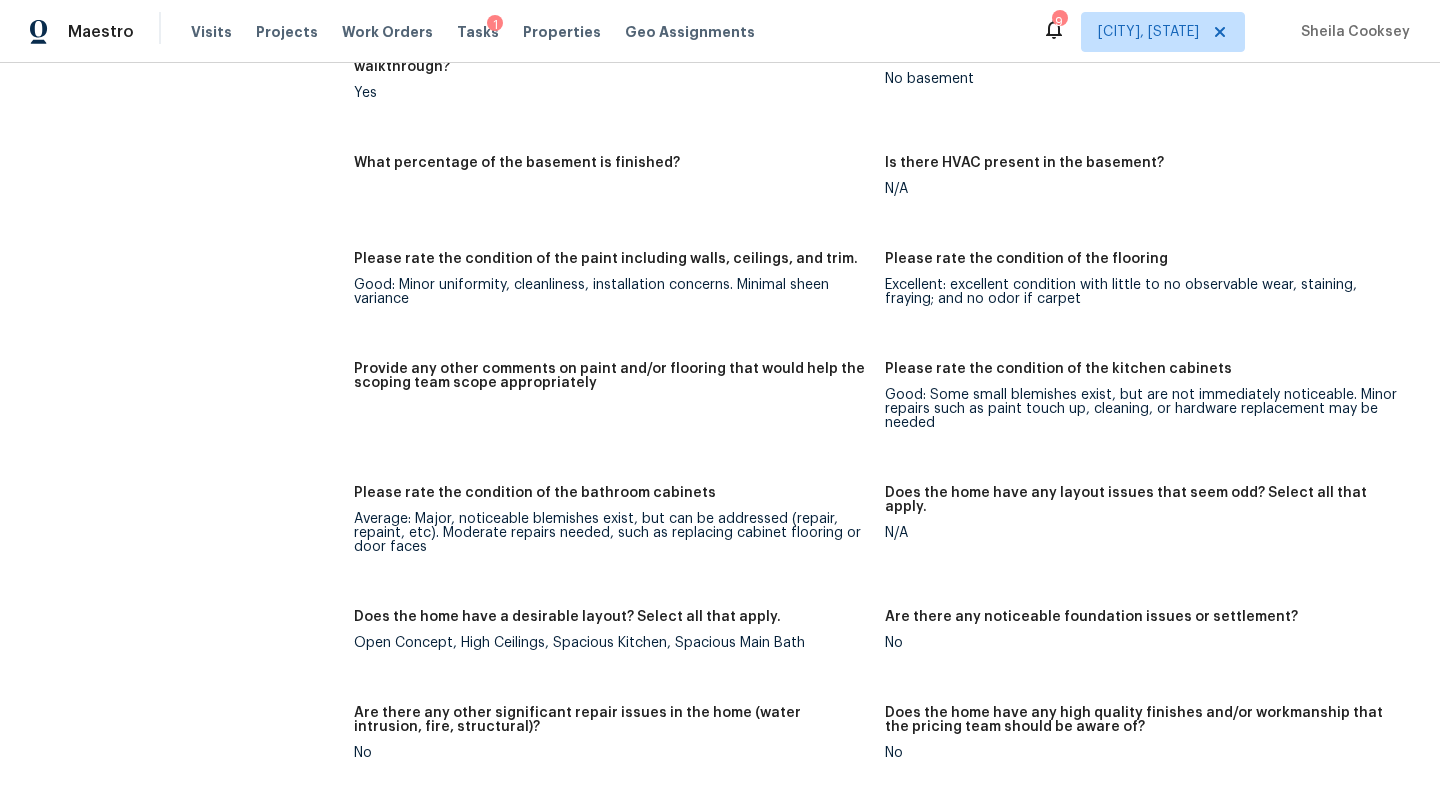 click on "Average: Major, noticeable blemishes exist, but can be addressed (repair, repaint, etc). Moderate repairs needed, such as replacing cabinet flooring or door faces" at bounding box center [611, 533] 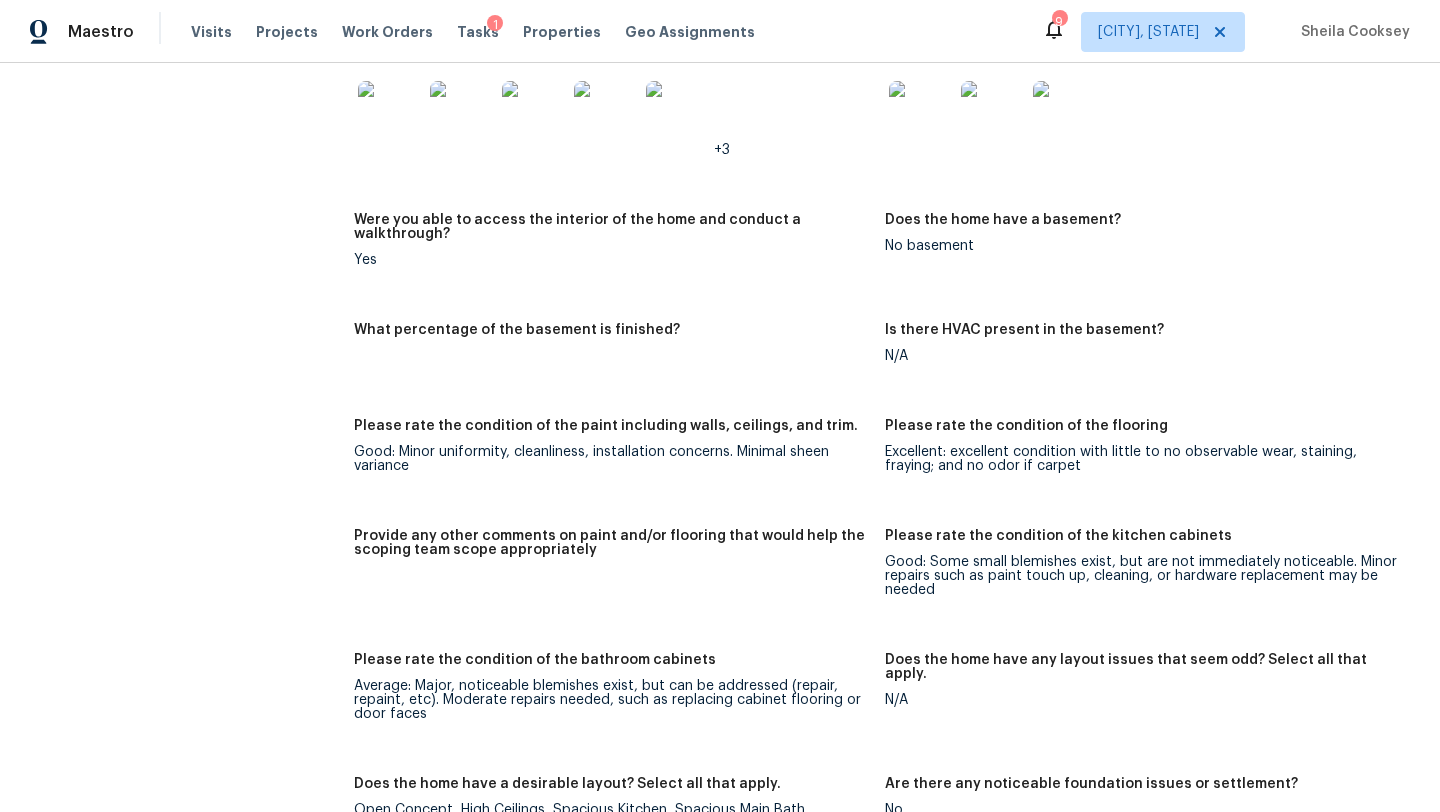 scroll, scrollTop: 159, scrollLeft: 0, axis: vertical 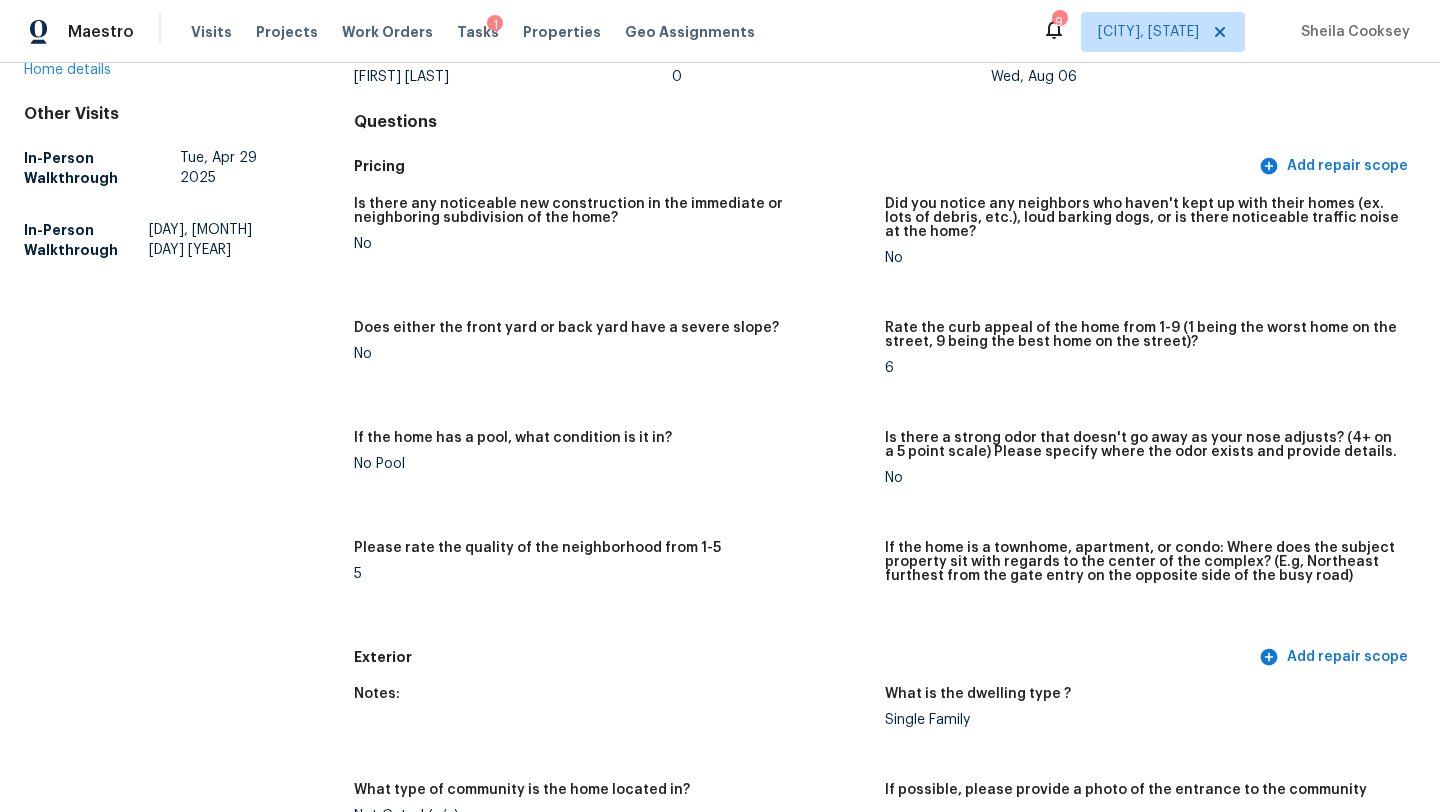 click on "1" at bounding box center (495, 25) 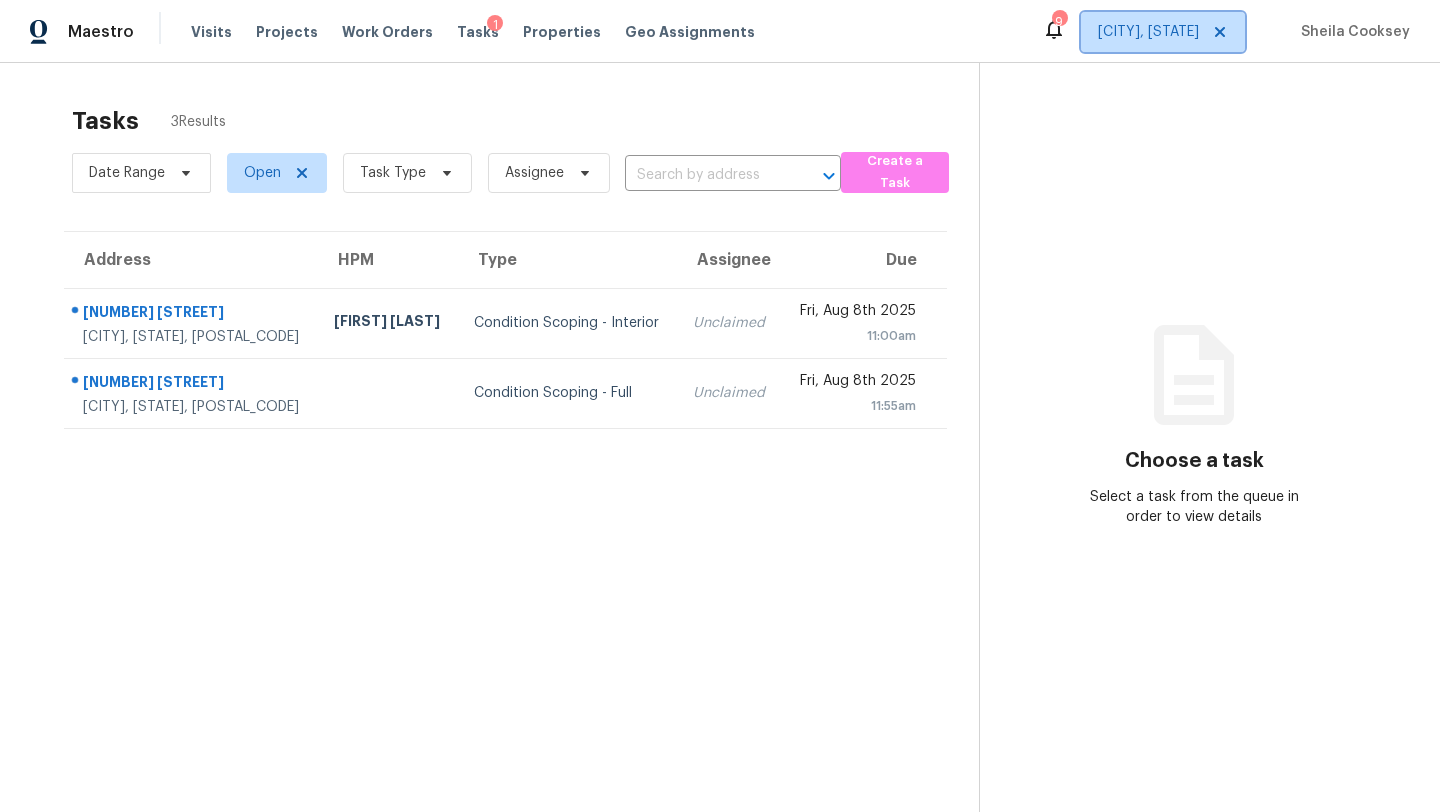 click on "[CITY], [STATE]" at bounding box center [1163, 32] 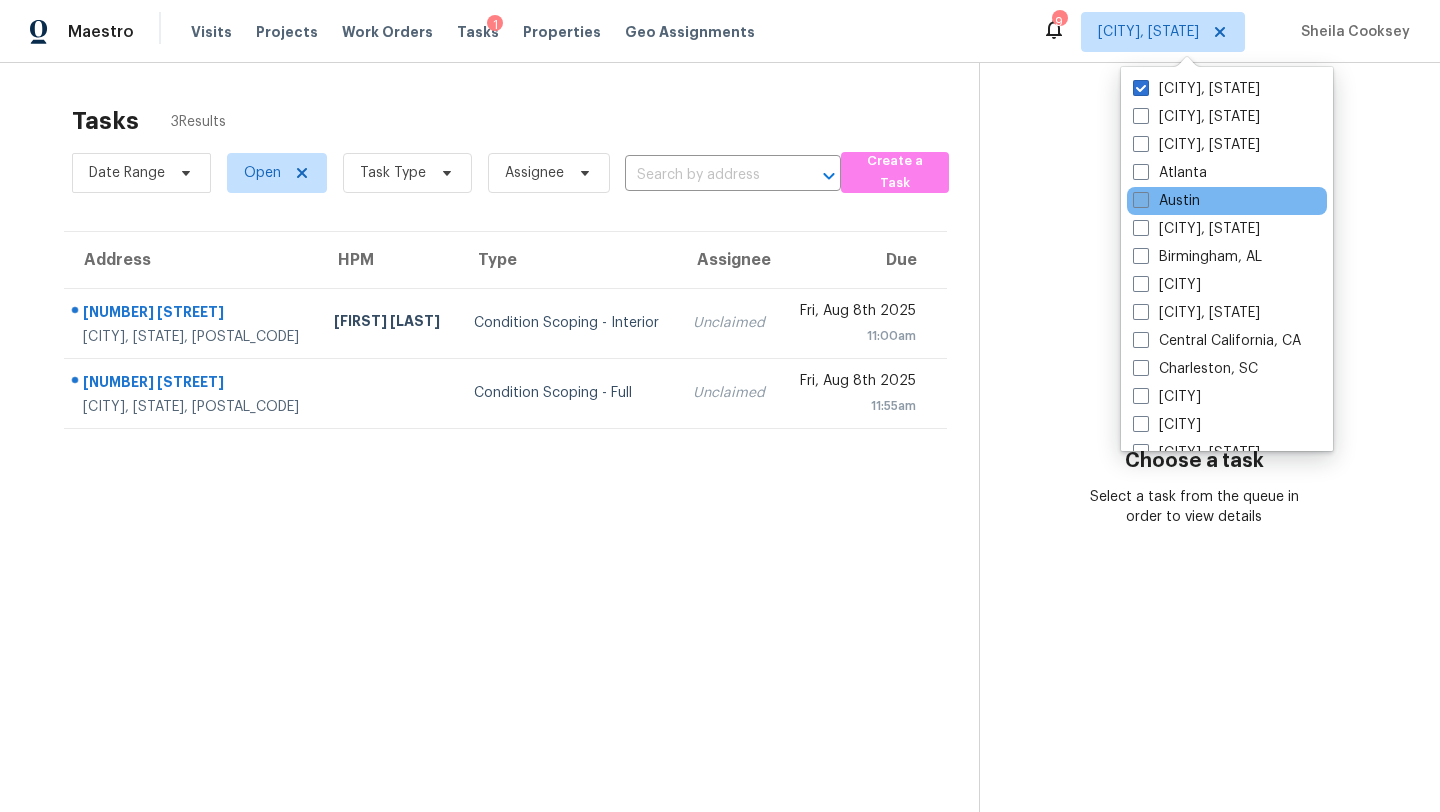 click on "Austin" at bounding box center [1166, 201] 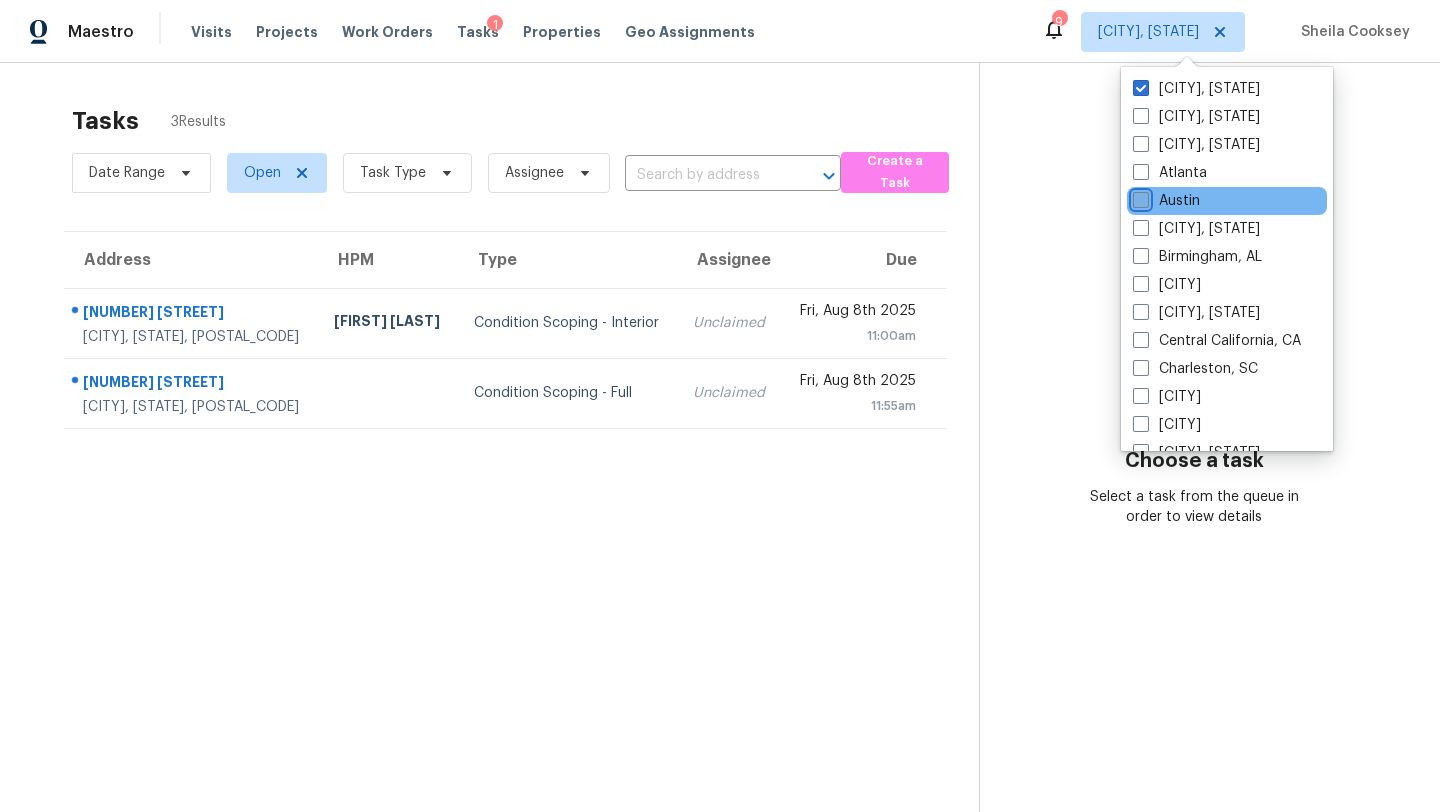 click on "Austin" at bounding box center (1139, 197) 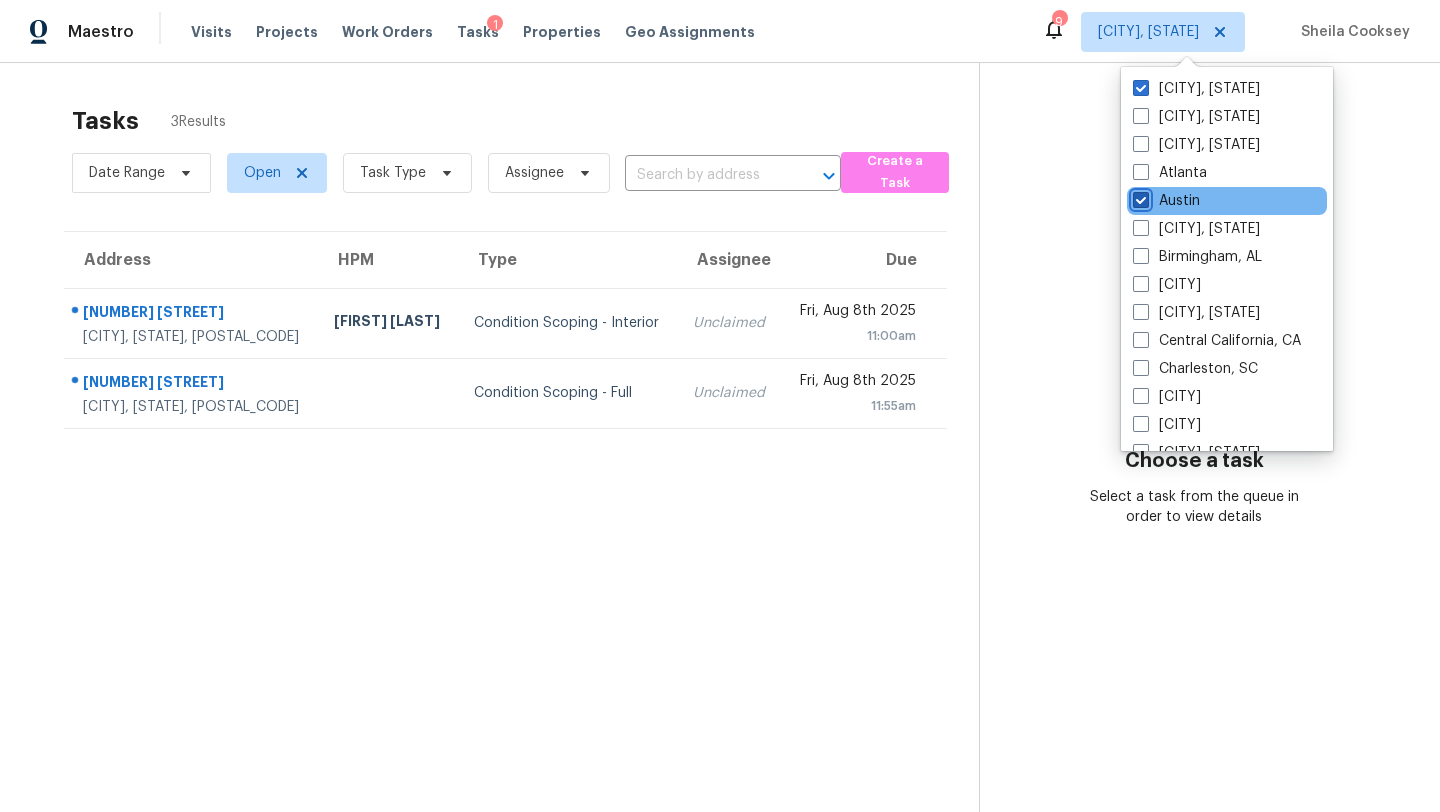 checkbox on "true" 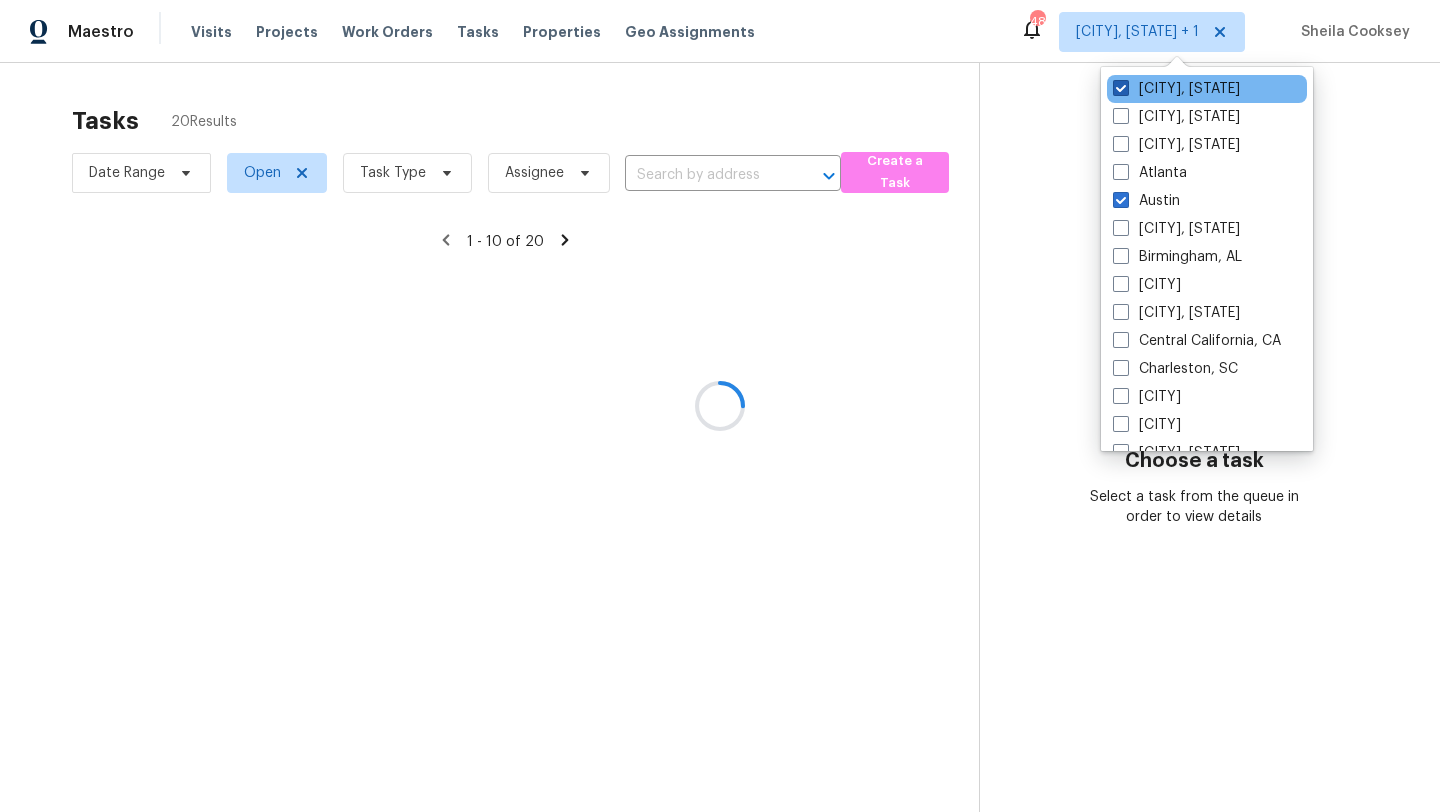 click on "[CITY], [STATE]" at bounding box center (1176, 89) 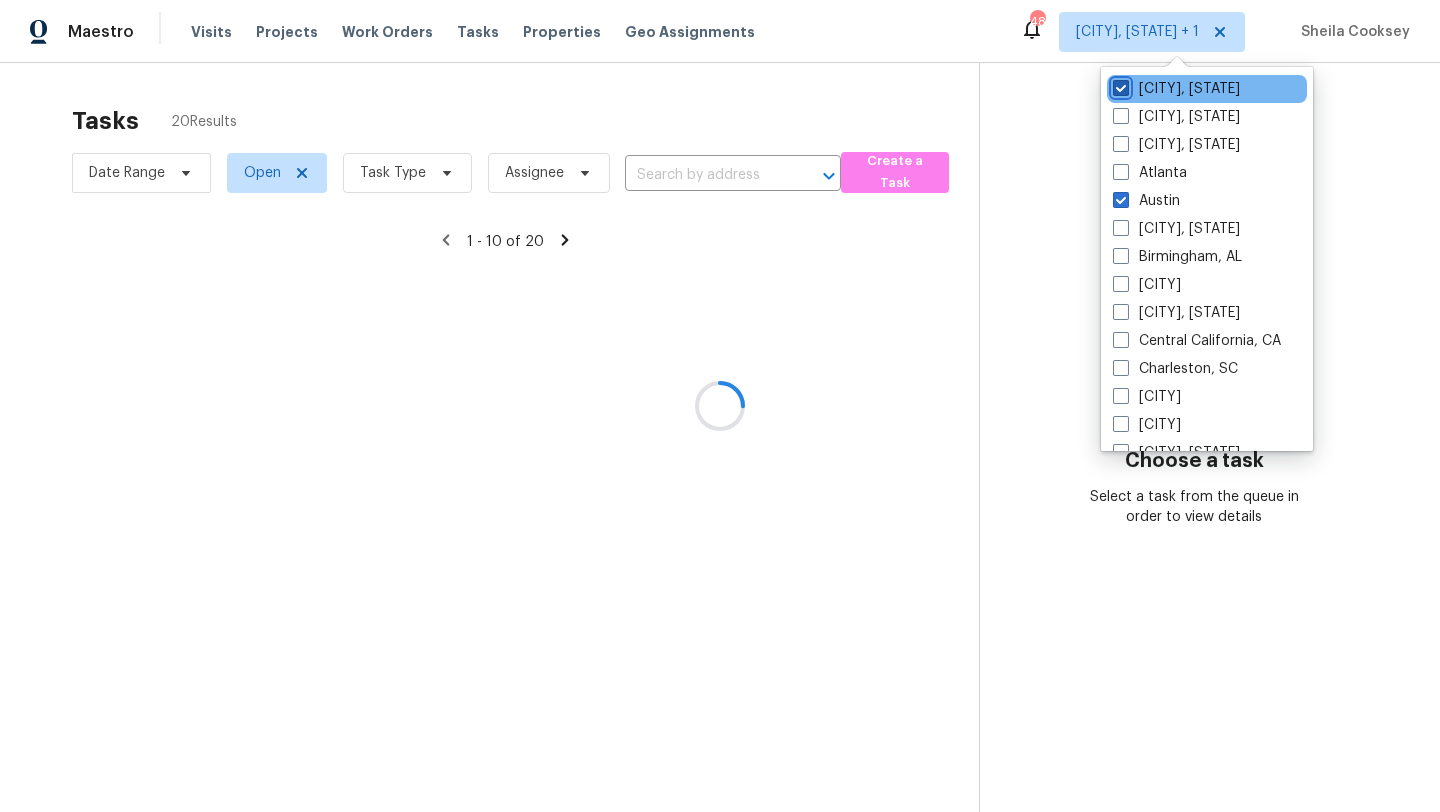 click on "[CITY], [STATE]" at bounding box center (1119, 85) 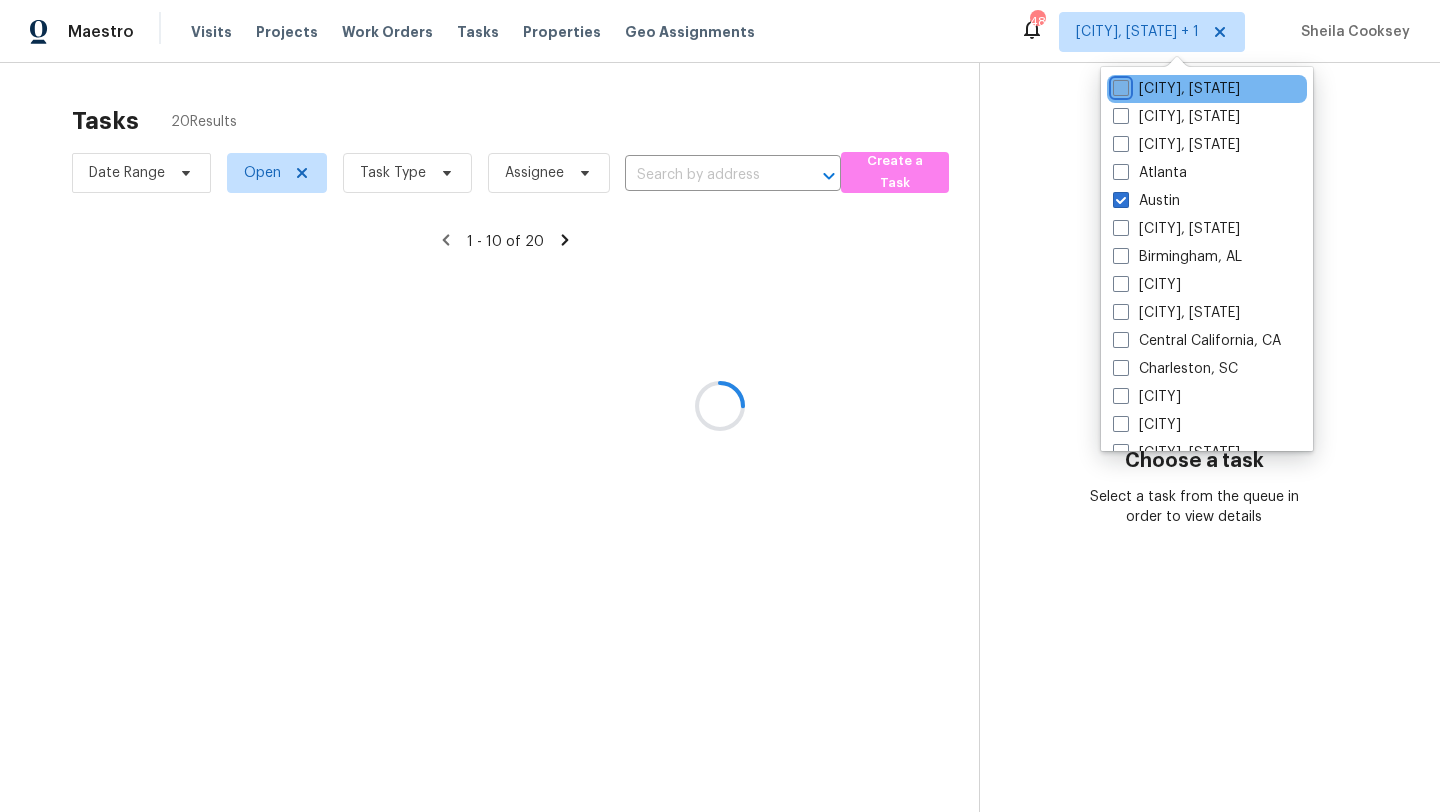 checkbox on "false" 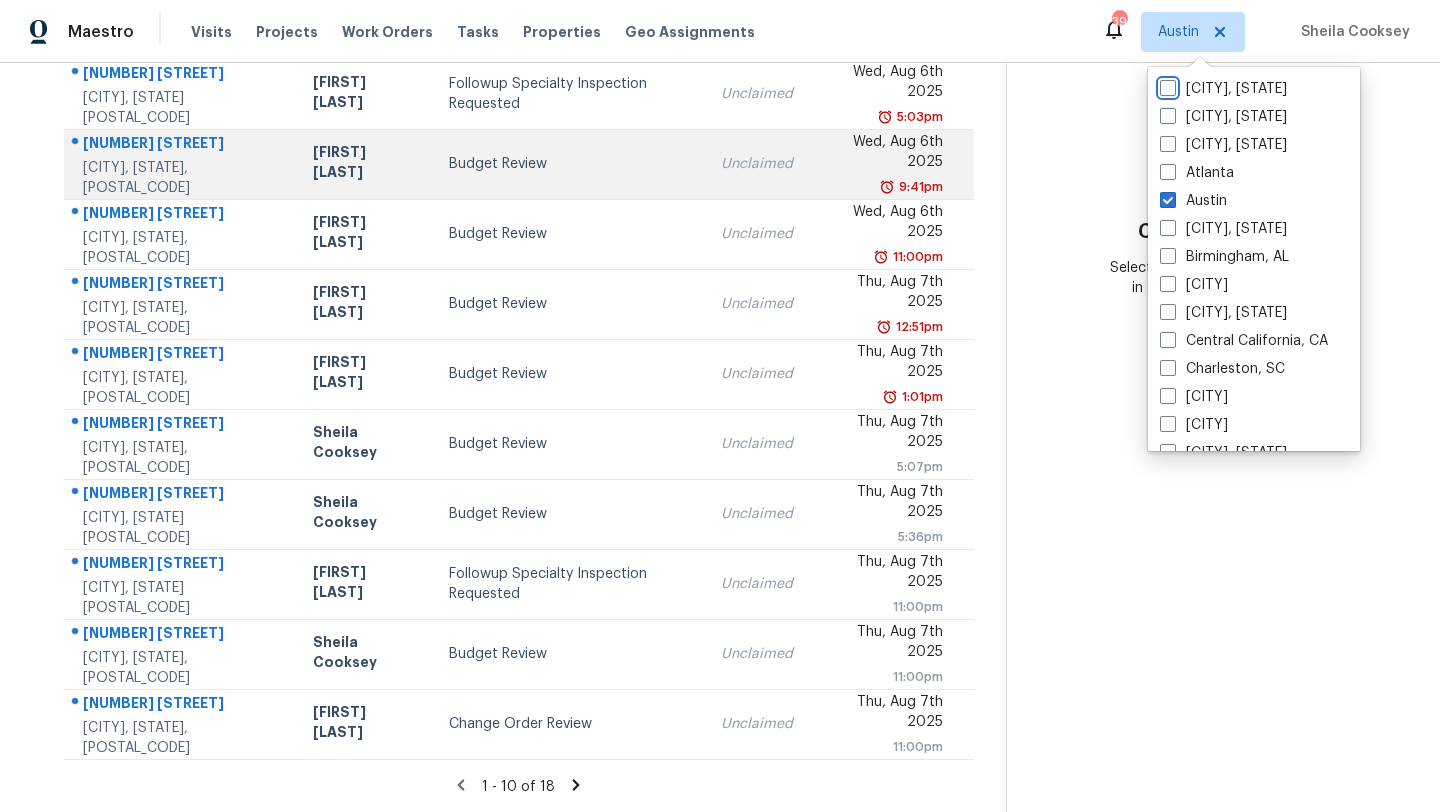 scroll, scrollTop: 0, scrollLeft: 0, axis: both 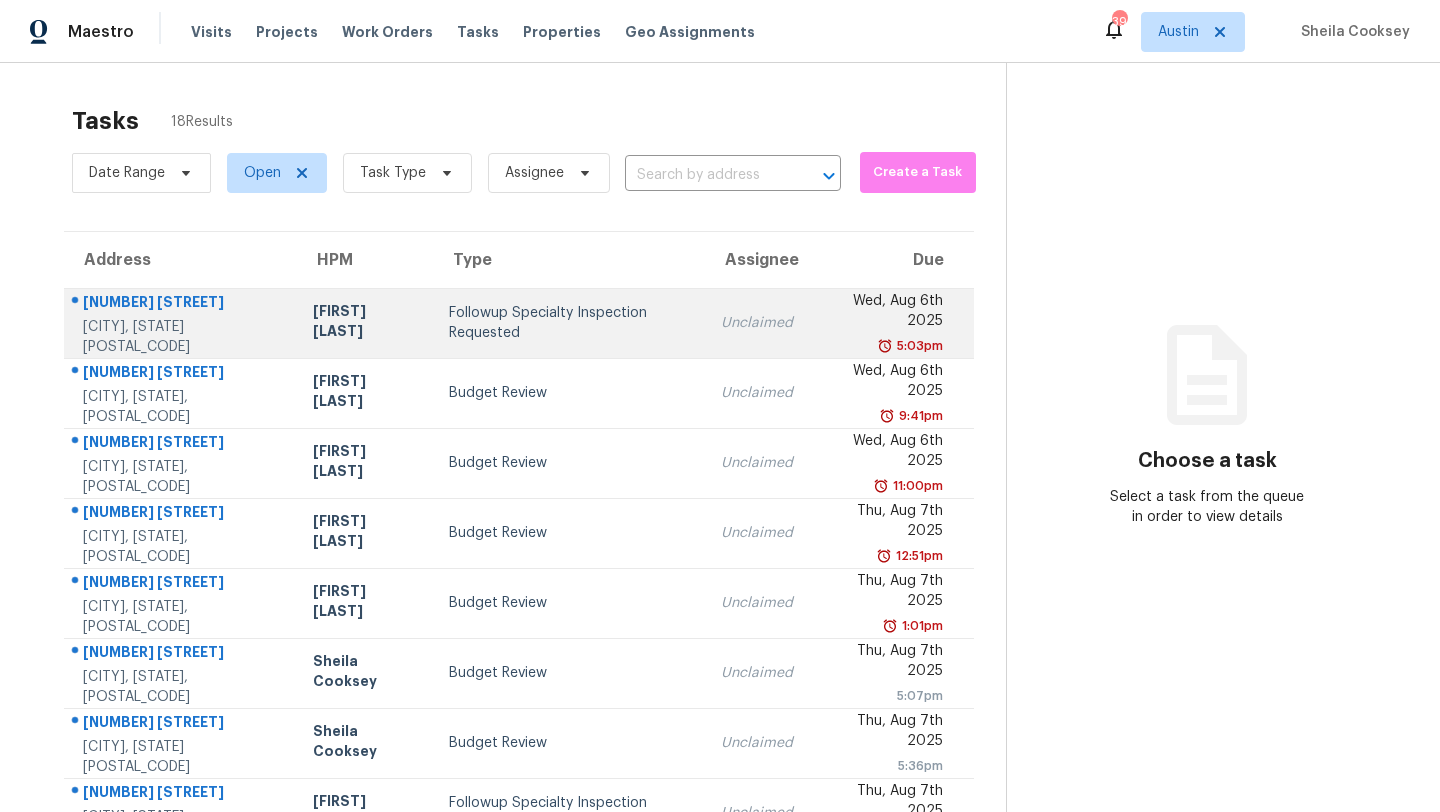click on "Followup Specialty Inspection Requested" at bounding box center (569, 323) 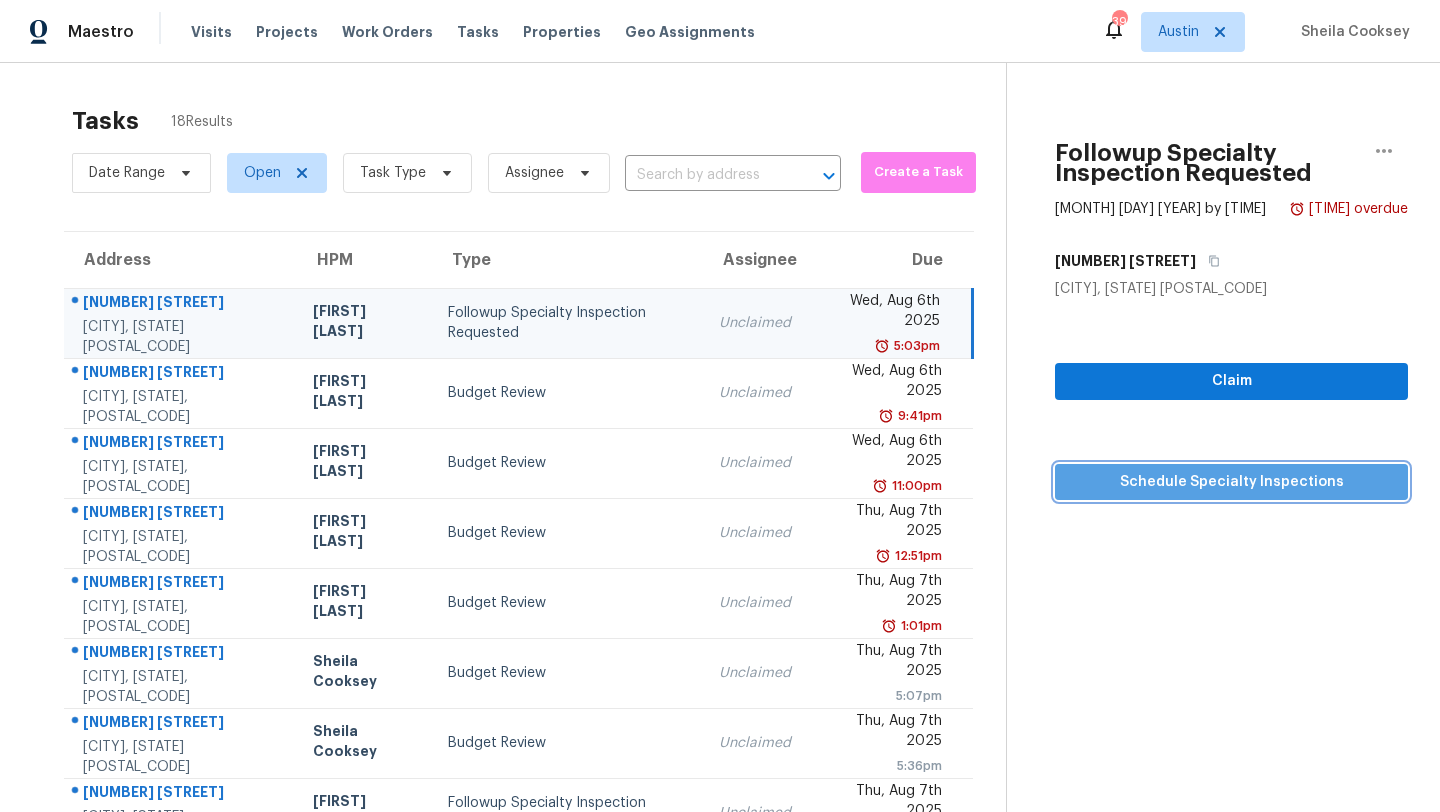 click on "Schedule Specialty Inspections" at bounding box center (1231, 482) 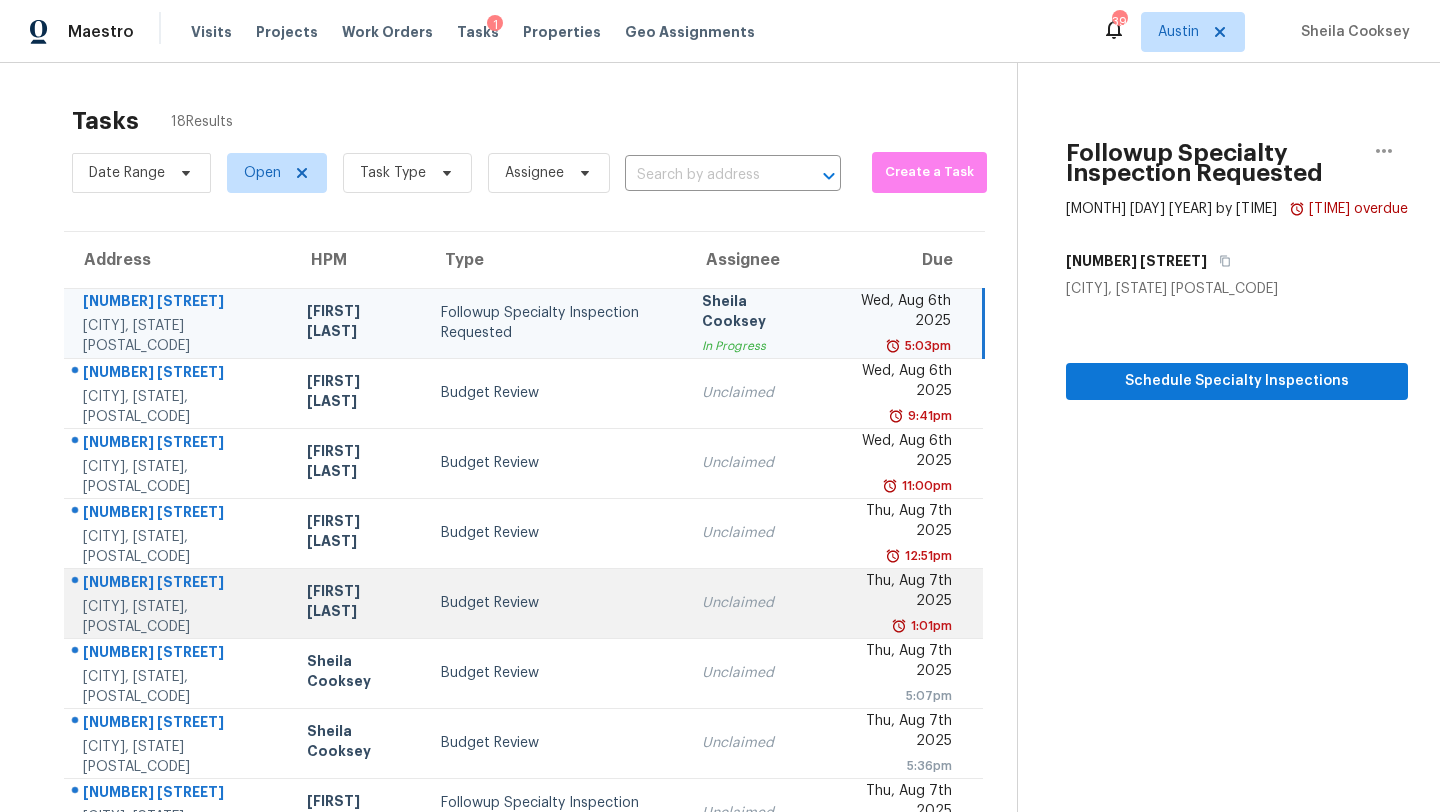 scroll, scrollTop: 229, scrollLeft: 0, axis: vertical 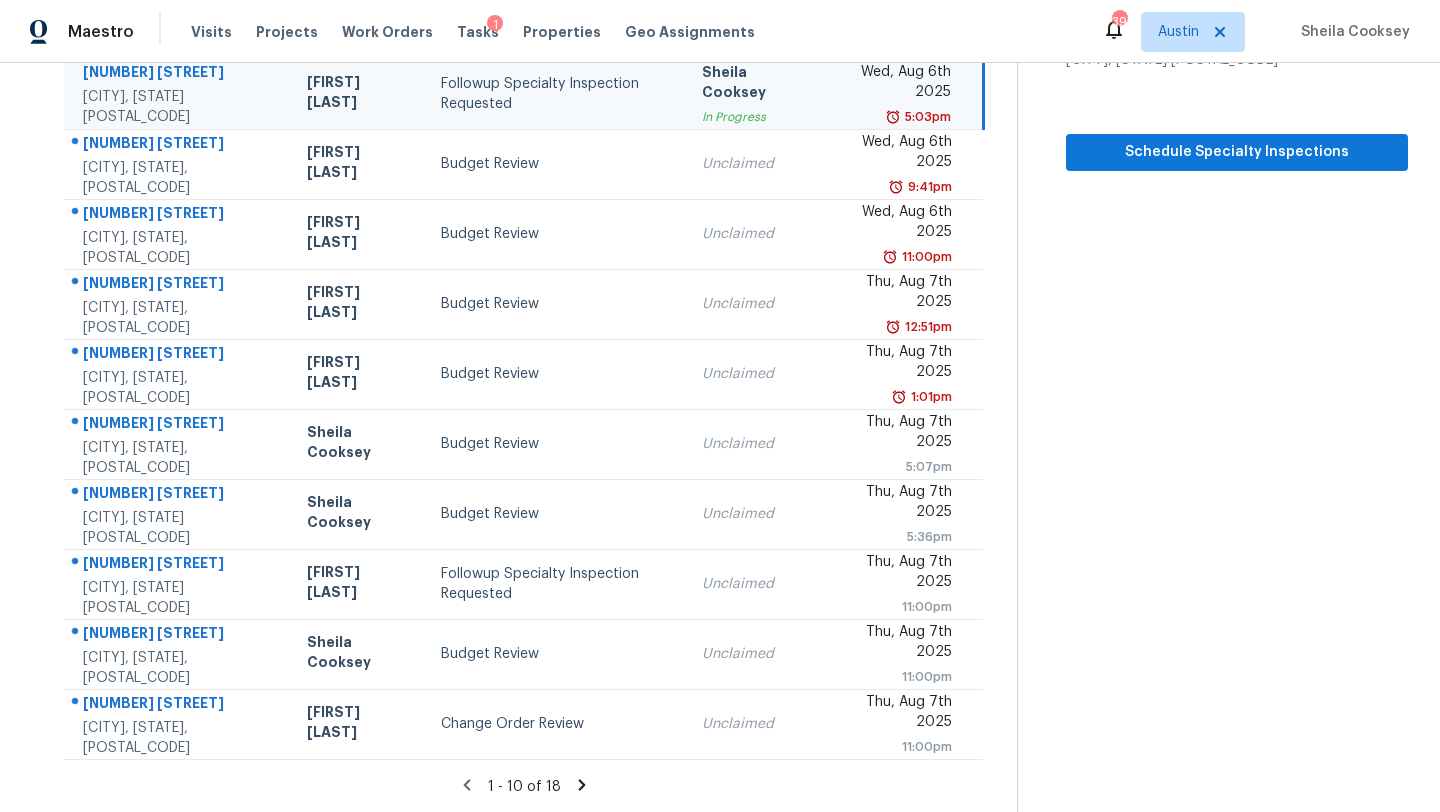 click 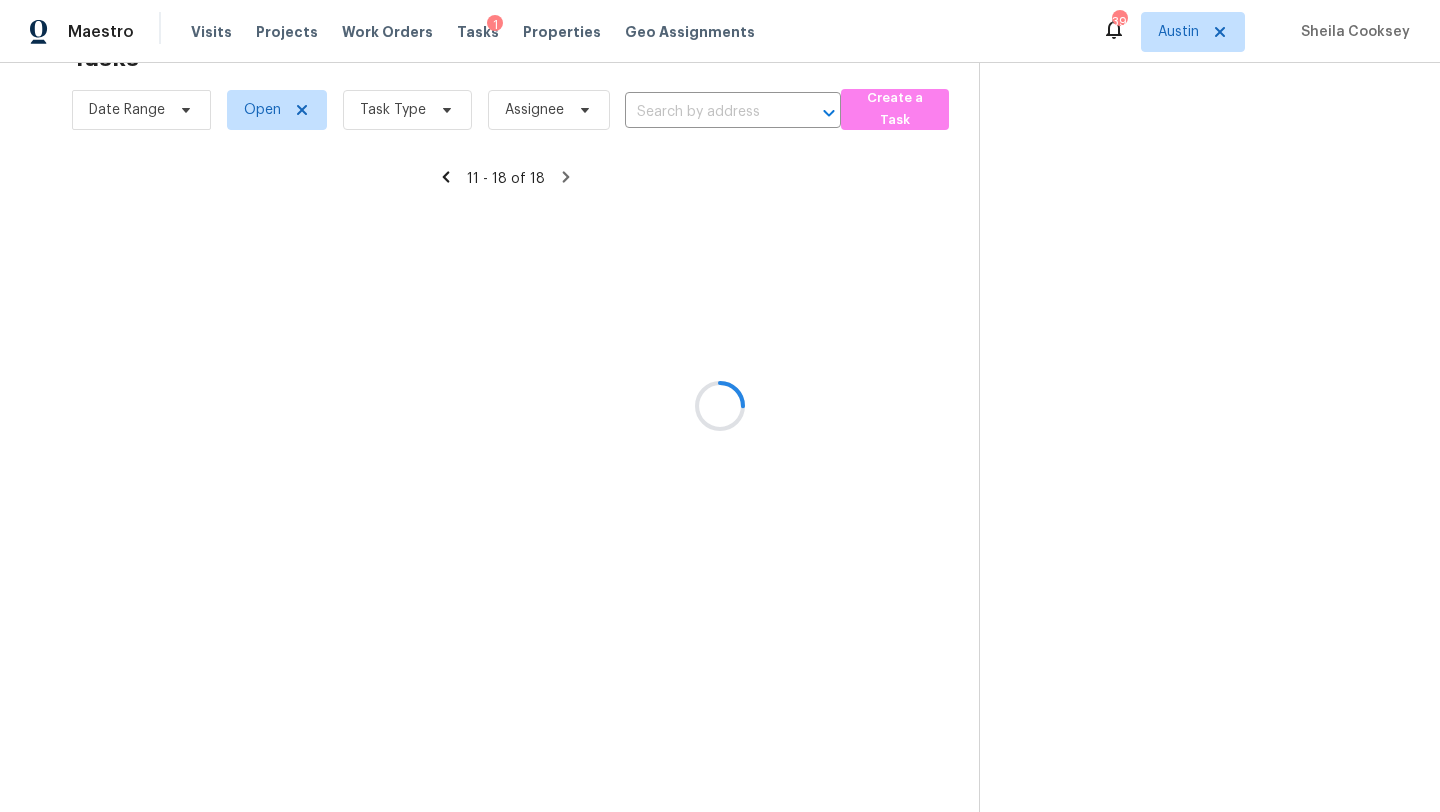 scroll, scrollTop: 89, scrollLeft: 0, axis: vertical 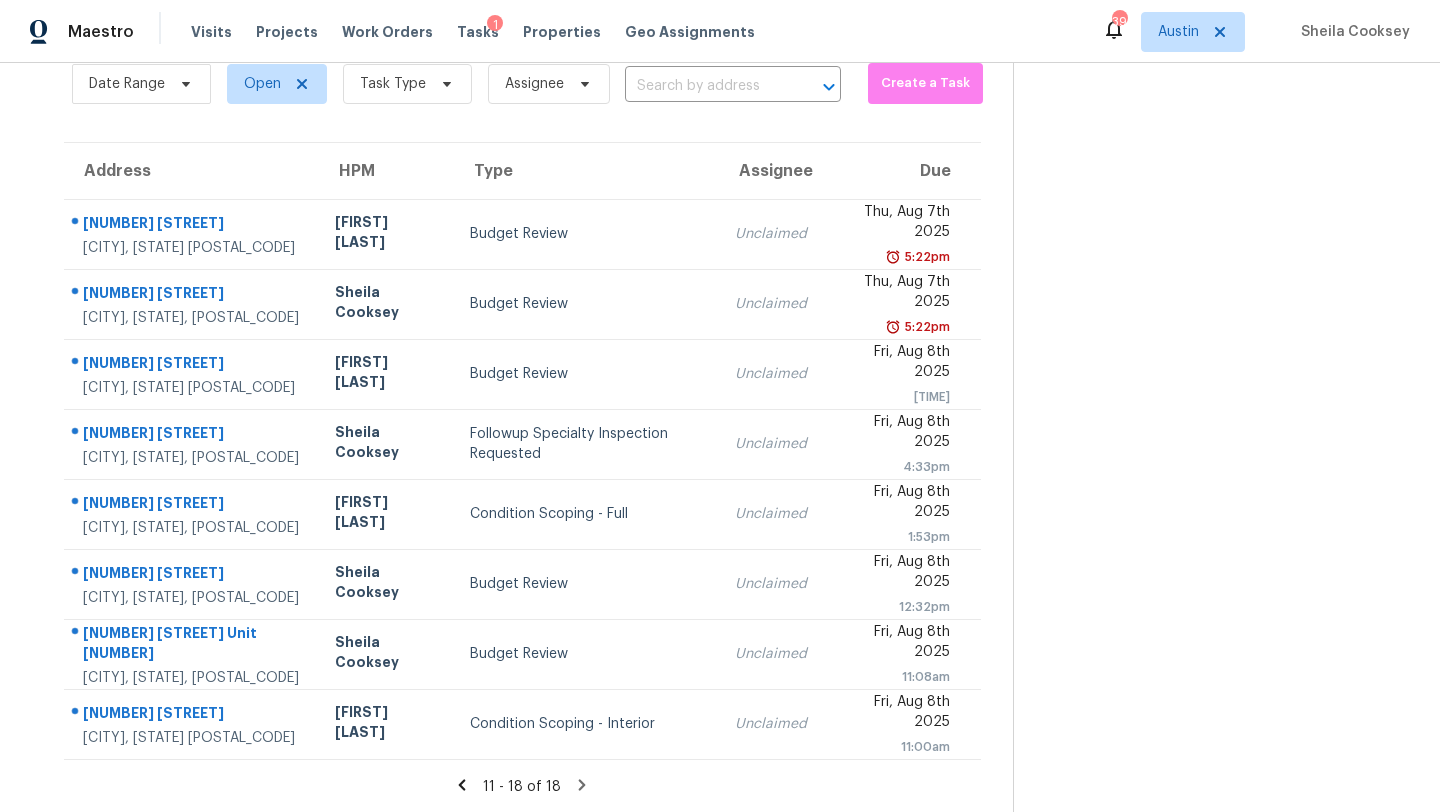 click 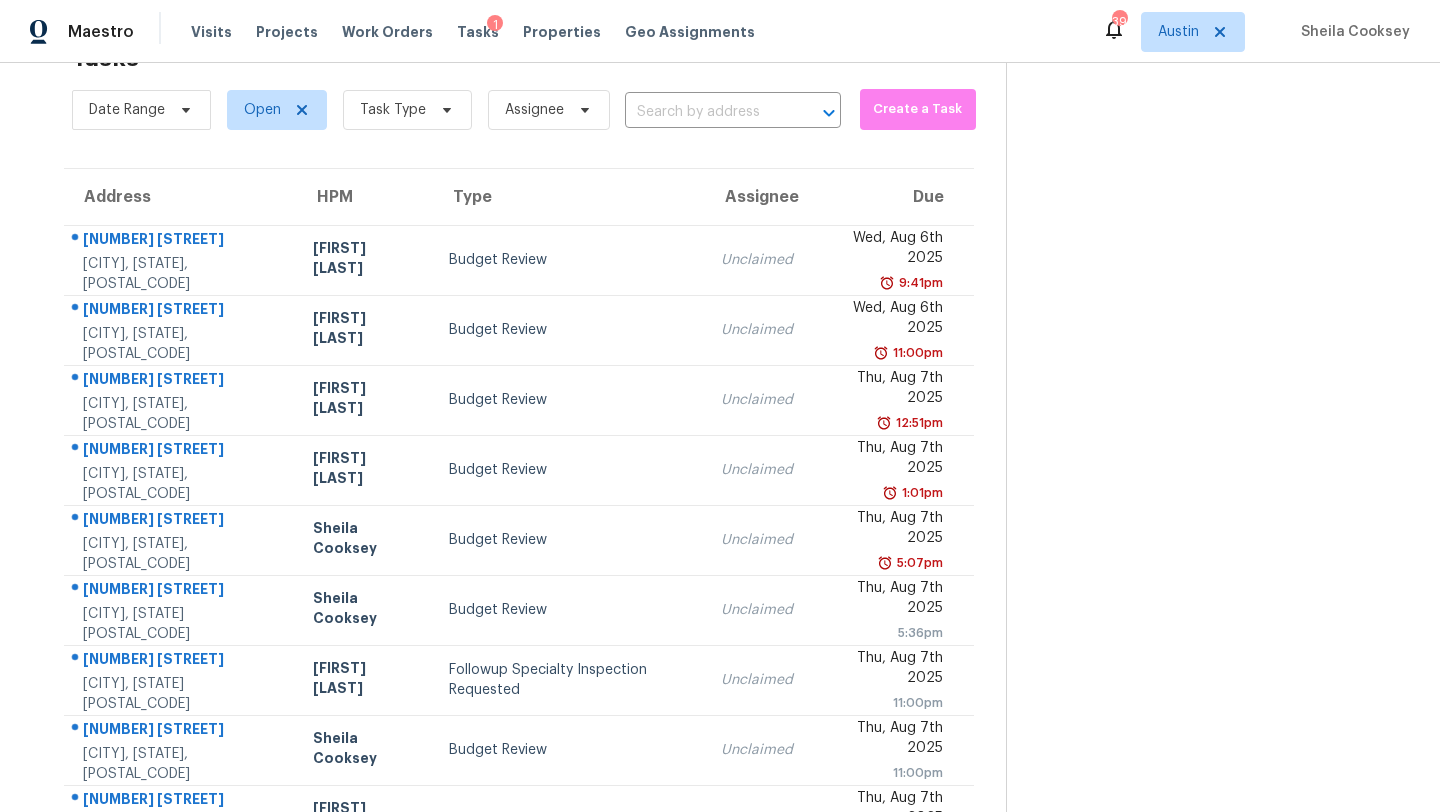 scroll, scrollTop: 229, scrollLeft: 0, axis: vertical 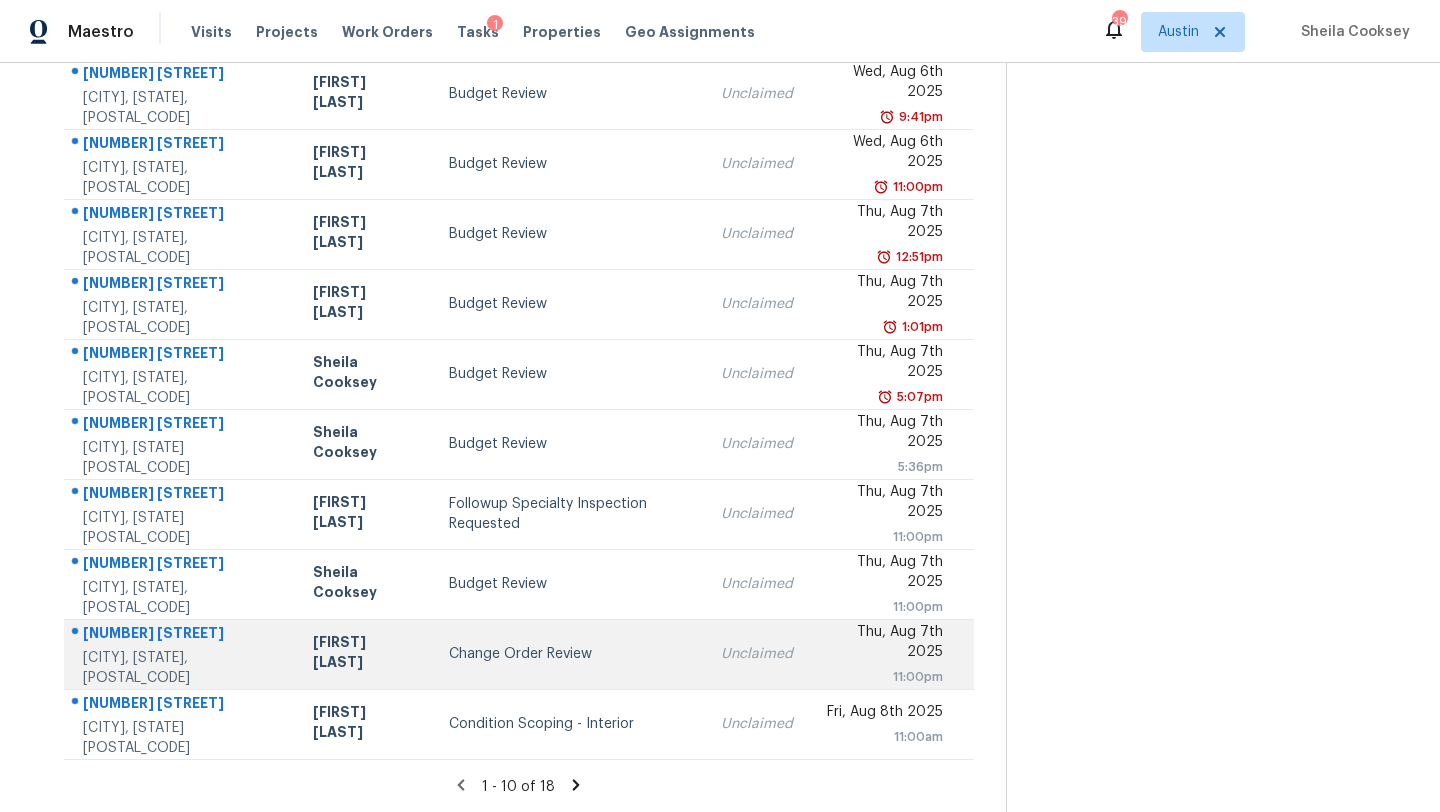 click on "Change Order Review" at bounding box center (569, 654) 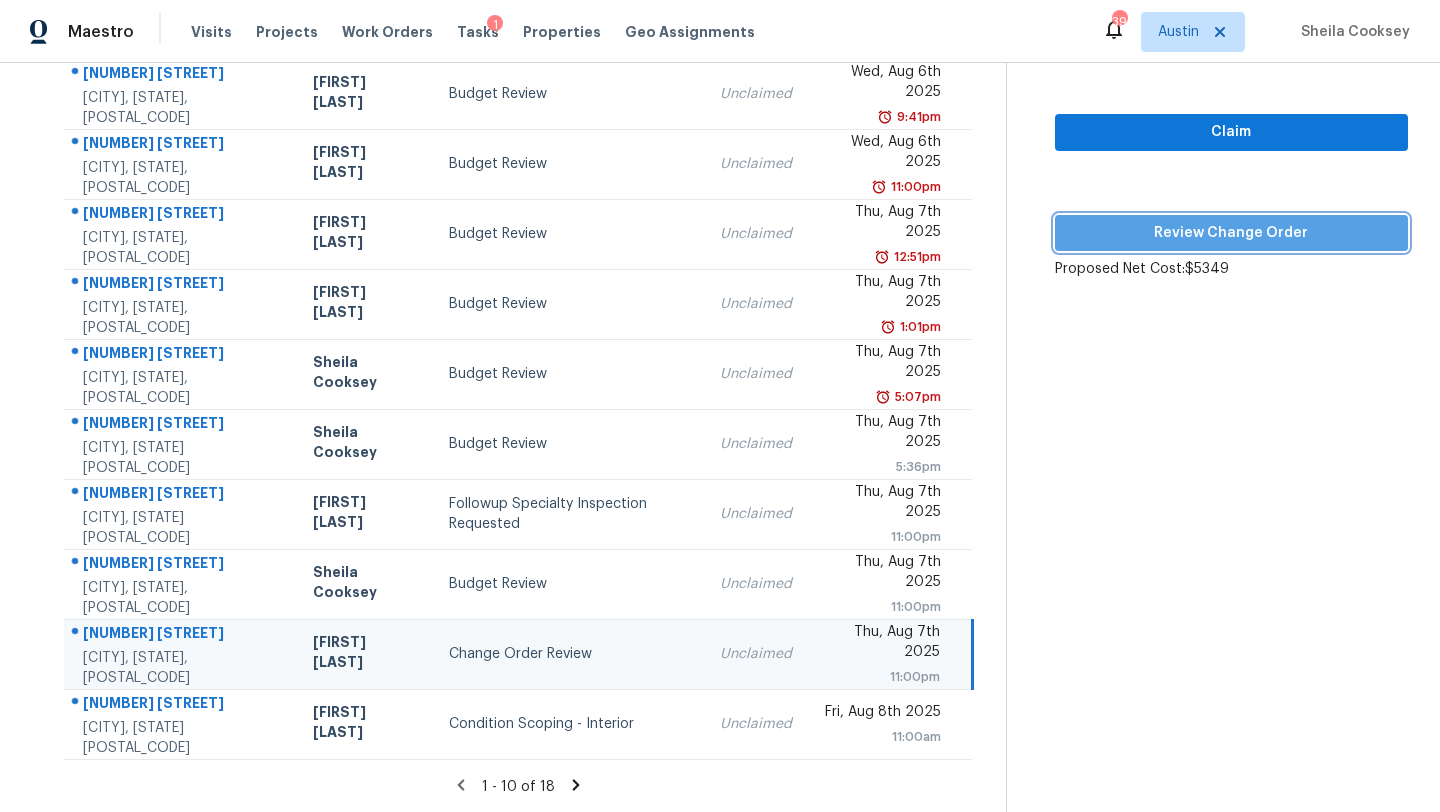 click on "Review Change Order" at bounding box center [1231, 233] 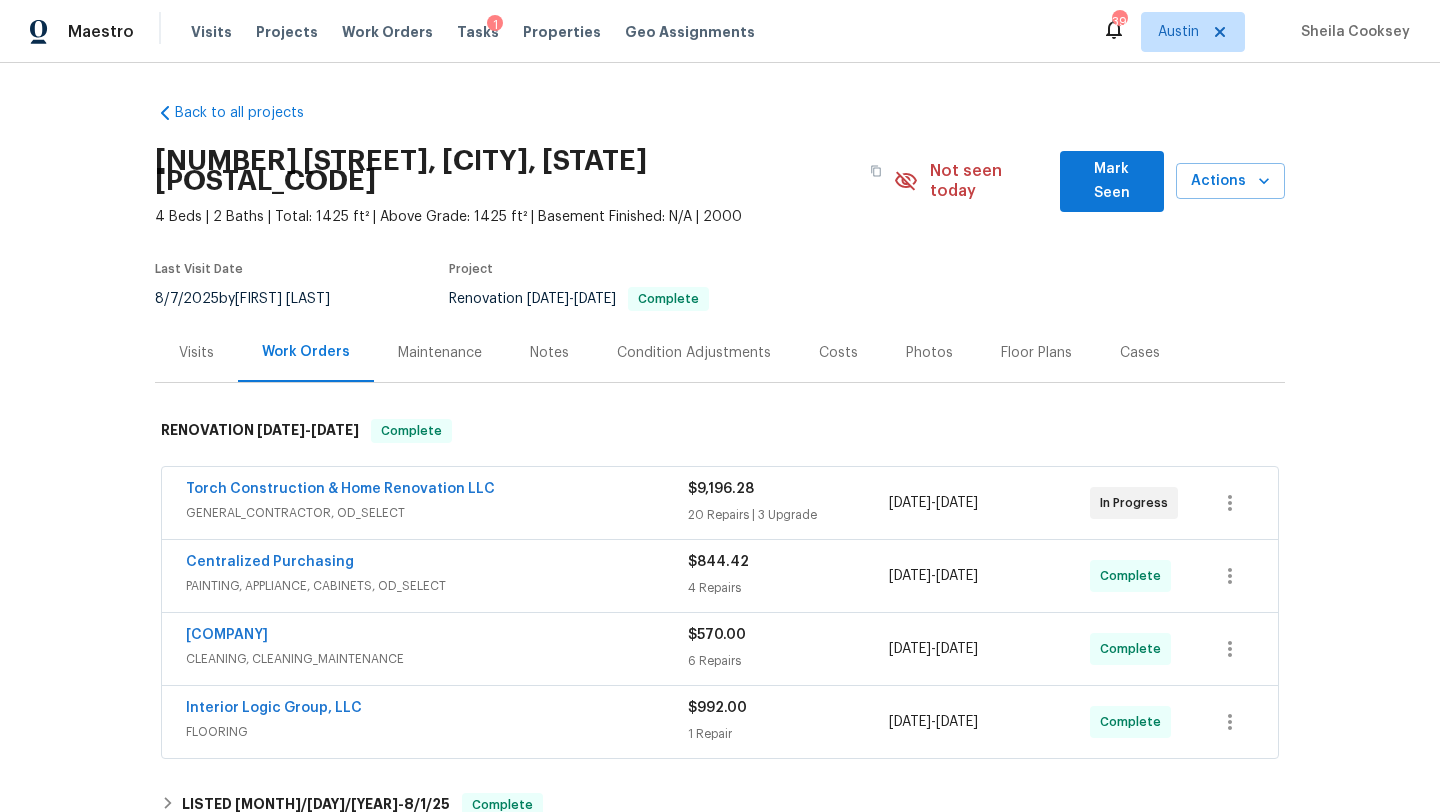 click on "Mark Seen" at bounding box center [1112, 181] 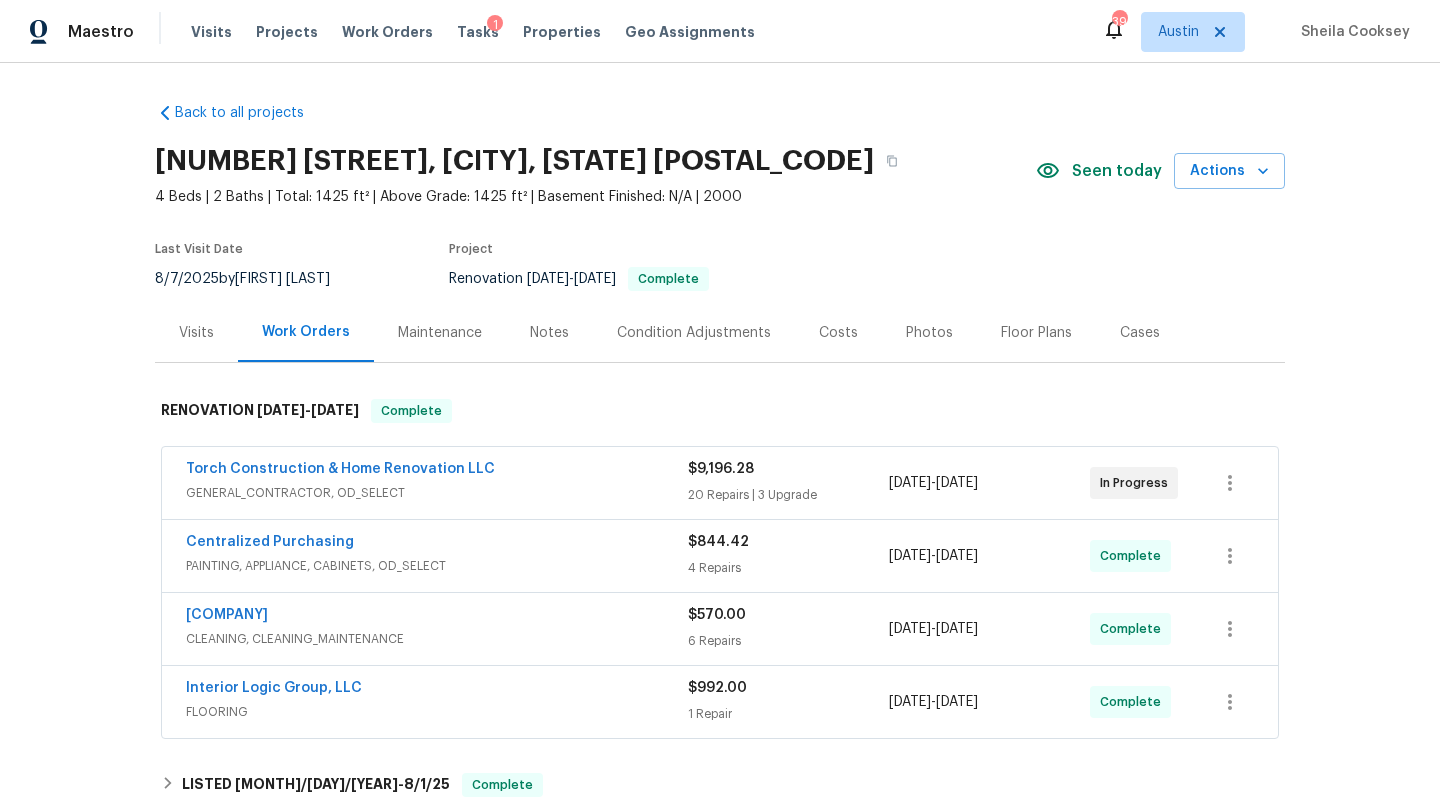 click on "Costs" at bounding box center (838, 333) 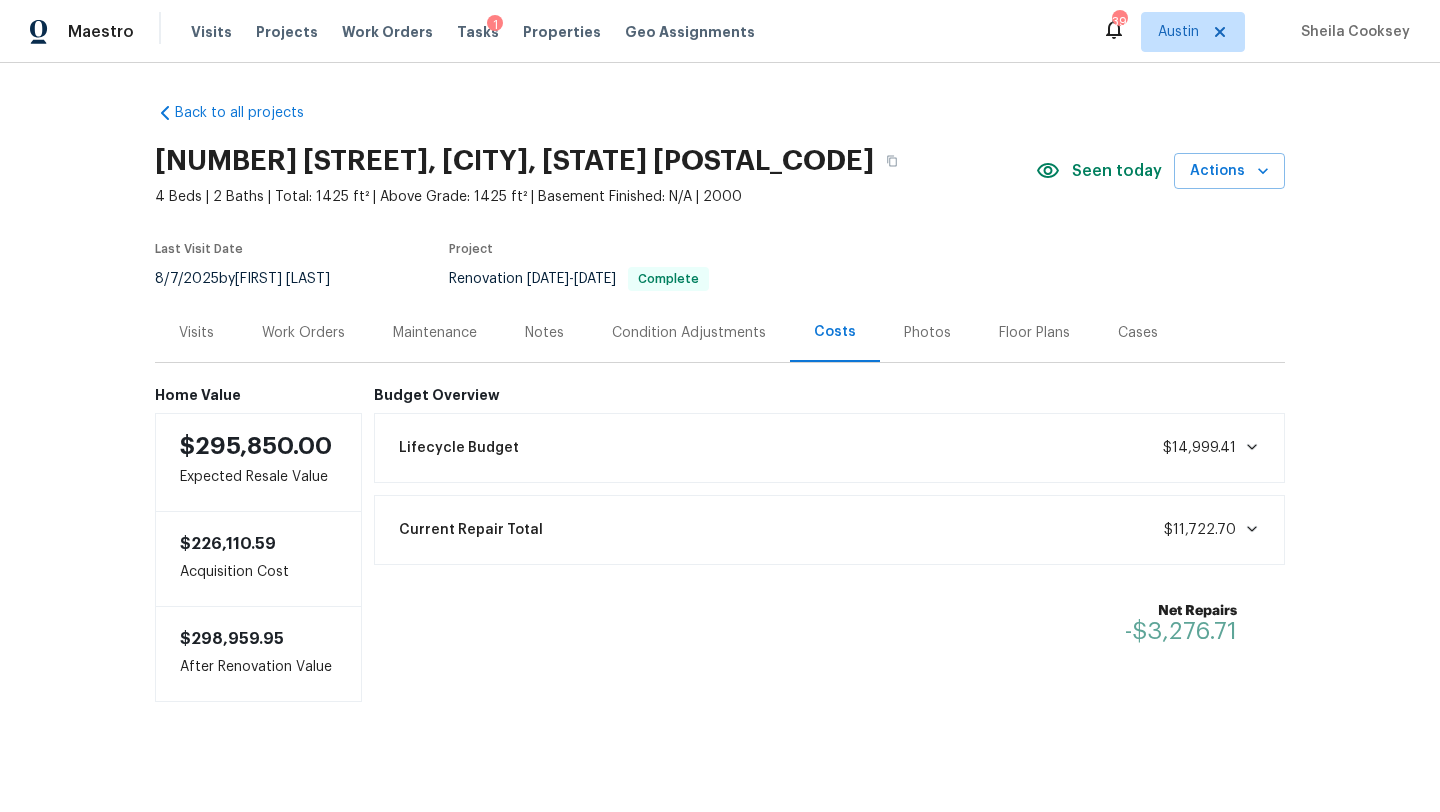 scroll, scrollTop: 11, scrollLeft: 0, axis: vertical 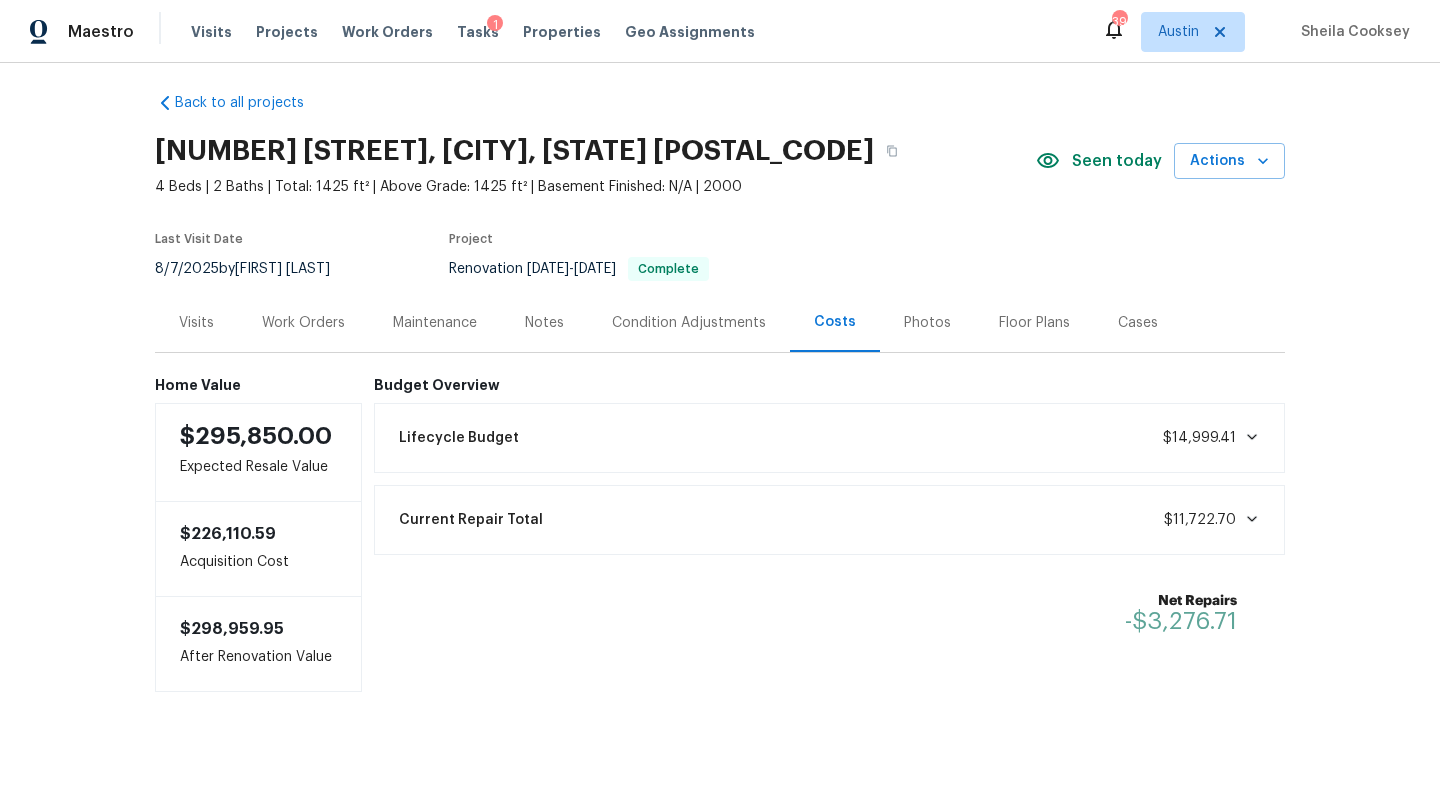 click on "Work Orders" at bounding box center (303, 323) 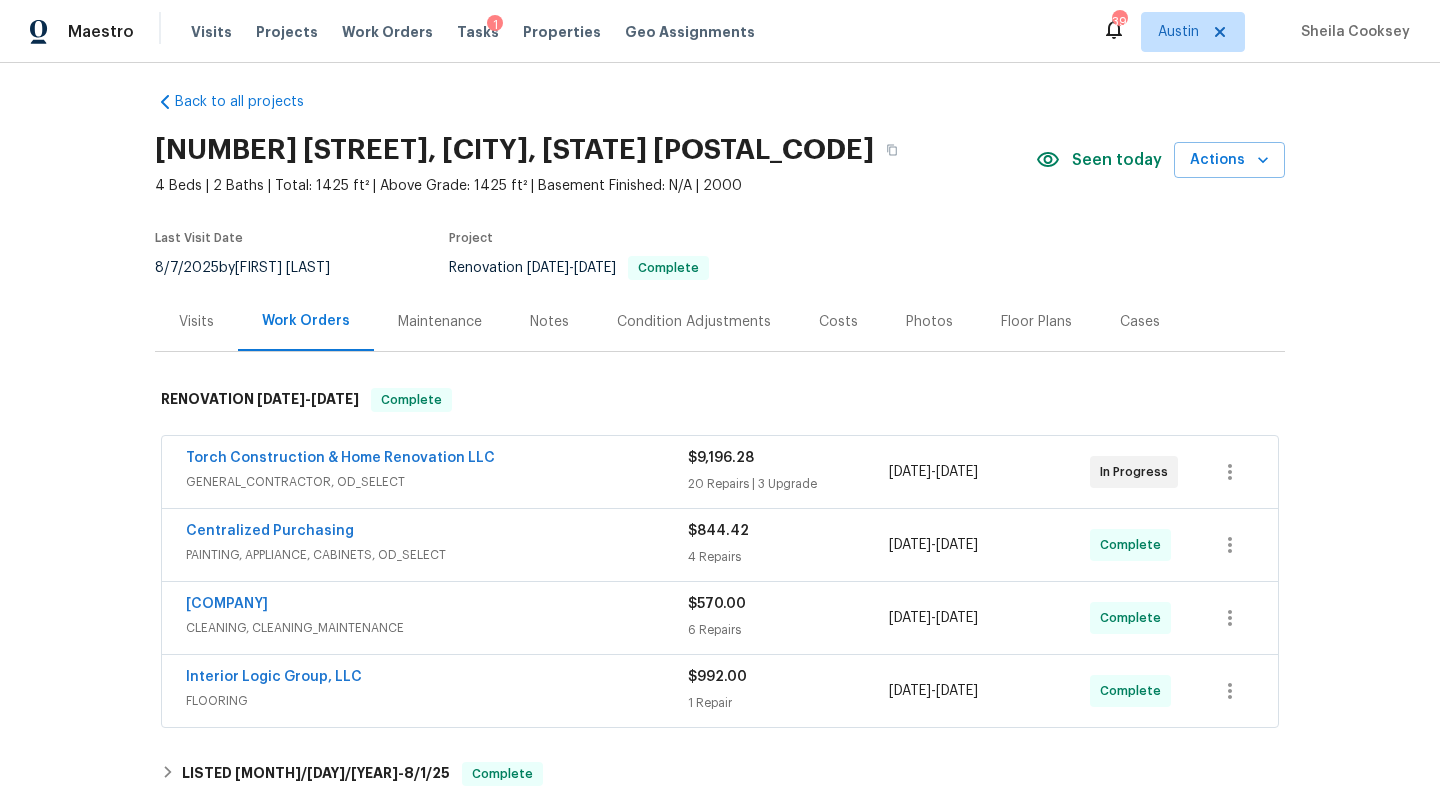 click on "GENERAL_CONTRACTOR, OD_SELECT" at bounding box center (437, 482) 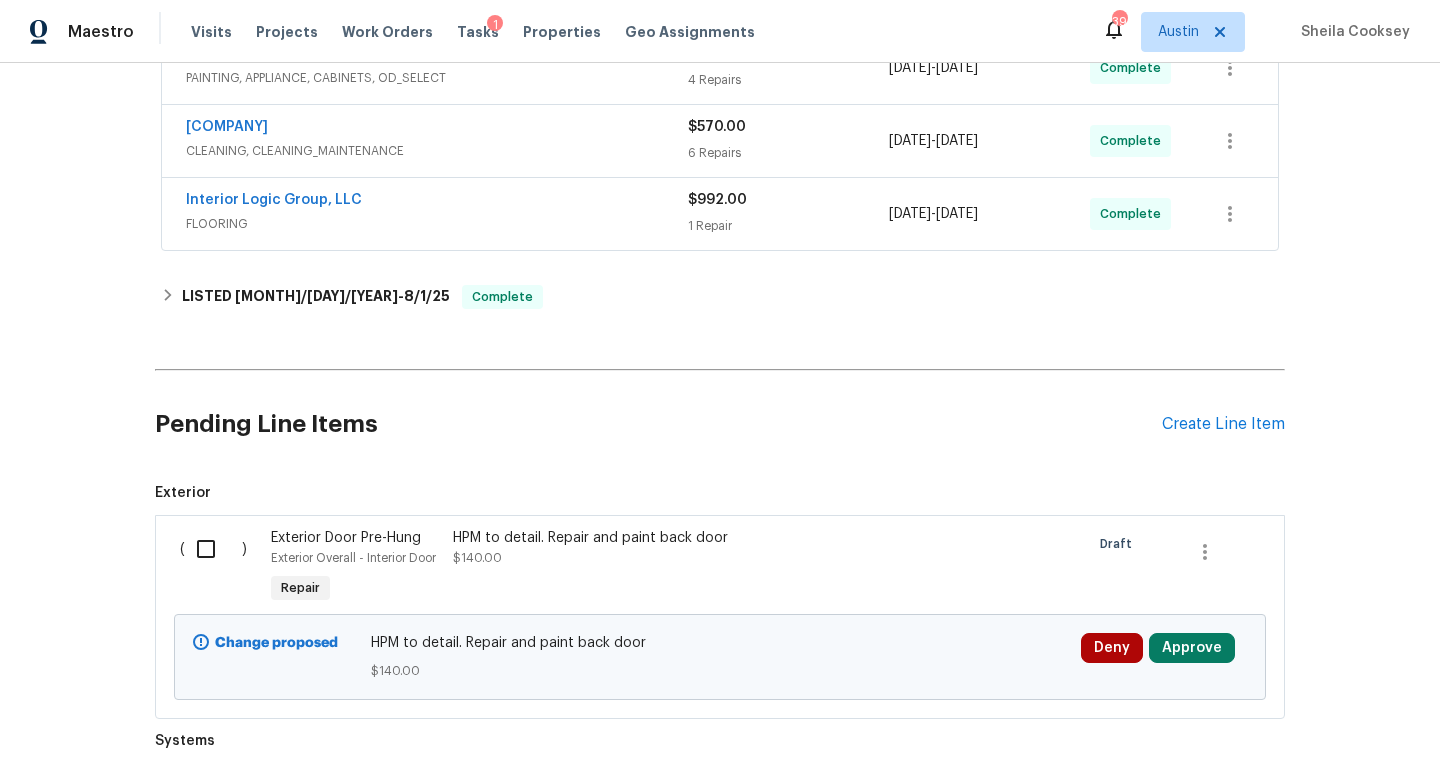 scroll, scrollTop: 4284, scrollLeft: 0, axis: vertical 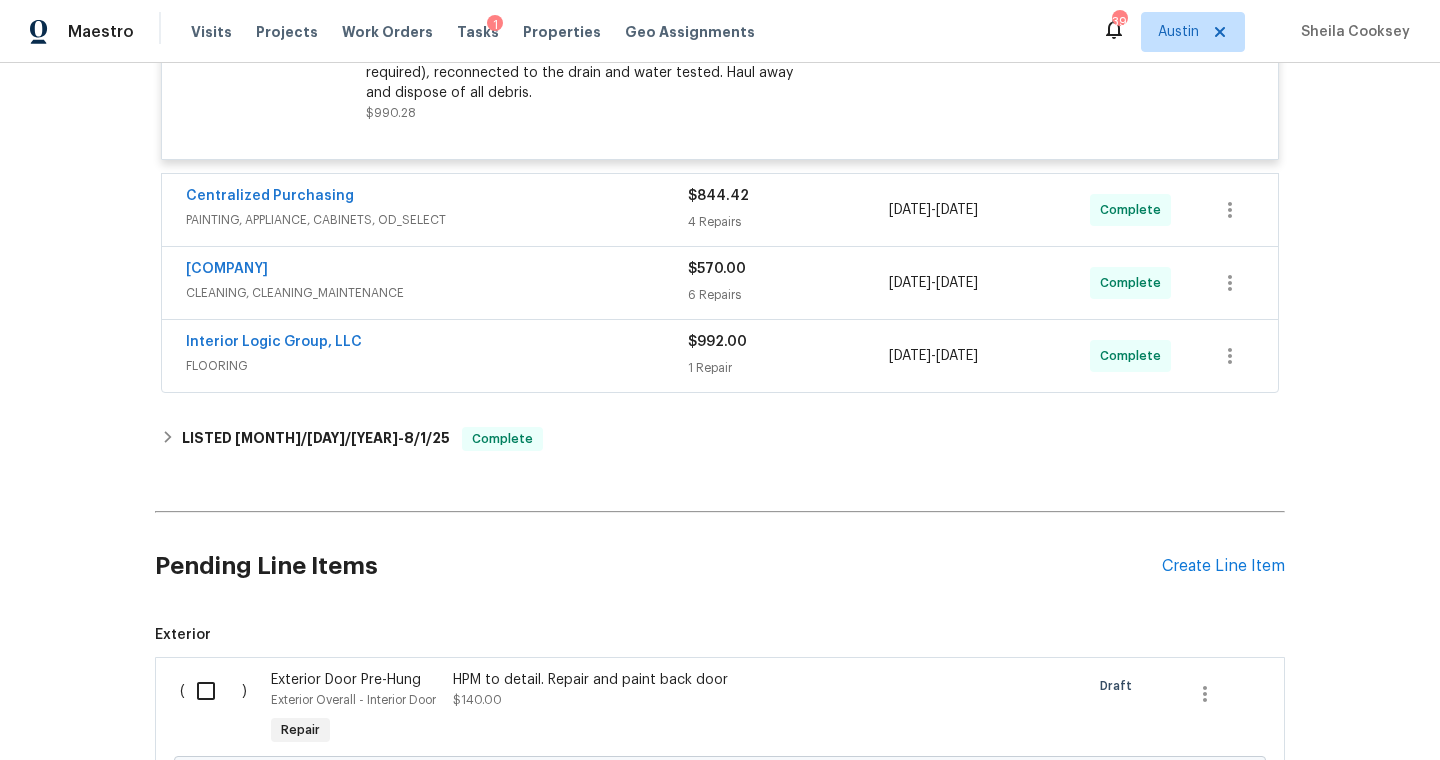 click on "Centralized Purchasing" at bounding box center [437, 198] 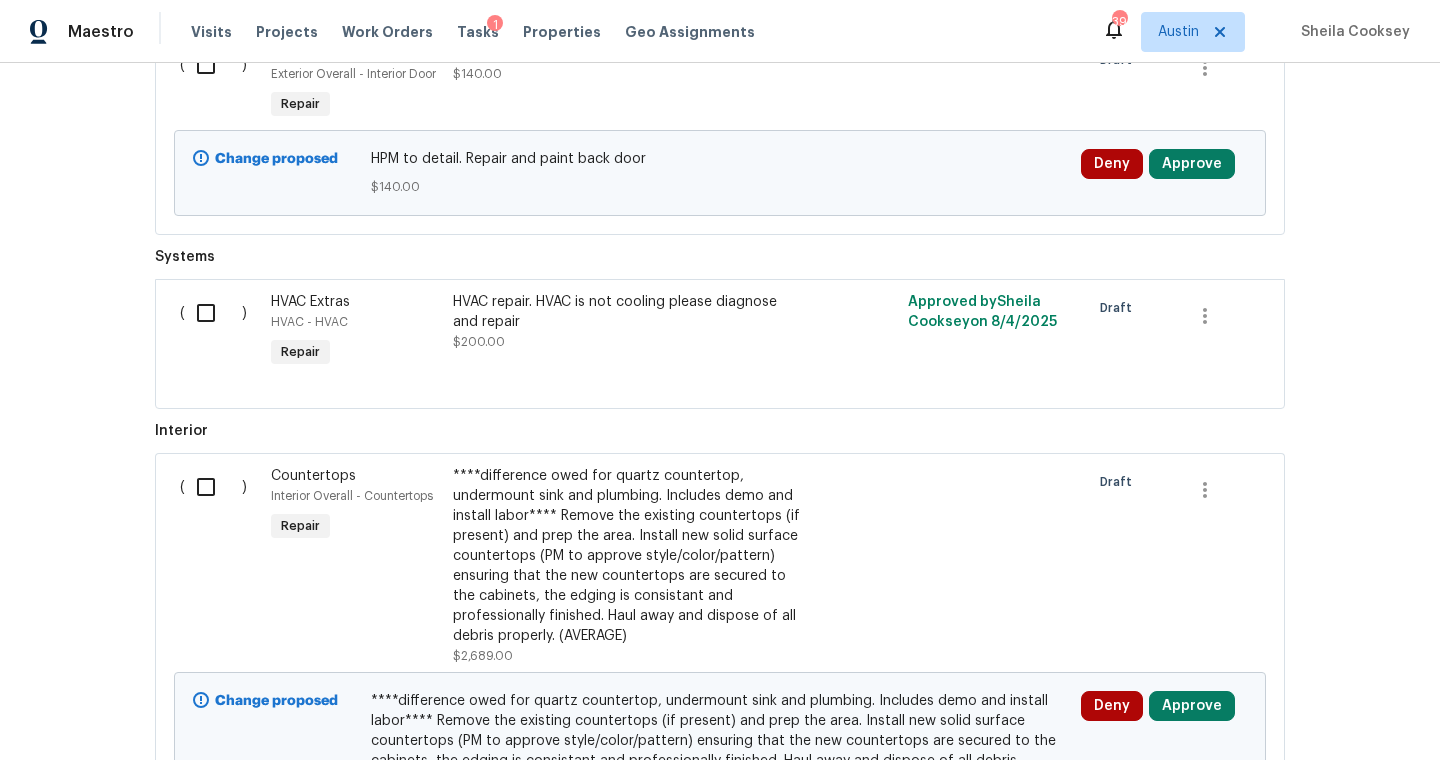 scroll, scrollTop: 5494, scrollLeft: 0, axis: vertical 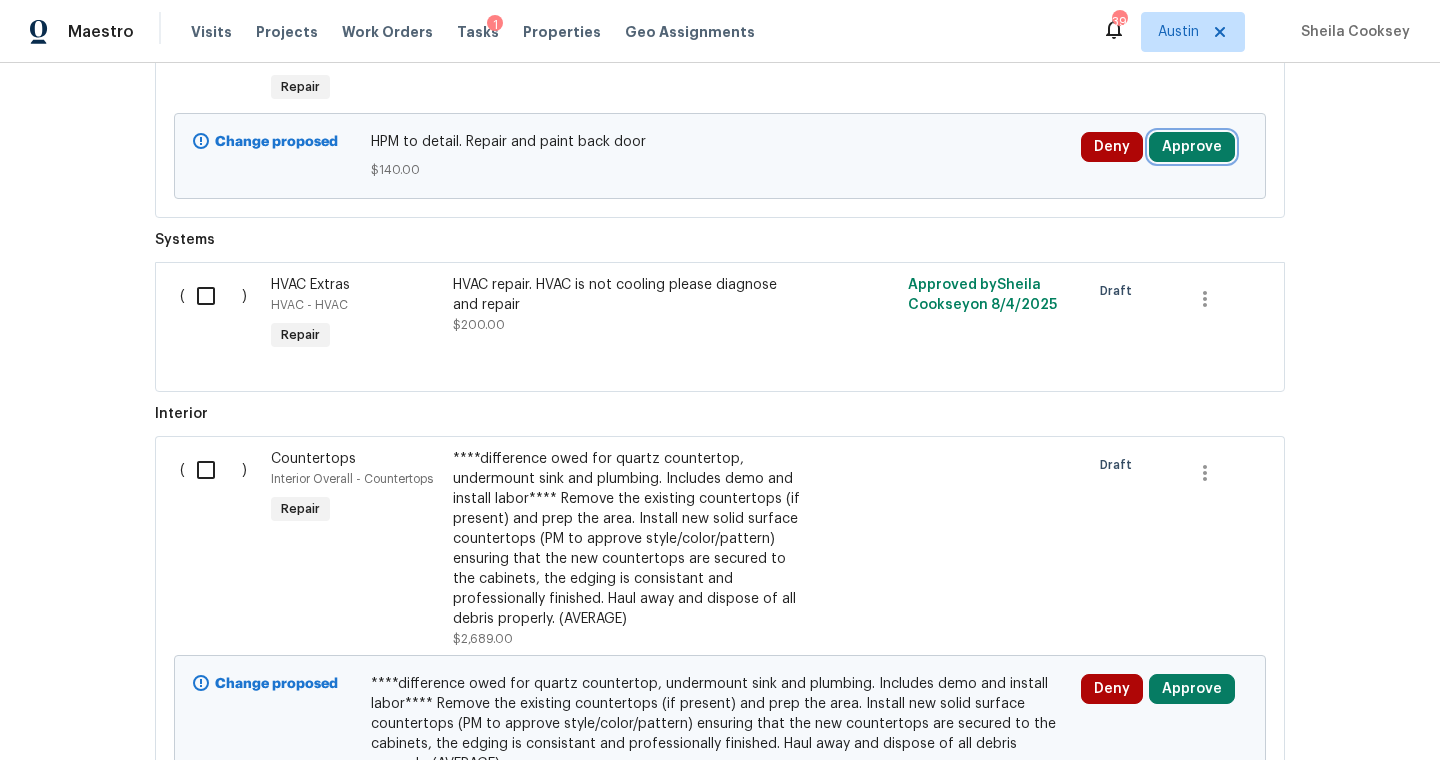 click on "Approve" at bounding box center (1192, 147) 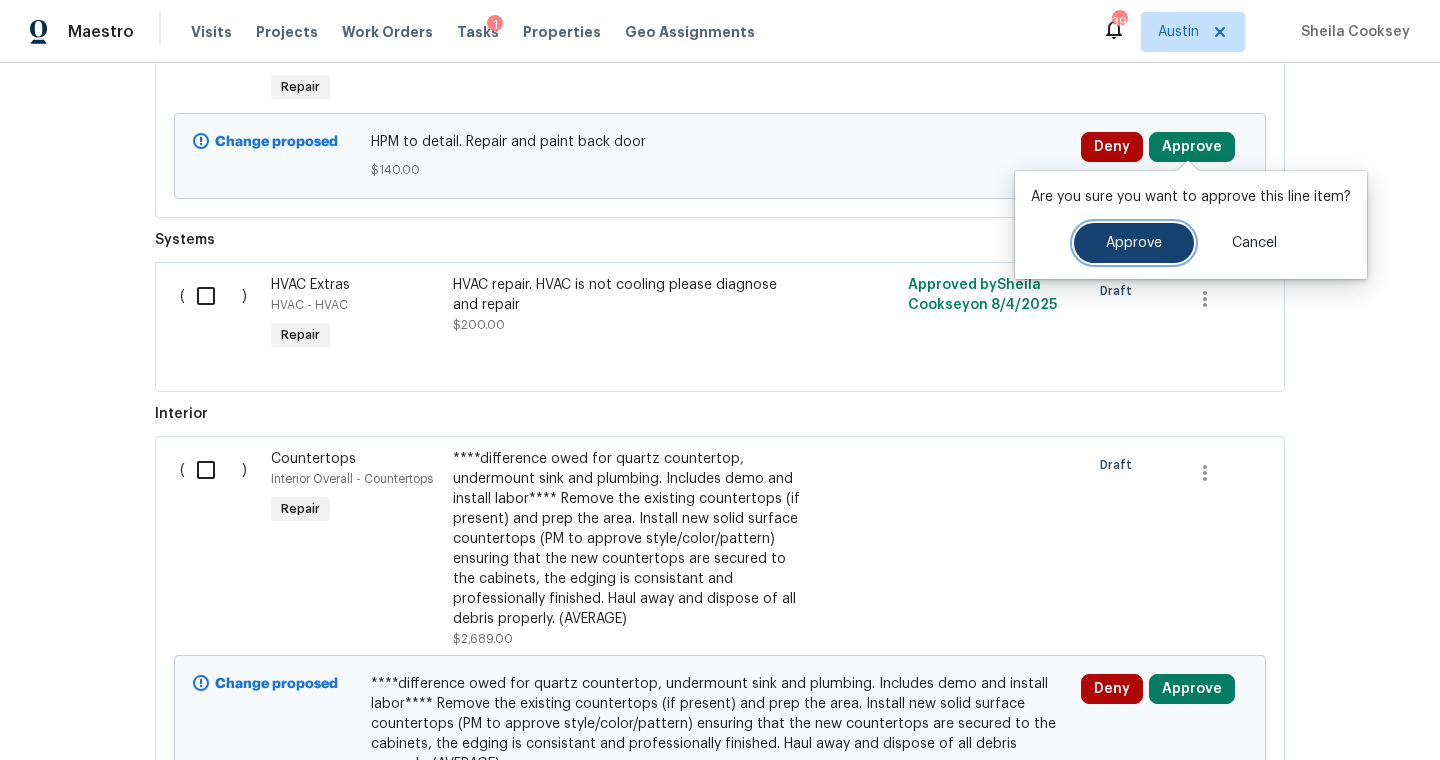 click on "Approve" at bounding box center [1134, 243] 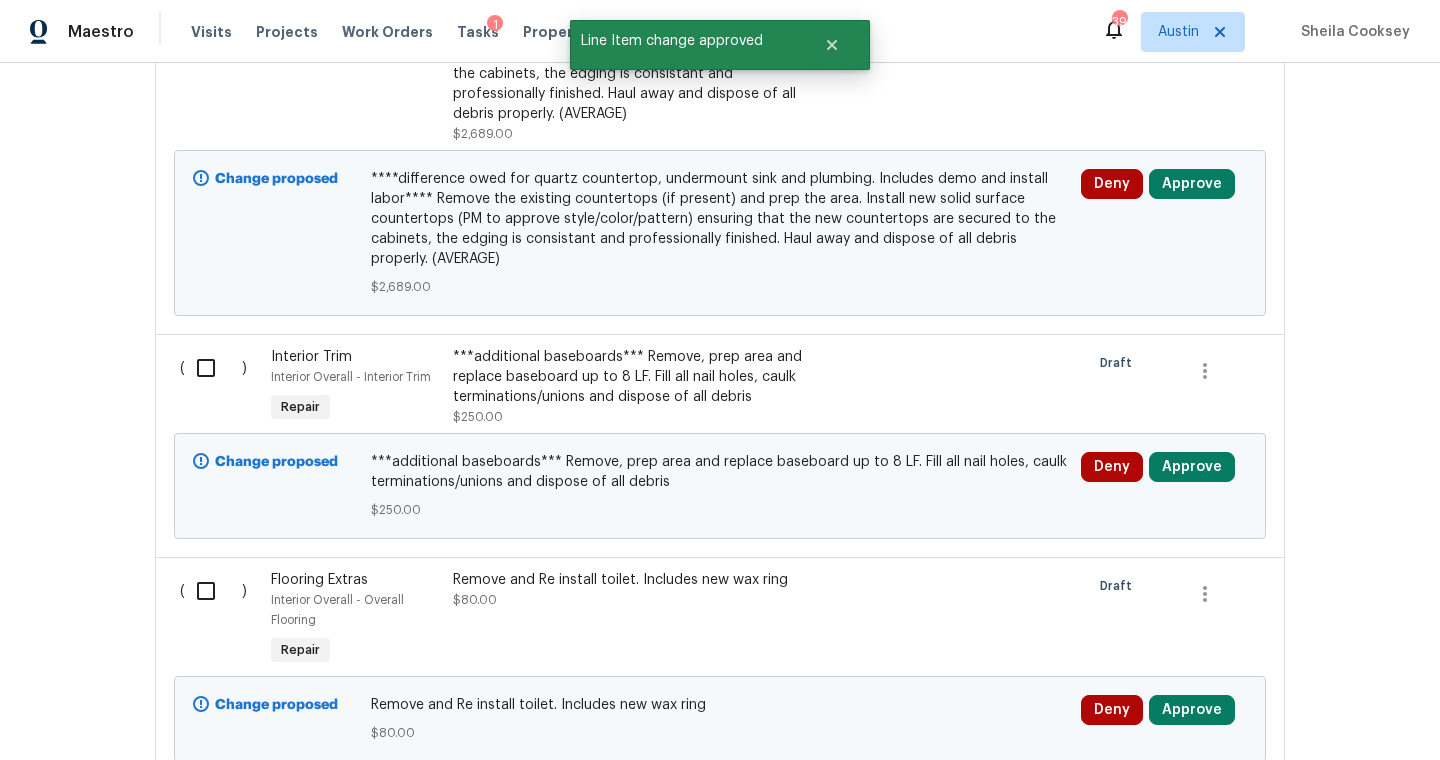 scroll, scrollTop: 6003, scrollLeft: 0, axis: vertical 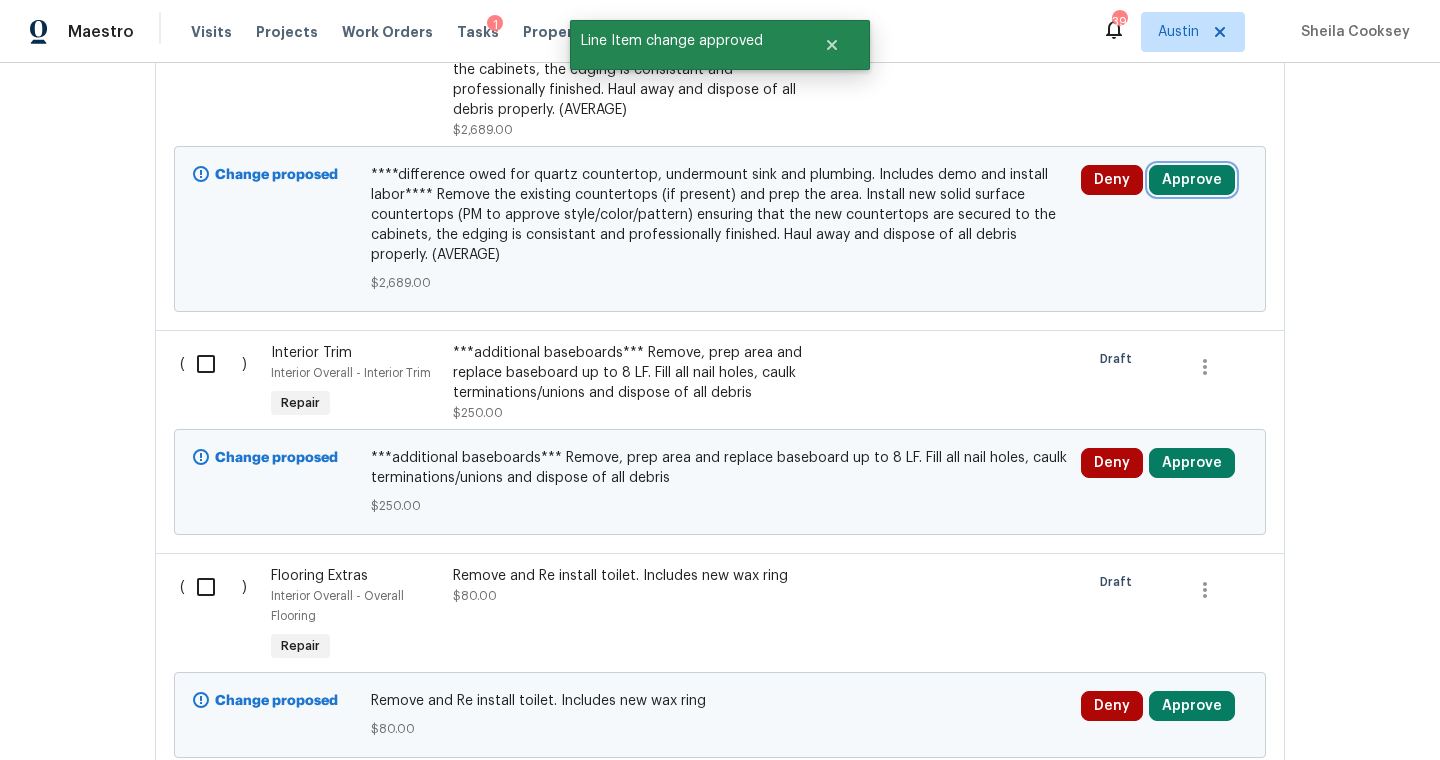 click on "Approve" at bounding box center [1192, 180] 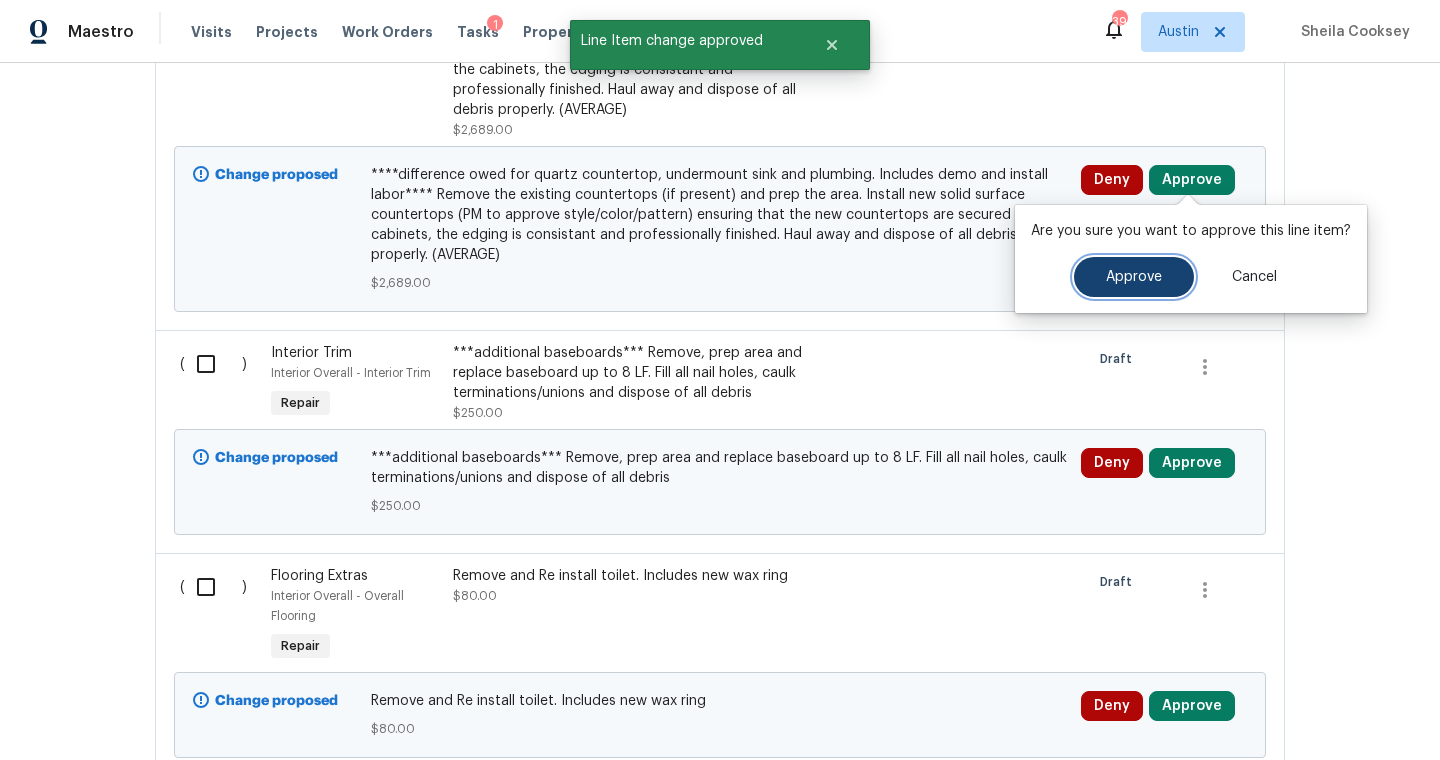 click on "Approve" at bounding box center [1134, 277] 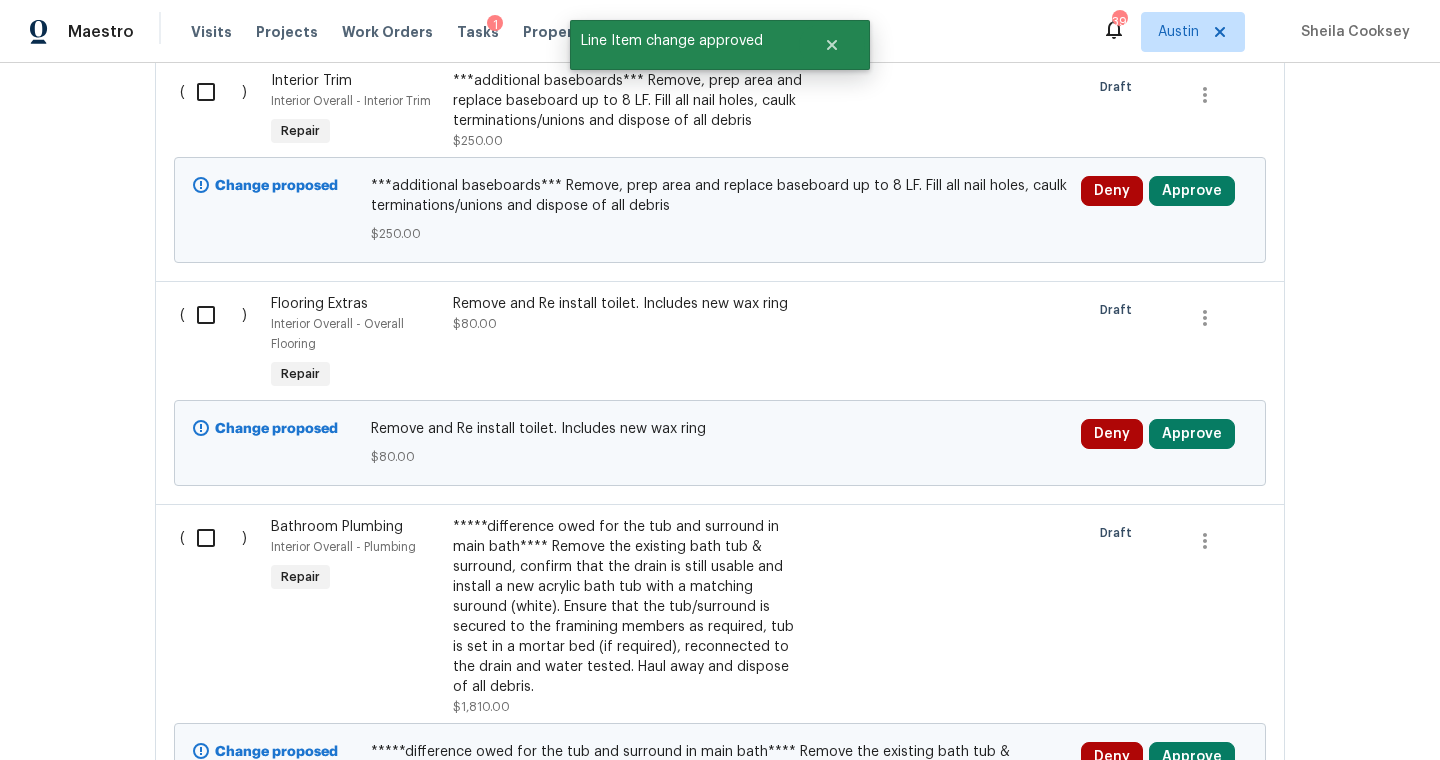 scroll, scrollTop: 6272, scrollLeft: 0, axis: vertical 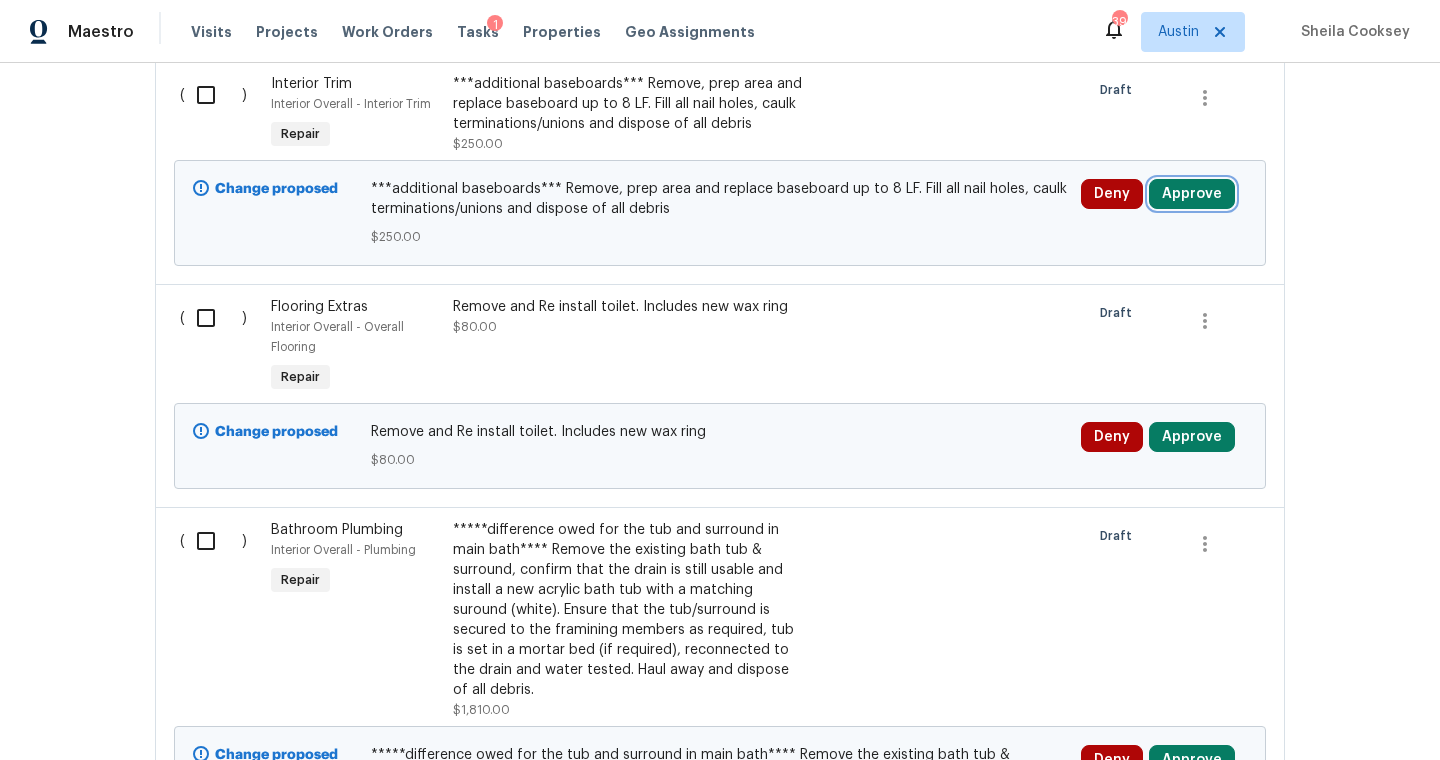 click on "Approve" at bounding box center (1192, 194) 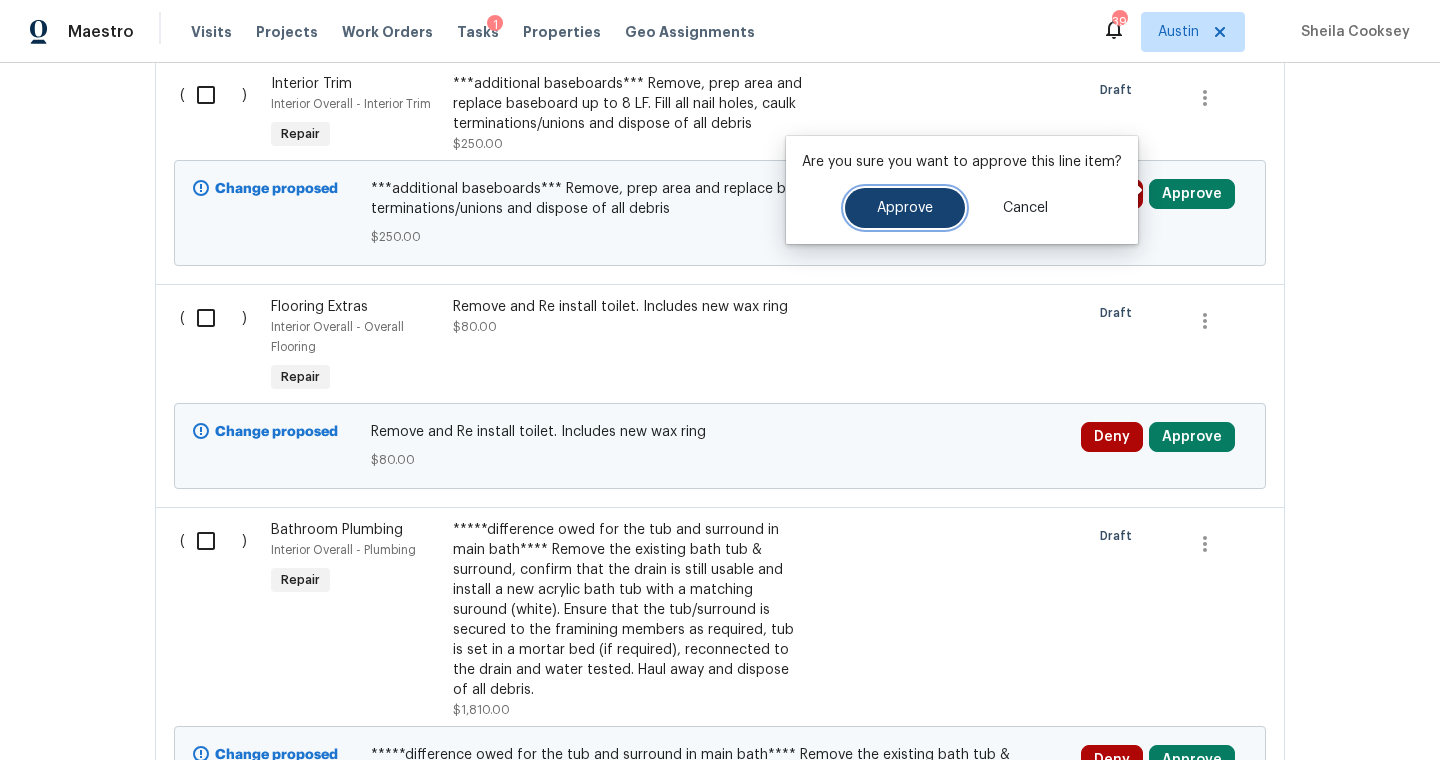 click on "Approve" at bounding box center [905, 208] 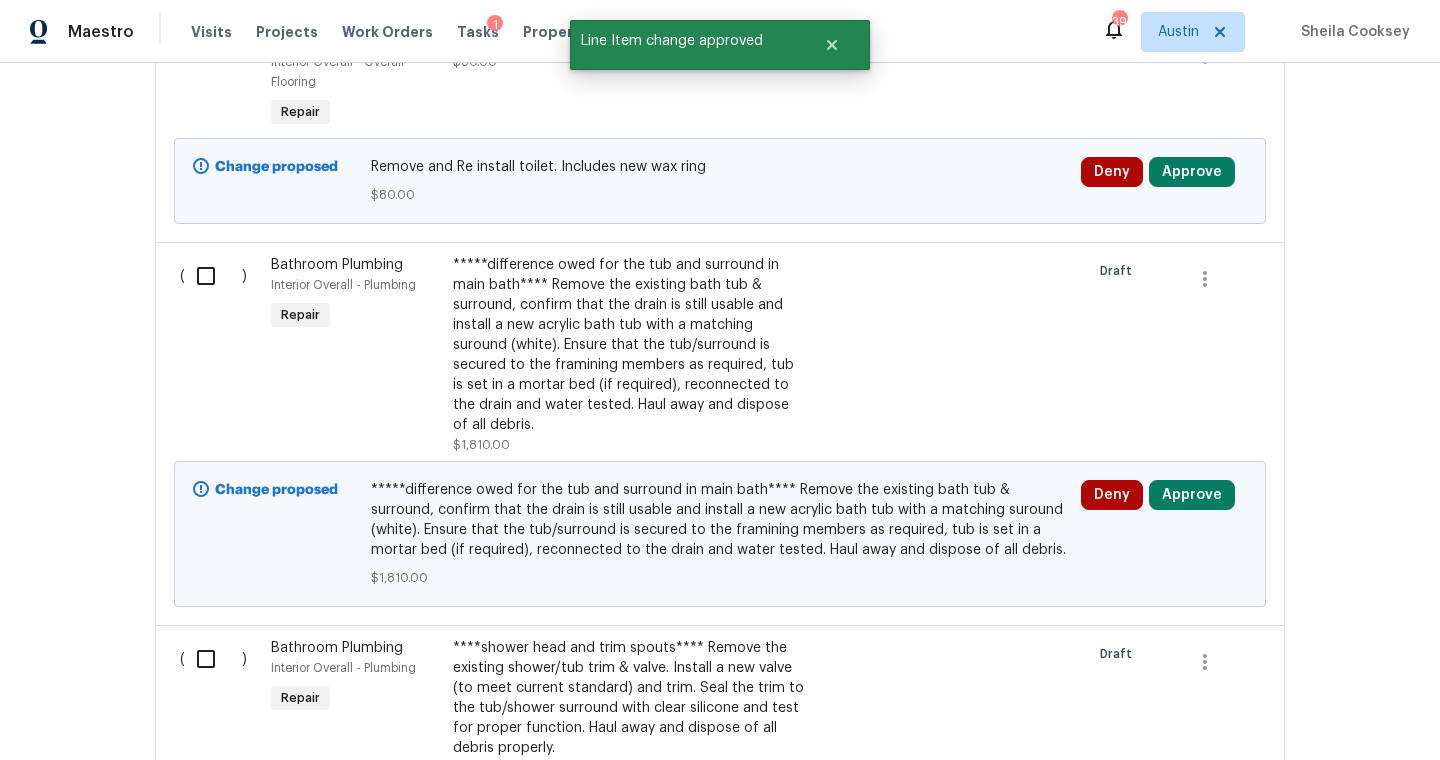 scroll, scrollTop: 6540, scrollLeft: 0, axis: vertical 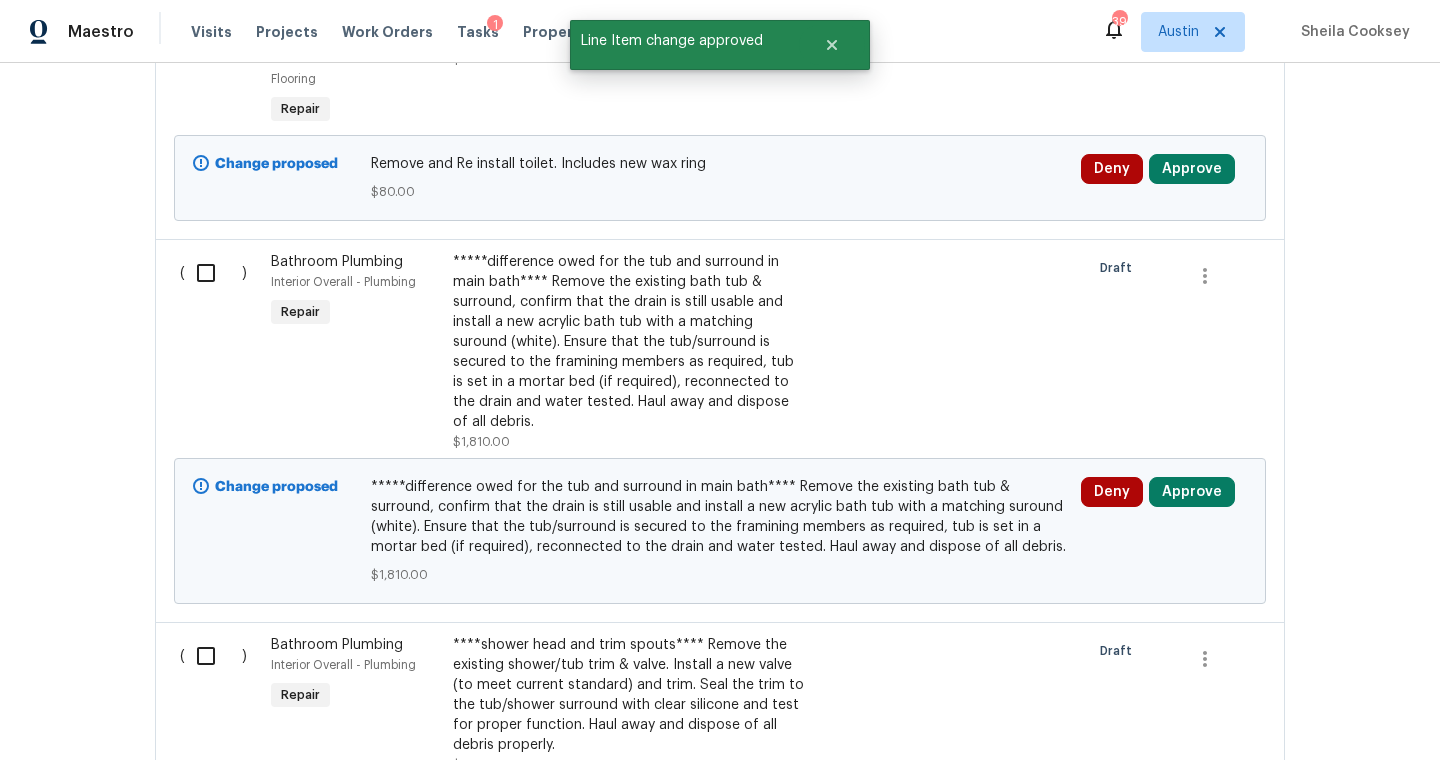 click on "Deny Approve" at bounding box center (1164, 178) 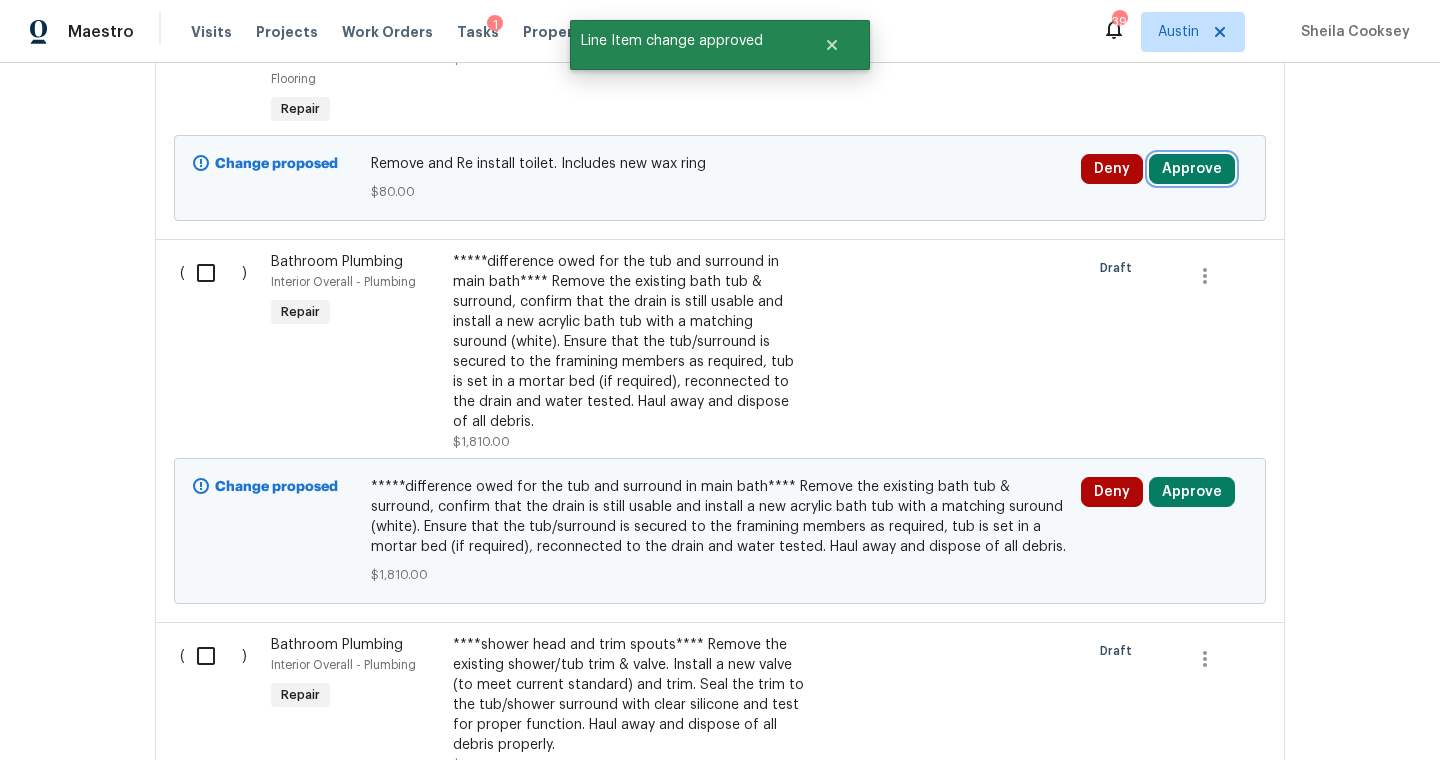 click on "Approve" at bounding box center [1192, 169] 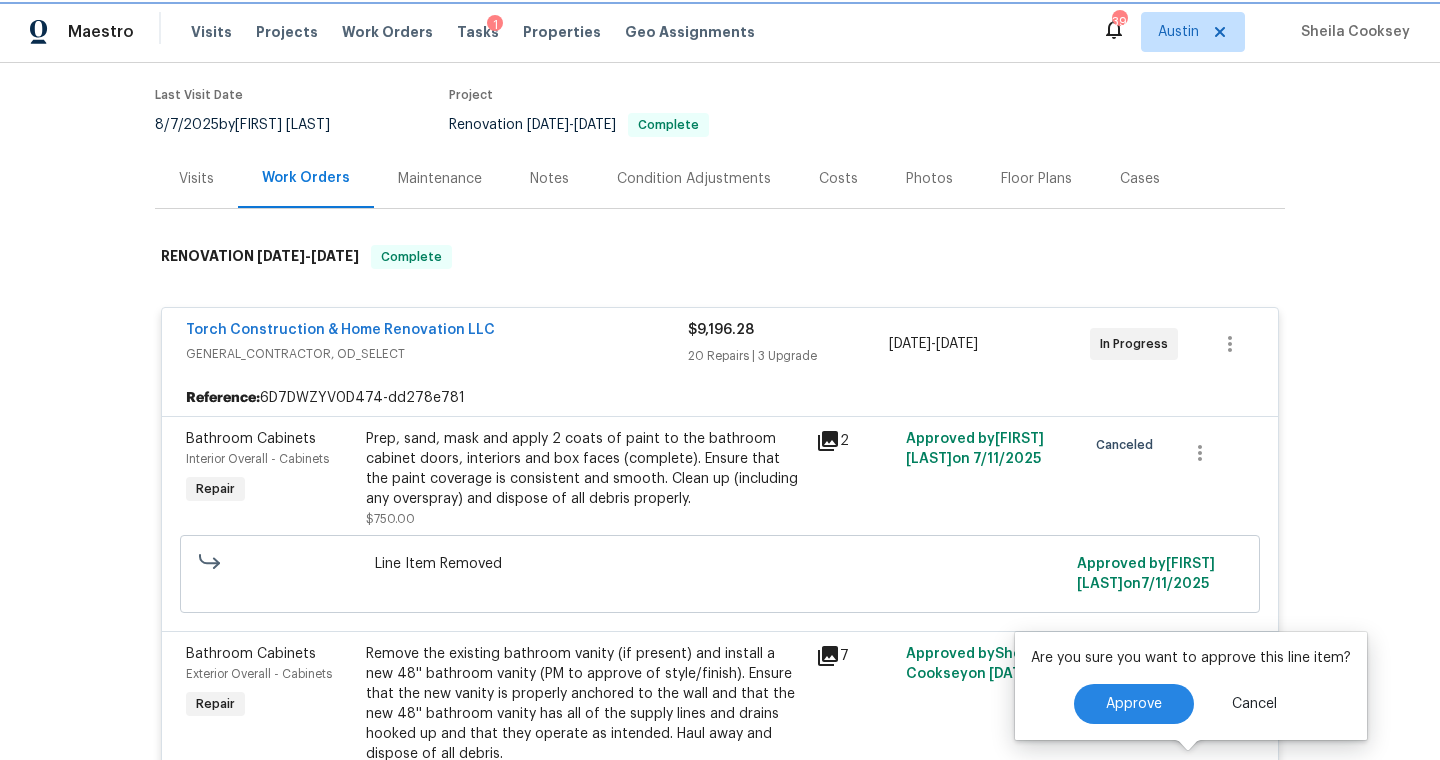 scroll, scrollTop: 0, scrollLeft: 0, axis: both 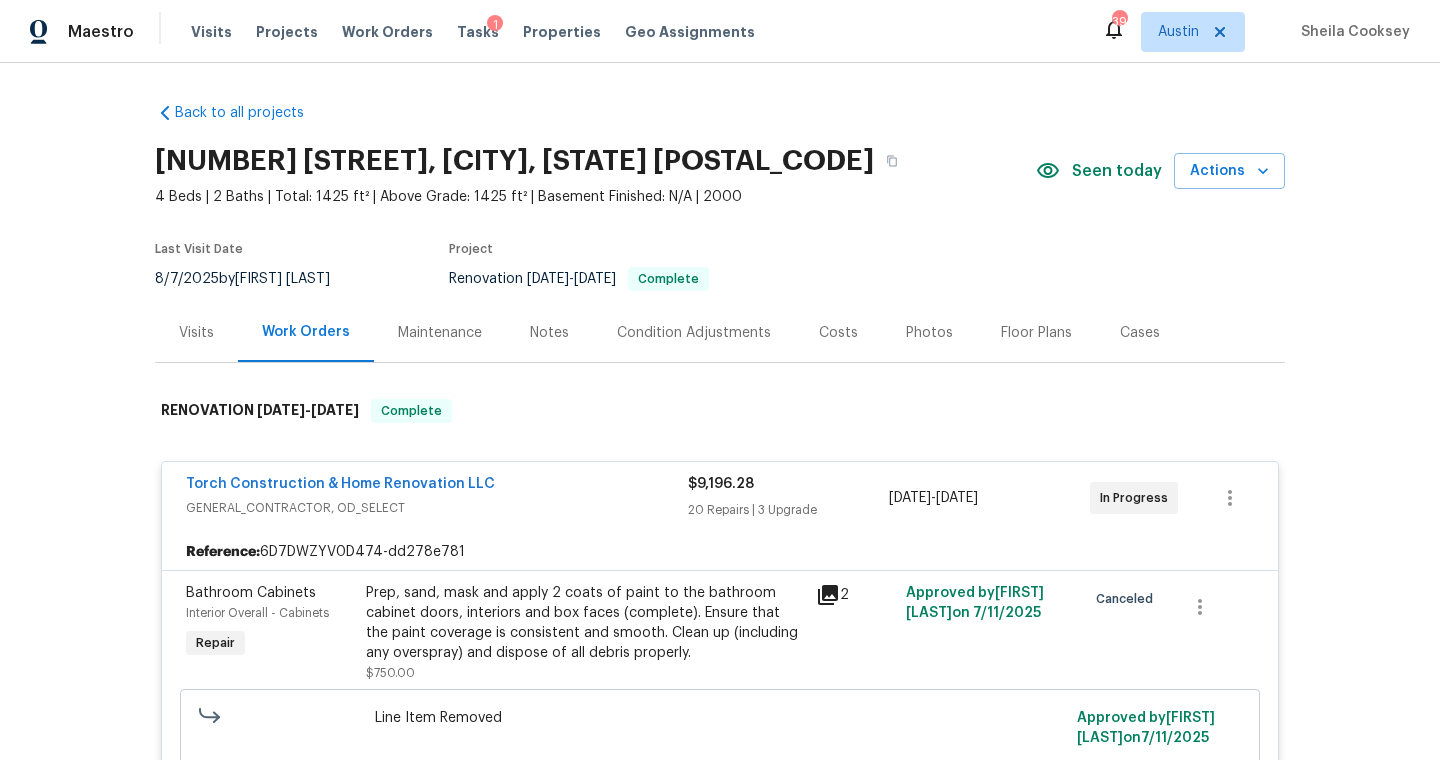 click on "Costs" at bounding box center (838, 332) 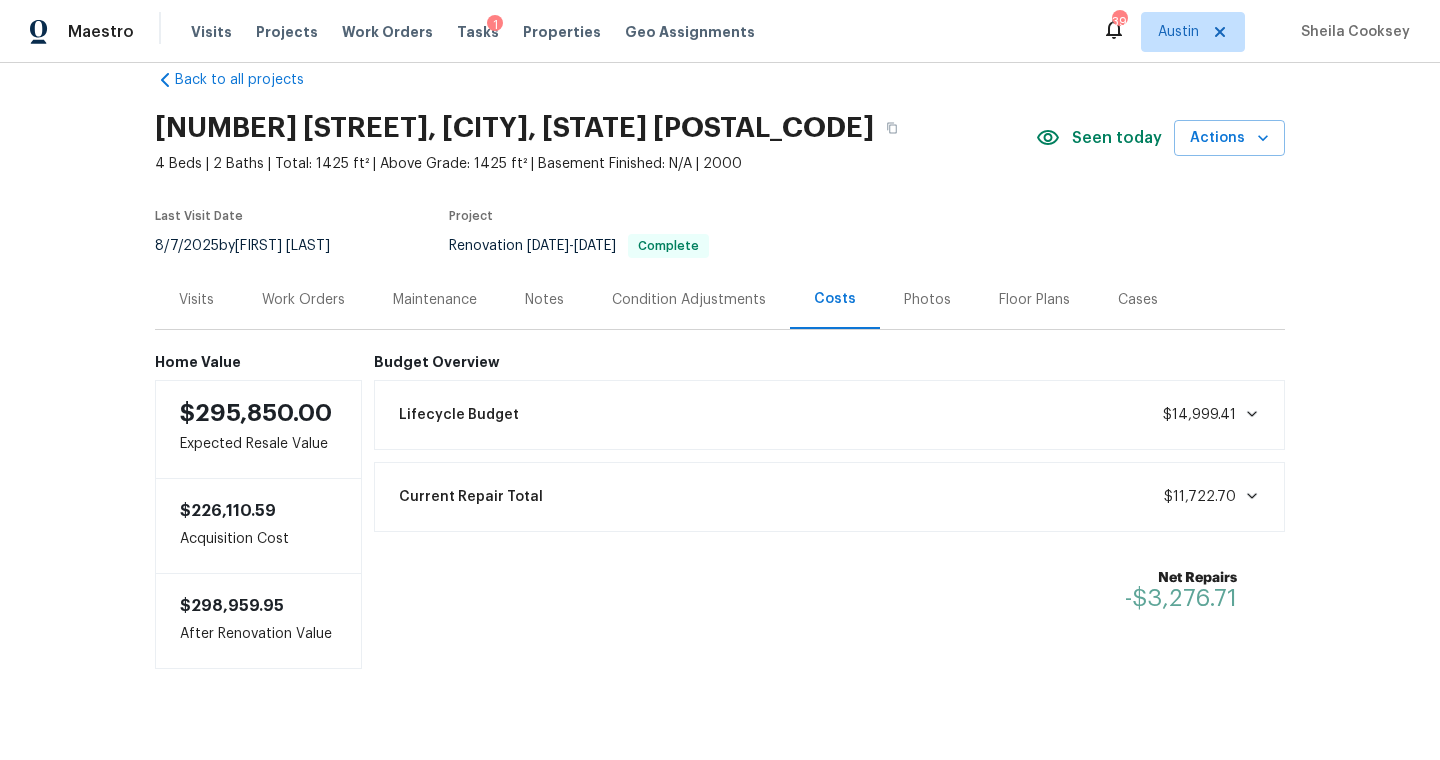 scroll, scrollTop: 22, scrollLeft: 0, axis: vertical 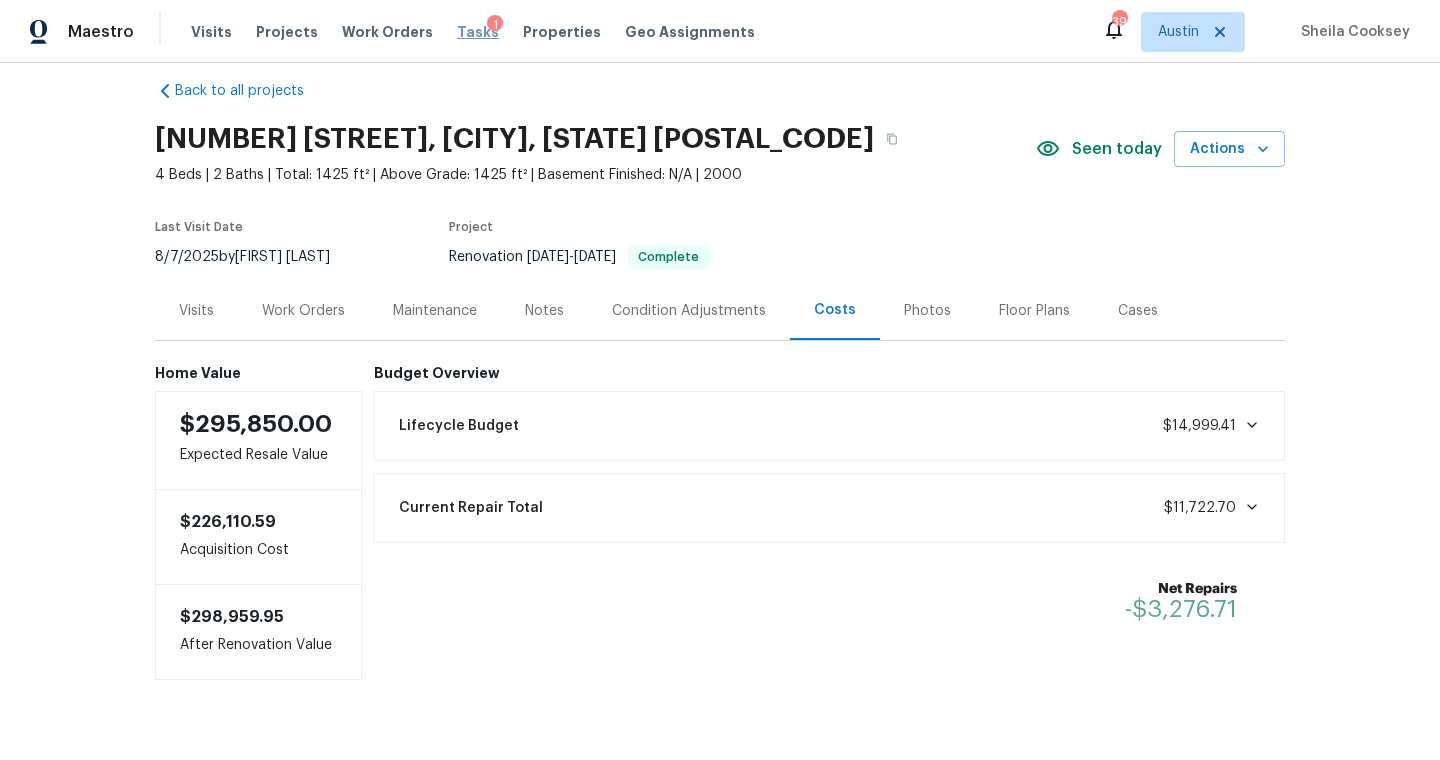 click on "Tasks" at bounding box center [478, 32] 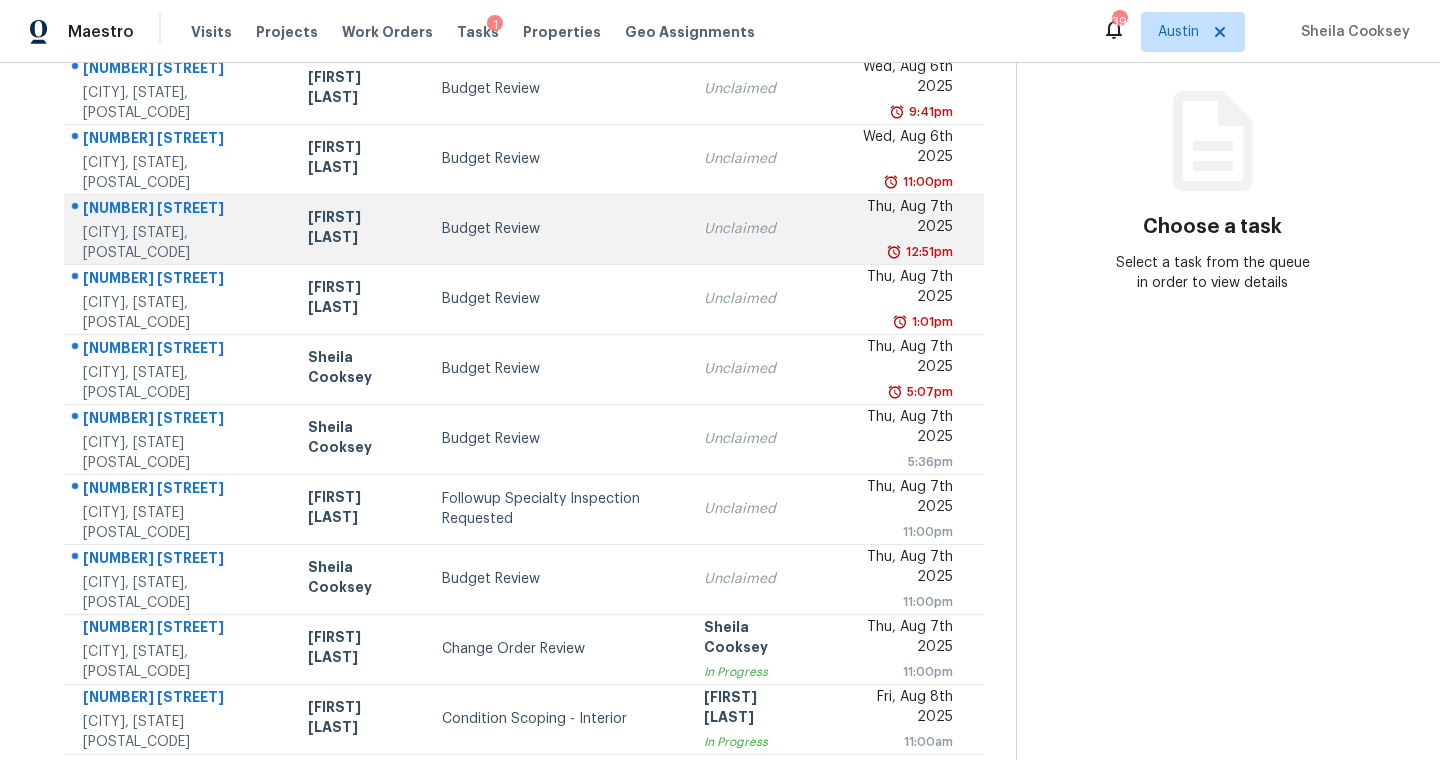 scroll, scrollTop: 236, scrollLeft: 0, axis: vertical 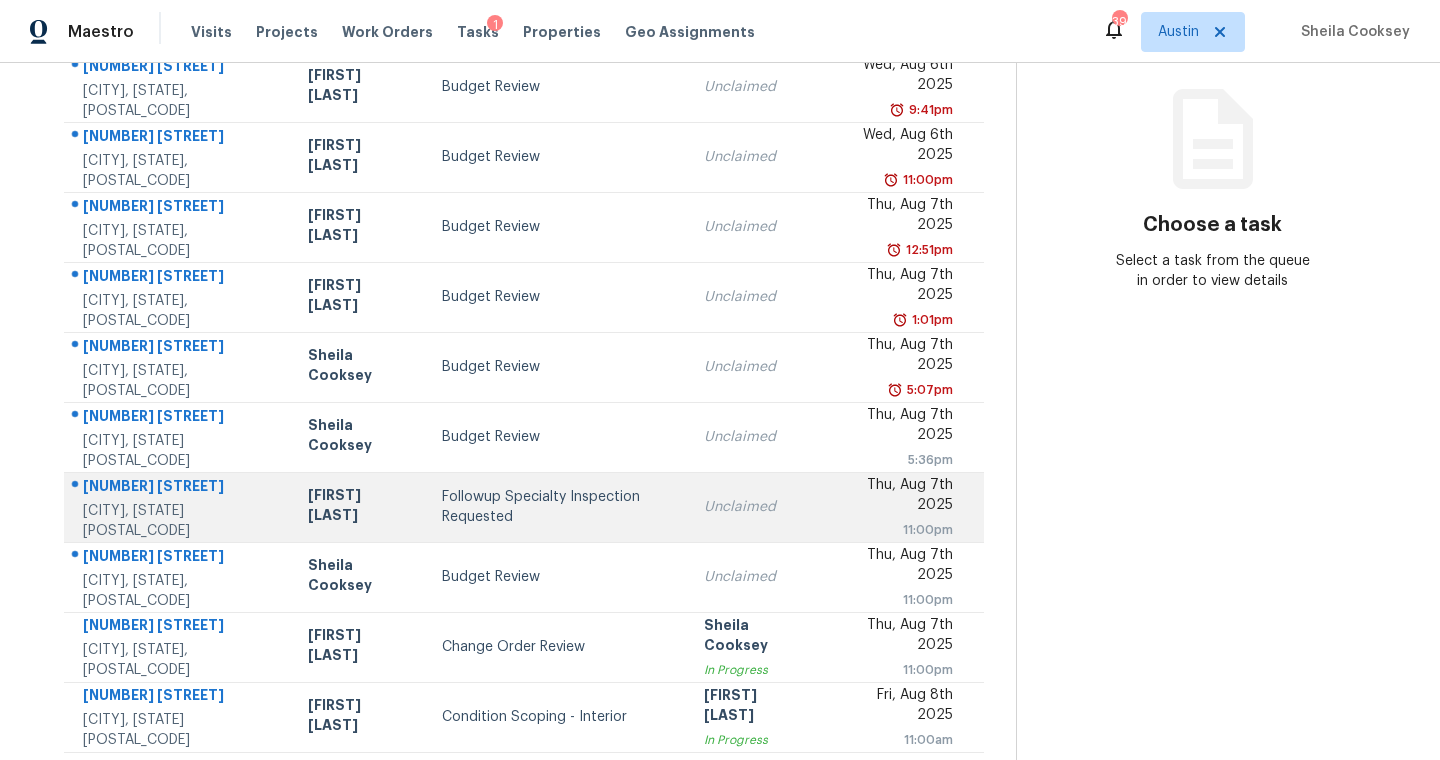 click on "Followup Specialty Inspection Requested" at bounding box center [557, 507] 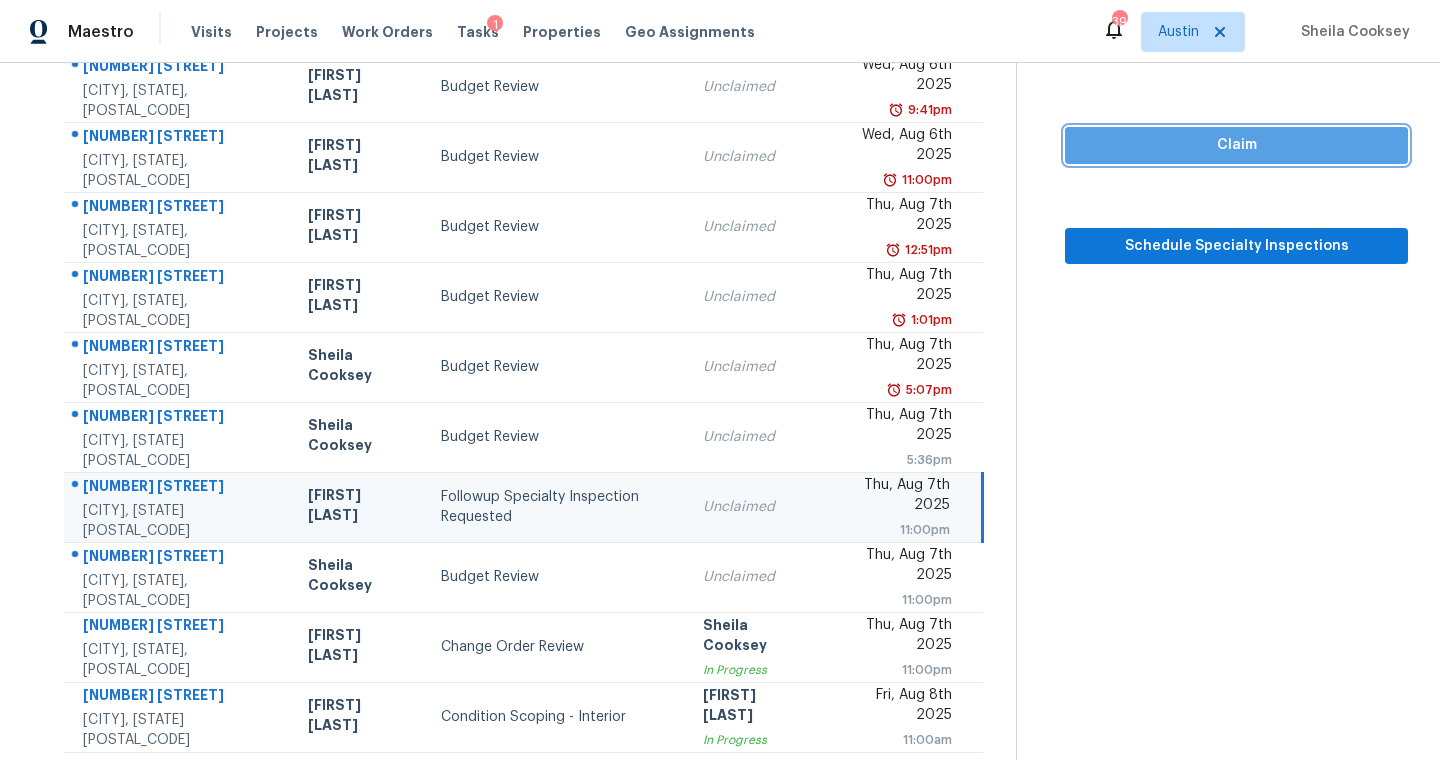 click on "Claim" at bounding box center (1236, 145) 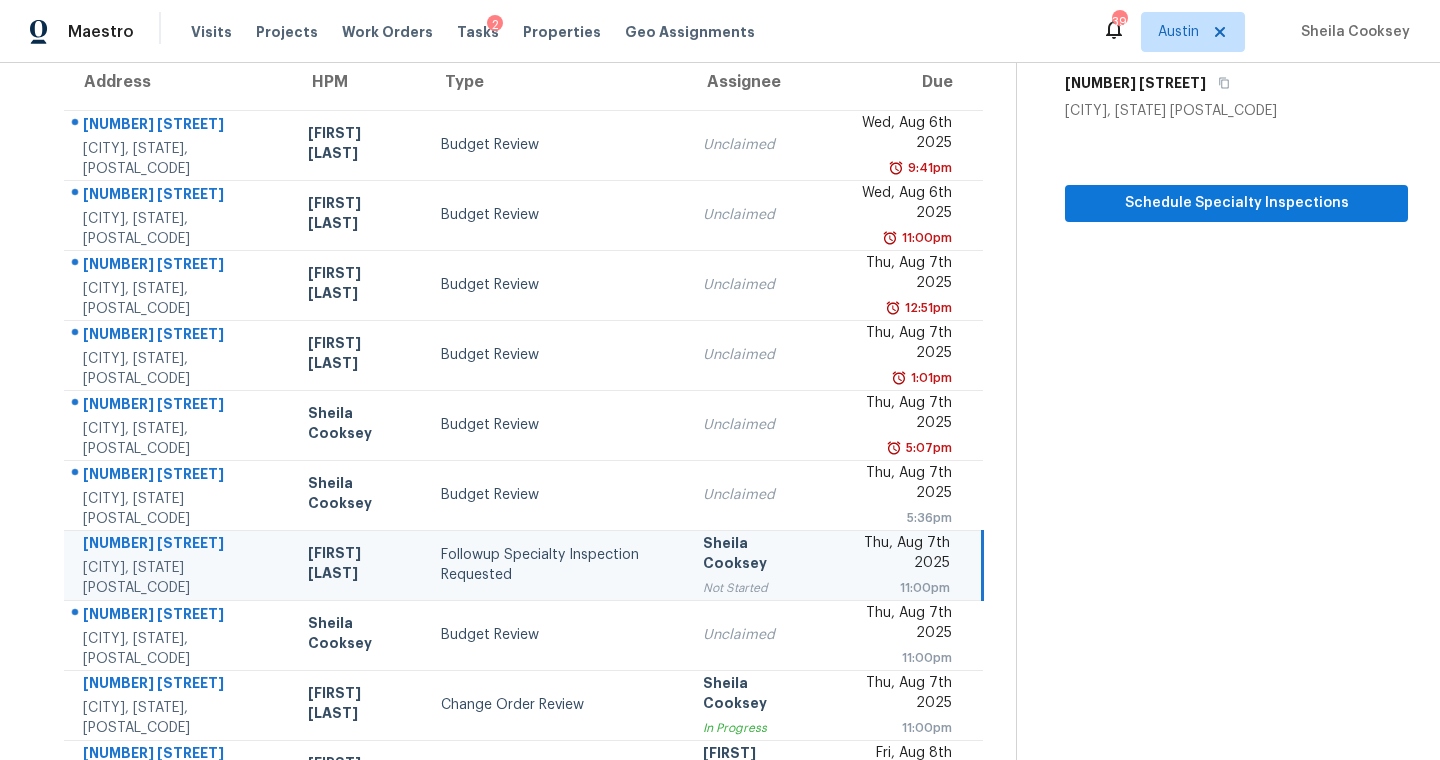 scroll, scrollTop: 233, scrollLeft: 0, axis: vertical 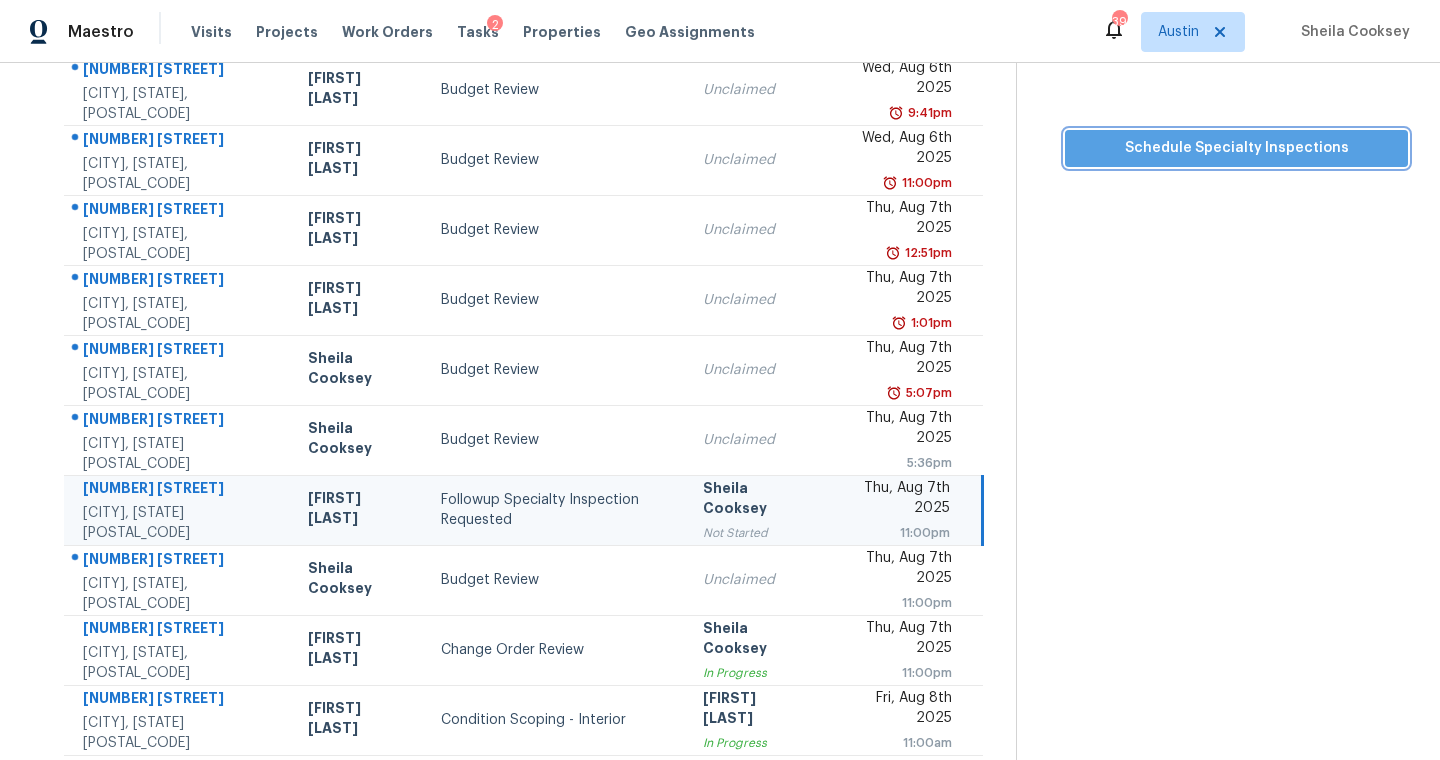 click on "Schedule Specialty Inspections" at bounding box center (1236, 148) 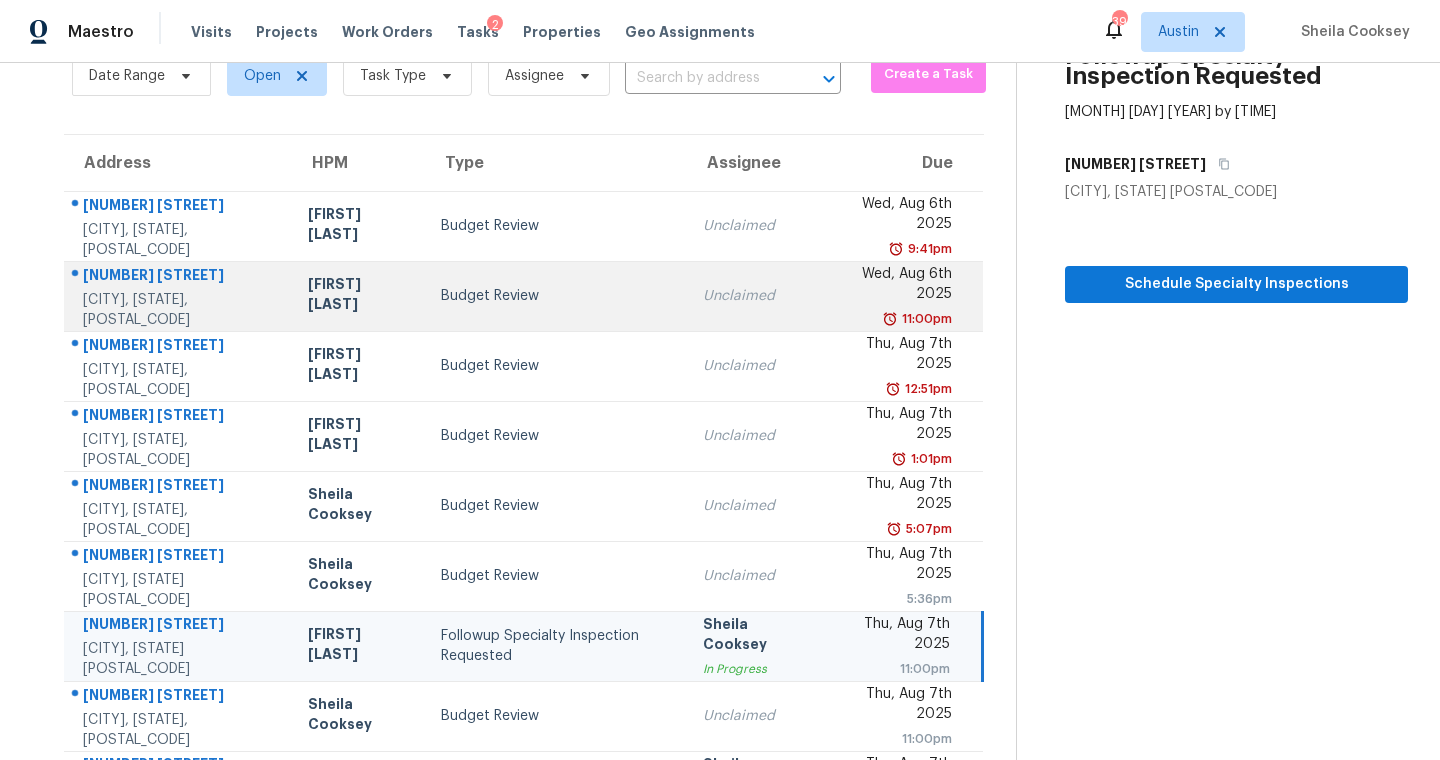 scroll, scrollTop: 281, scrollLeft: 0, axis: vertical 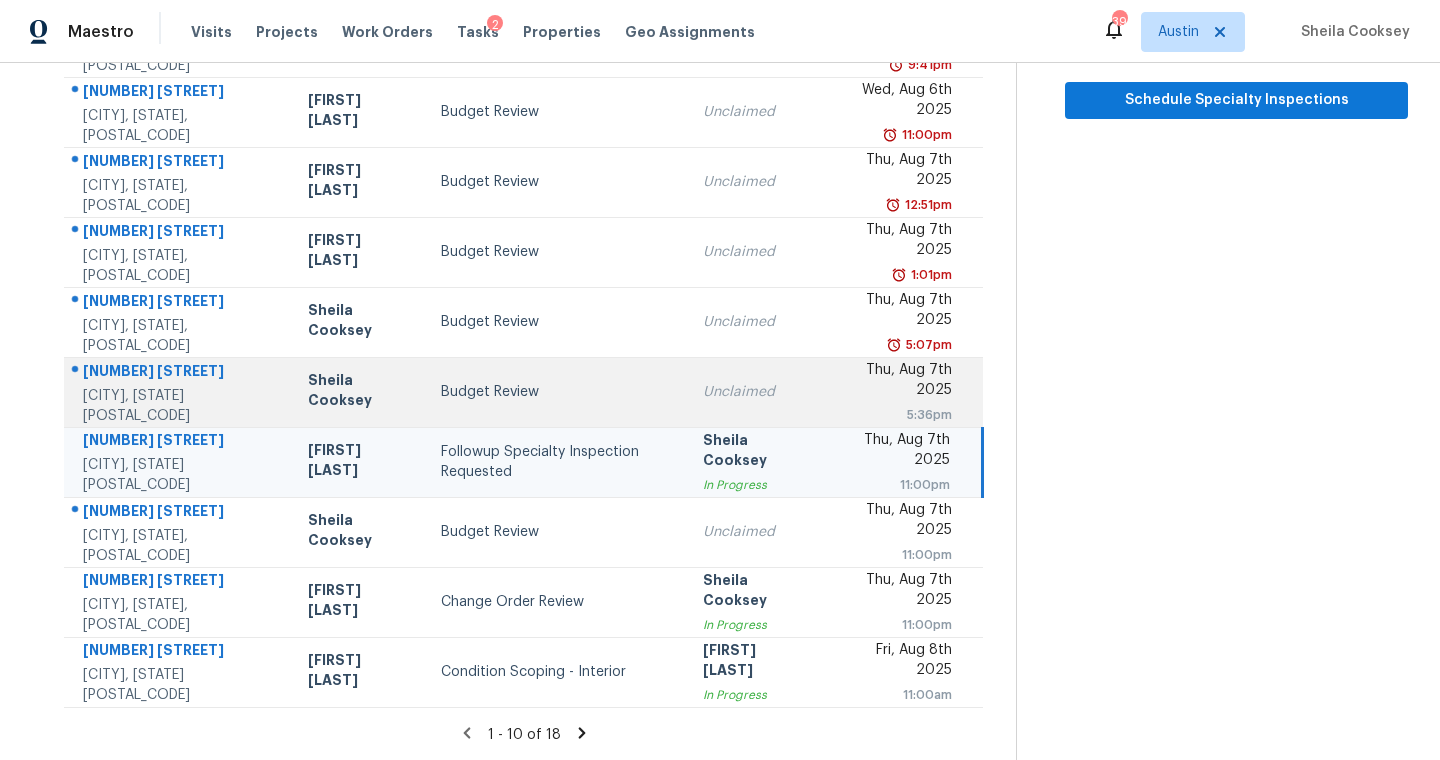 click on "Budget Review" at bounding box center (556, 392) 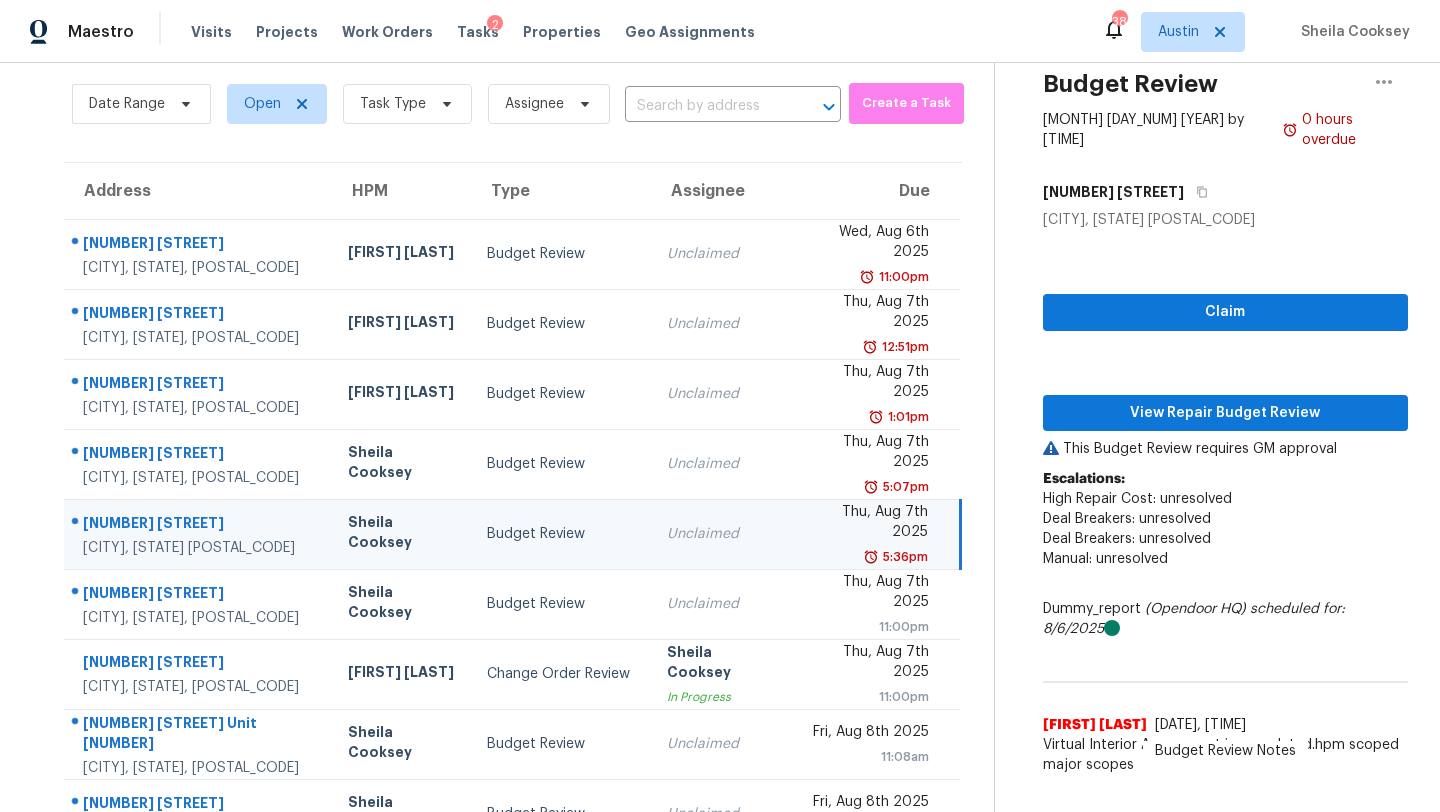 scroll, scrollTop: 0, scrollLeft: 0, axis: both 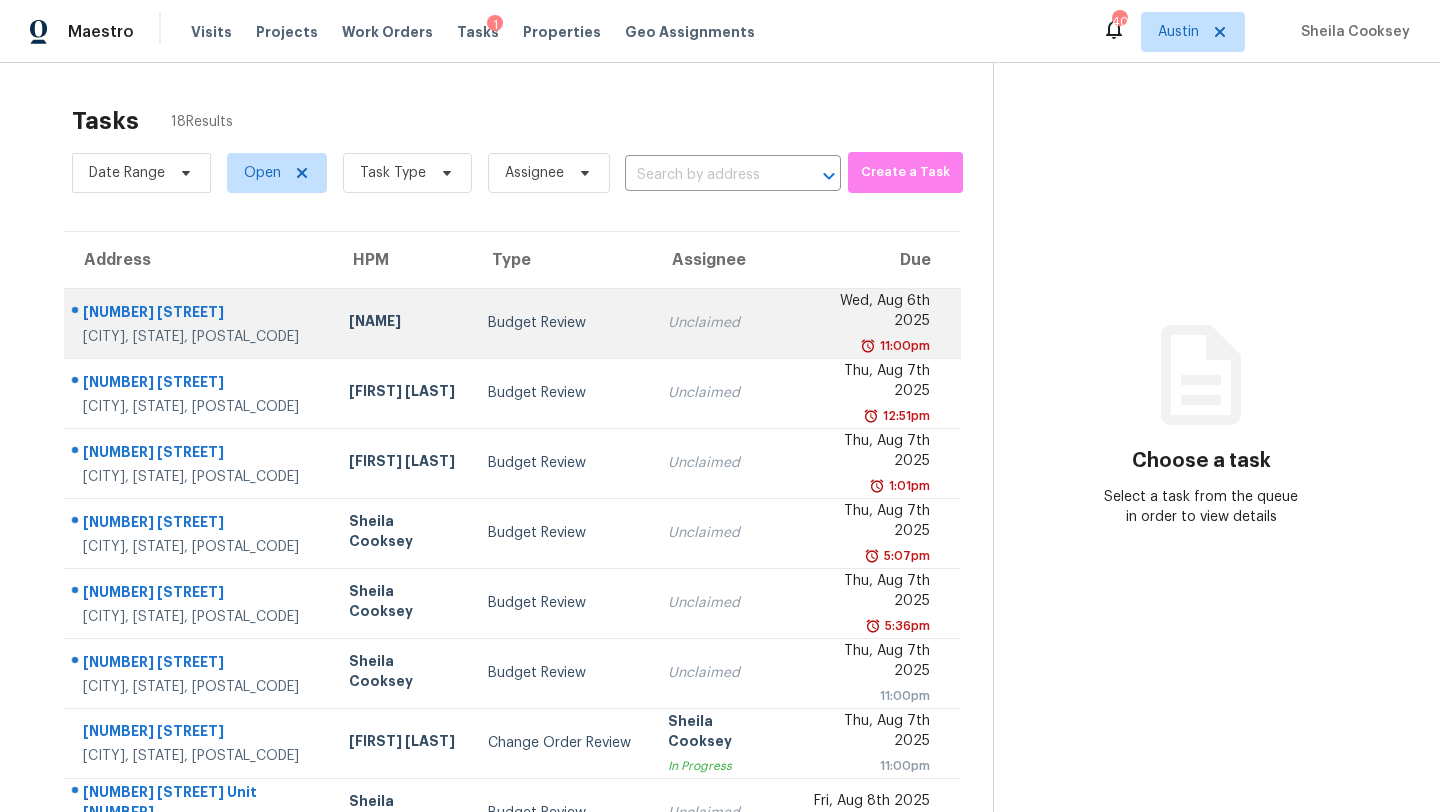 click on "Budget Review" at bounding box center [562, 323] 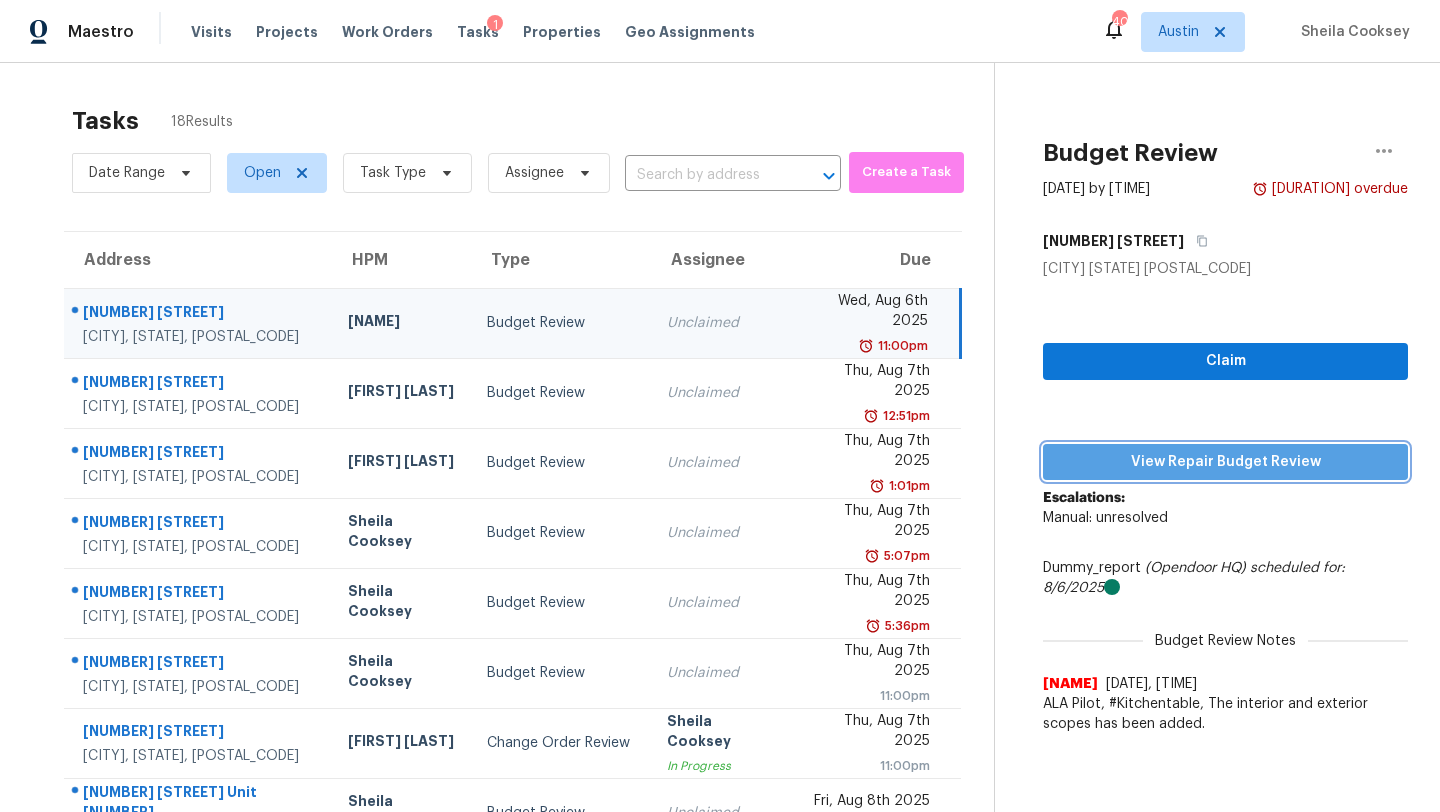 click on "View Repair Budget Review" at bounding box center [1225, 462] 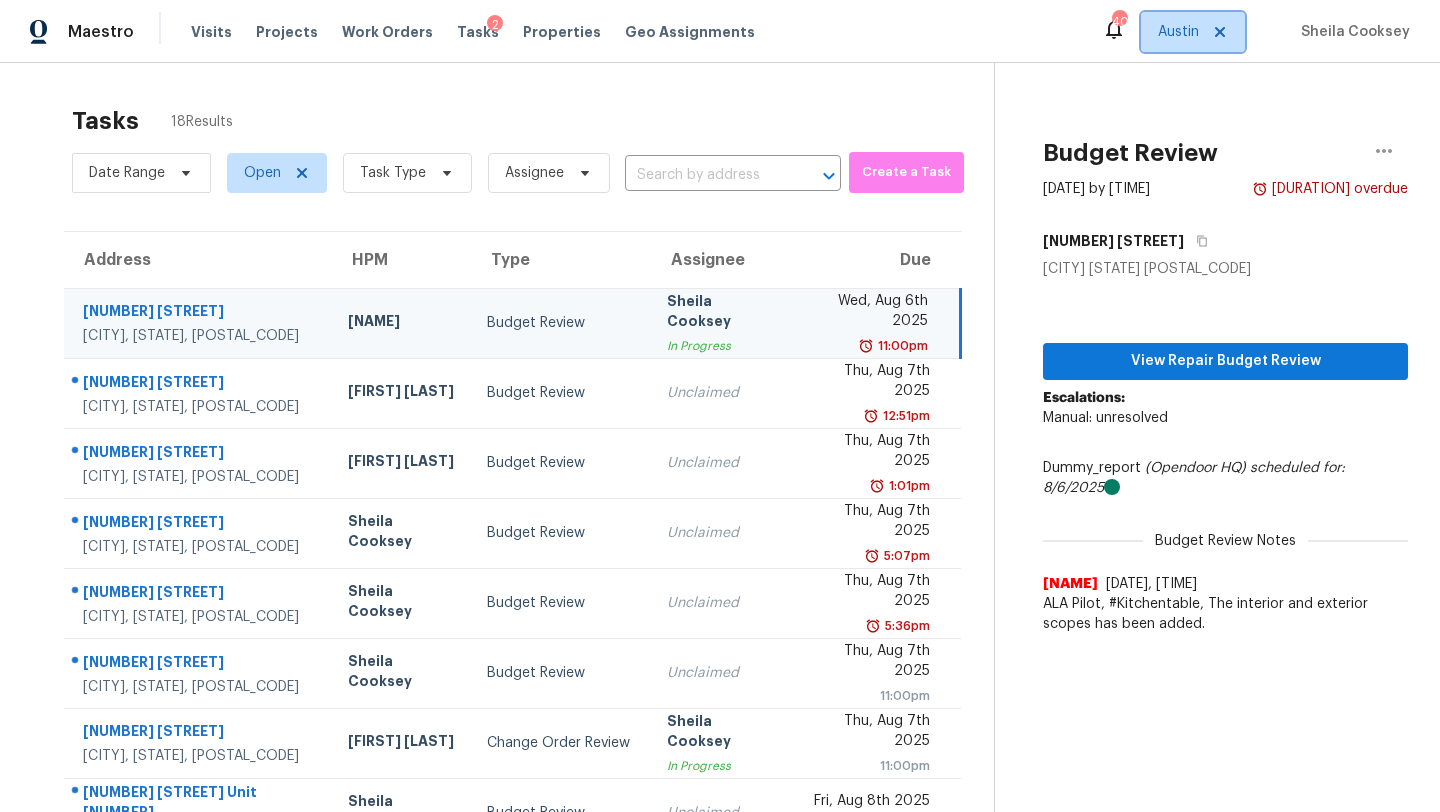 click on "Austin" at bounding box center (1193, 32) 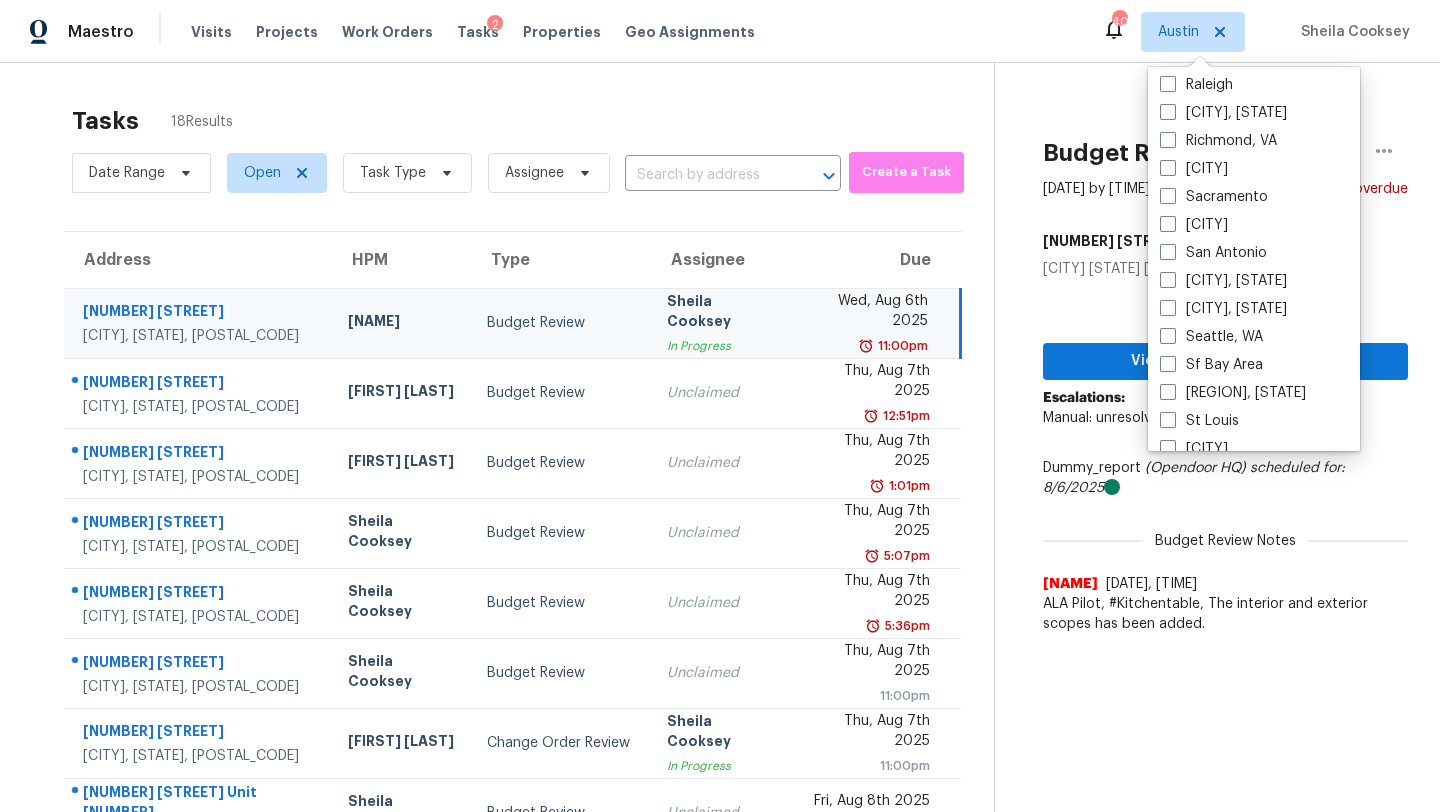scroll, scrollTop: 1340, scrollLeft: 0, axis: vertical 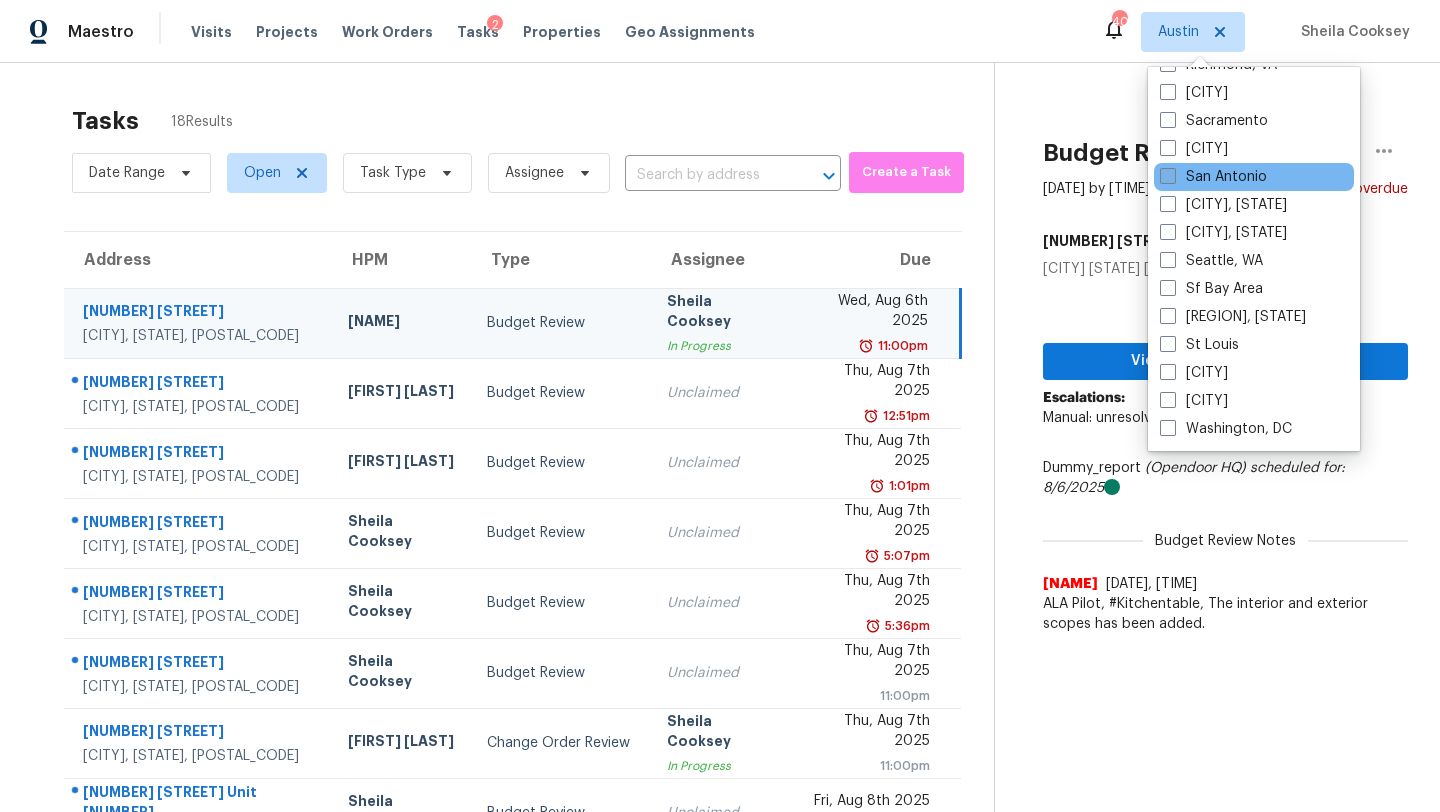 click on "San Antonio" at bounding box center [1213, 177] 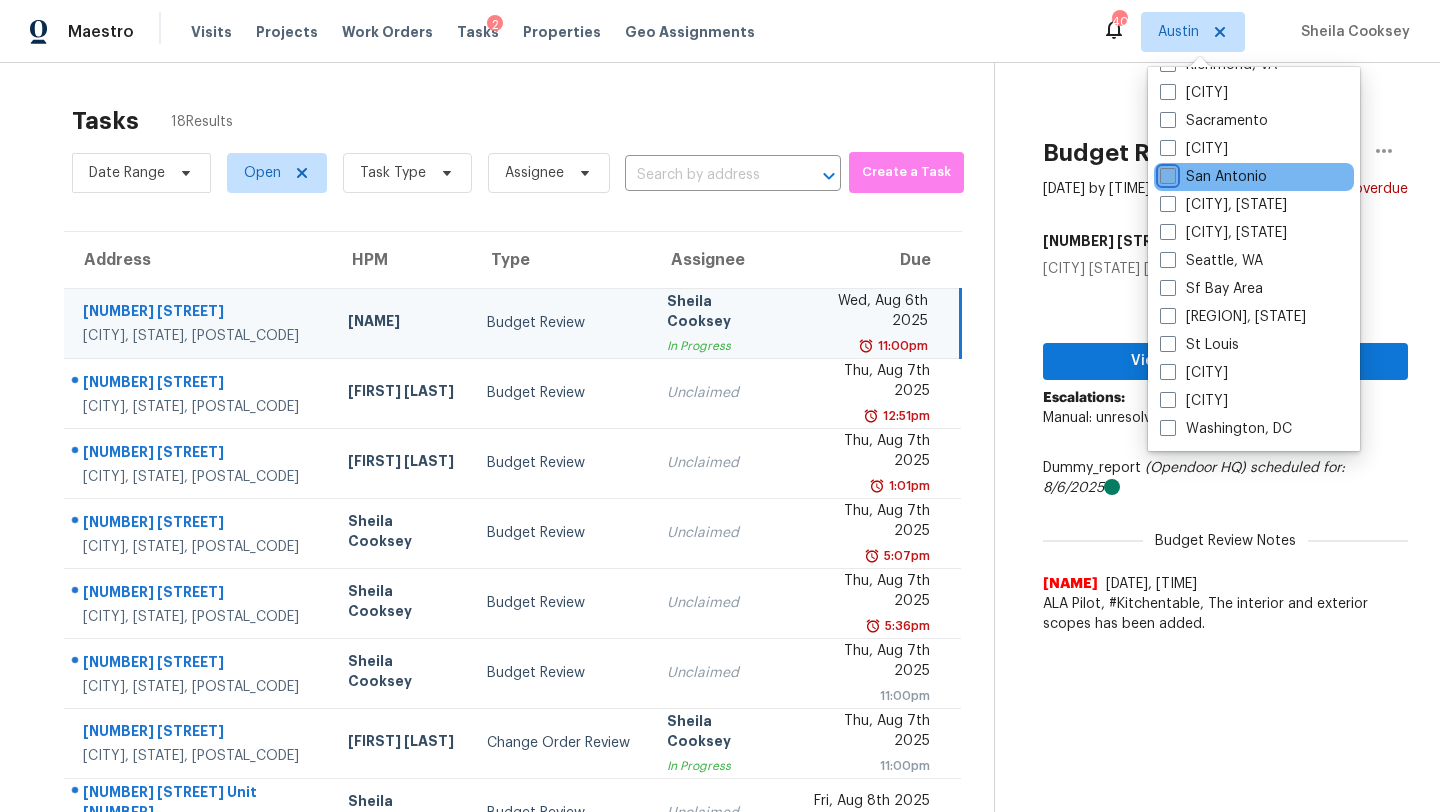 click on "San Antonio" at bounding box center (1166, 173) 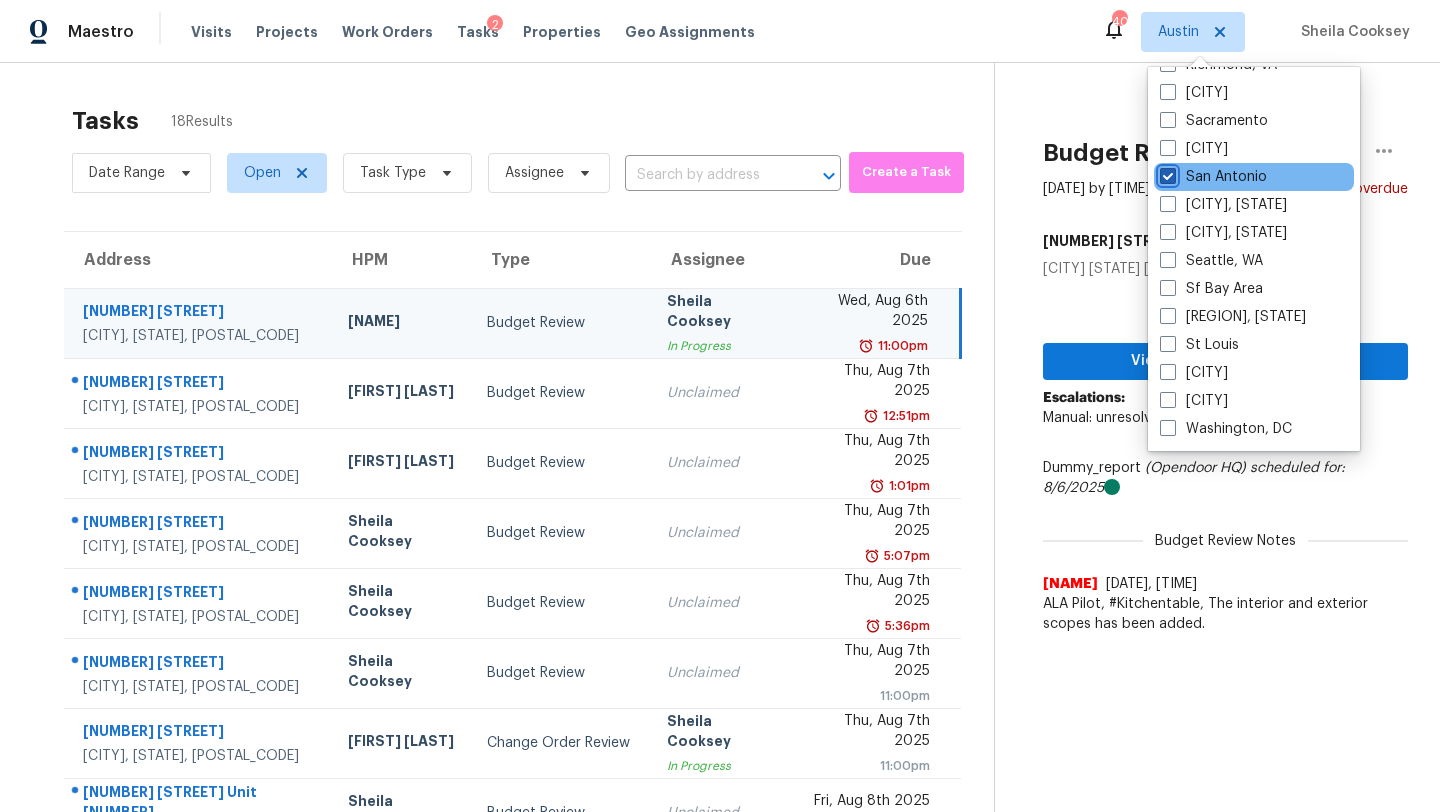 checkbox on "true" 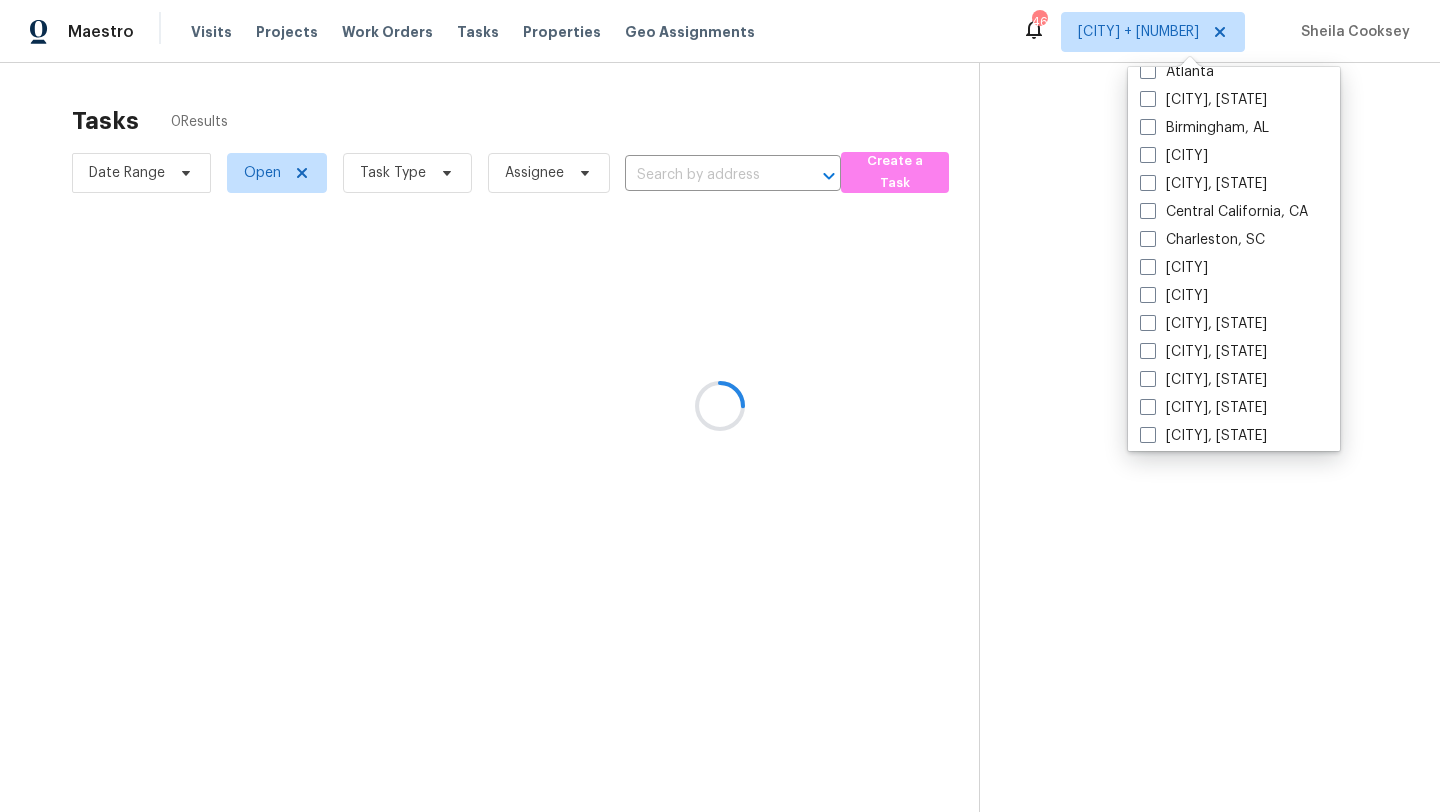 scroll, scrollTop: 0, scrollLeft: 0, axis: both 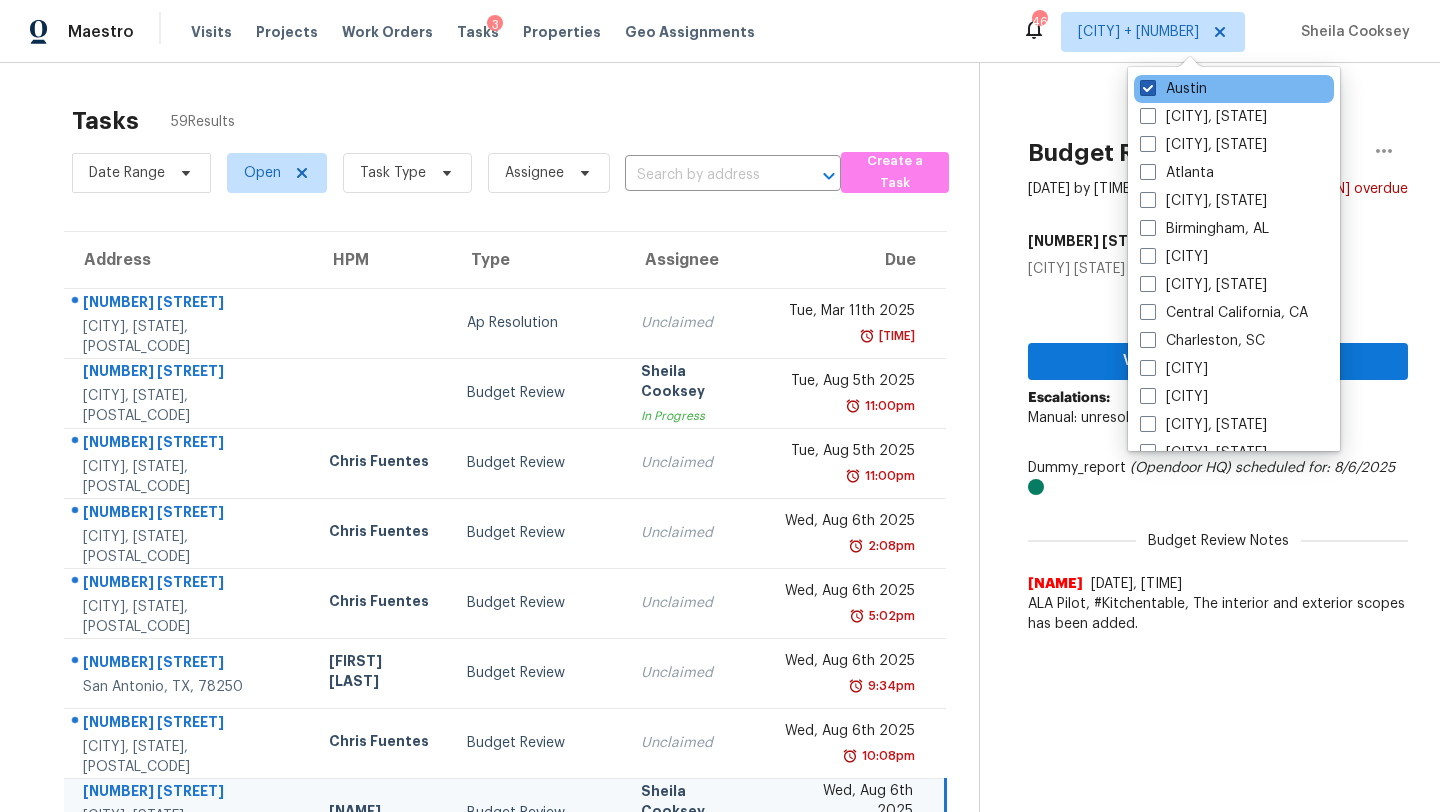click on "Austin" at bounding box center [1173, 89] 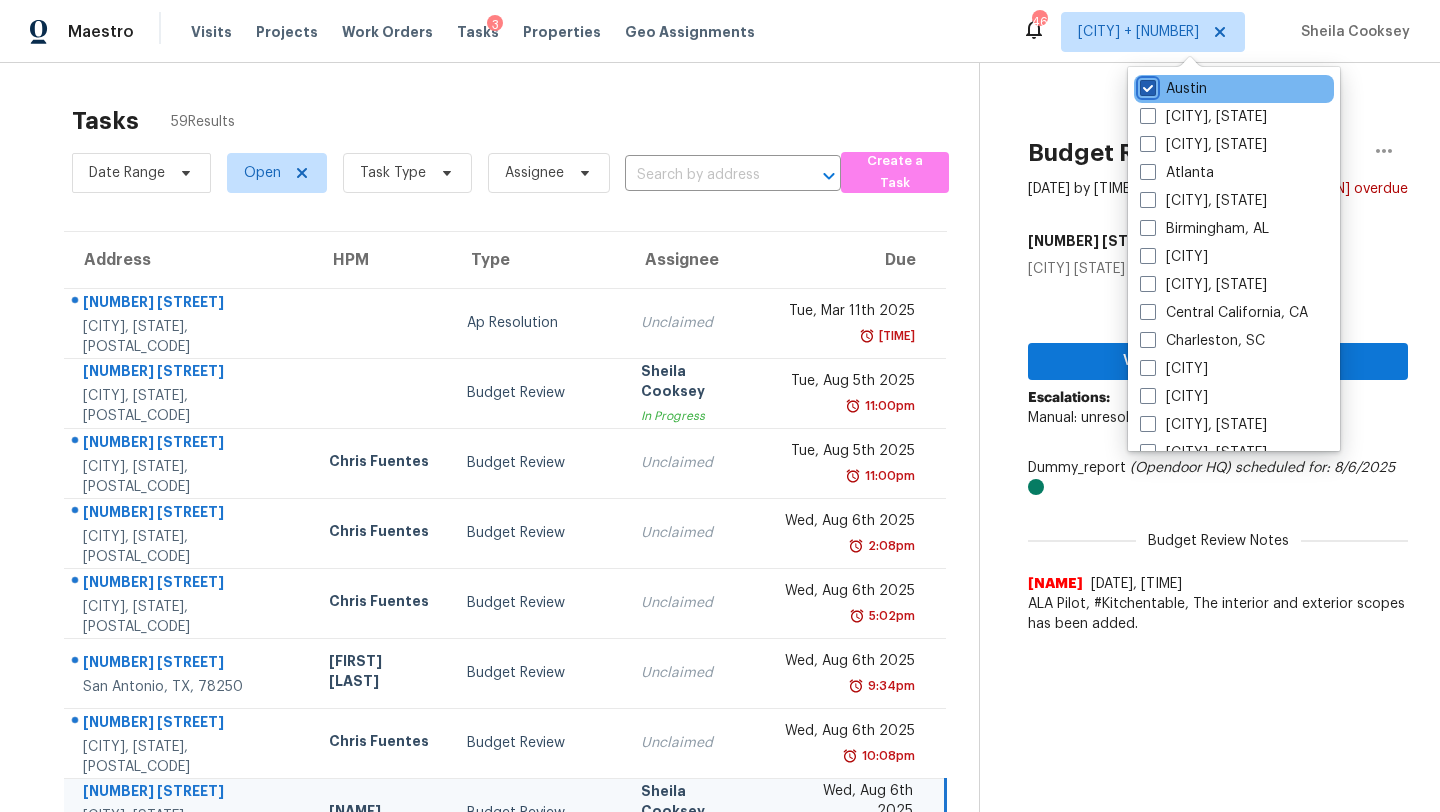 click on "Austin" at bounding box center [1146, 85] 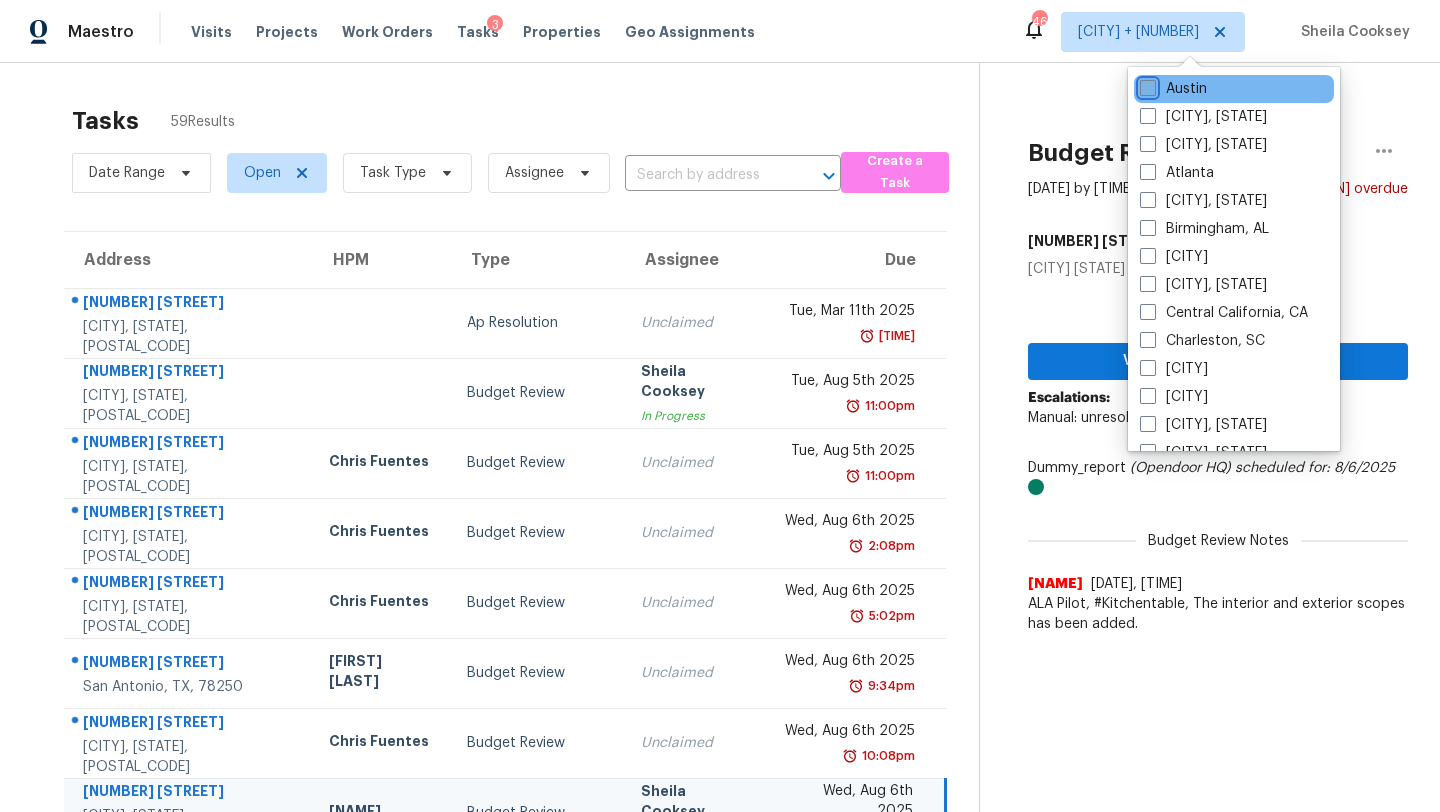 checkbox on "false" 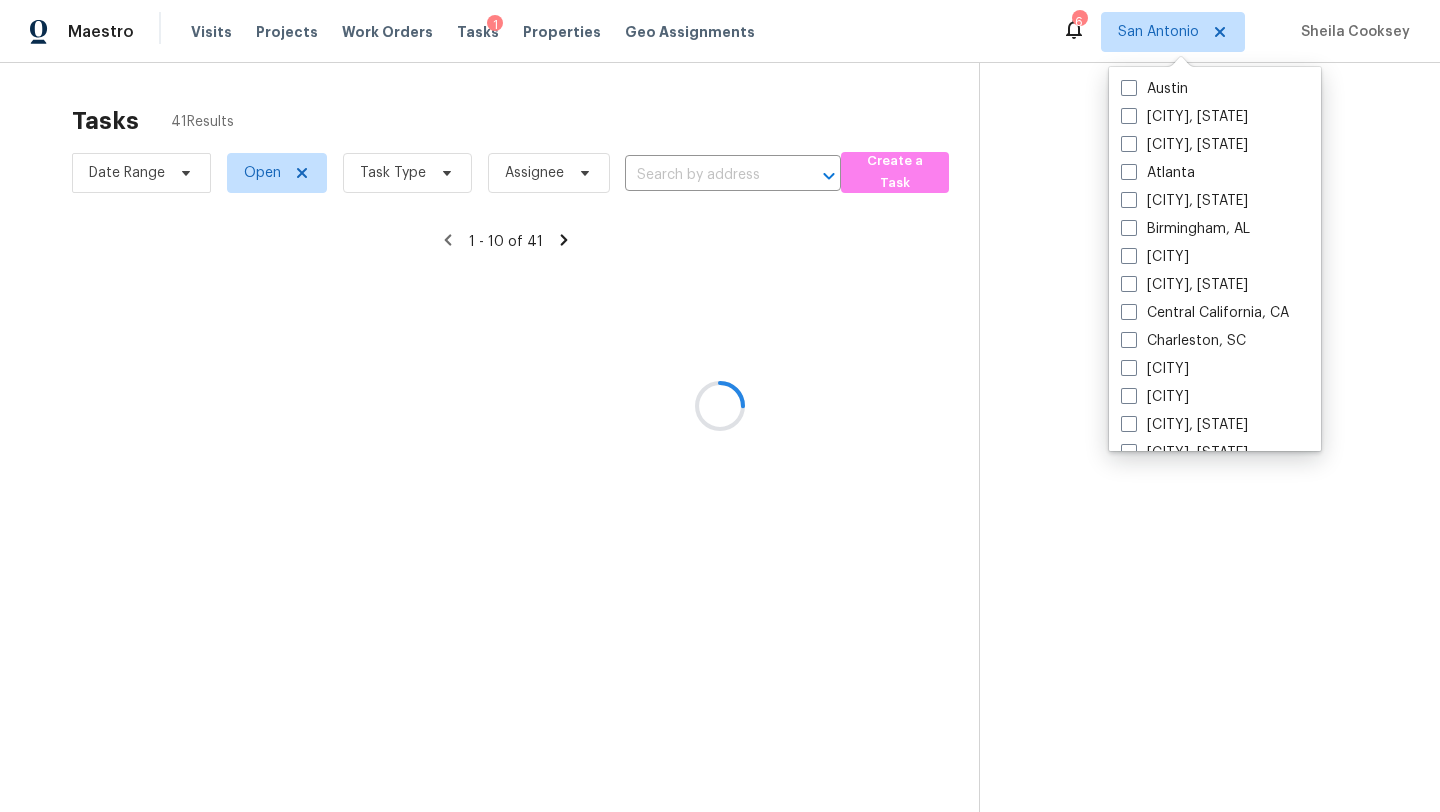 click at bounding box center [720, 406] 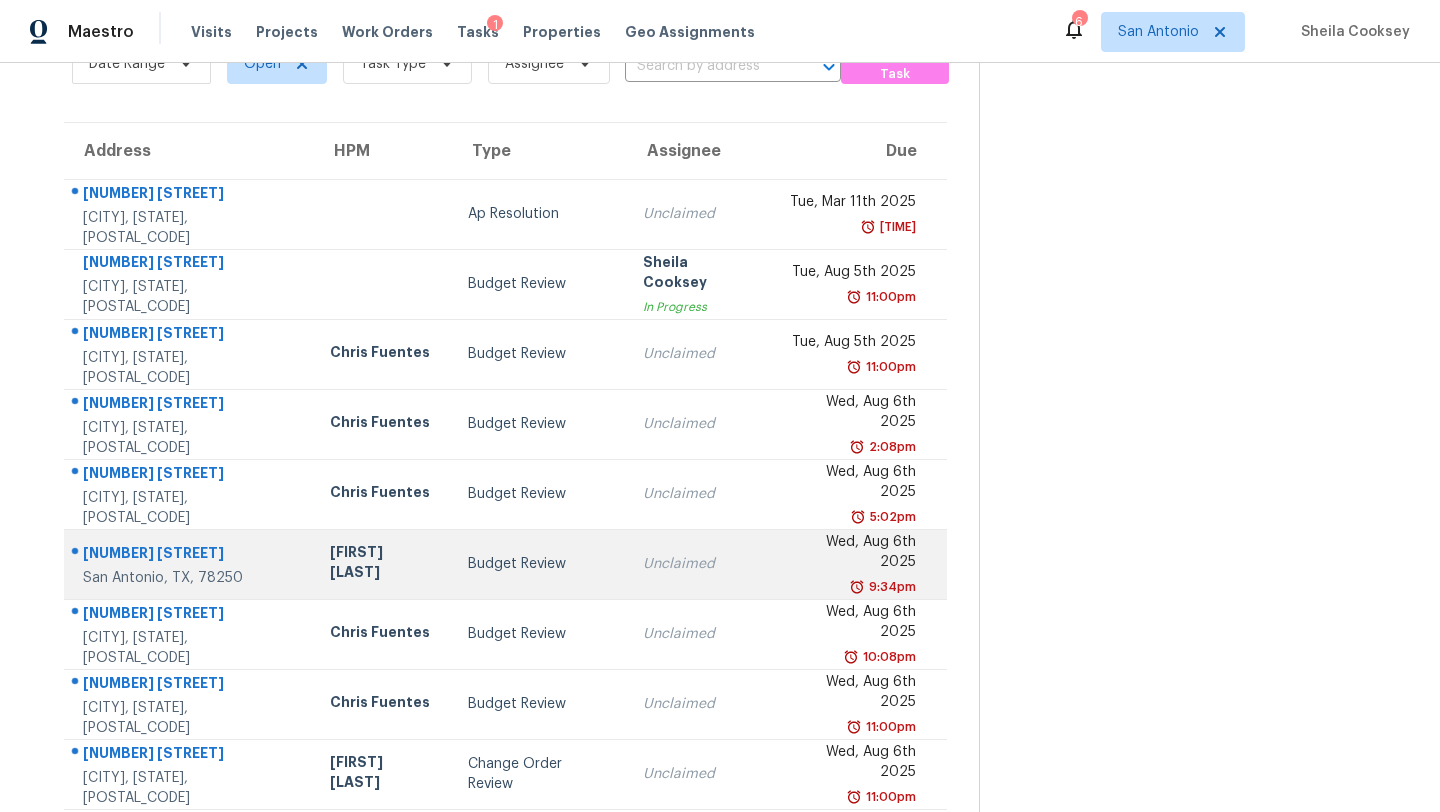 scroll, scrollTop: 0, scrollLeft: 0, axis: both 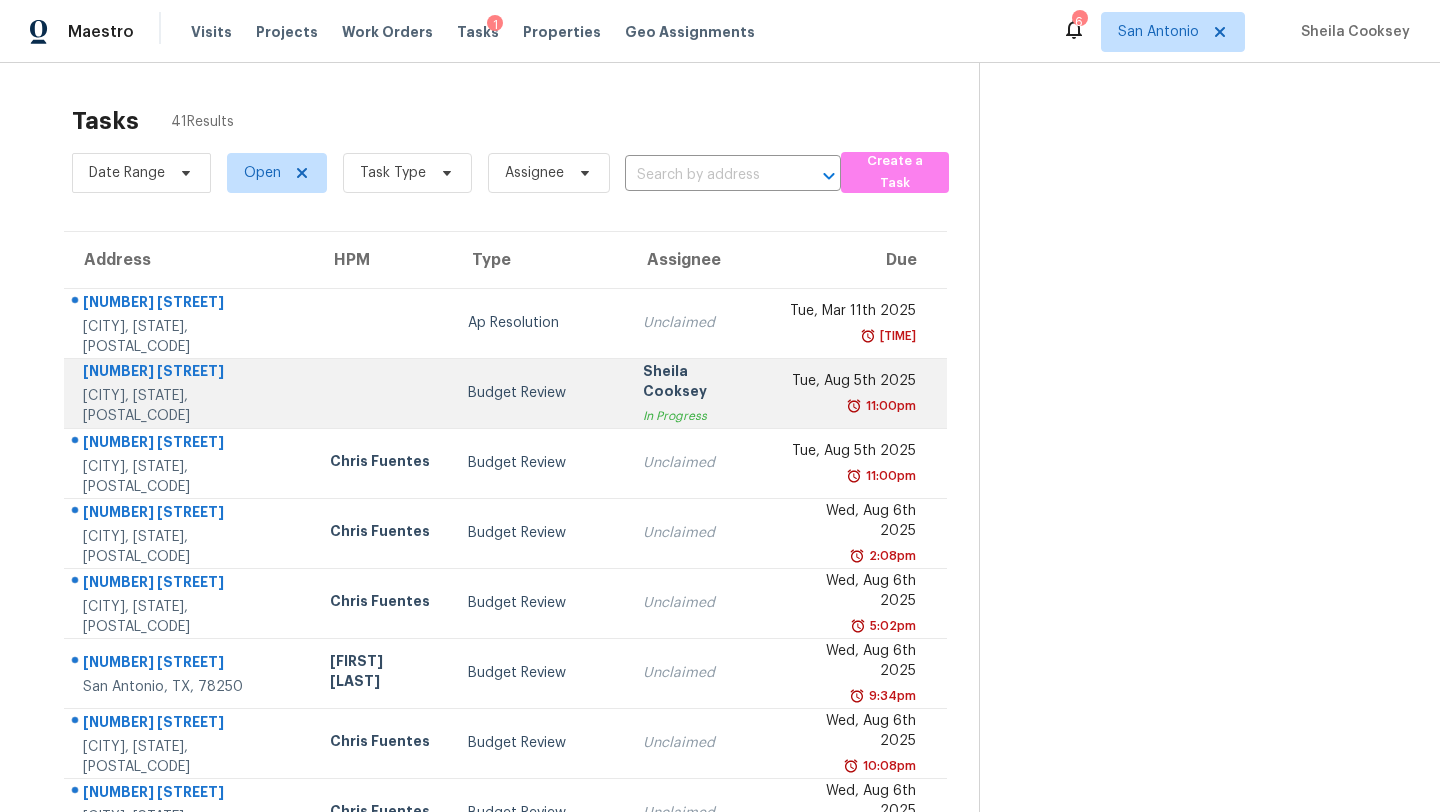 click on "Budget Review" at bounding box center [539, 393] 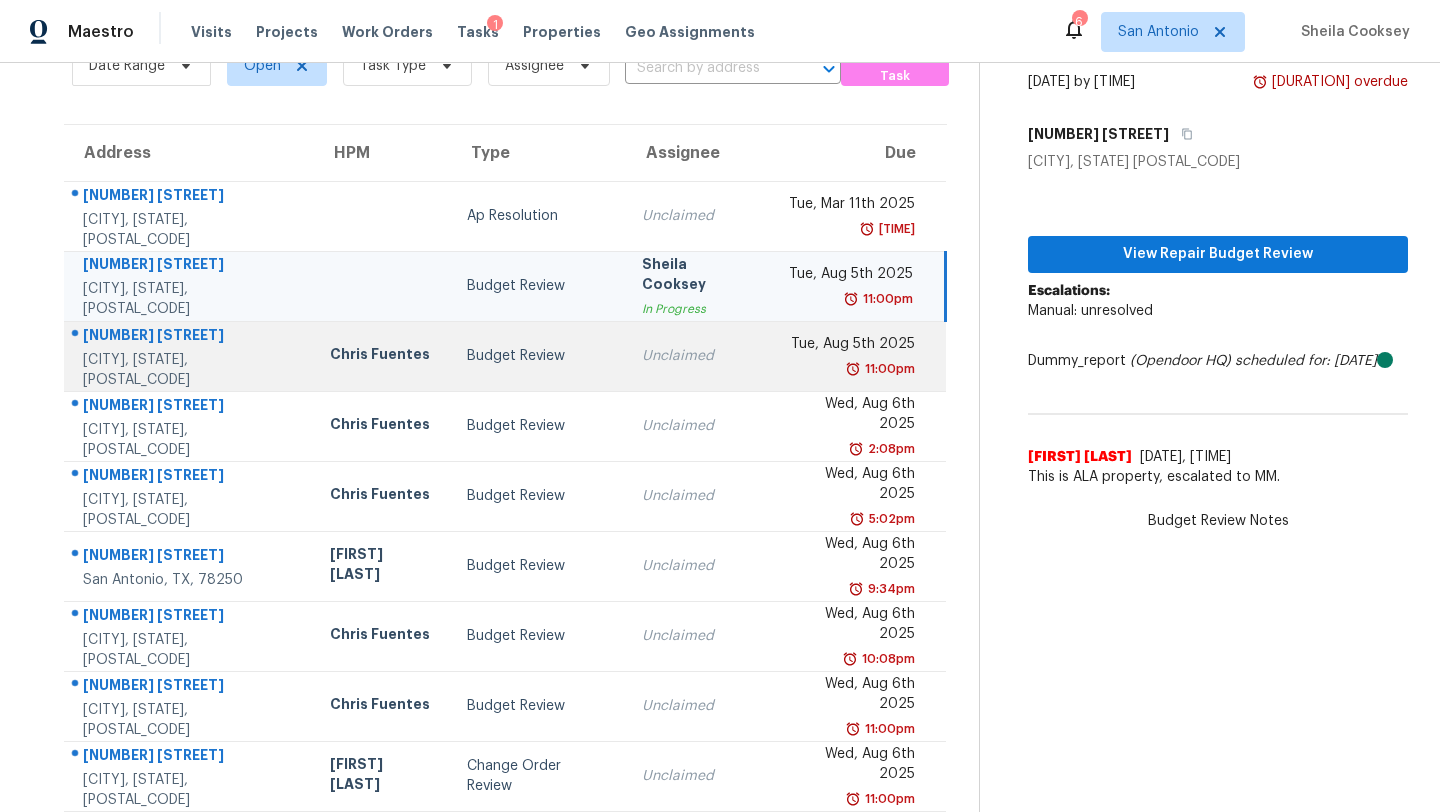 scroll, scrollTop: 229, scrollLeft: 0, axis: vertical 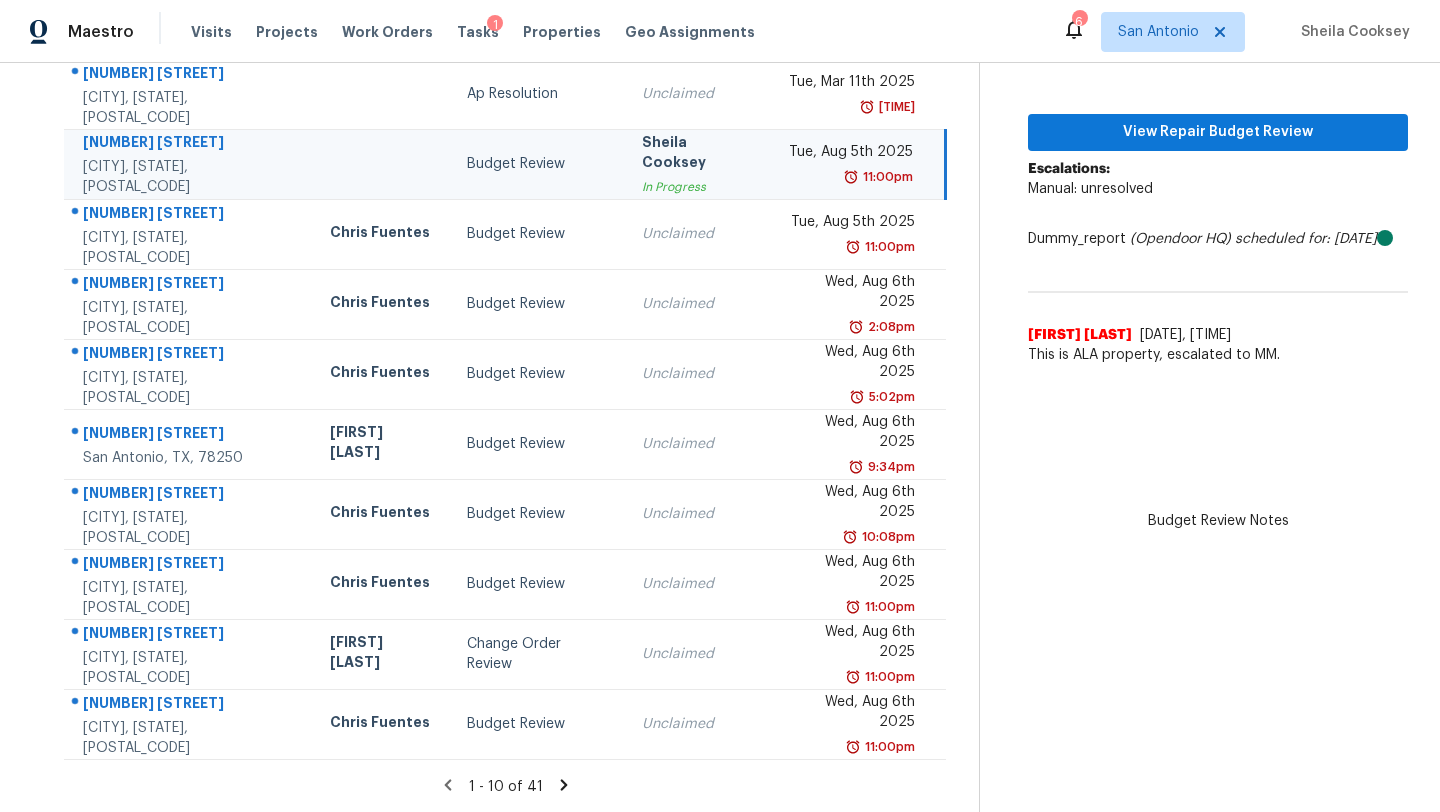 click 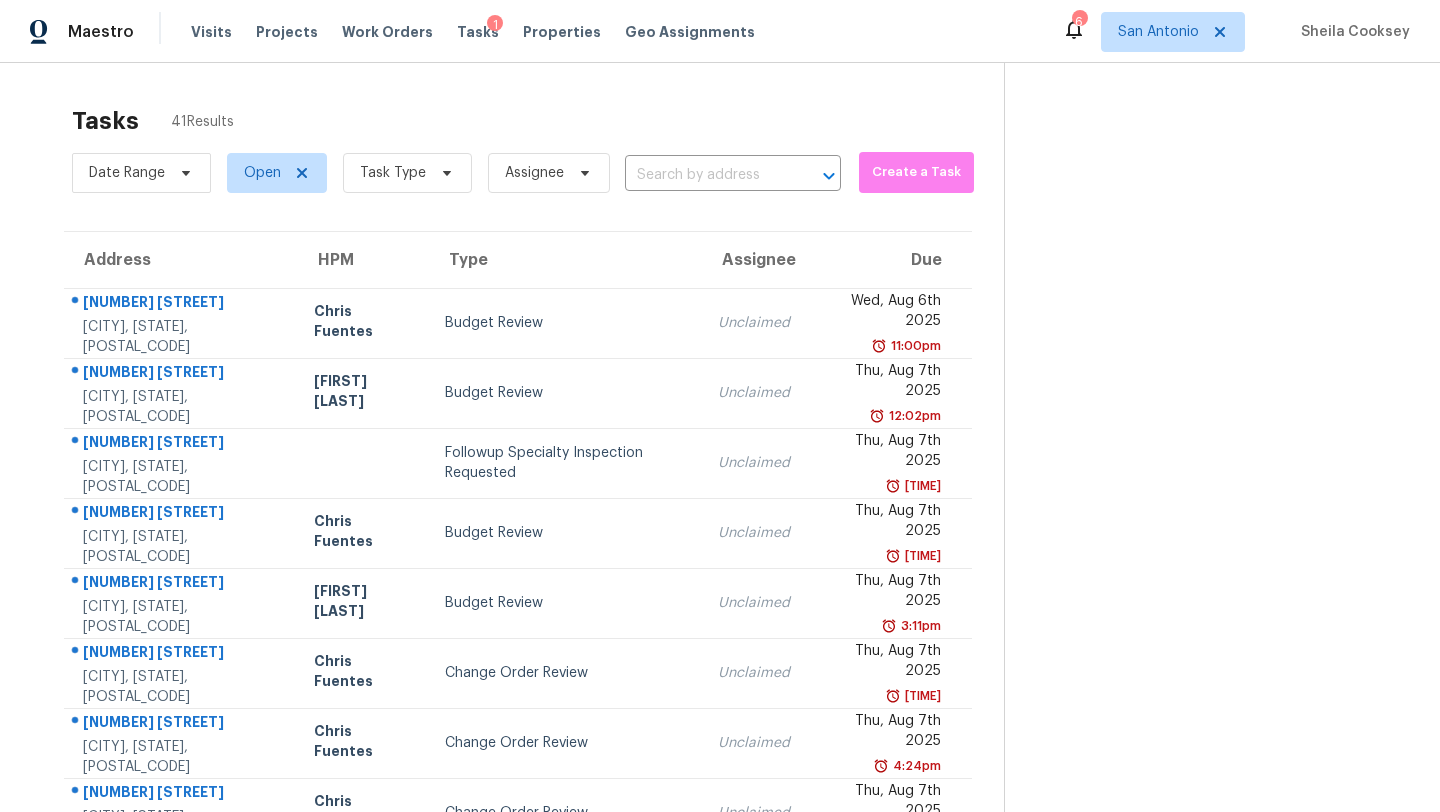 scroll, scrollTop: 229, scrollLeft: 0, axis: vertical 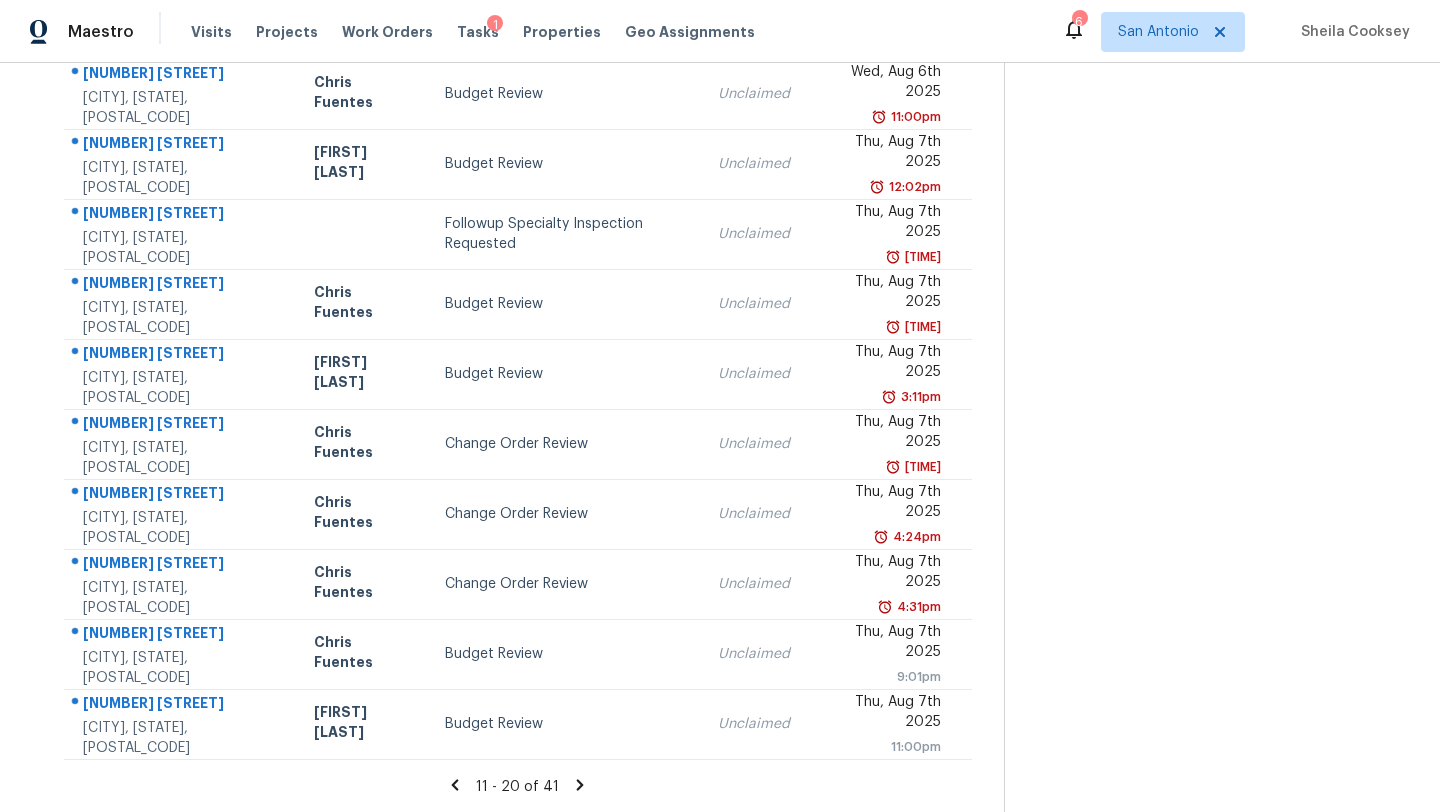 click 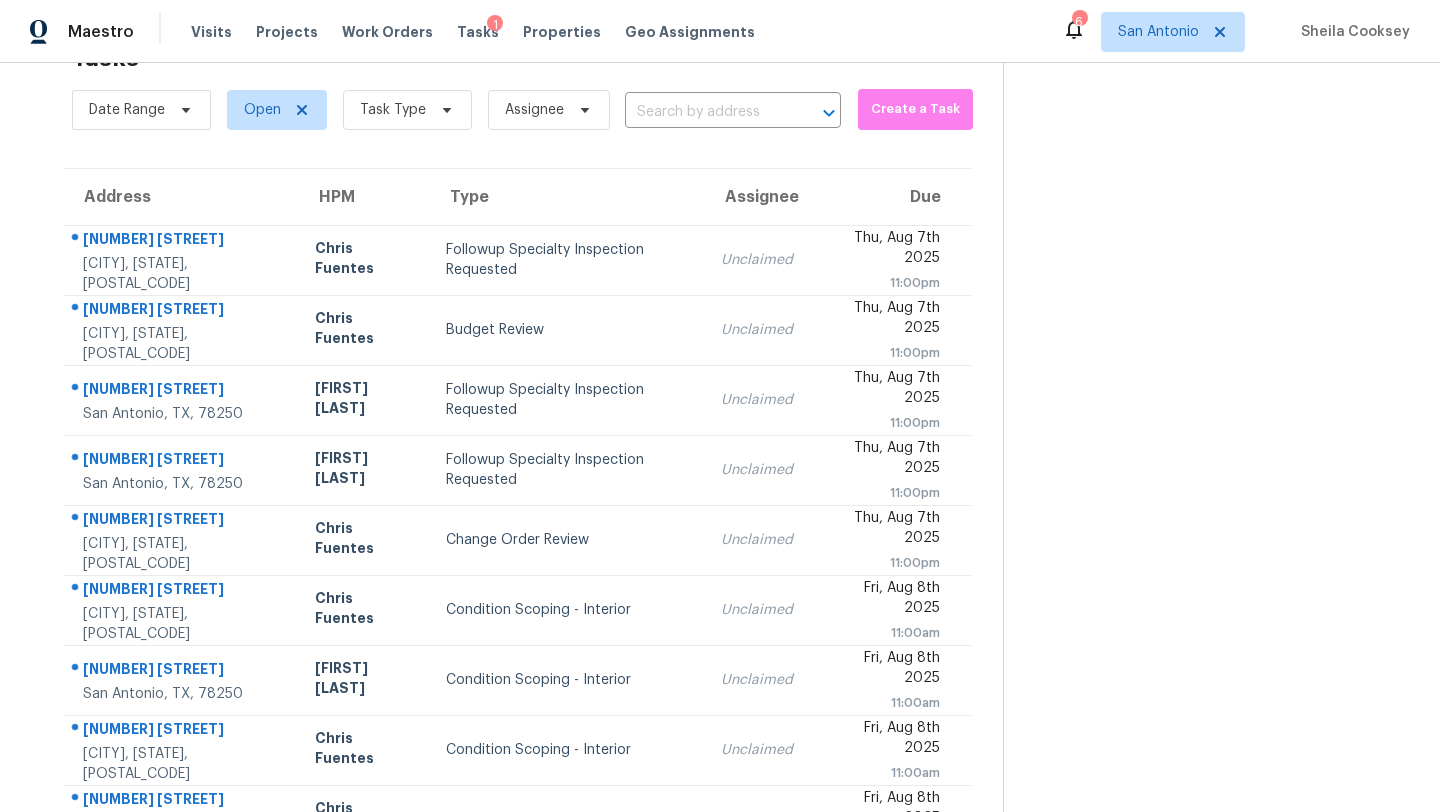 scroll, scrollTop: 229, scrollLeft: 0, axis: vertical 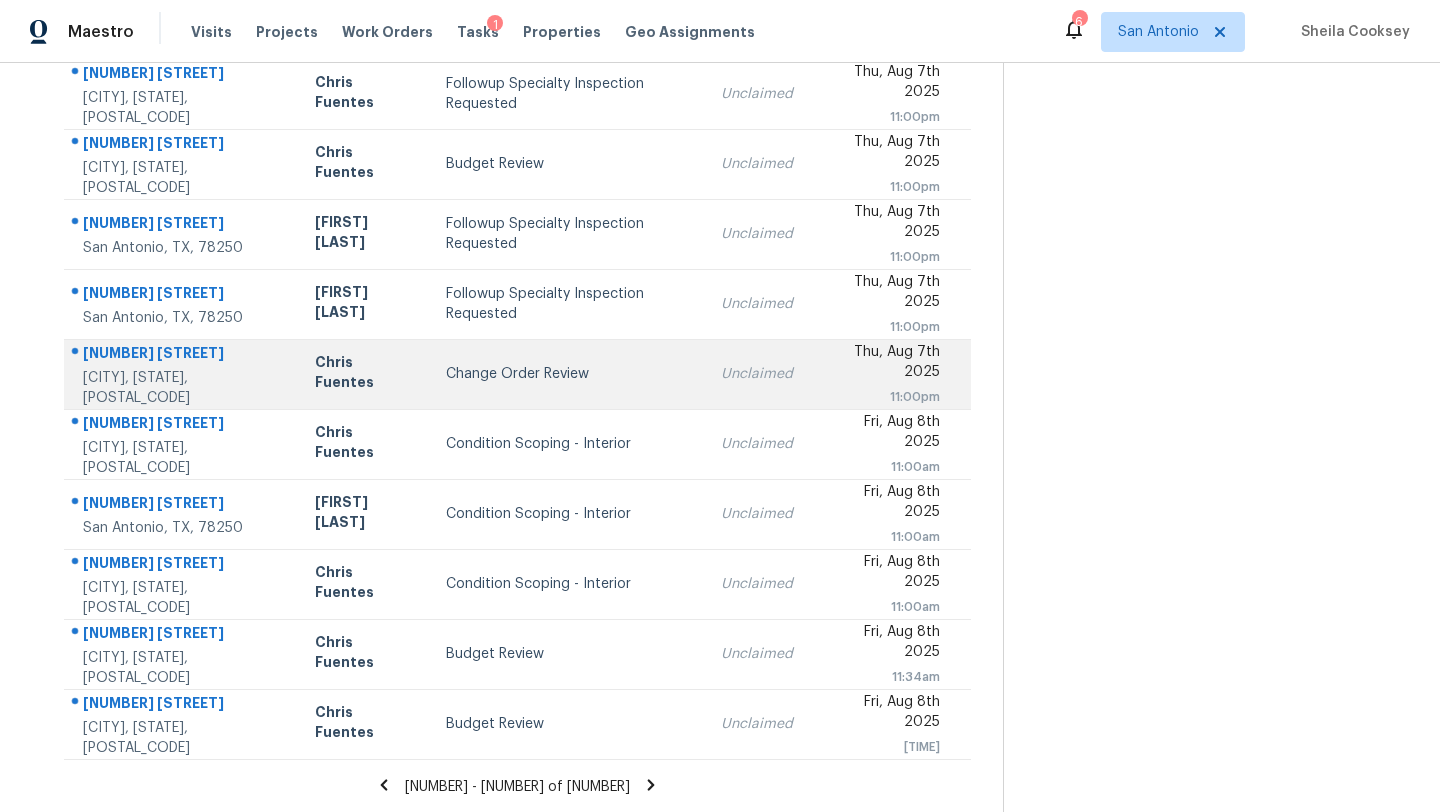 click on "Change Order Review" at bounding box center [567, 374] 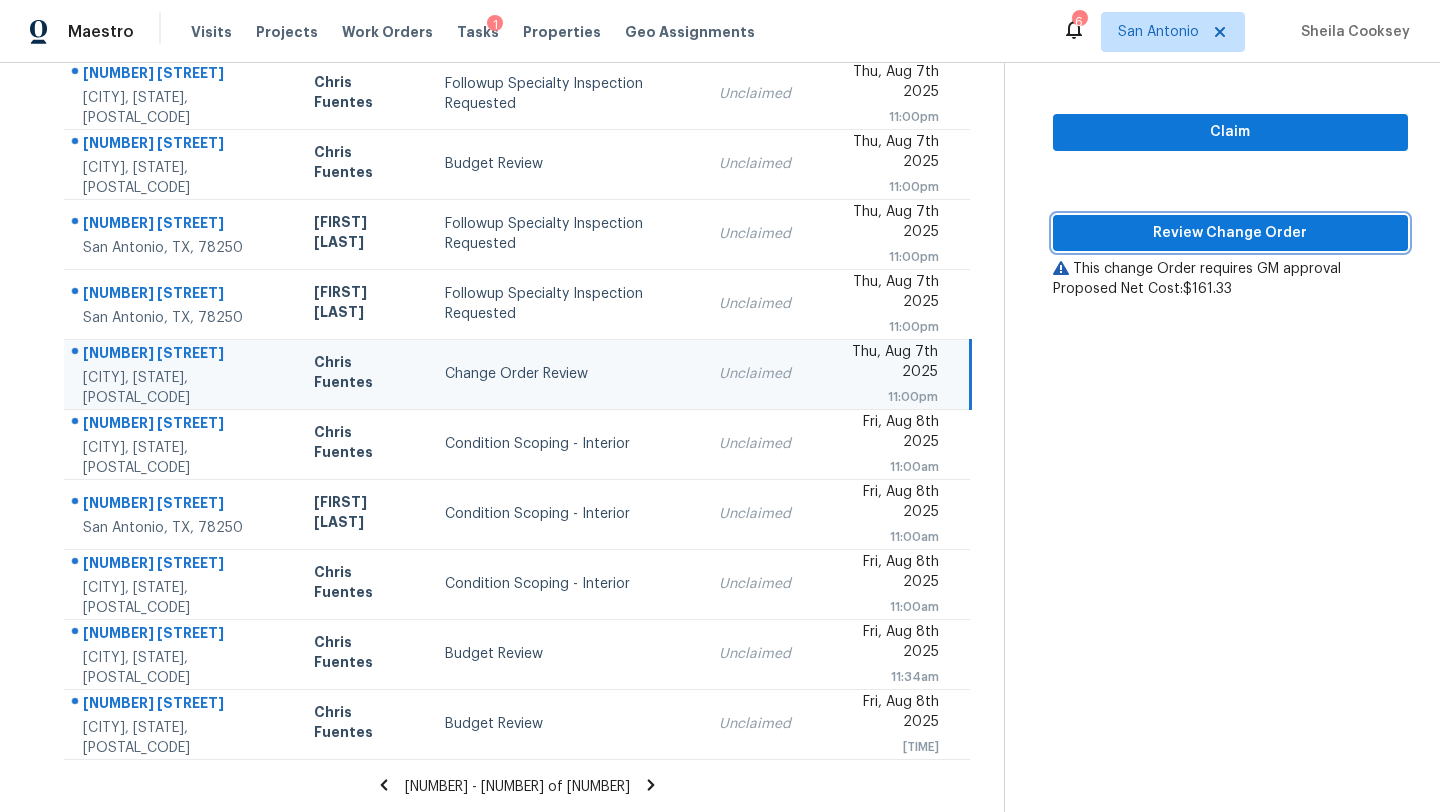 click on "Review Change Order" at bounding box center [1230, 233] 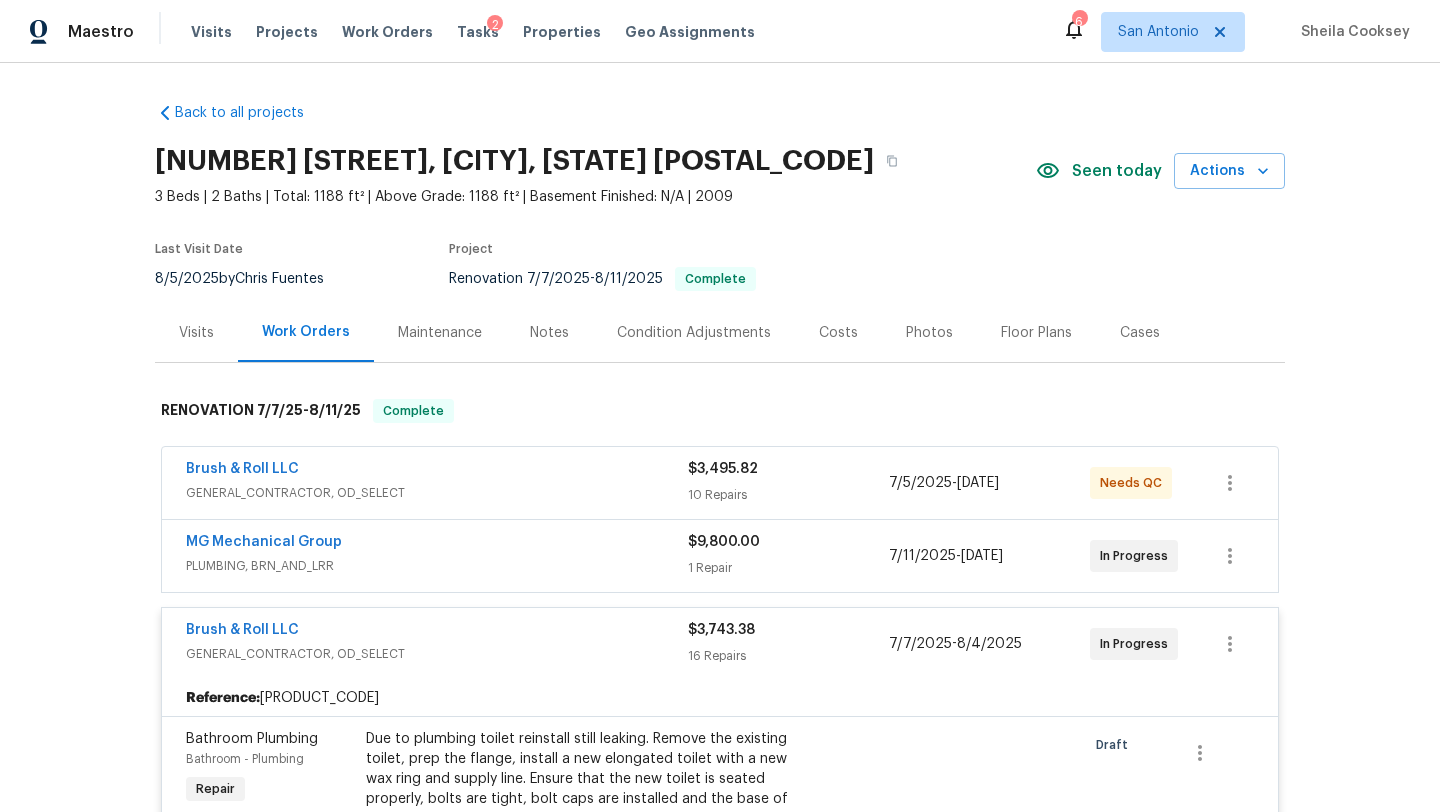 click on "10 Repairs" at bounding box center [788, 495] 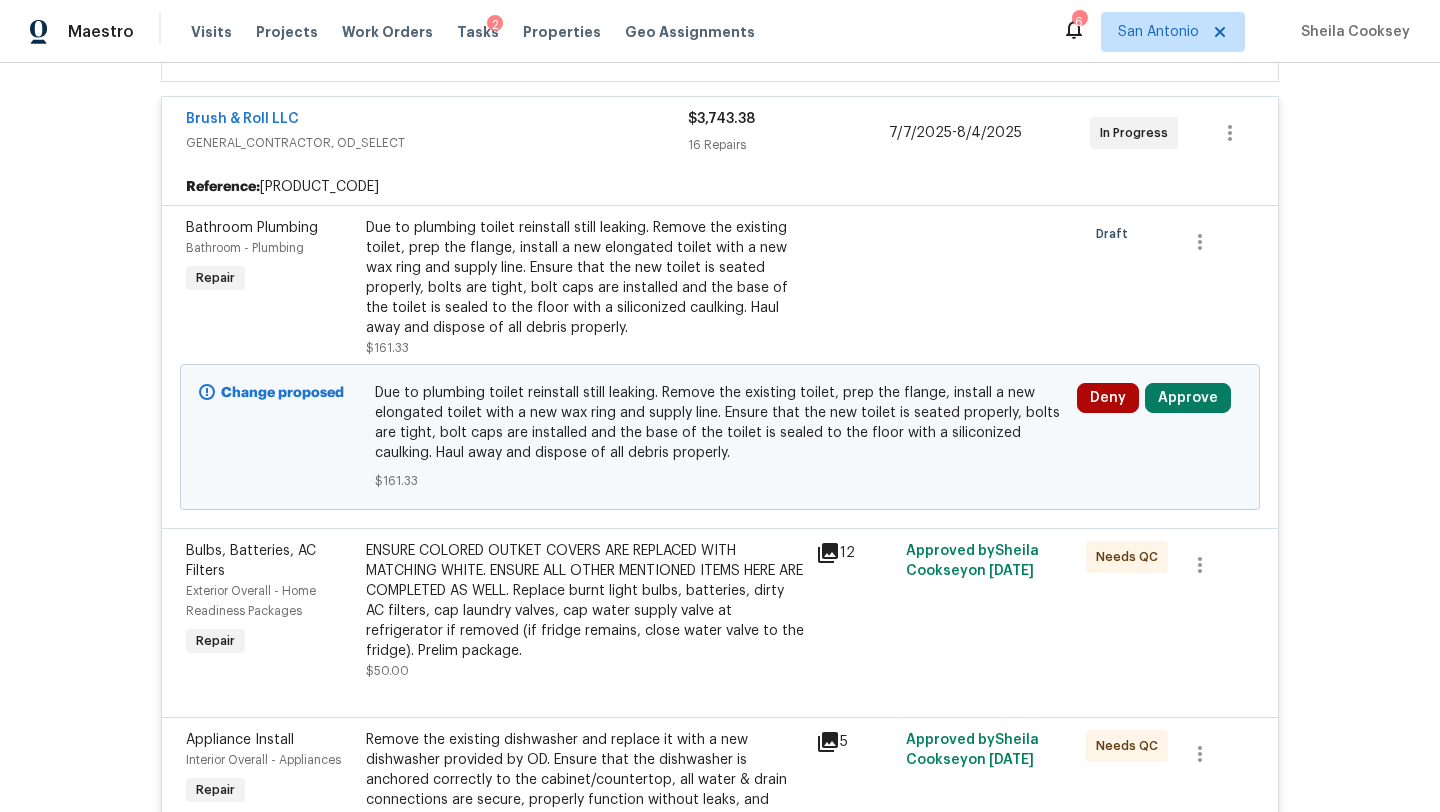scroll, scrollTop: 2570, scrollLeft: 0, axis: vertical 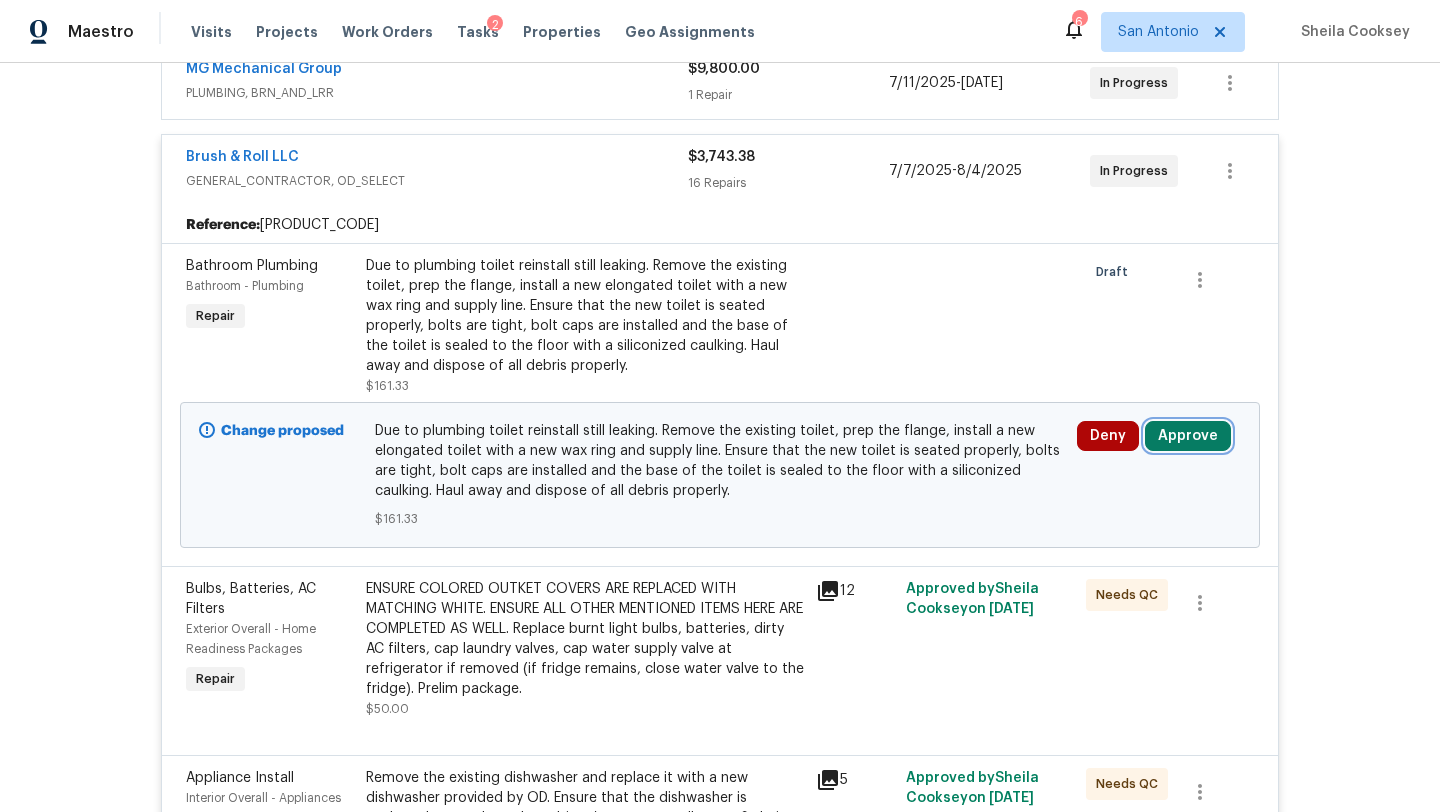 click on "Approve" at bounding box center [1188, 436] 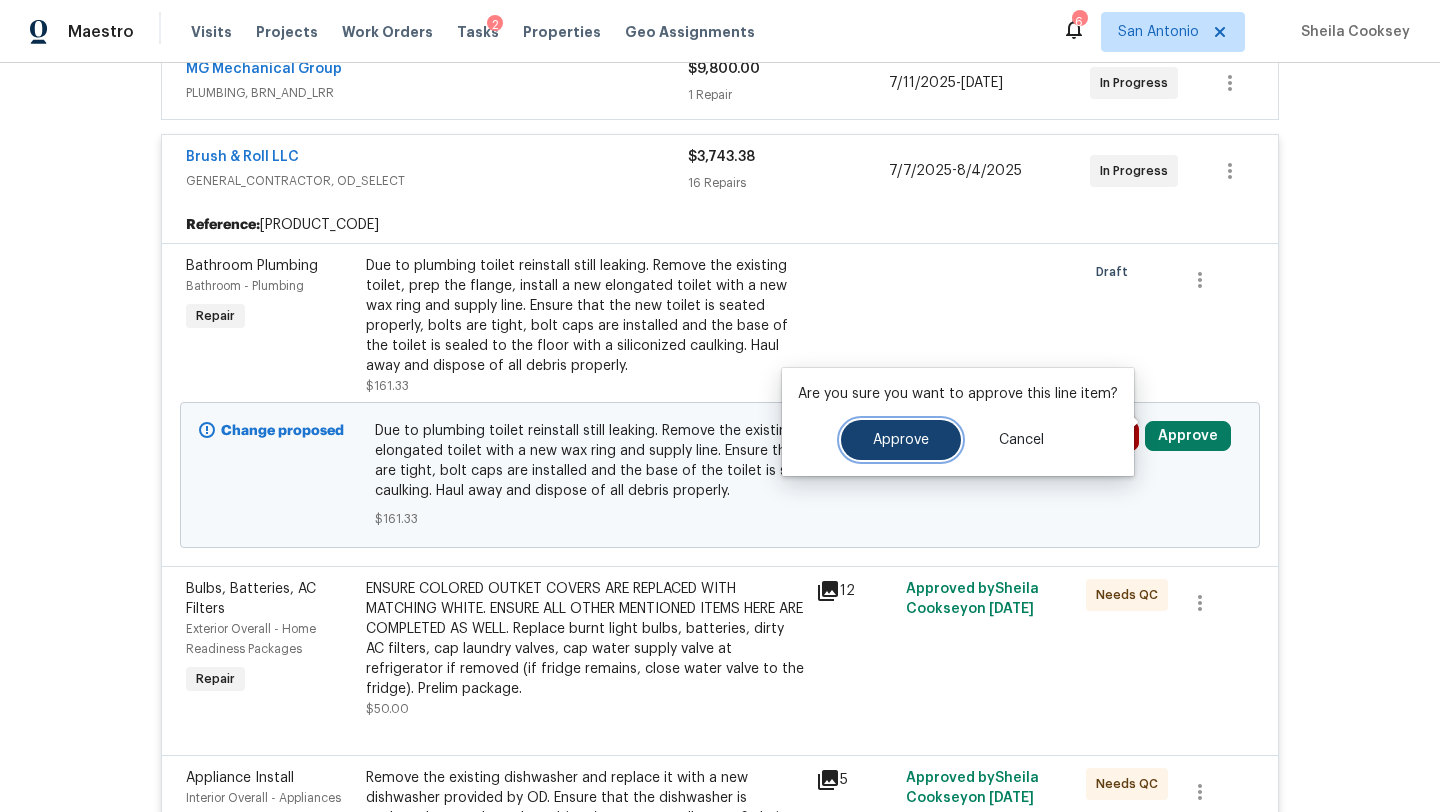click on "Approve" at bounding box center [901, 440] 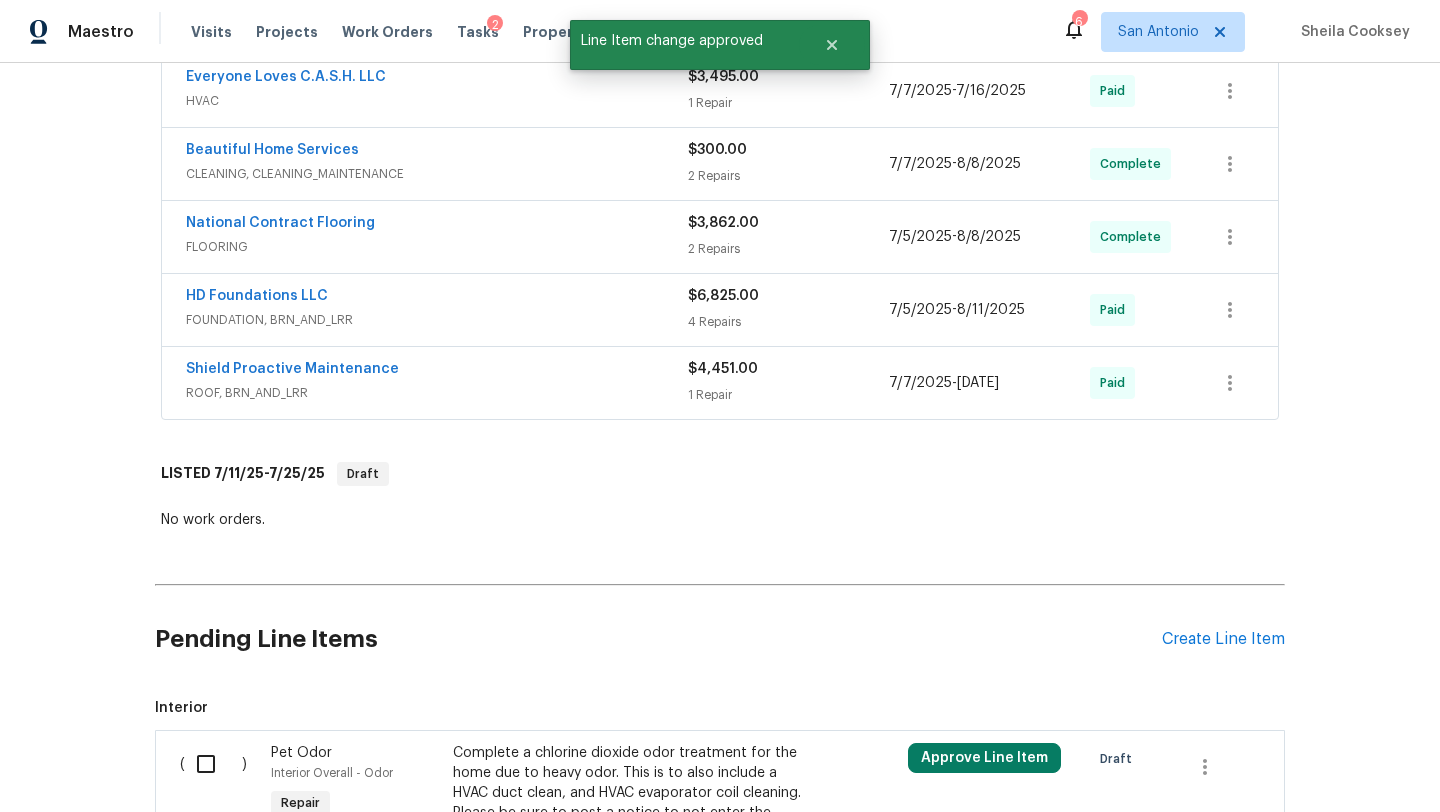 scroll, scrollTop: 6081, scrollLeft: 0, axis: vertical 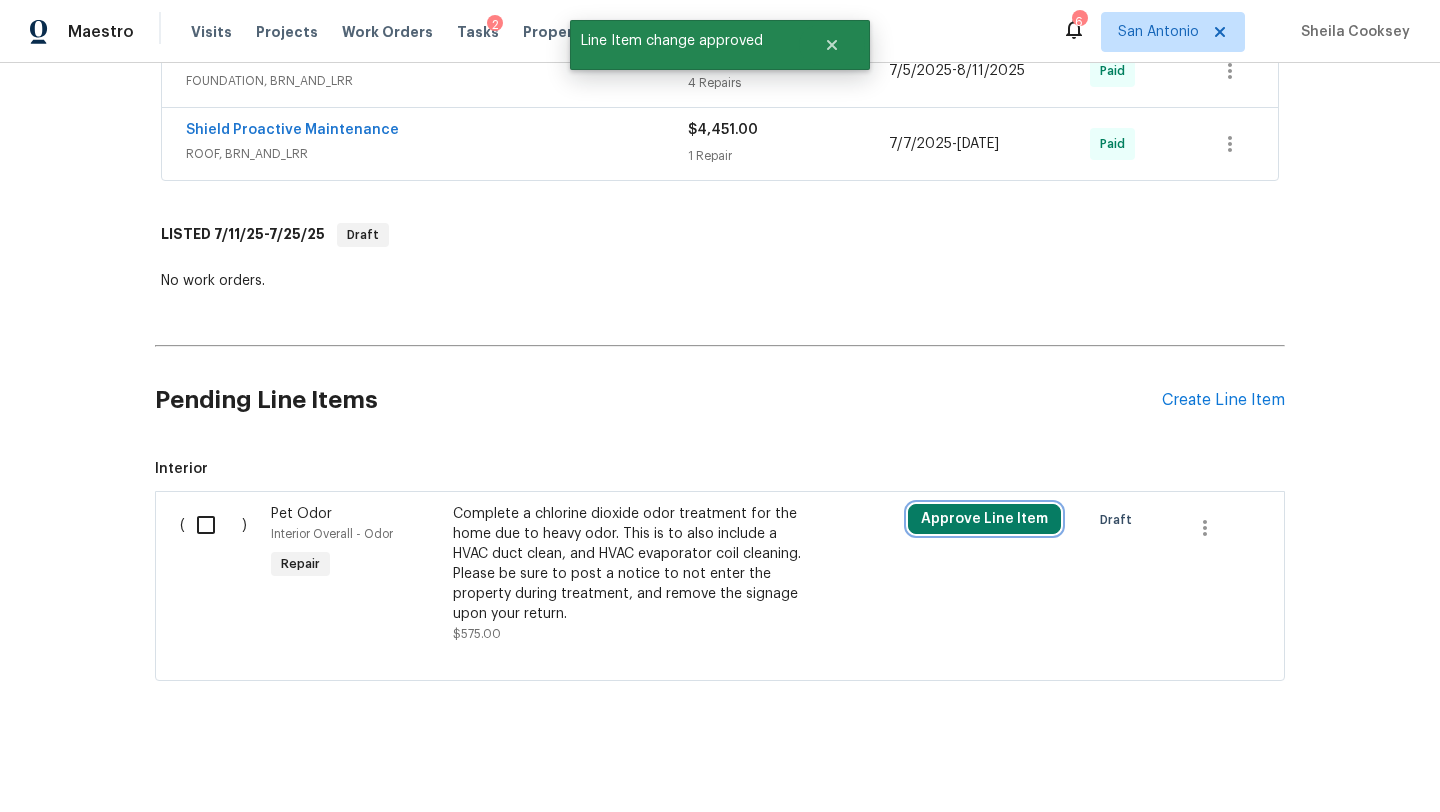 click on "Approve Line Item" at bounding box center [984, 519] 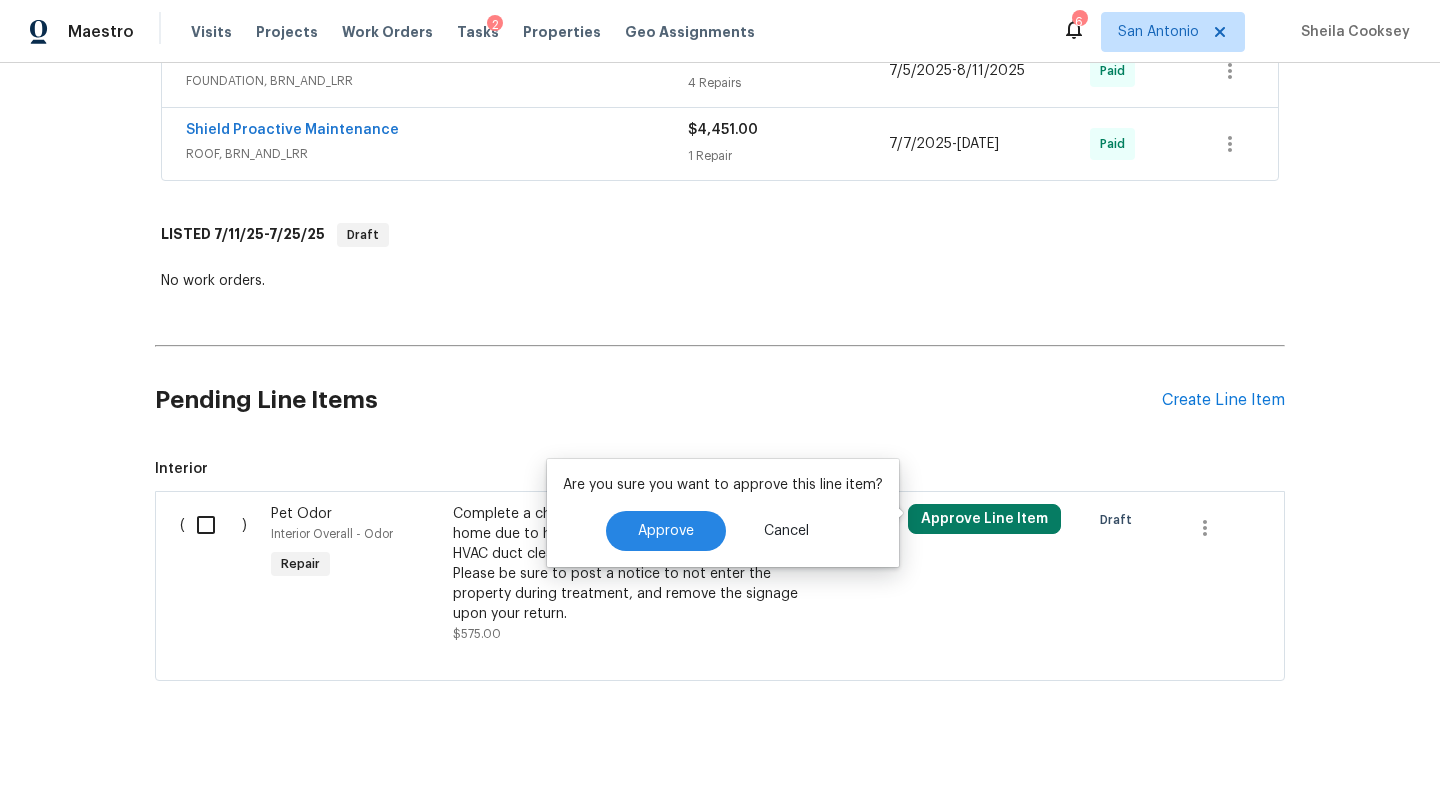 click on "Are you sure you want to approve this line item? Approve Cancel" at bounding box center [723, 513] 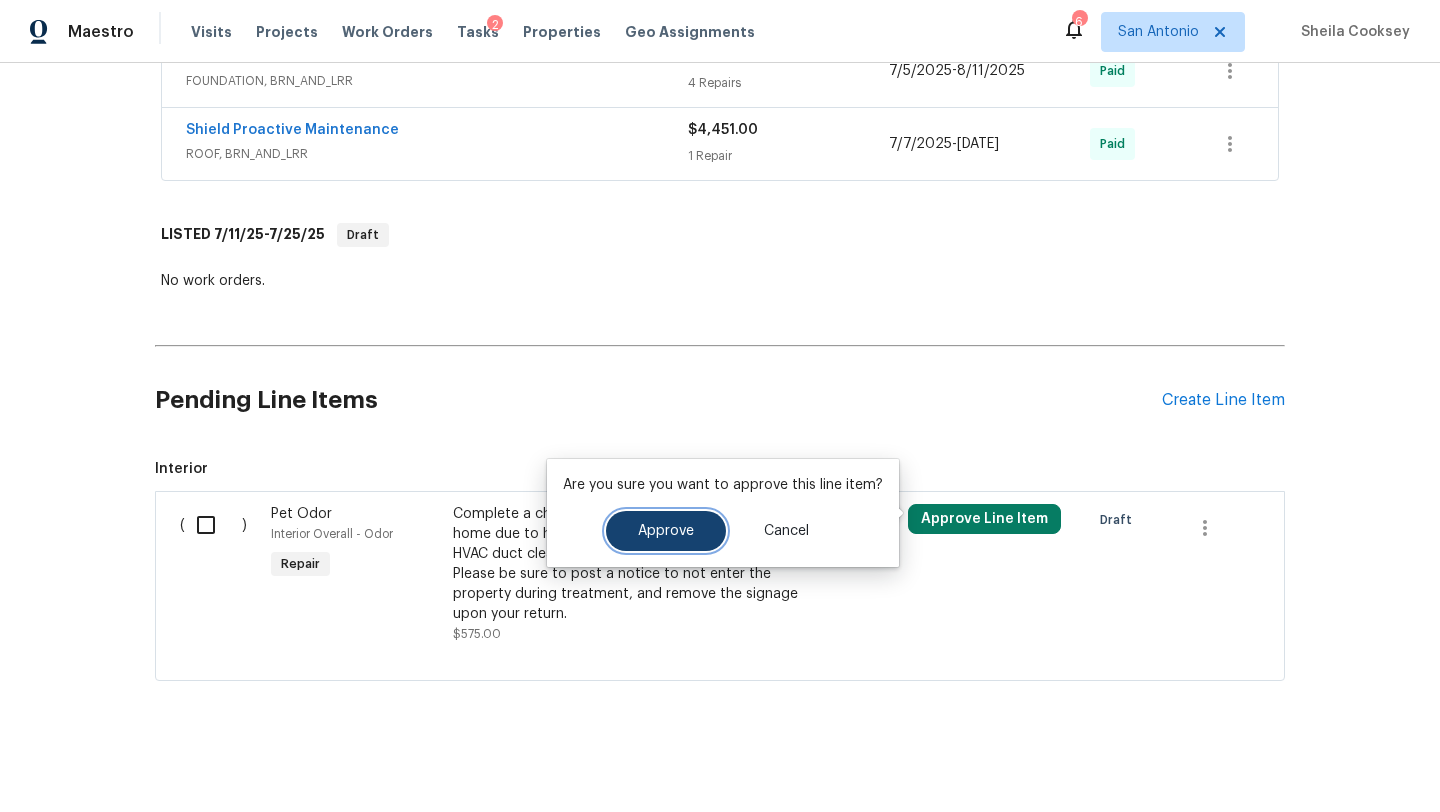 click on "Approve" at bounding box center [666, 531] 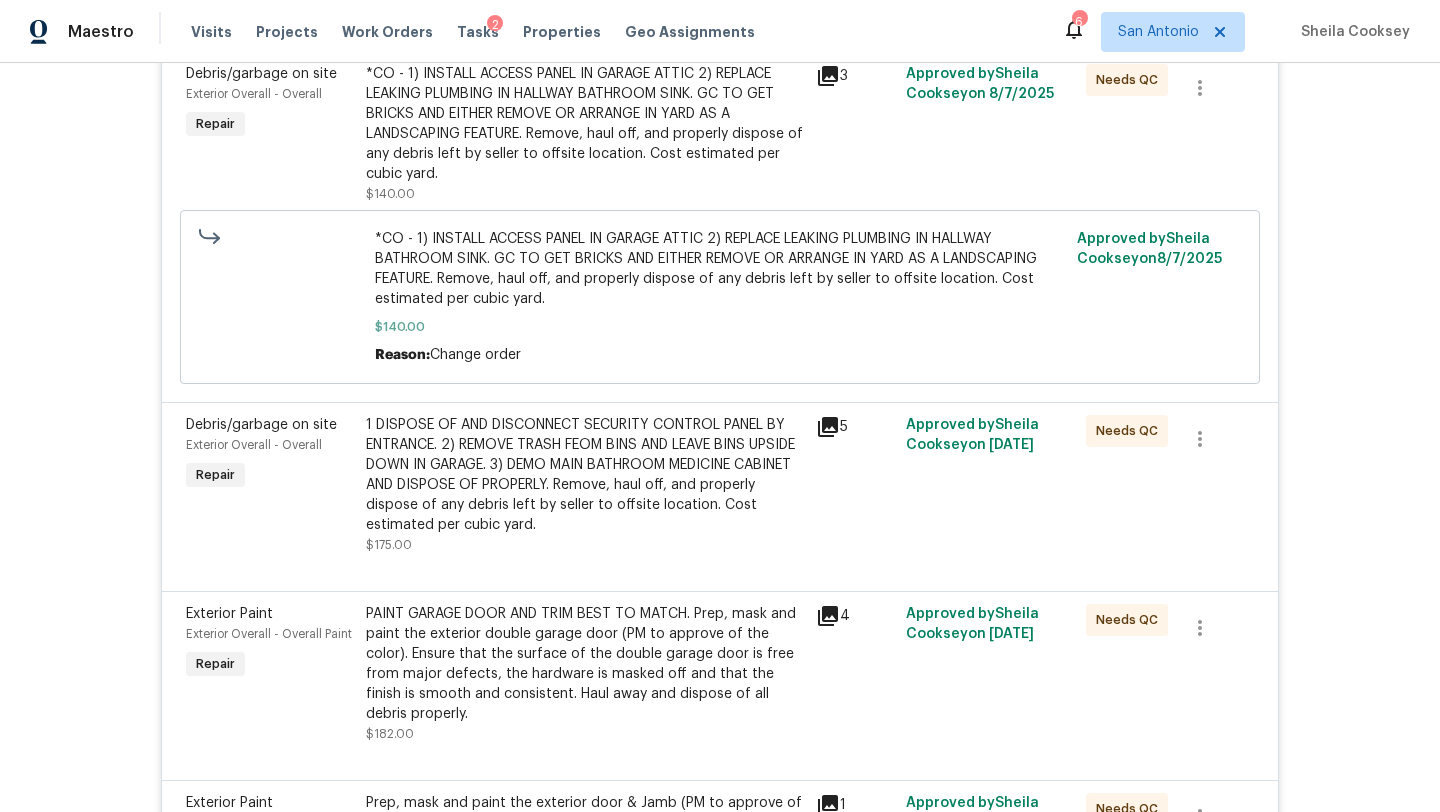 scroll, scrollTop: 0, scrollLeft: 0, axis: both 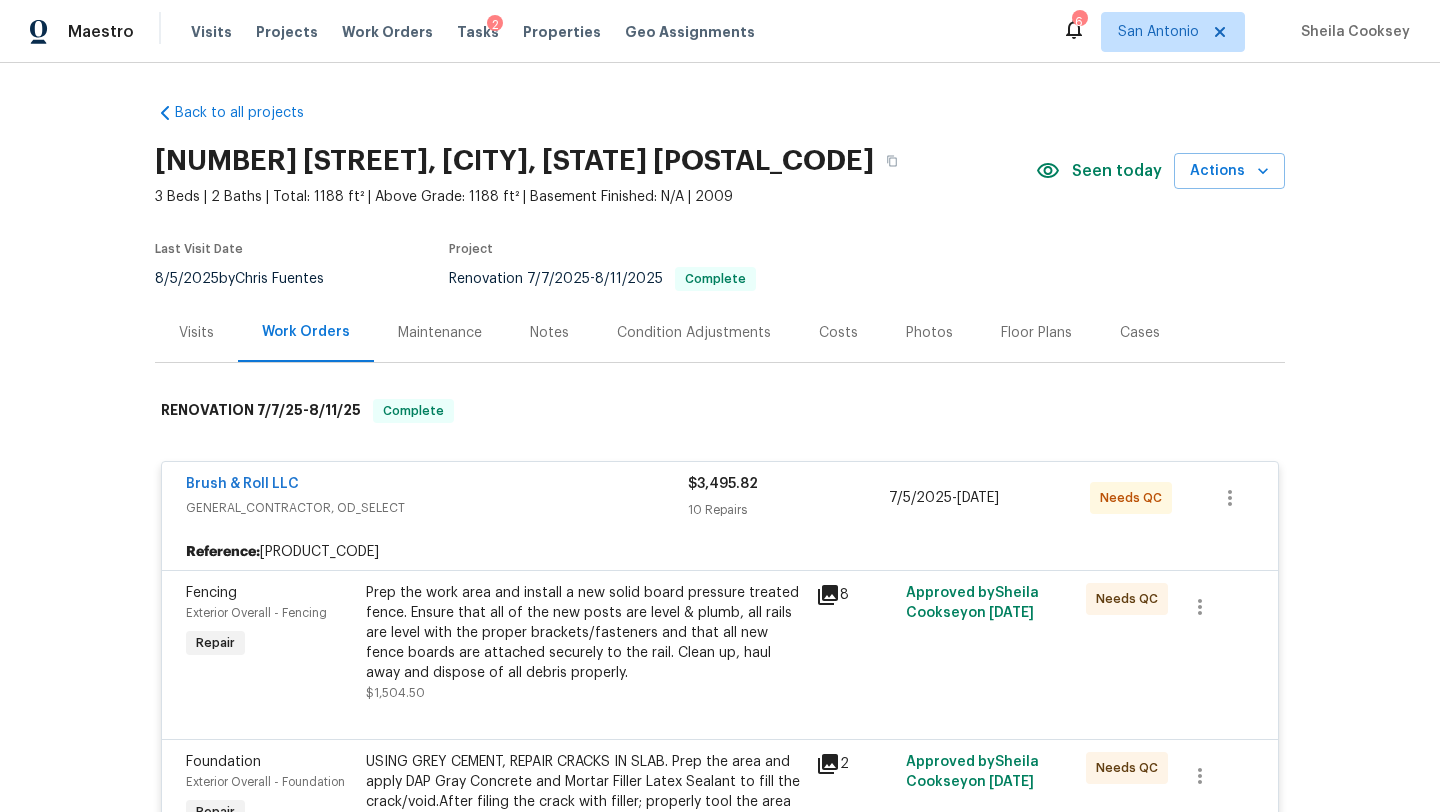 click on "Costs" at bounding box center (838, 333) 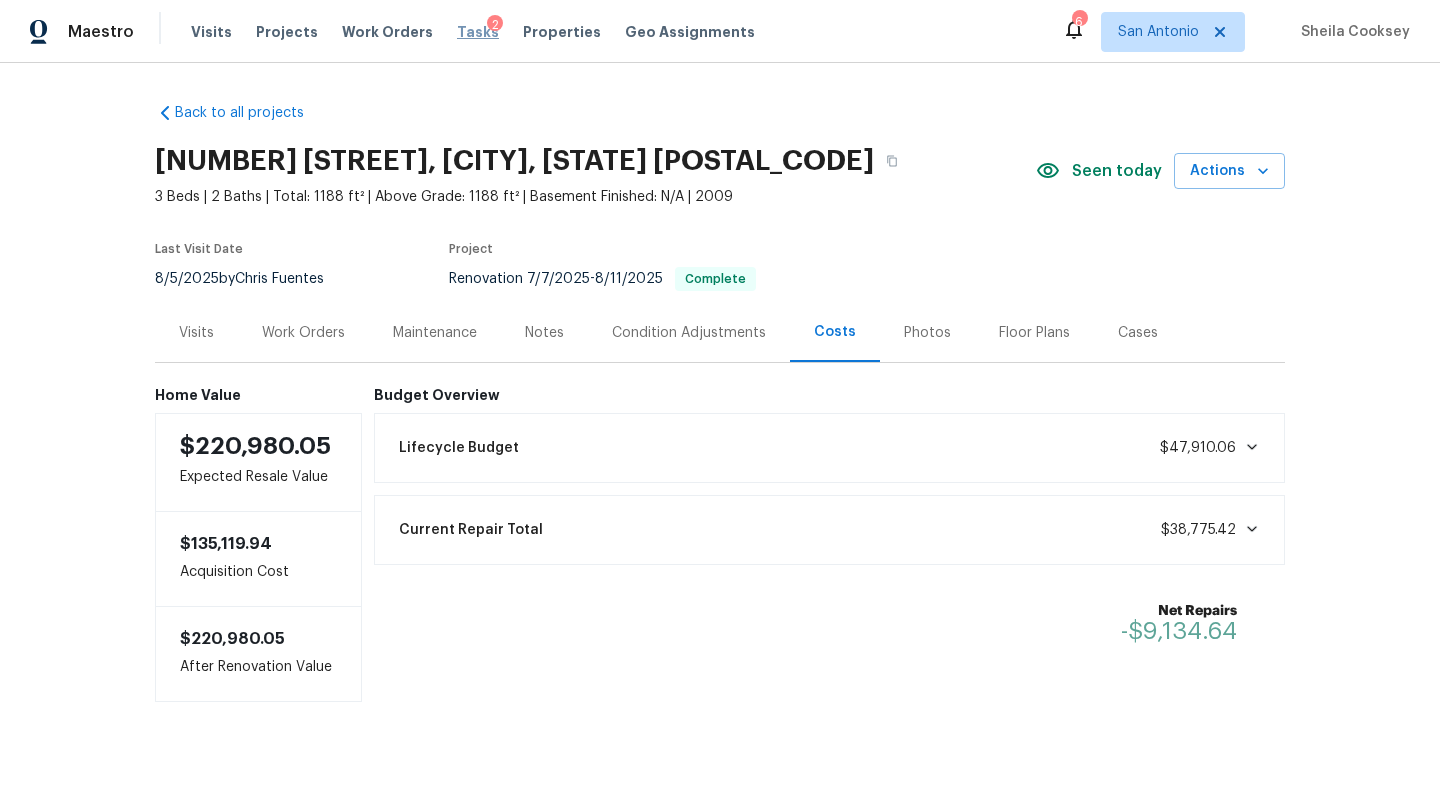 click on "Tasks" at bounding box center (478, 32) 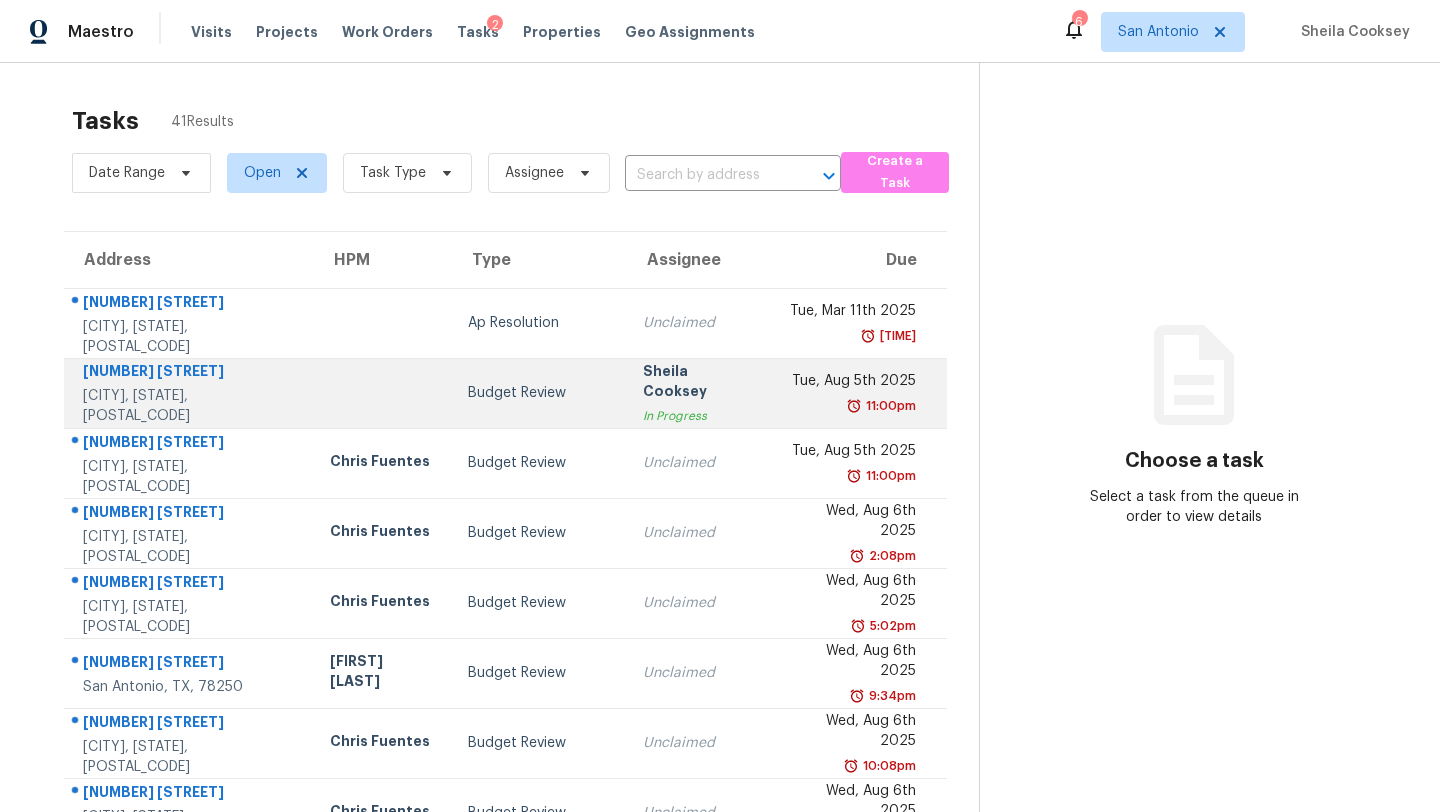 click on "Budget Review" at bounding box center [539, 393] 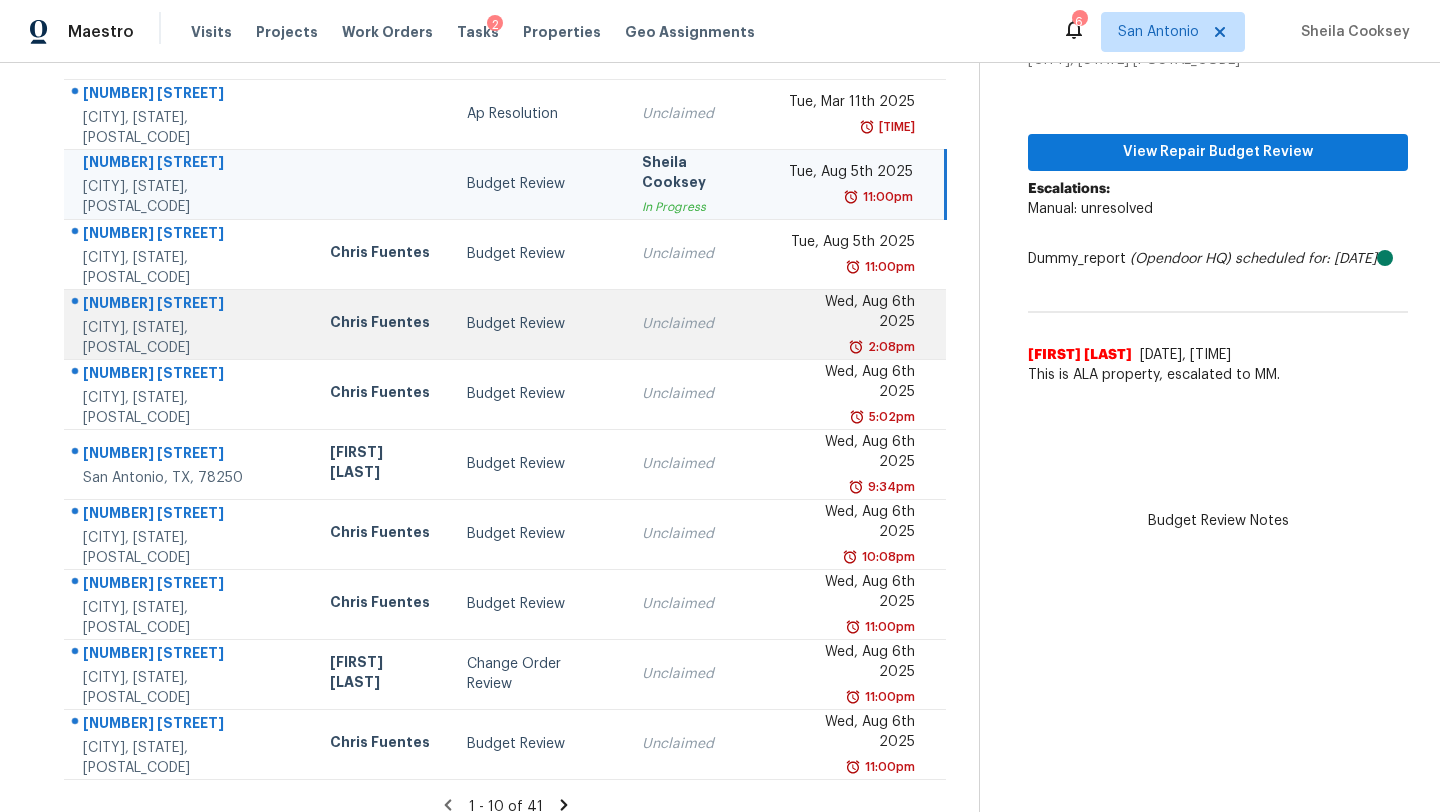 scroll, scrollTop: 215, scrollLeft: 0, axis: vertical 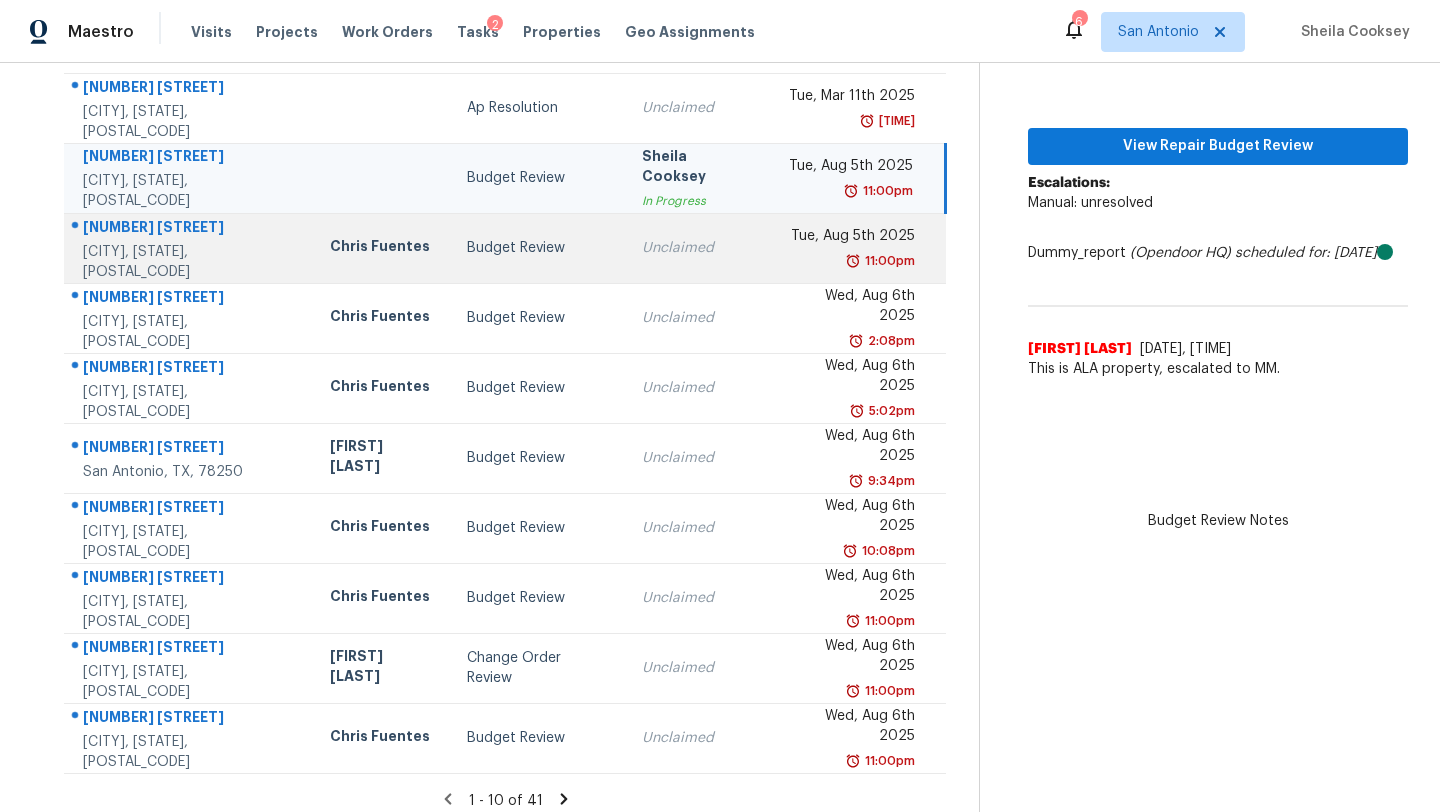 click on "Budget Review" at bounding box center [538, 248] 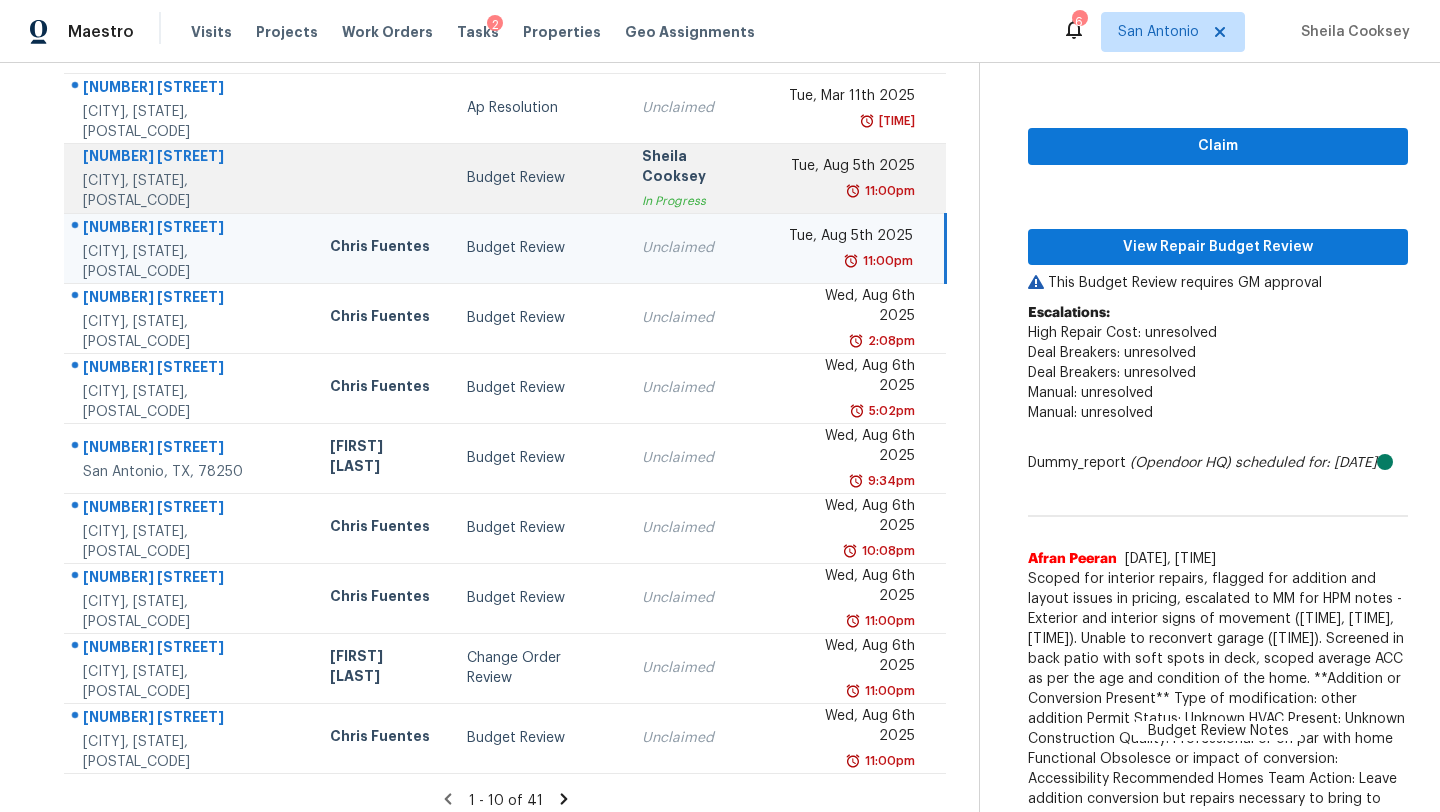 click on "Budget Review" at bounding box center (538, 178) 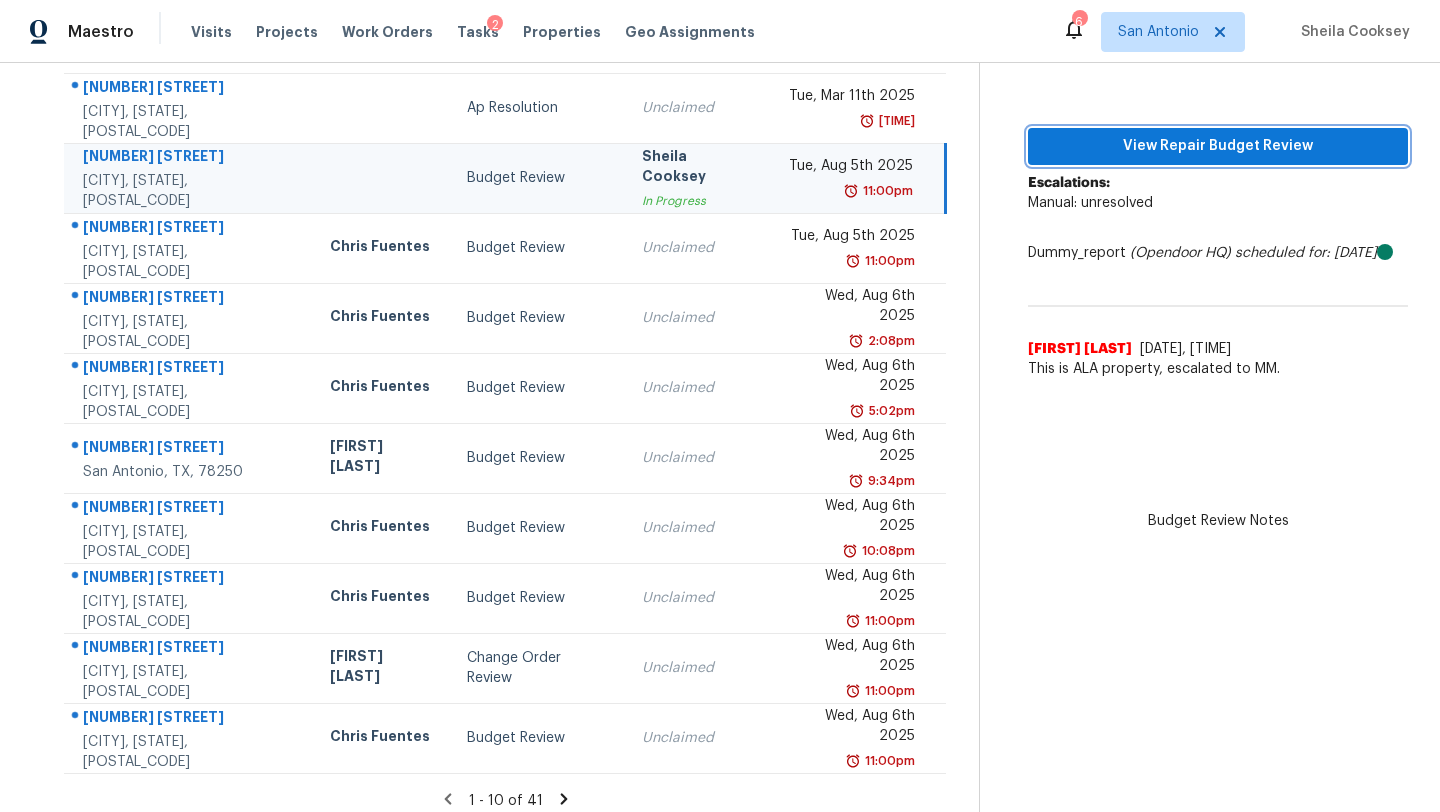 click on "View Repair Budget Review" at bounding box center [1218, 146] 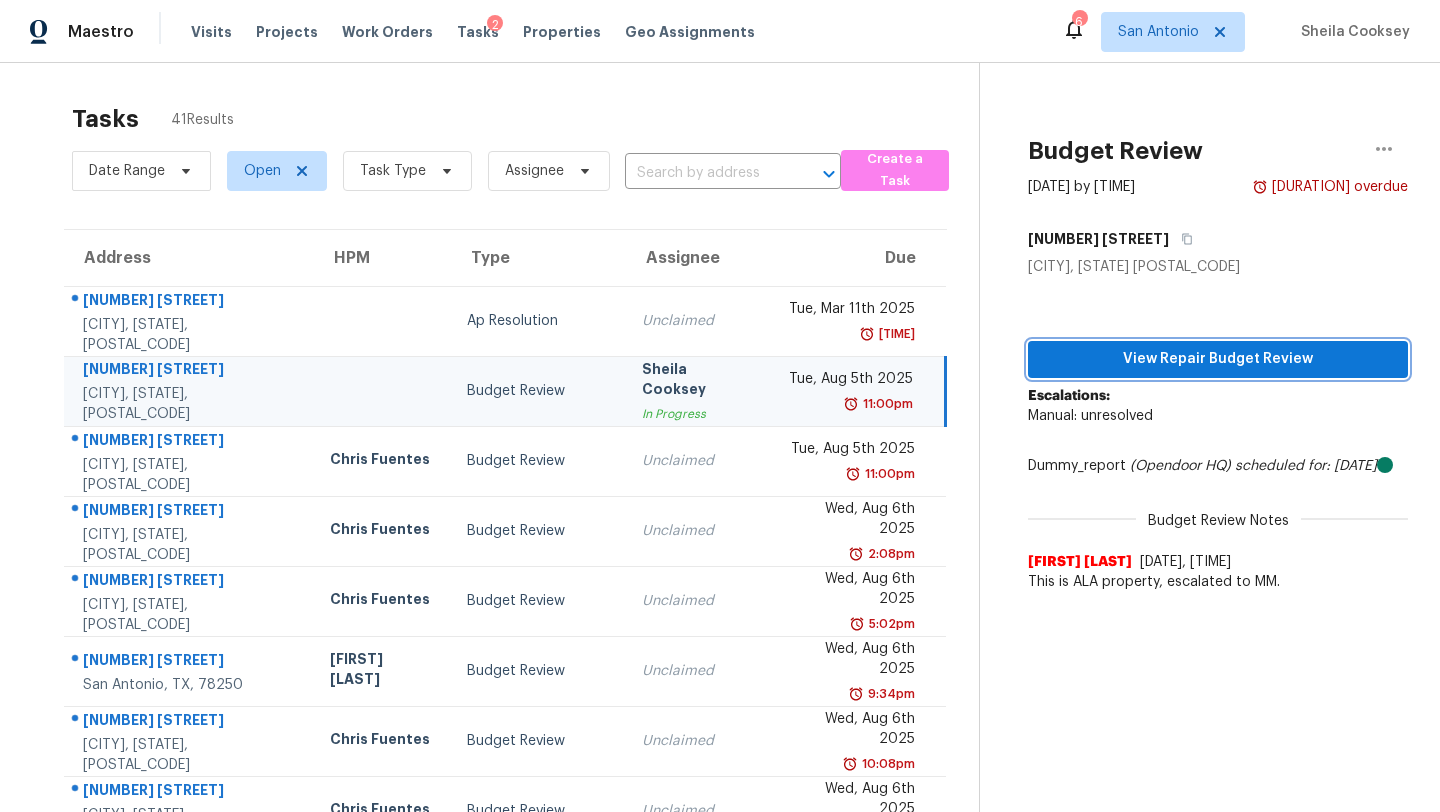 scroll, scrollTop: 0, scrollLeft: 0, axis: both 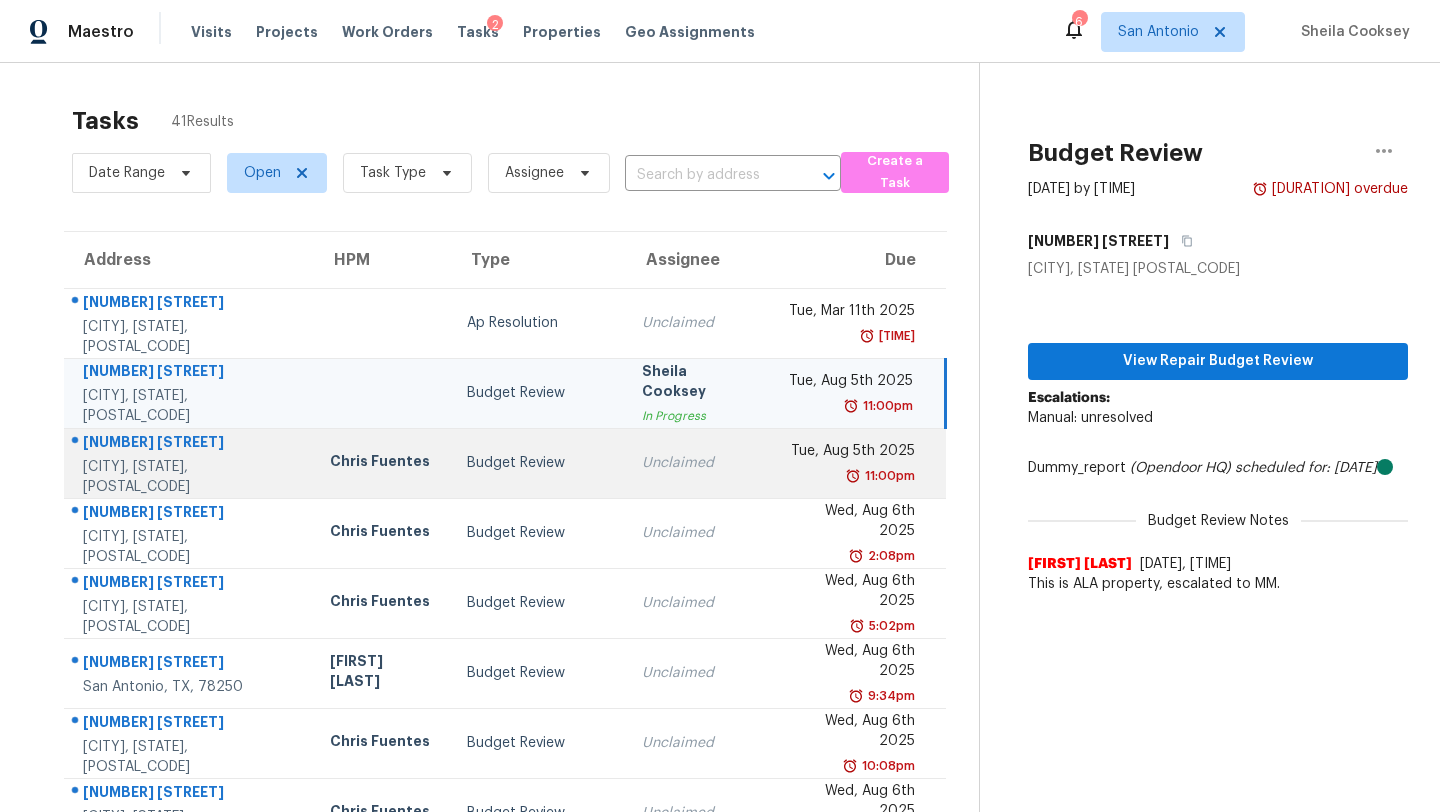 click on "Budget Review" at bounding box center (538, 463) 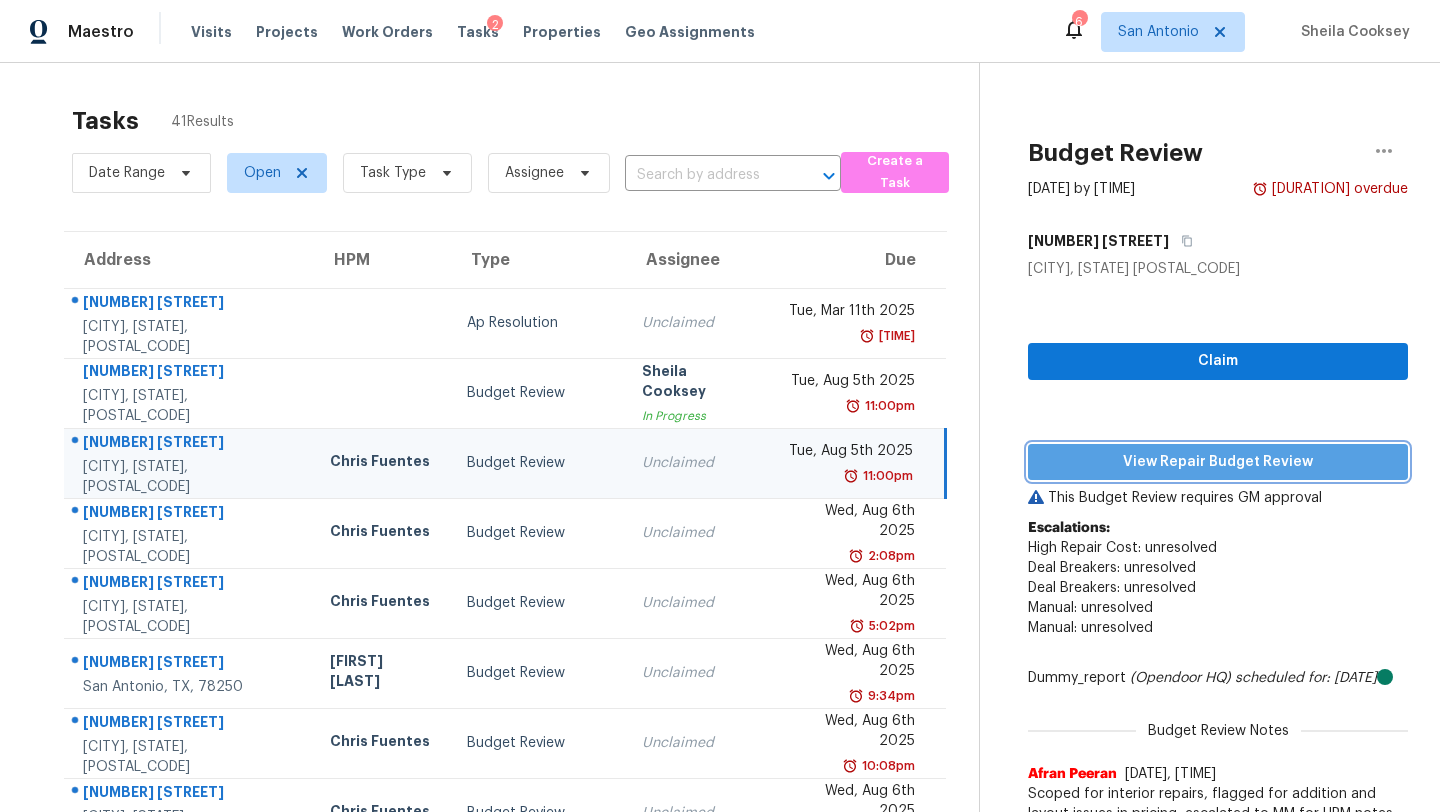 click on "View Repair Budget Review" at bounding box center (1218, 462) 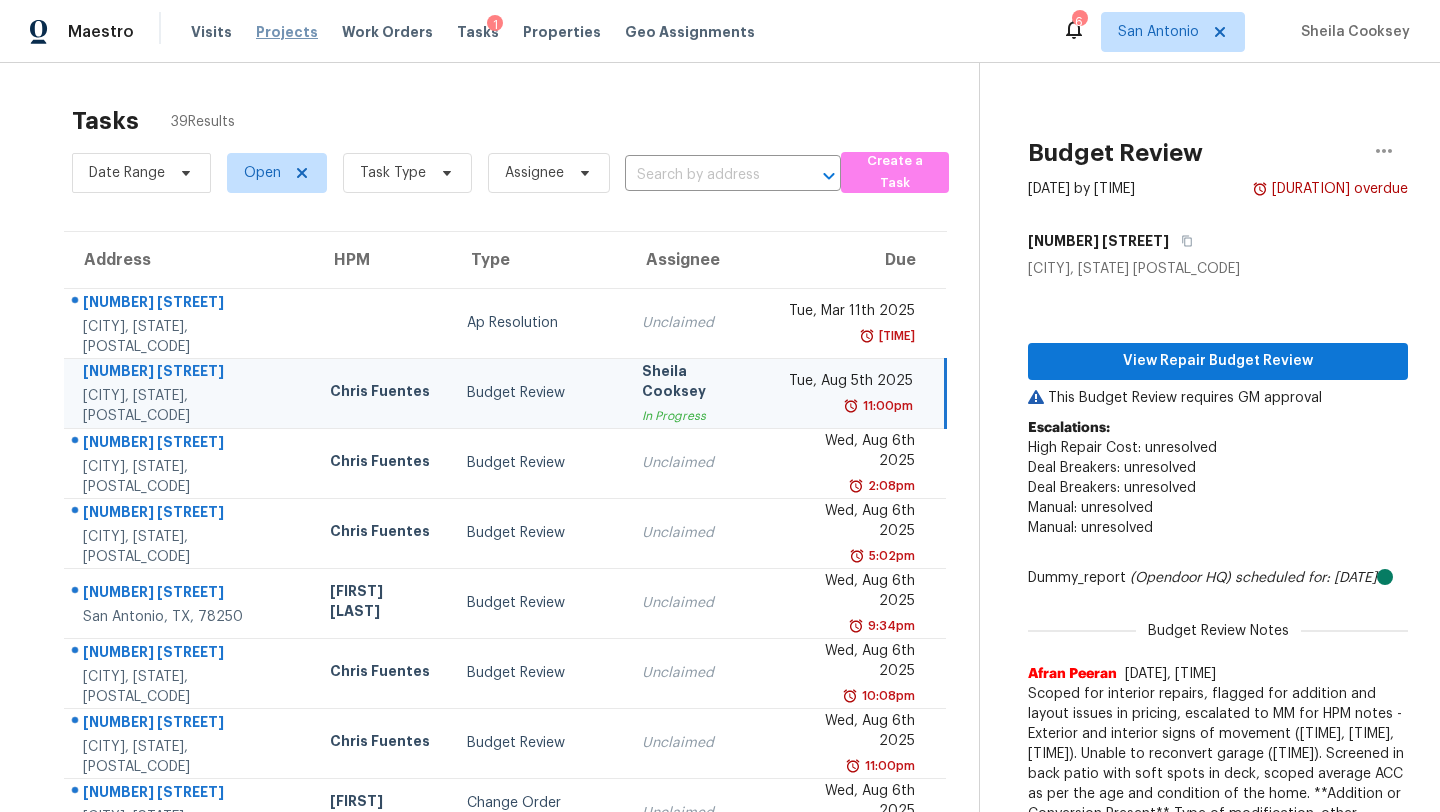 click on "Projects" at bounding box center (287, 32) 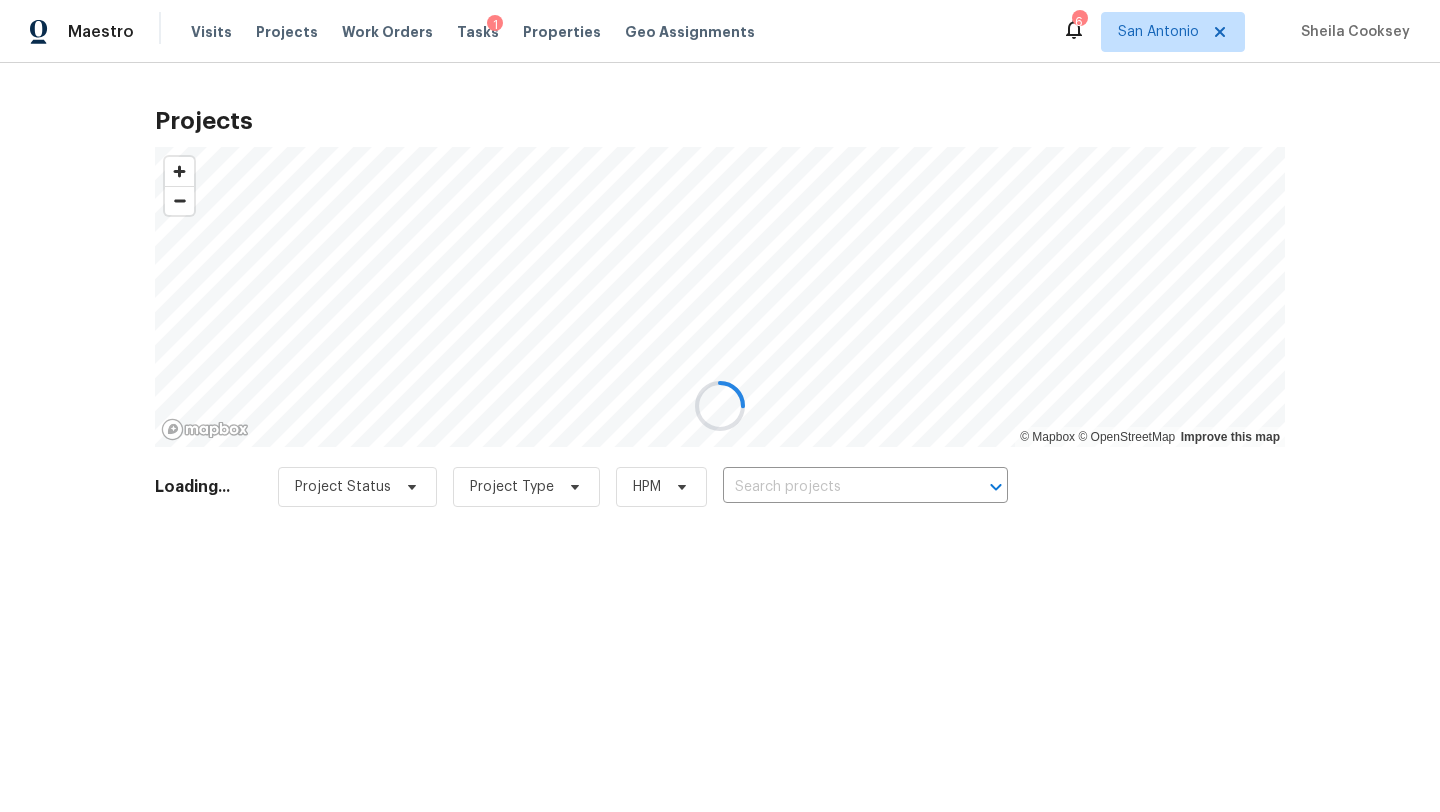 click at bounding box center (720, 406) 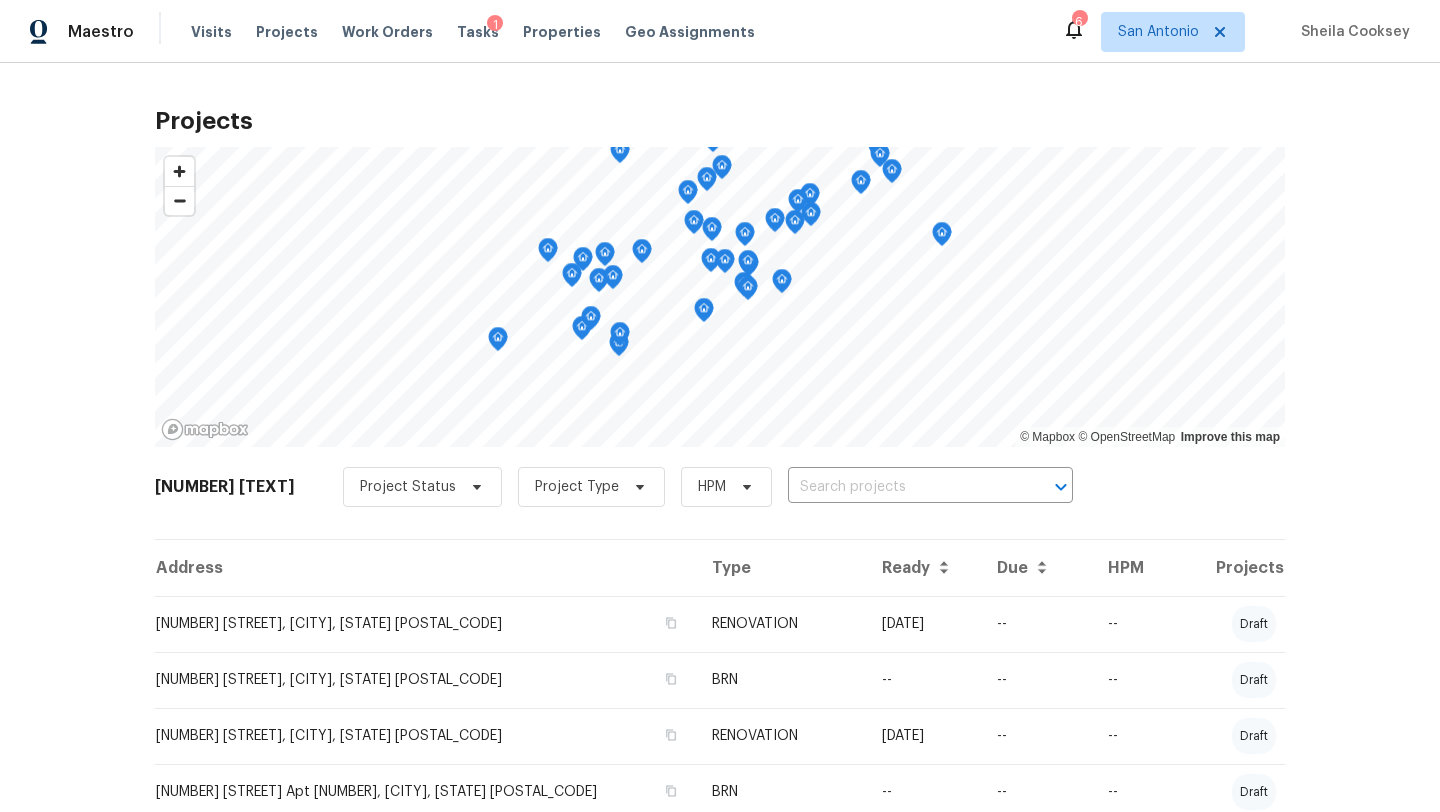click at bounding box center (902, 487) 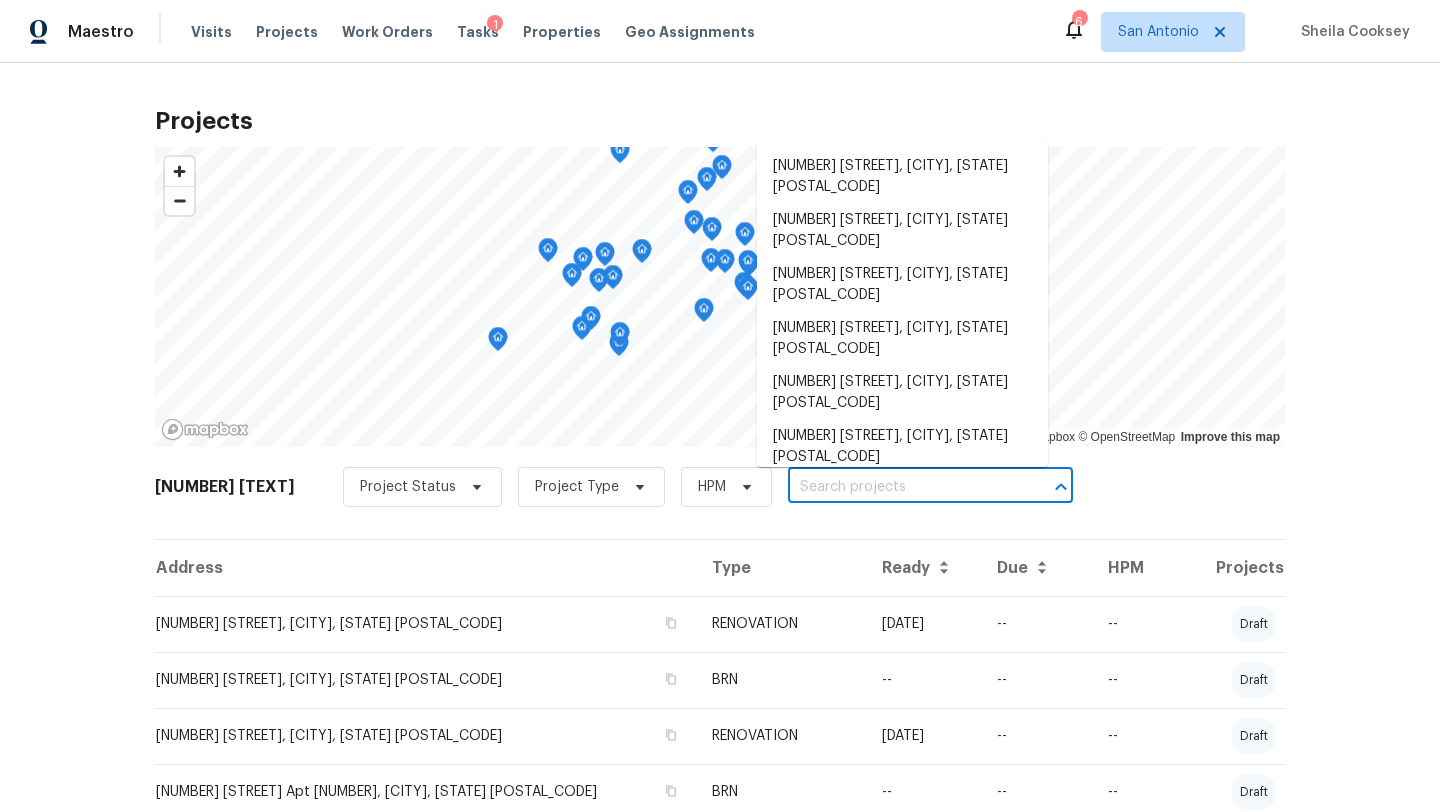 paste on "506 Robinhood Pl, San Antonio, TX 78209" 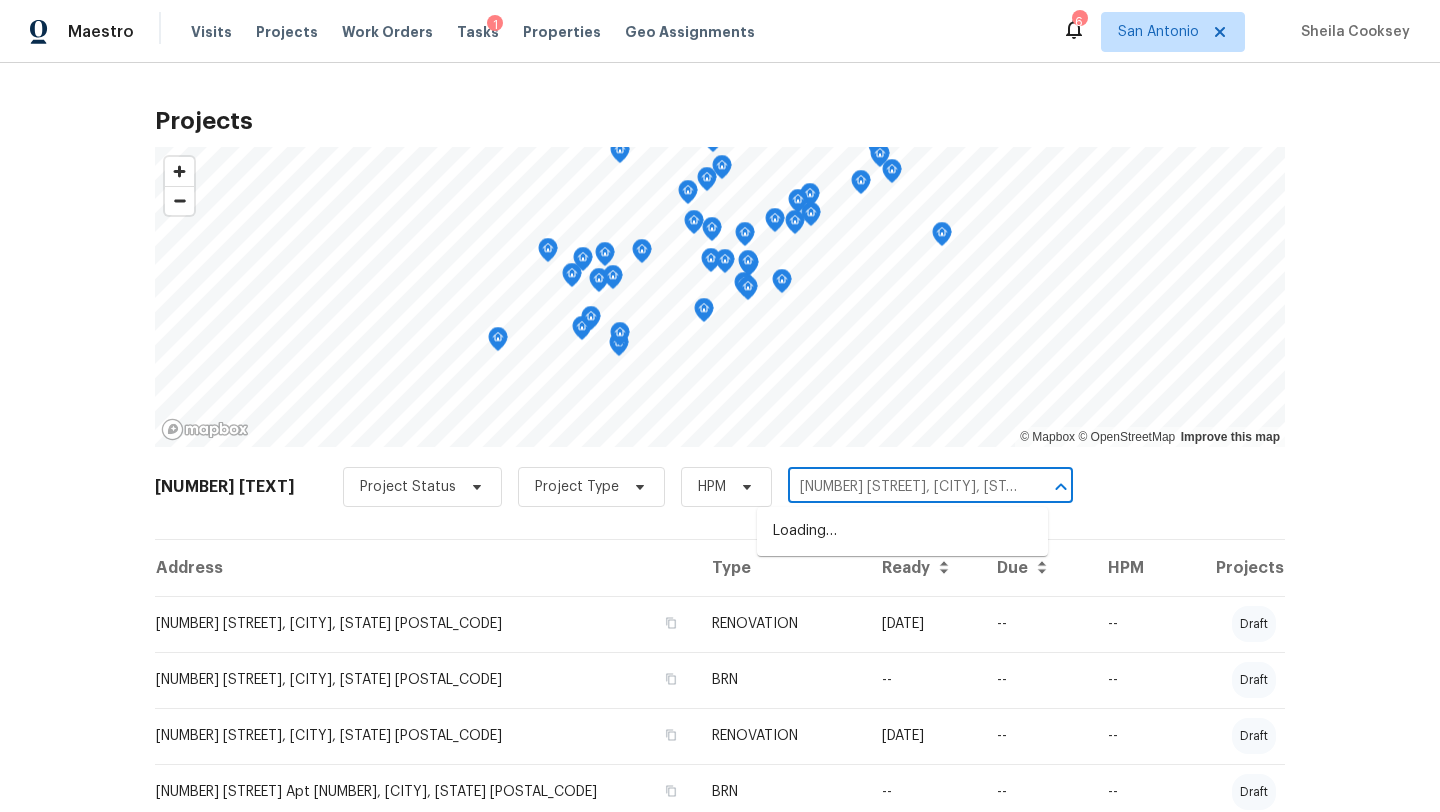 scroll, scrollTop: 0, scrollLeft: 51, axis: horizontal 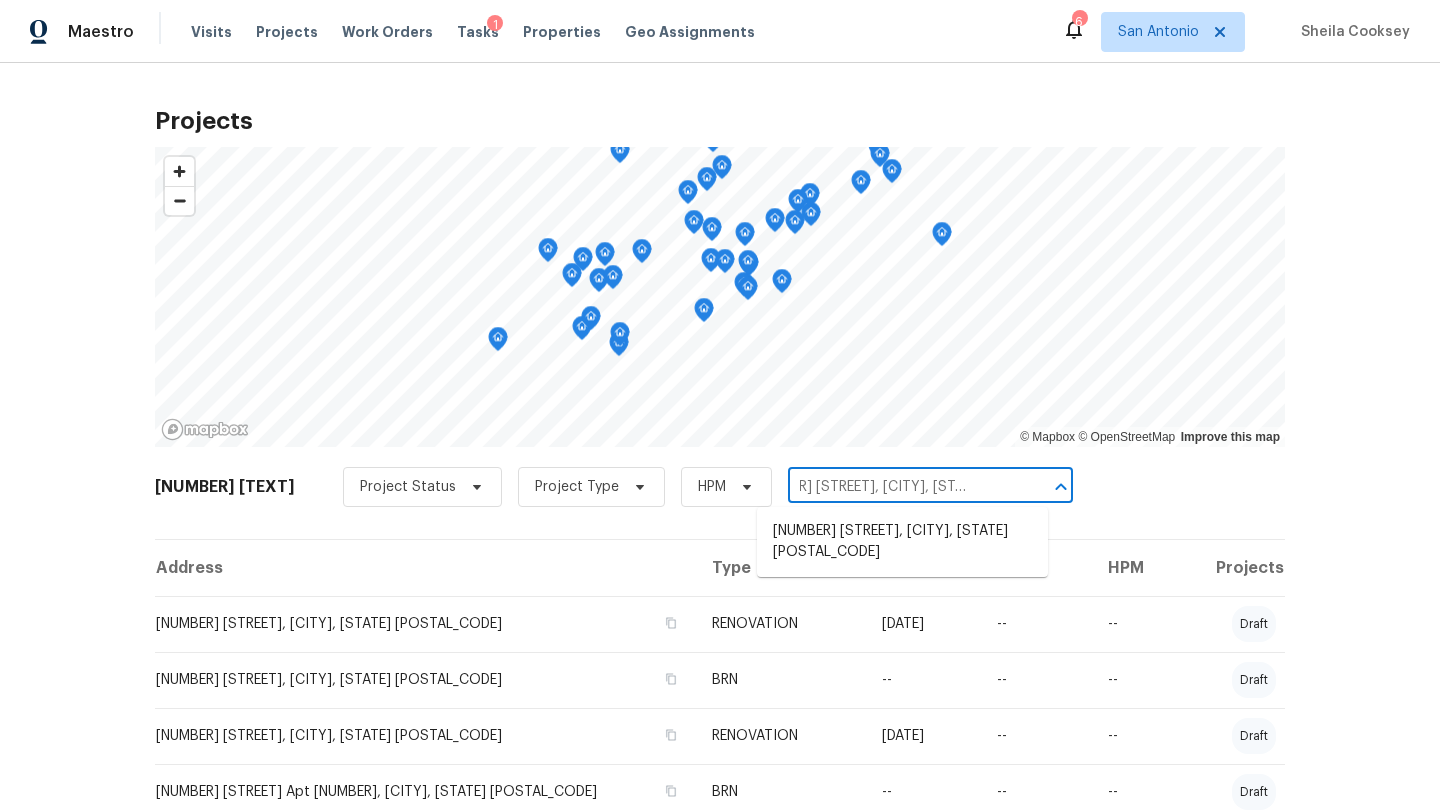 click on "506 Robinhood Pl, San Antonio, TX 78209" at bounding box center [902, 542] 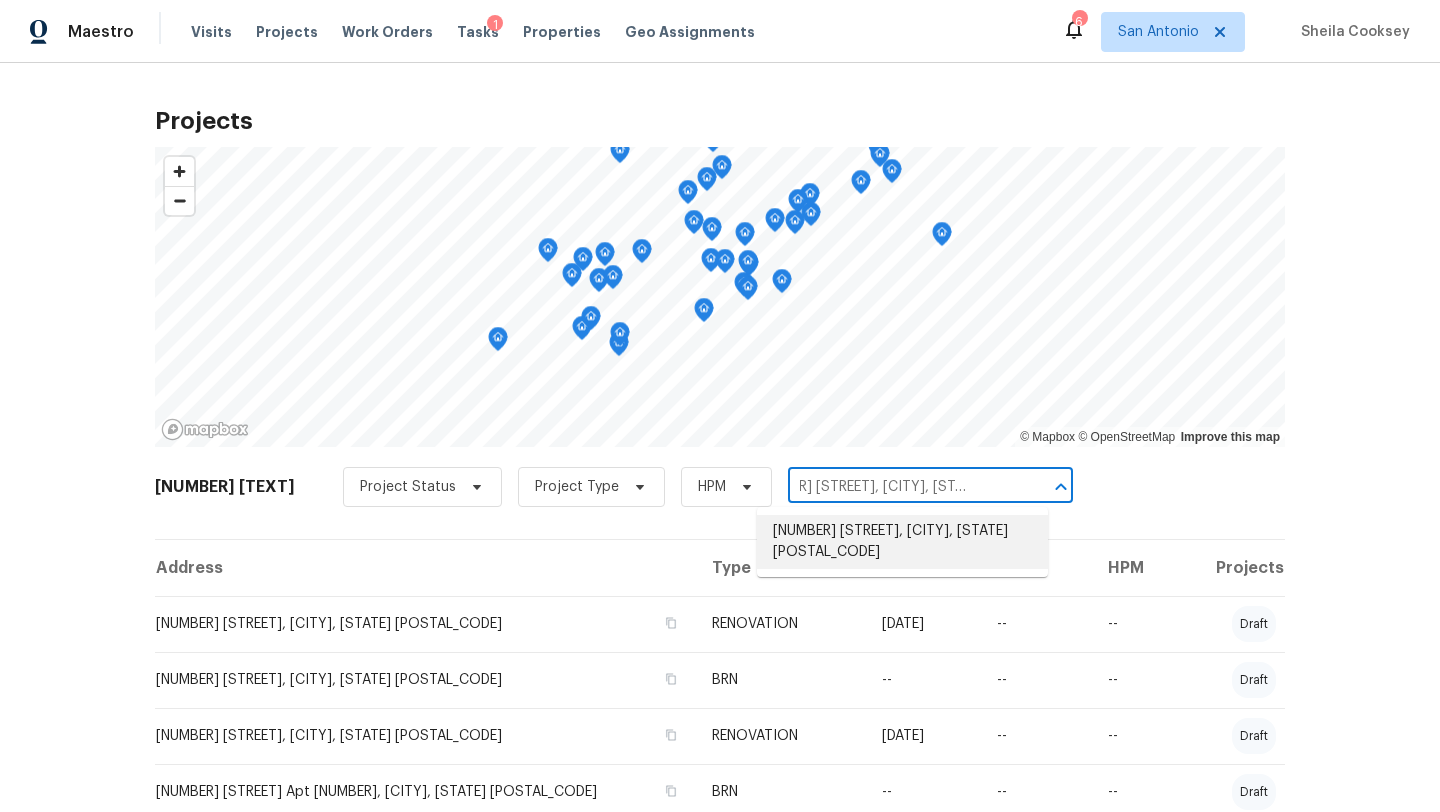click on "506 Robinhood Pl, San Antonio, TX 78209" at bounding box center [902, 542] 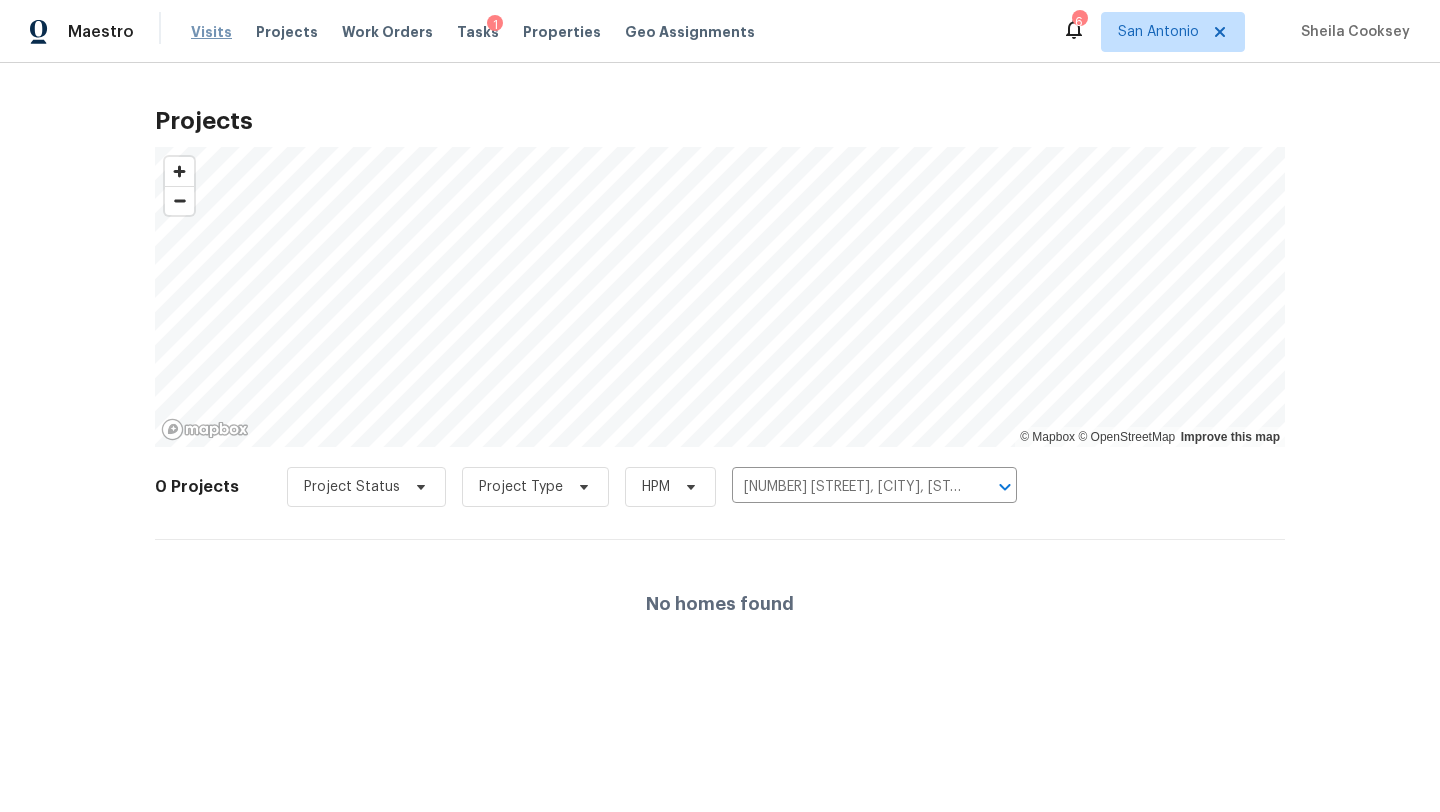 click on "Visits" at bounding box center (211, 32) 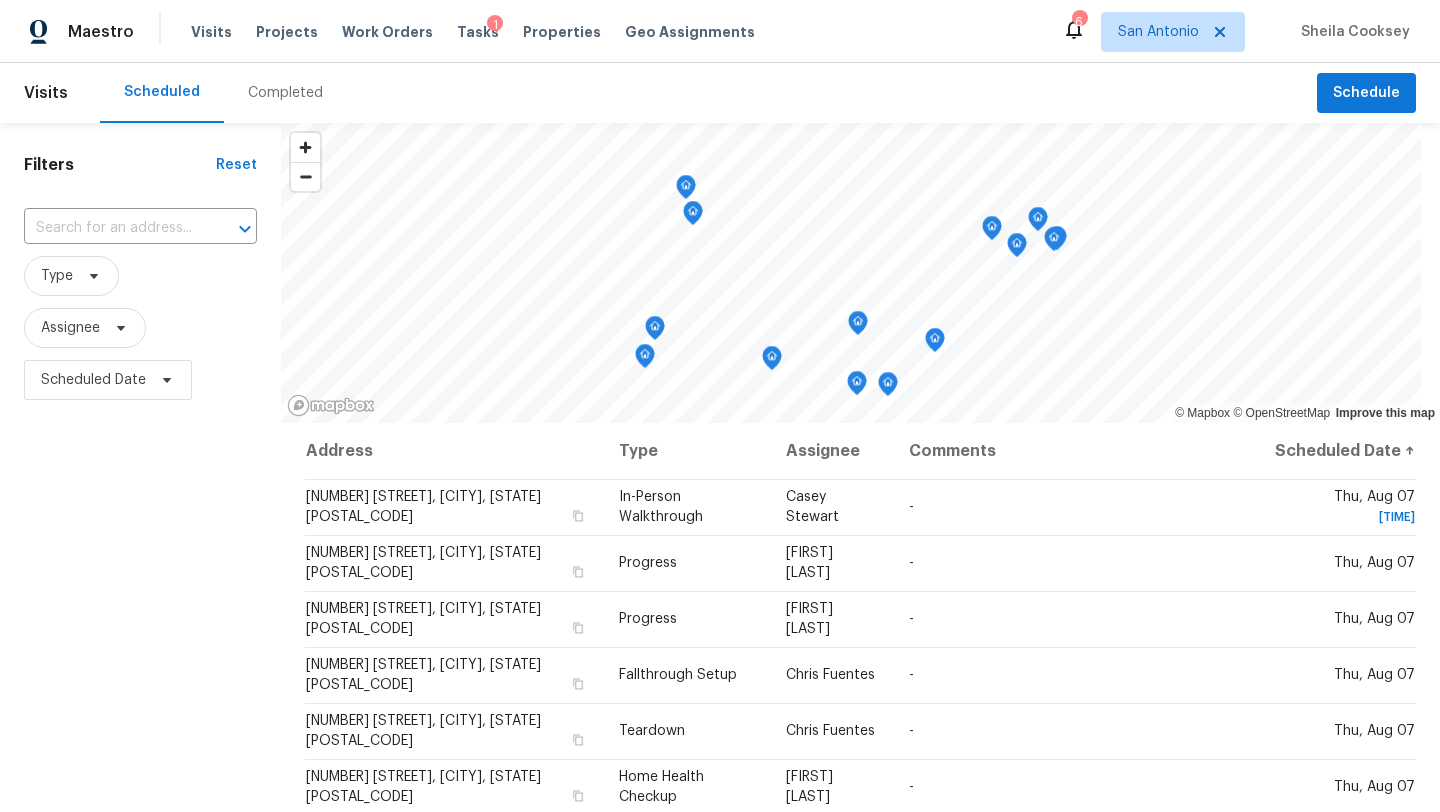 click on "Completed" at bounding box center [285, 93] 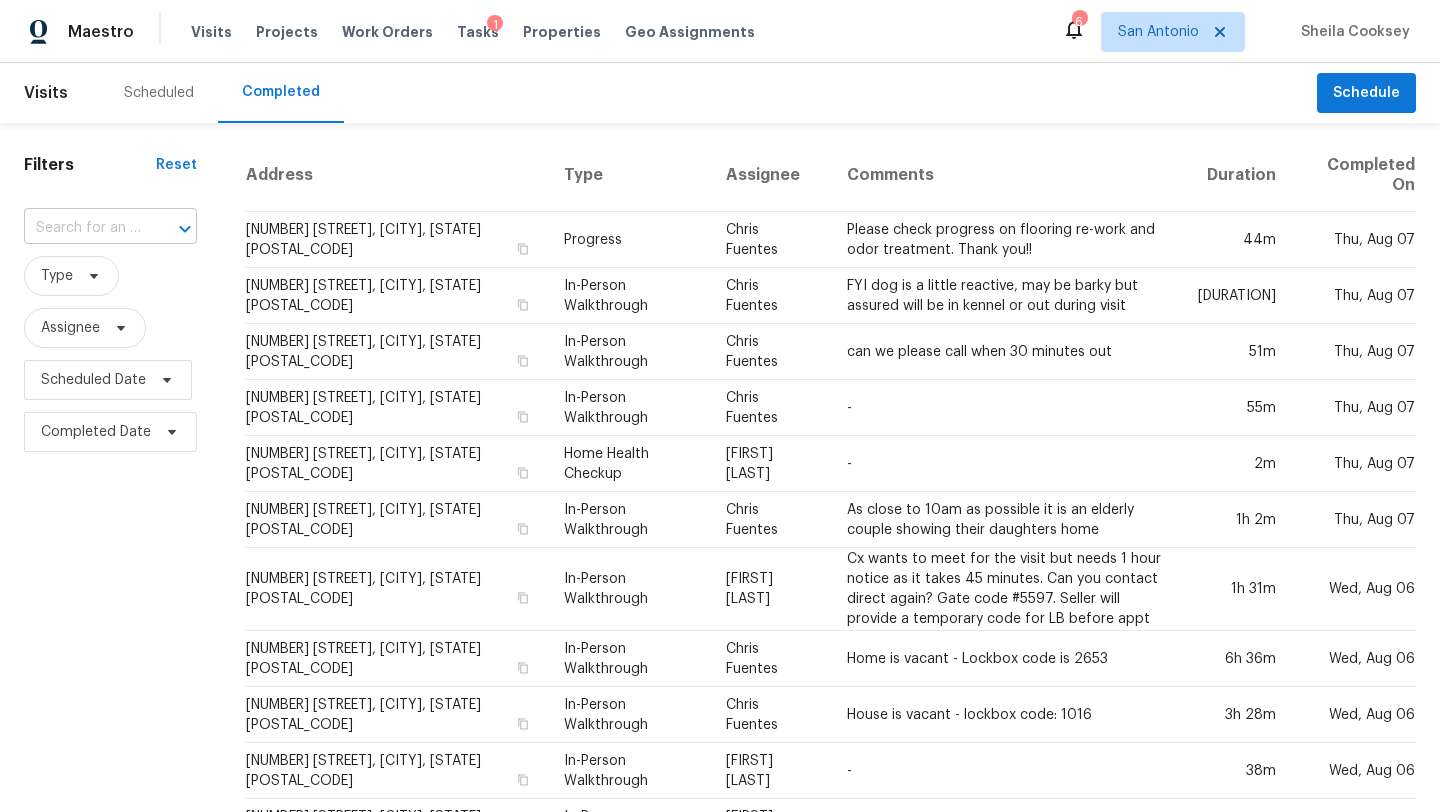click at bounding box center [171, 229] 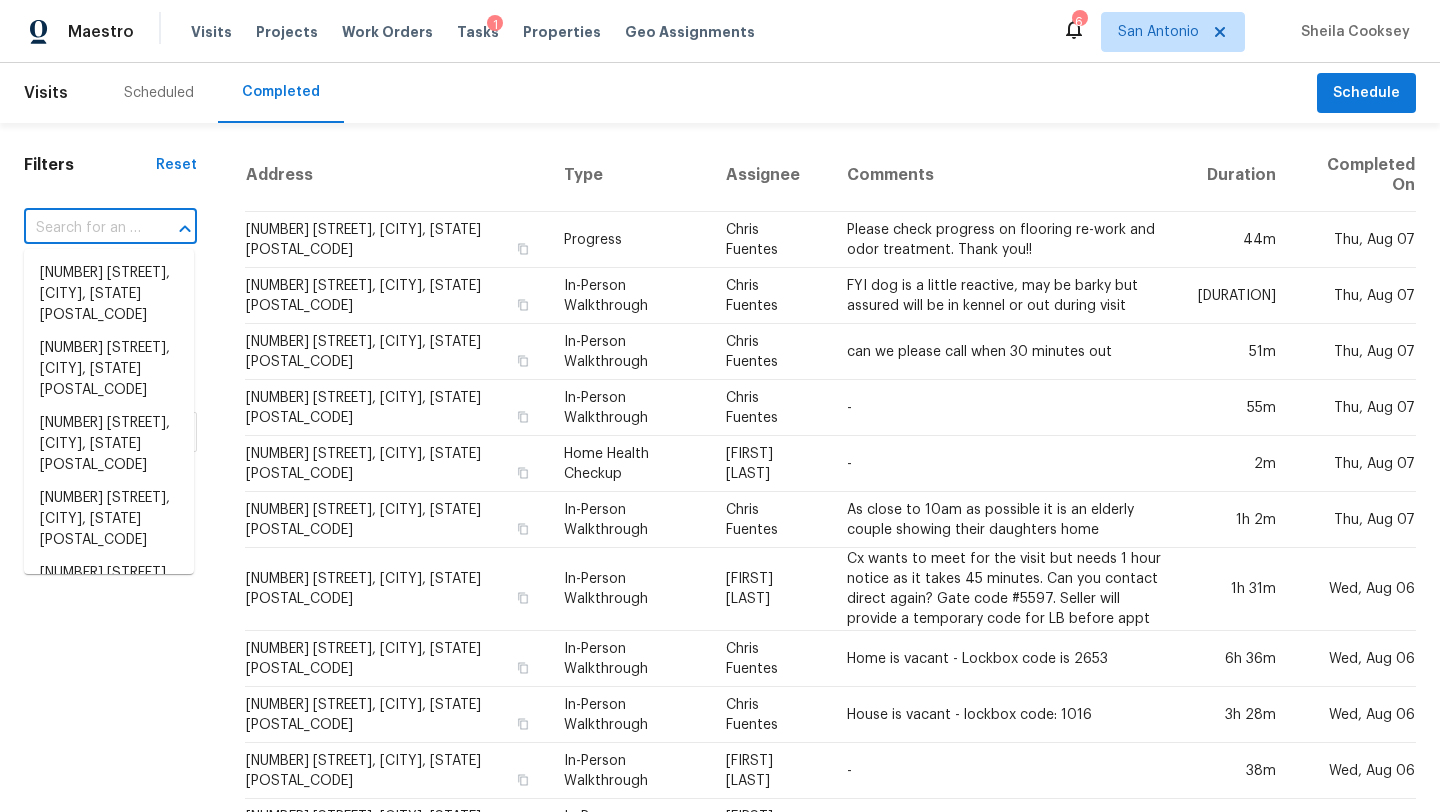 paste on "506 Robinhood Pl, San Antonio, TX 78209" 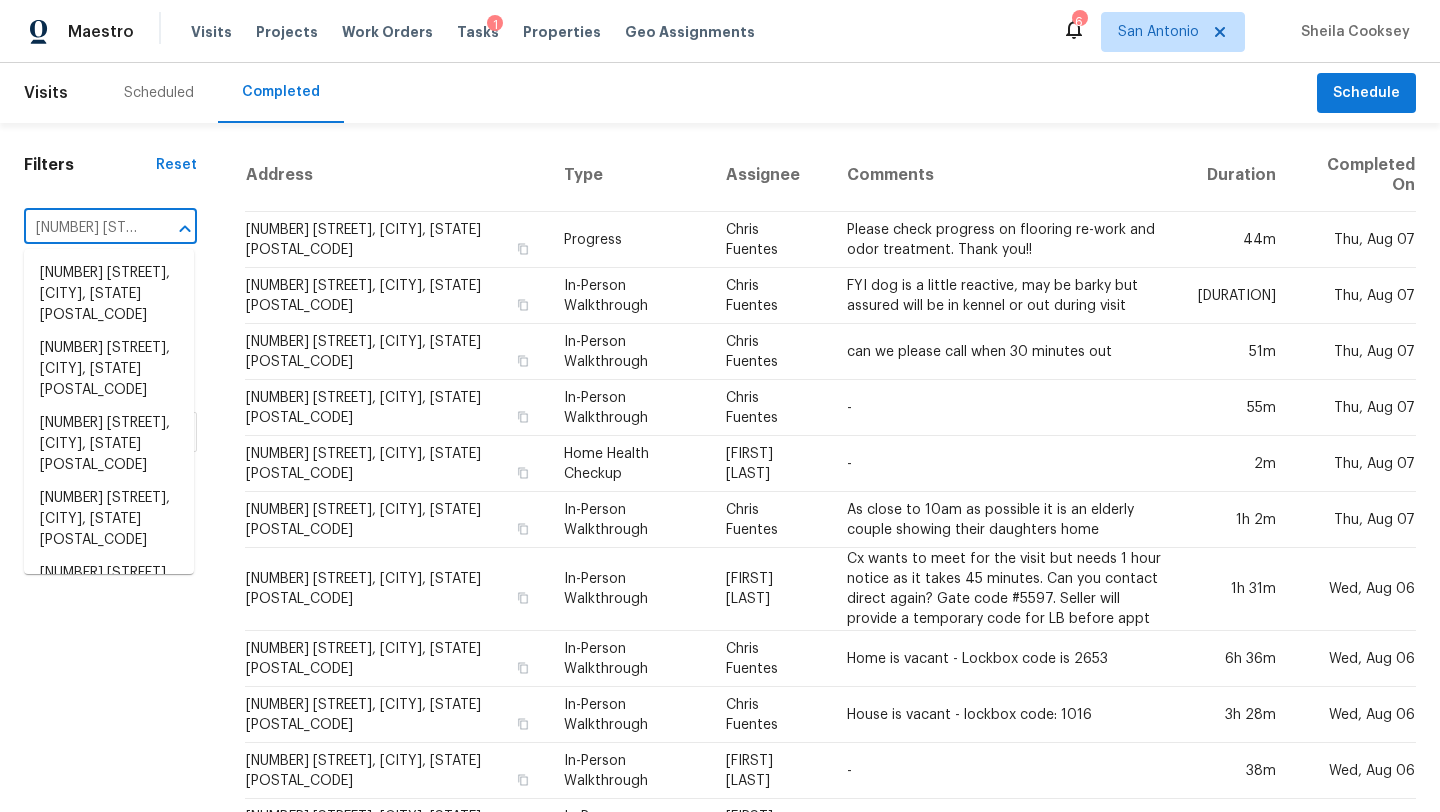scroll, scrollTop: 0, scrollLeft: 171, axis: horizontal 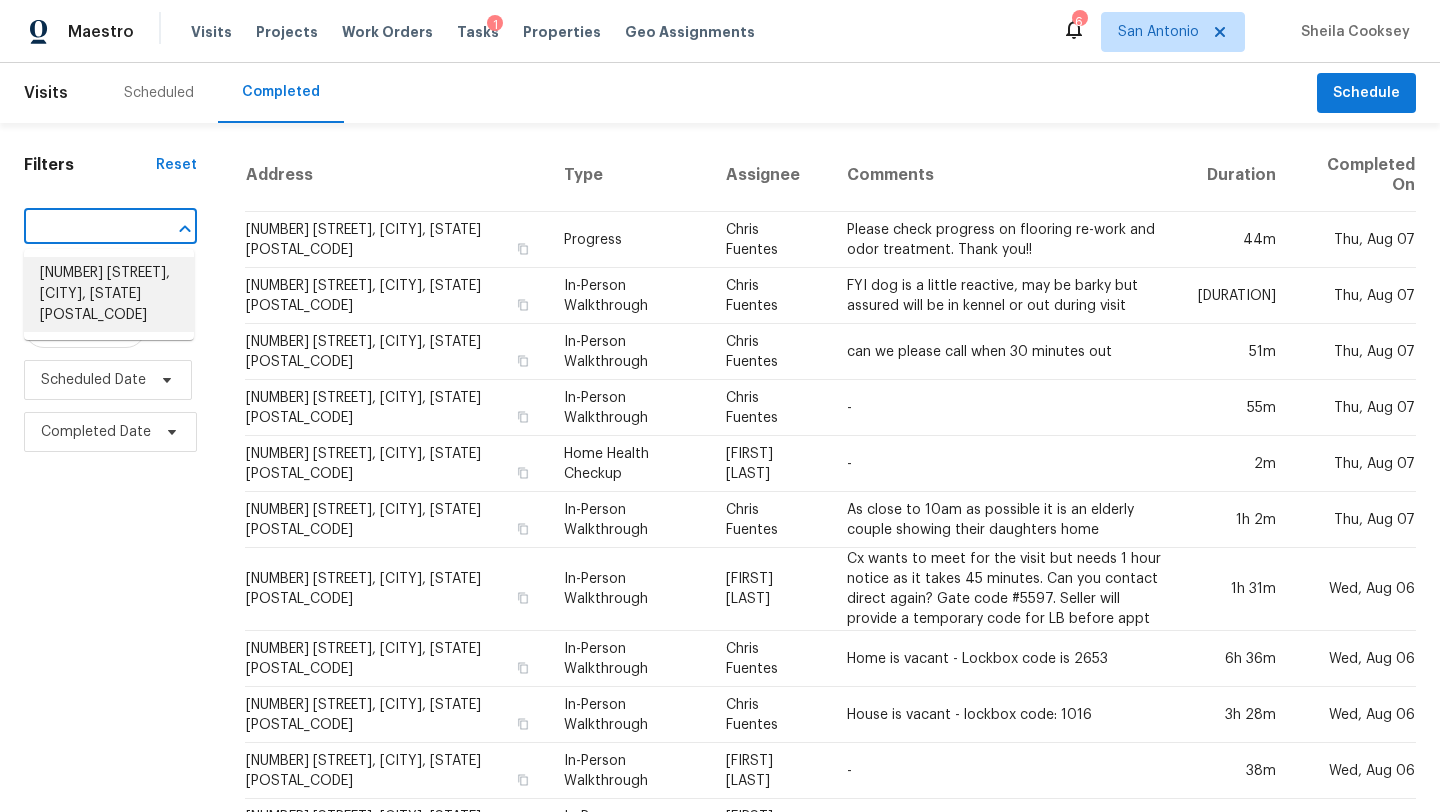 click on "506 Robinhood Pl, San Antonio, TX 78209" at bounding box center (109, 294) 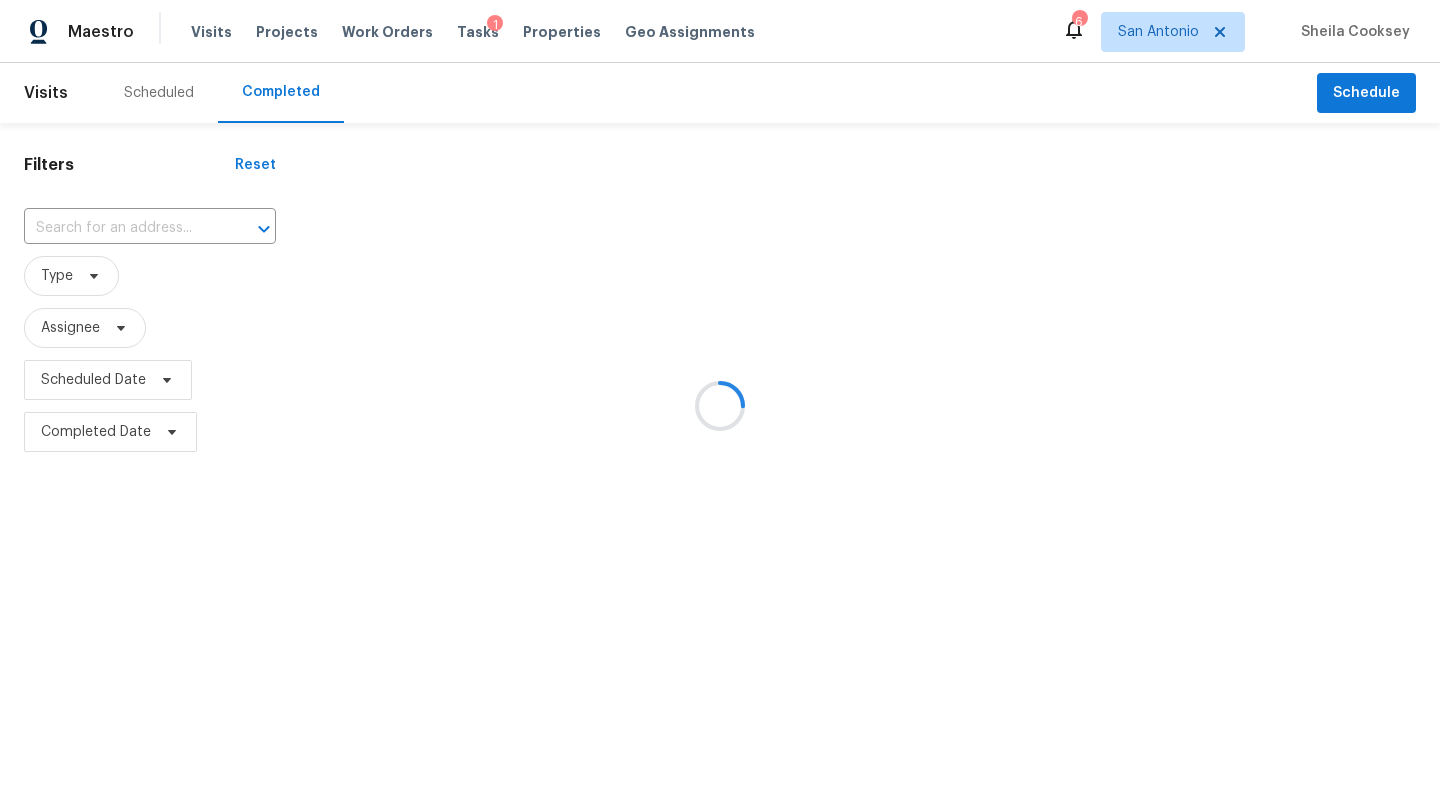 type on "506 Robinhood Pl, San Antonio, TX 78209" 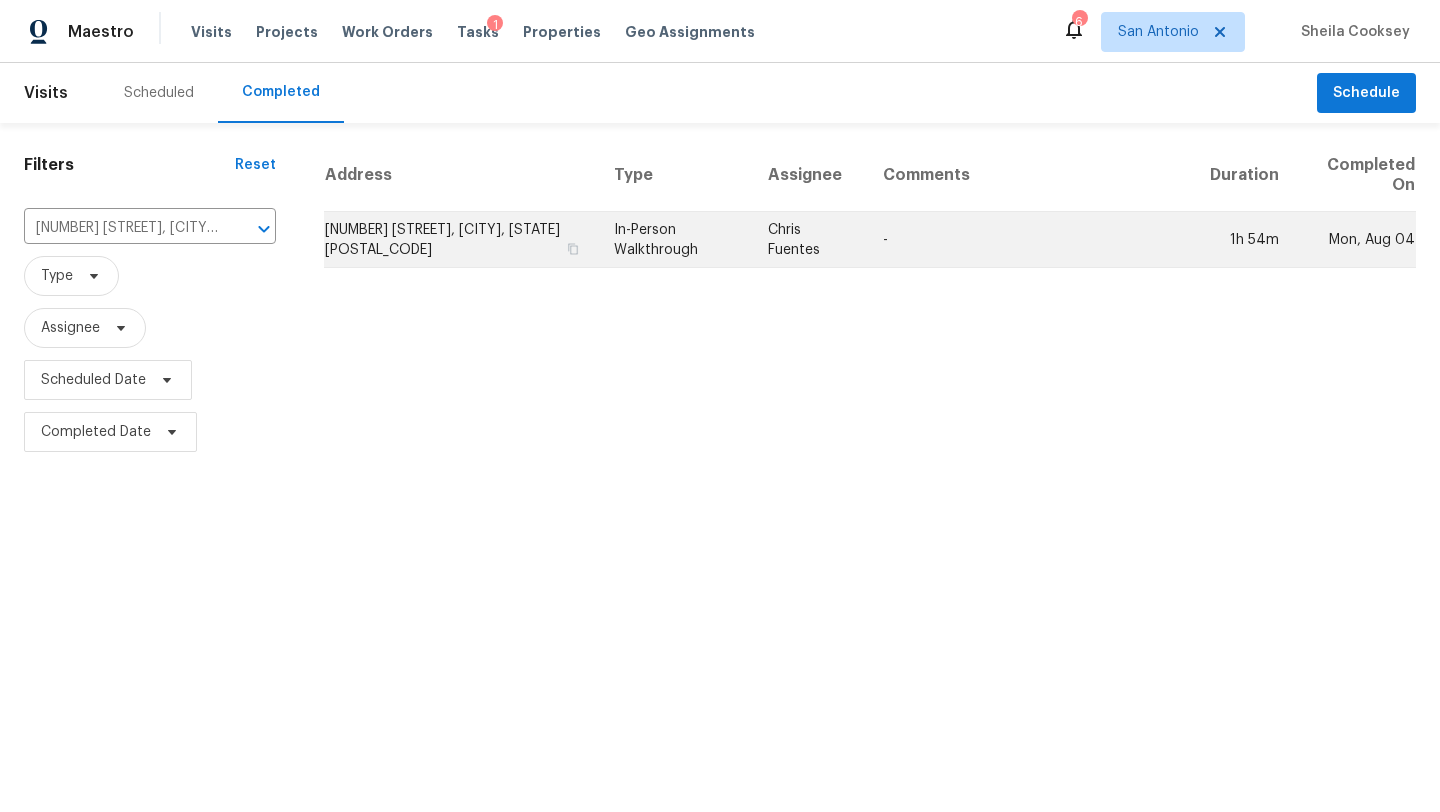 click on "506 Robinhood Pl, San Antonio, TX 78209" at bounding box center (461, 240) 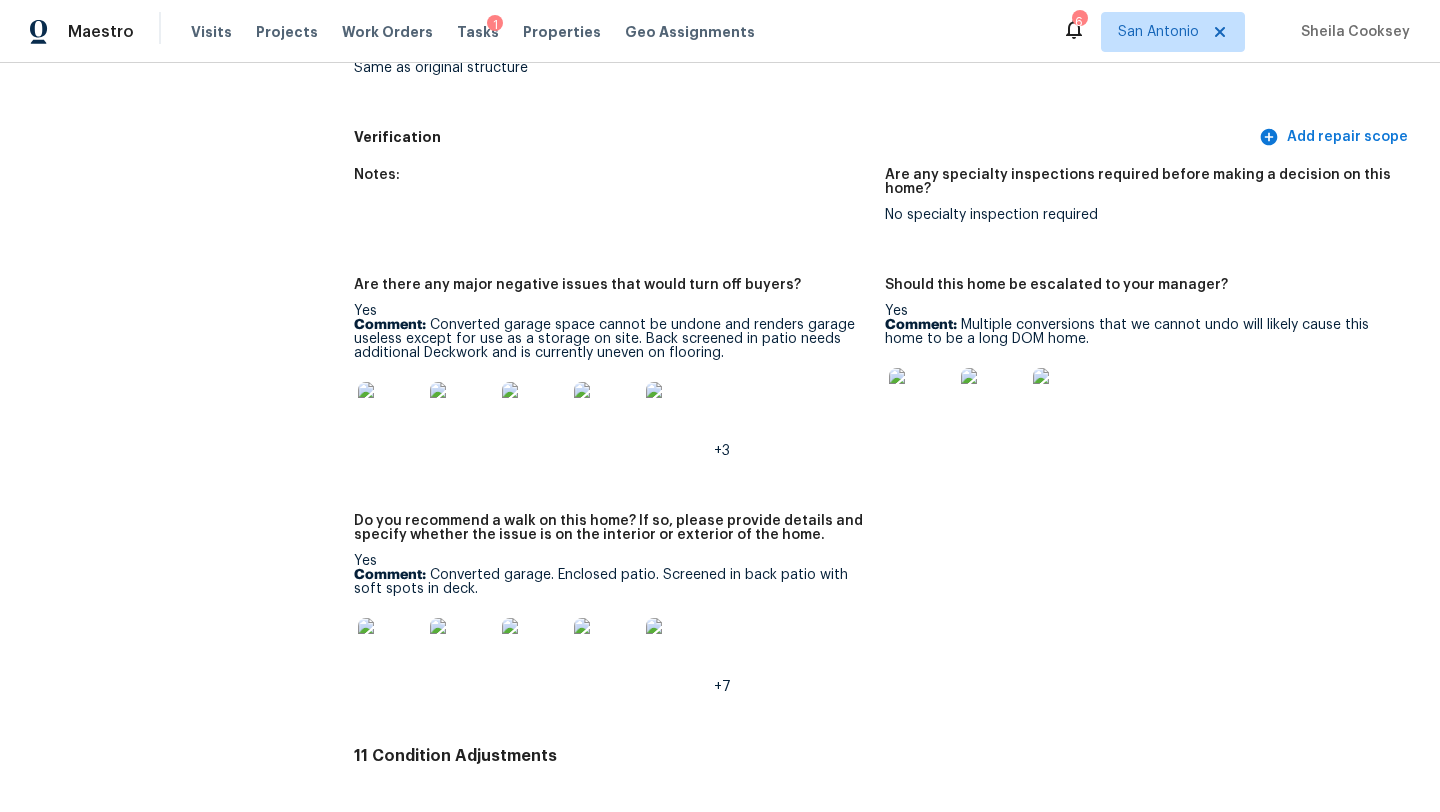 scroll, scrollTop: 5200, scrollLeft: 0, axis: vertical 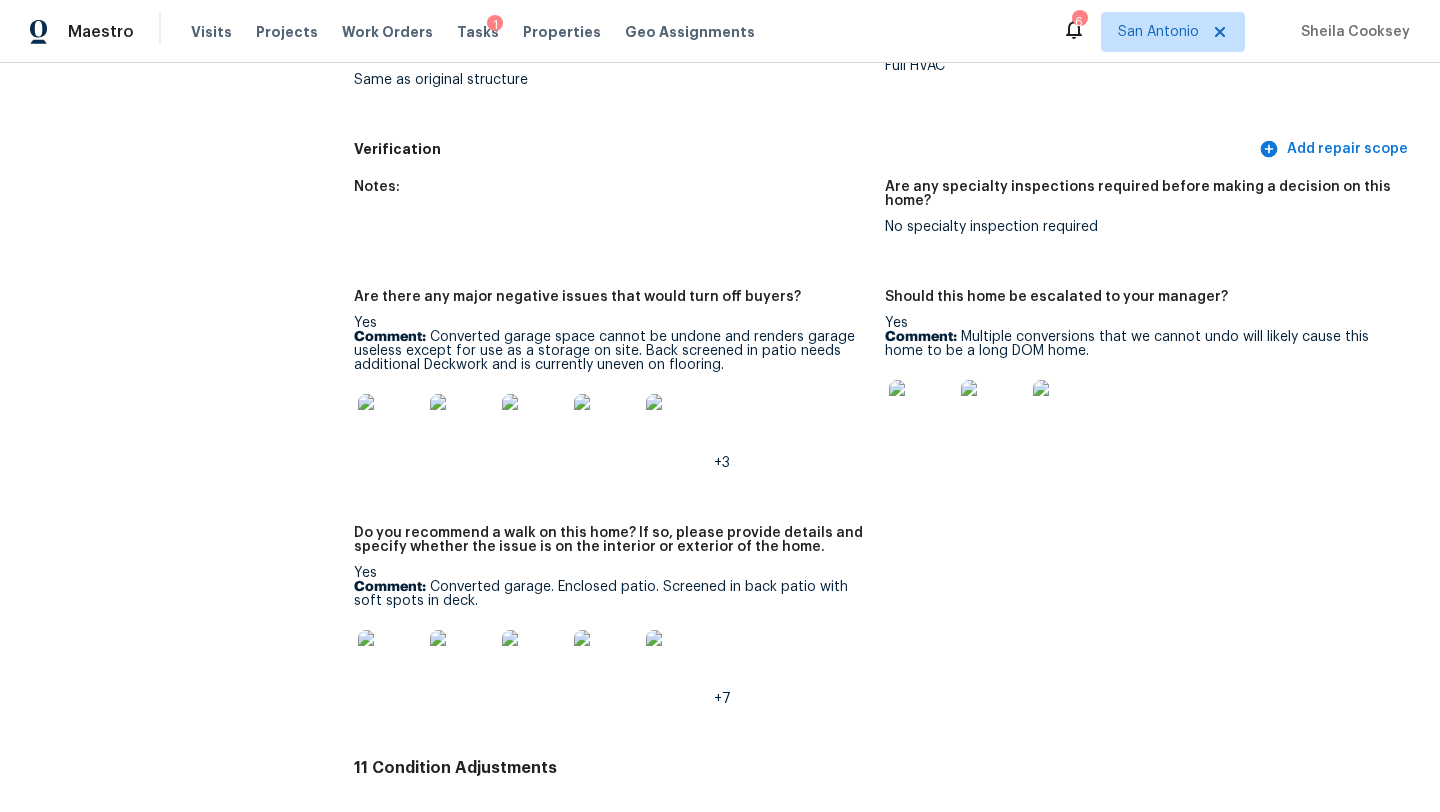 click at bounding box center [921, 412] 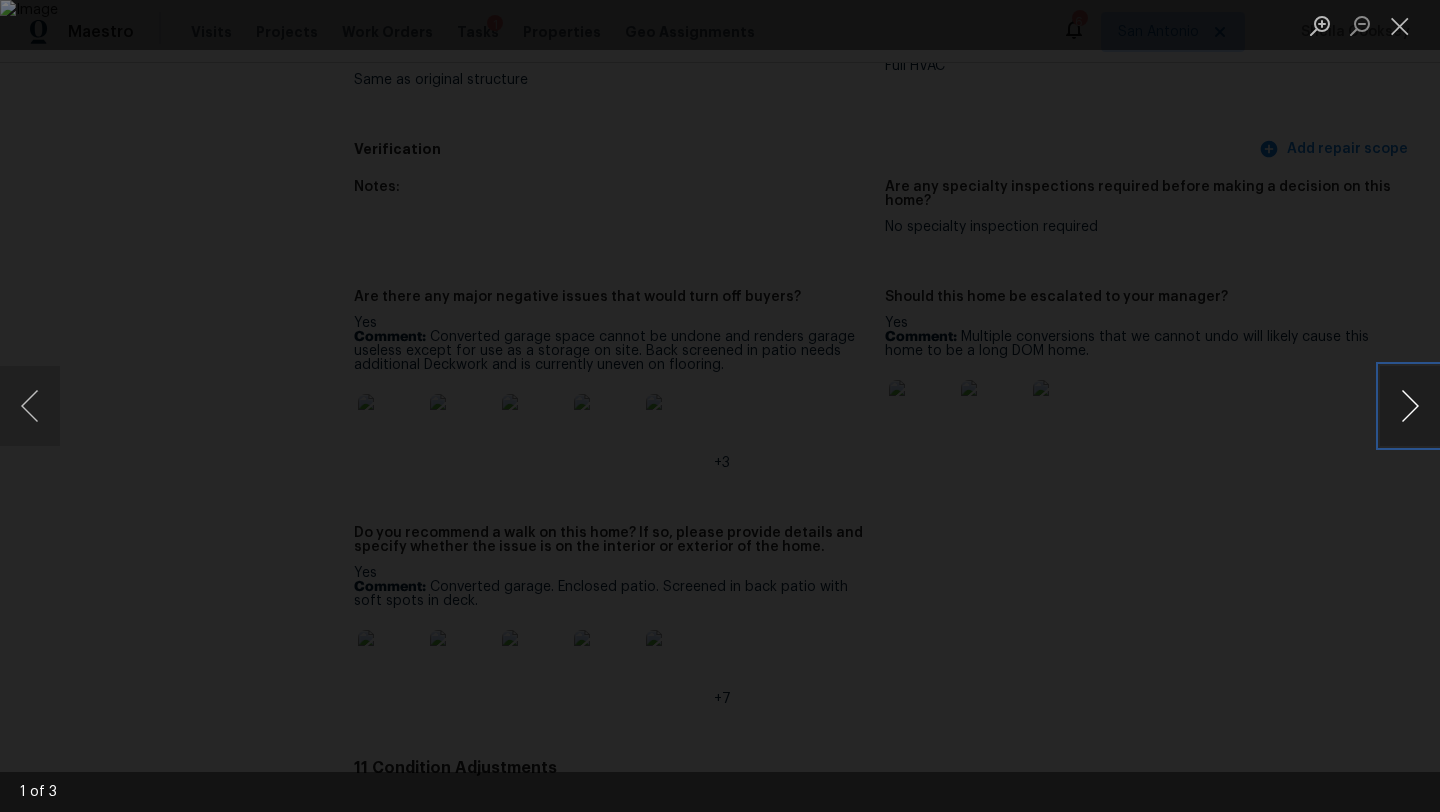 click at bounding box center [1410, 406] 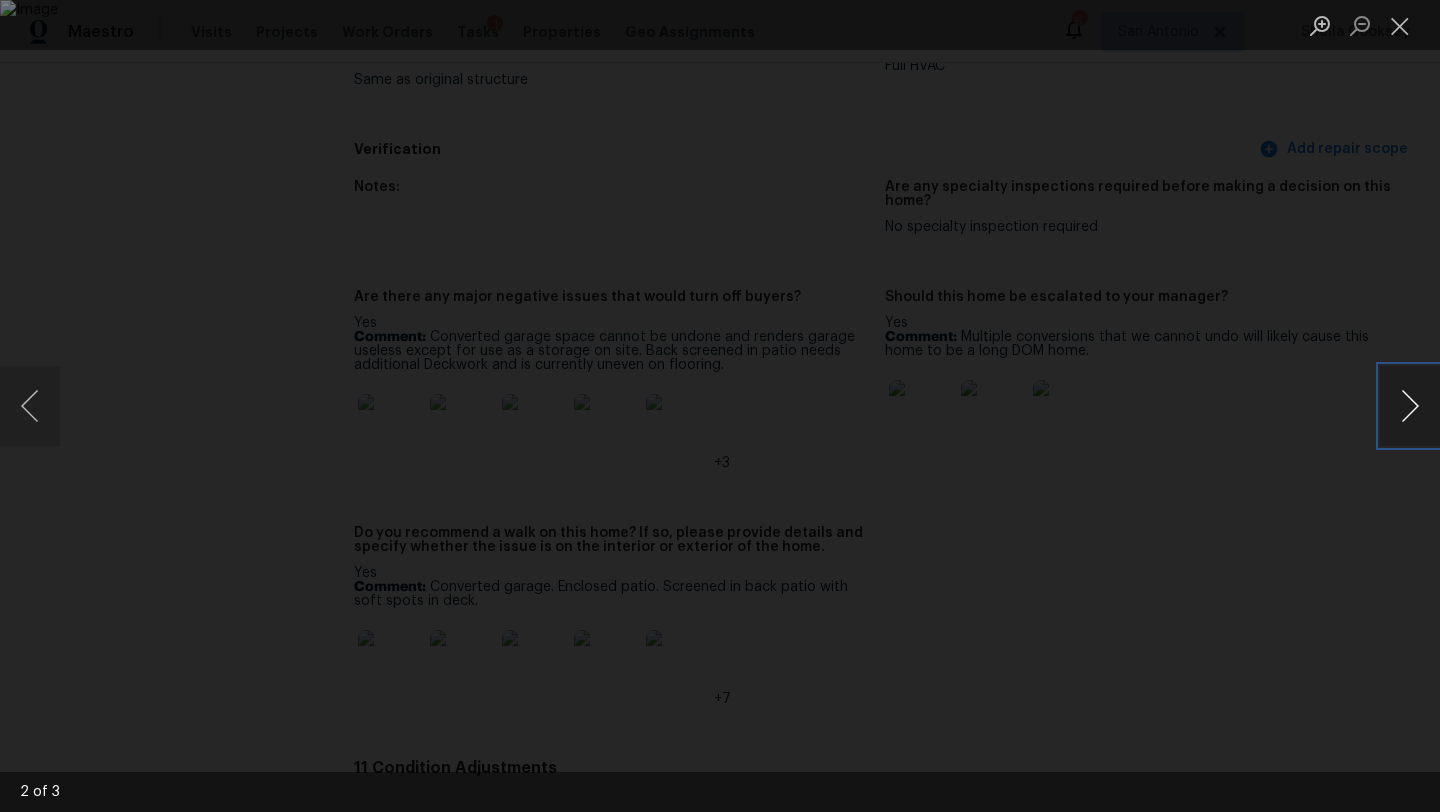 click at bounding box center [1410, 406] 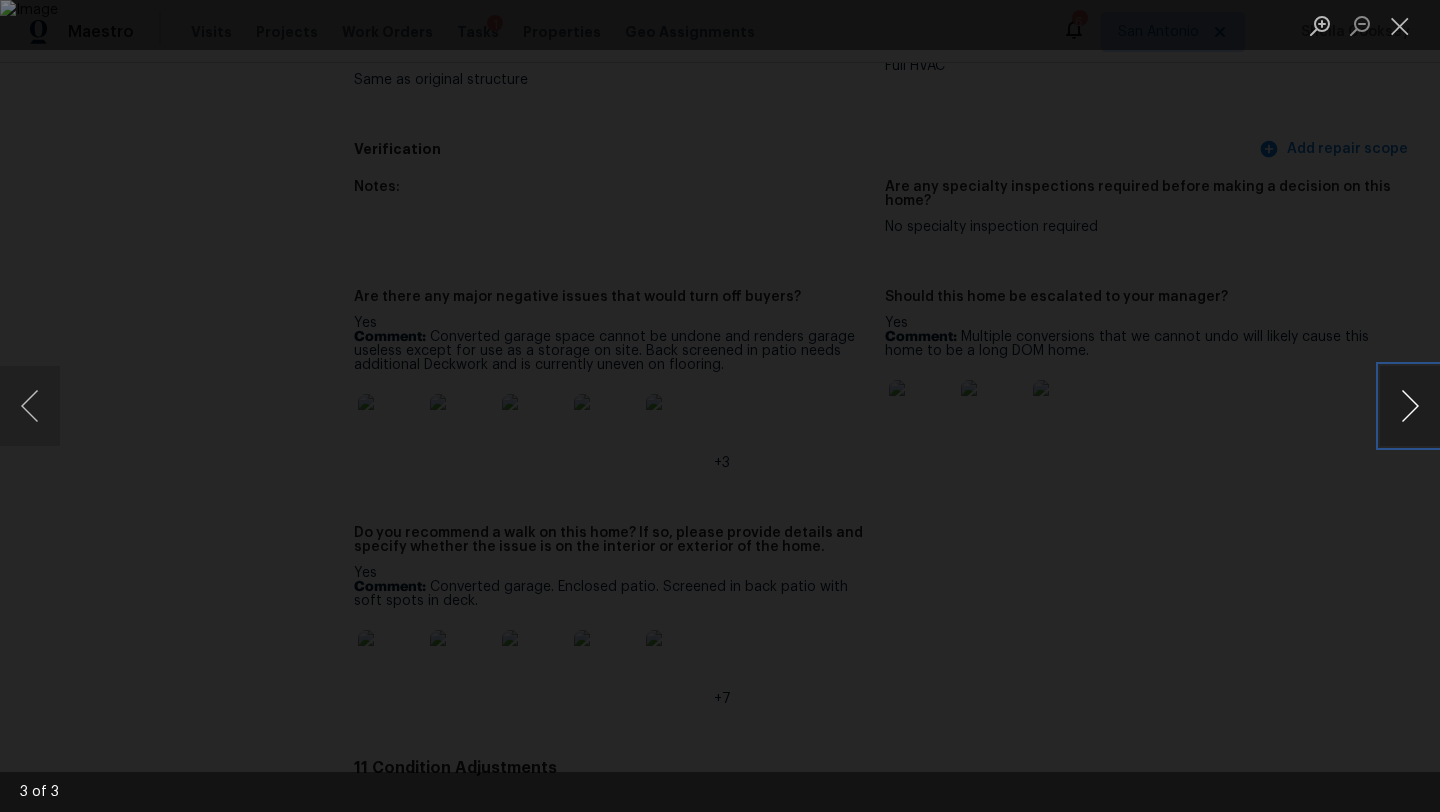 click at bounding box center (1410, 406) 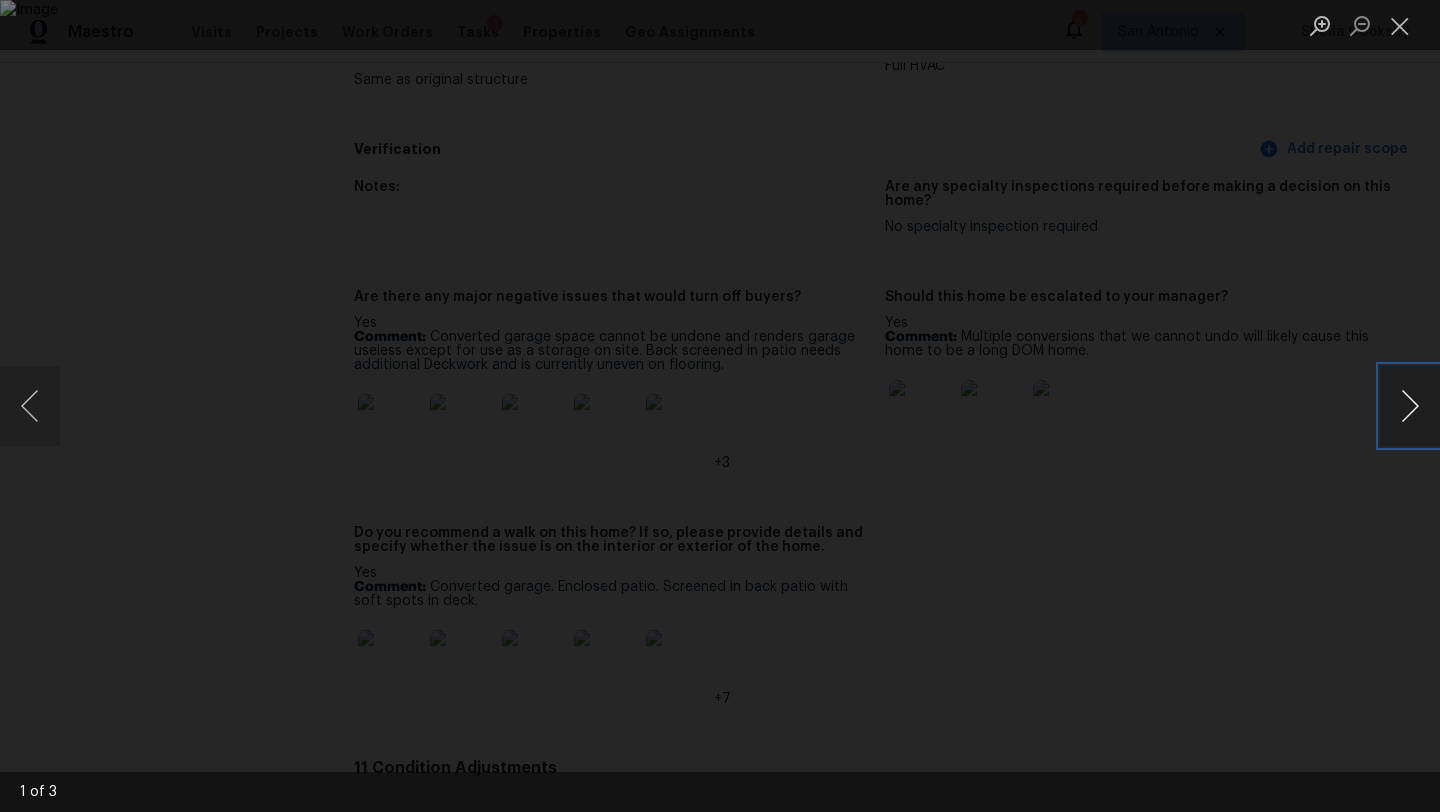 click at bounding box center (1410, 406) 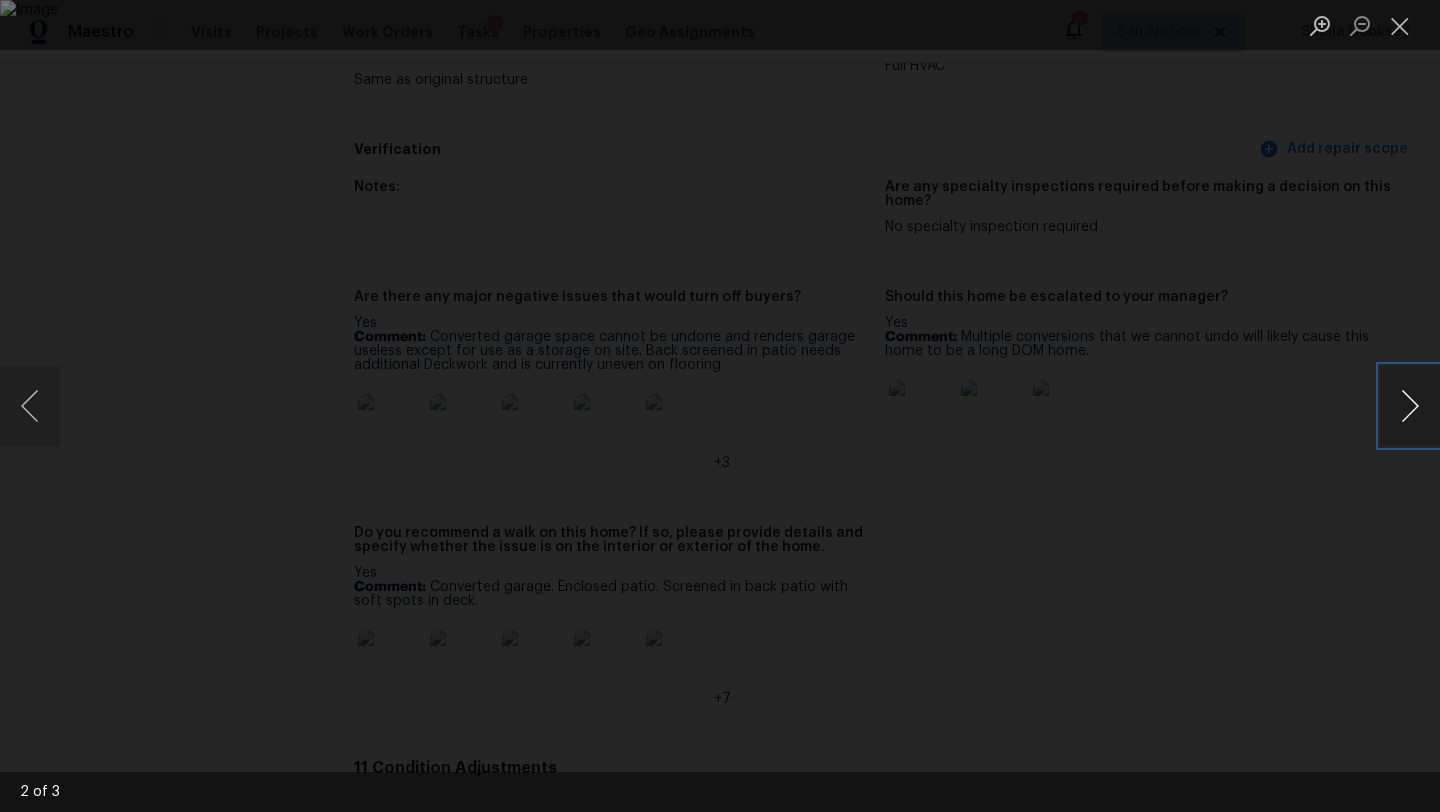 click at bounding box center [1410, 406] 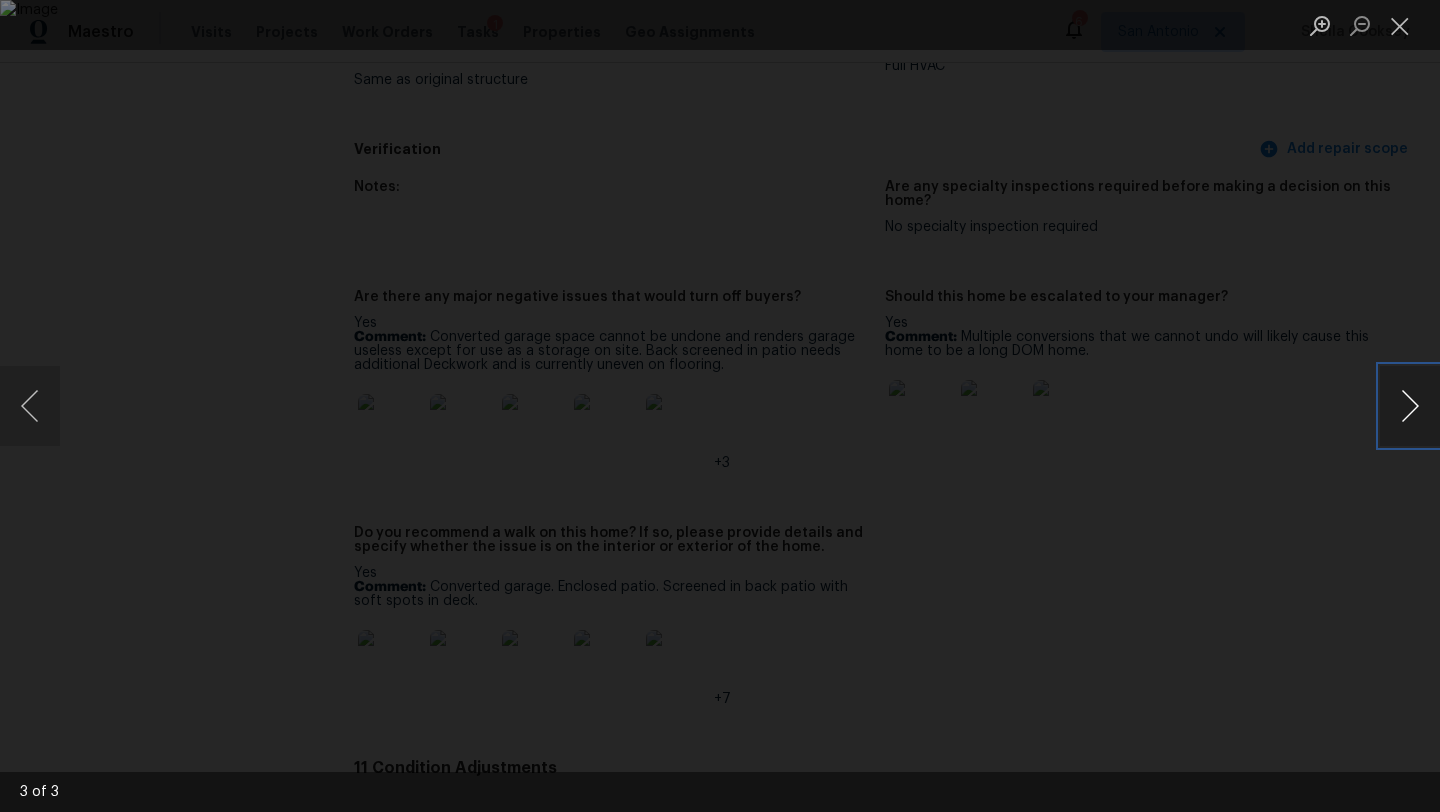 click at bounding box center (1410, 406) 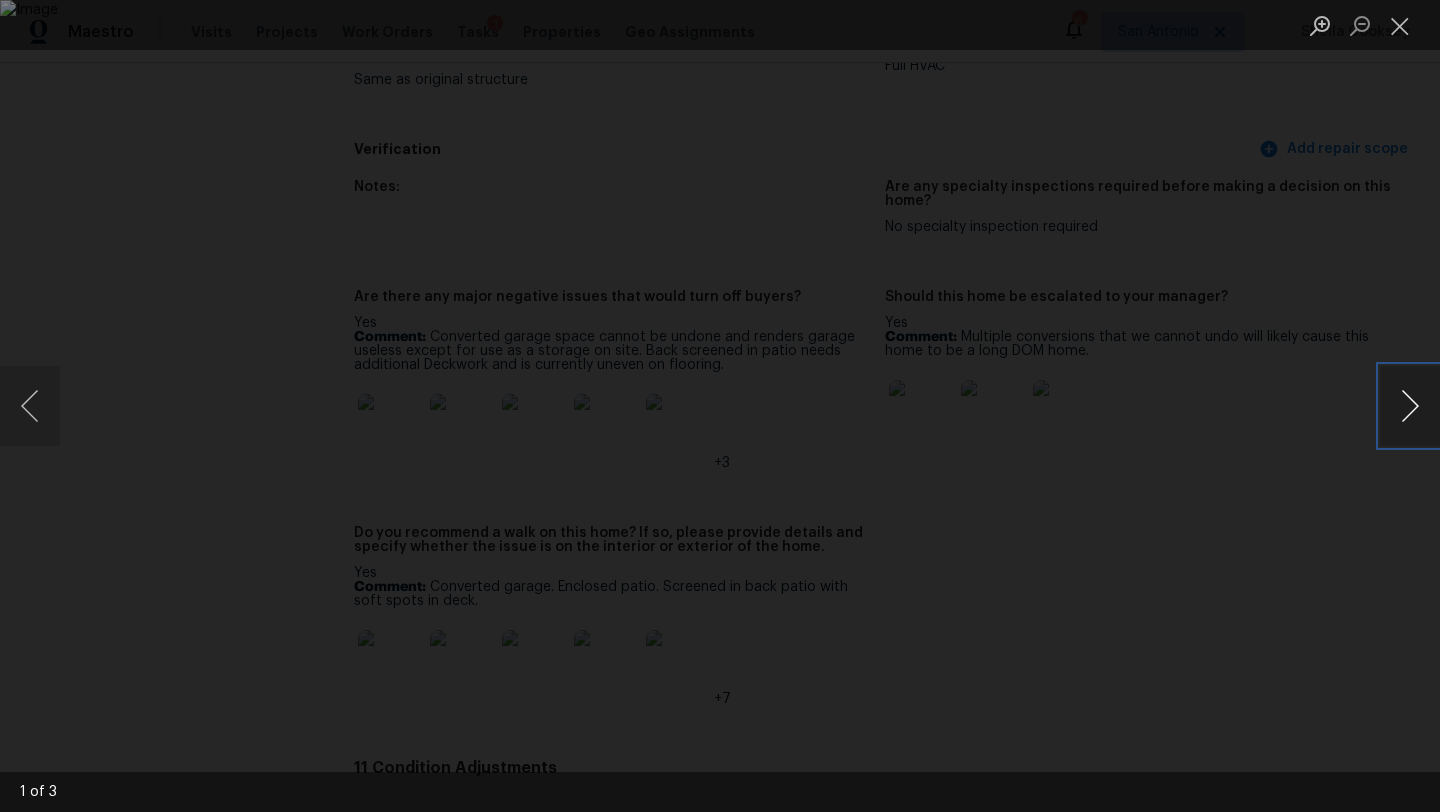 click at bounding box center [1410, 406] 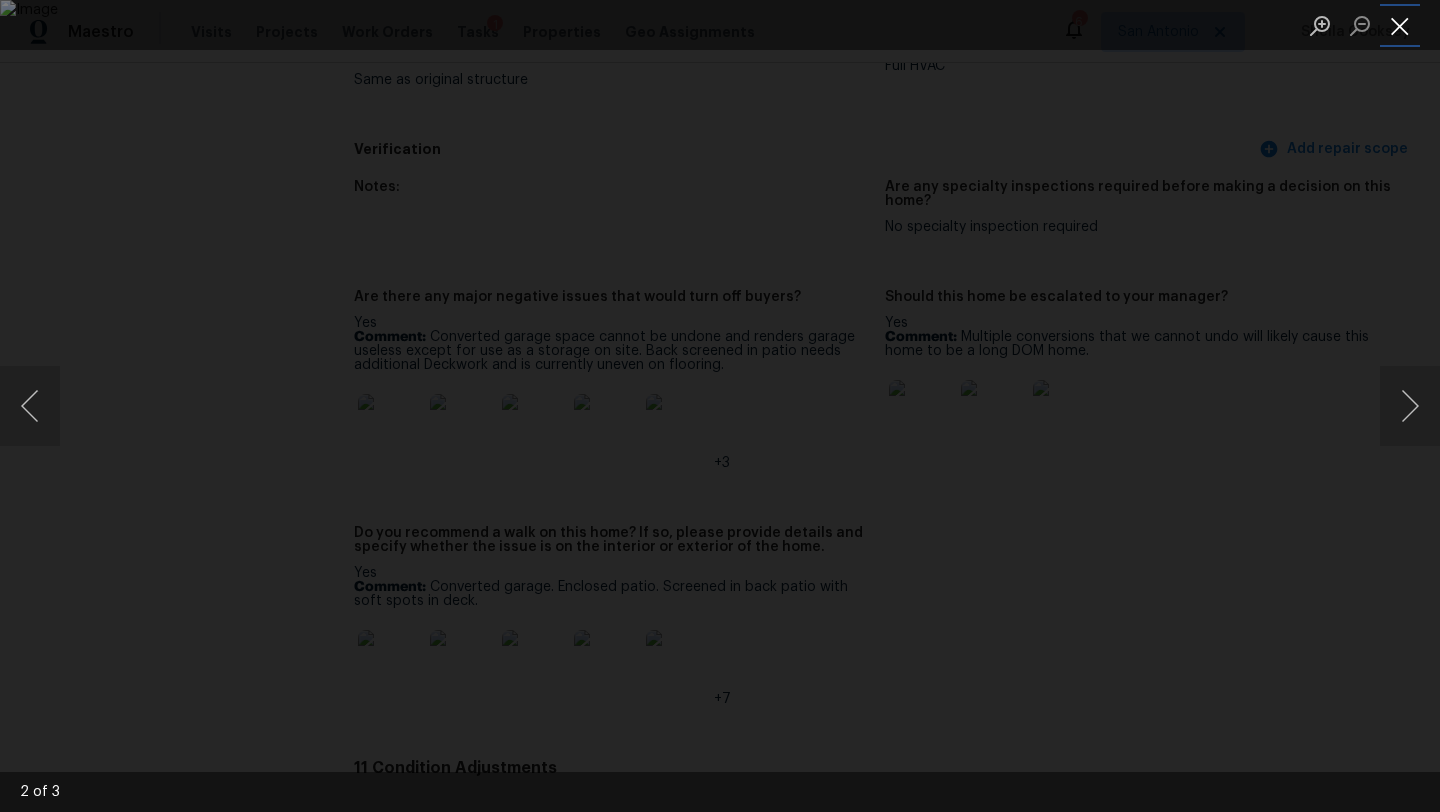 click at bounding box center [1400, 25] 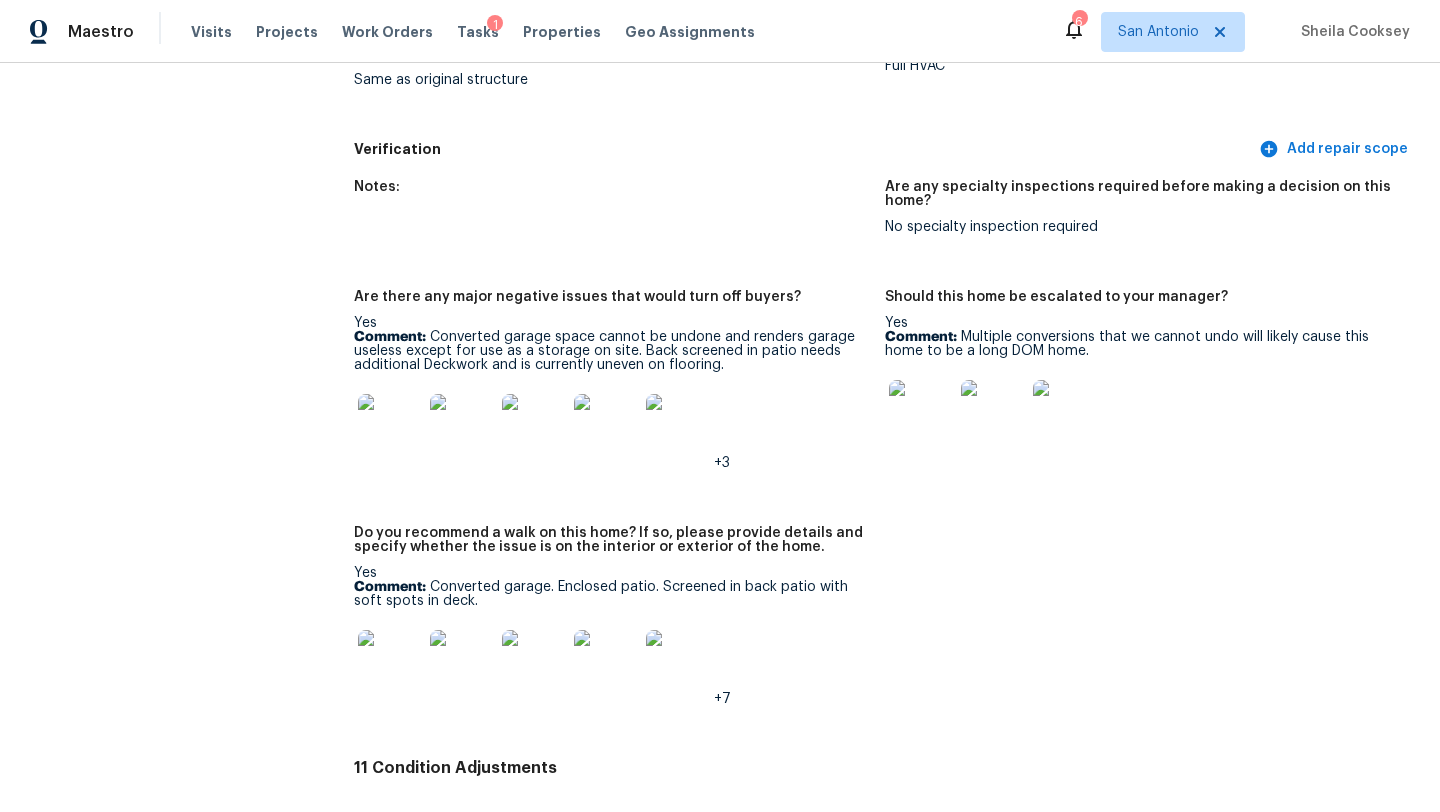 click at bounding box center (390, 426) 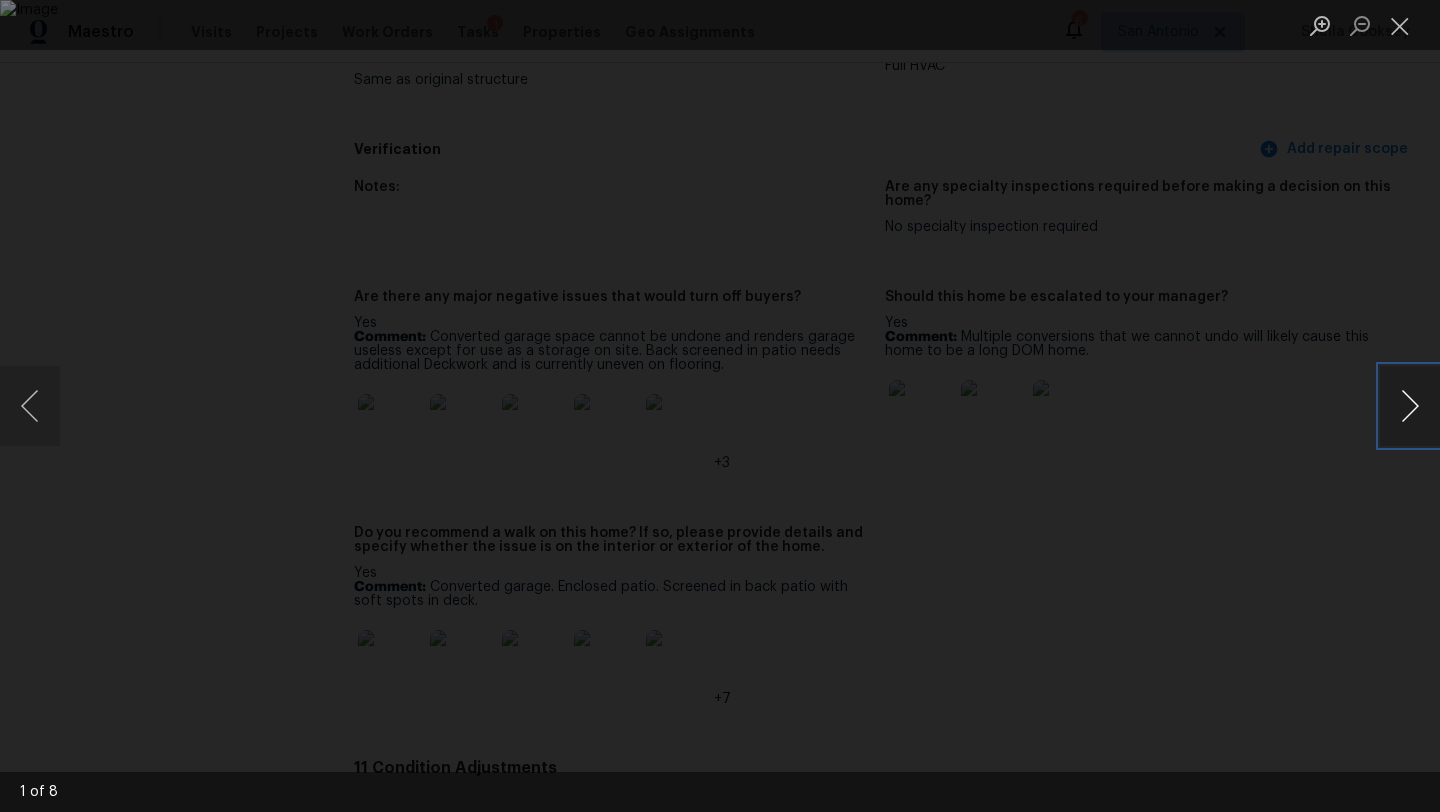 click at bounding box center (1410, 406) 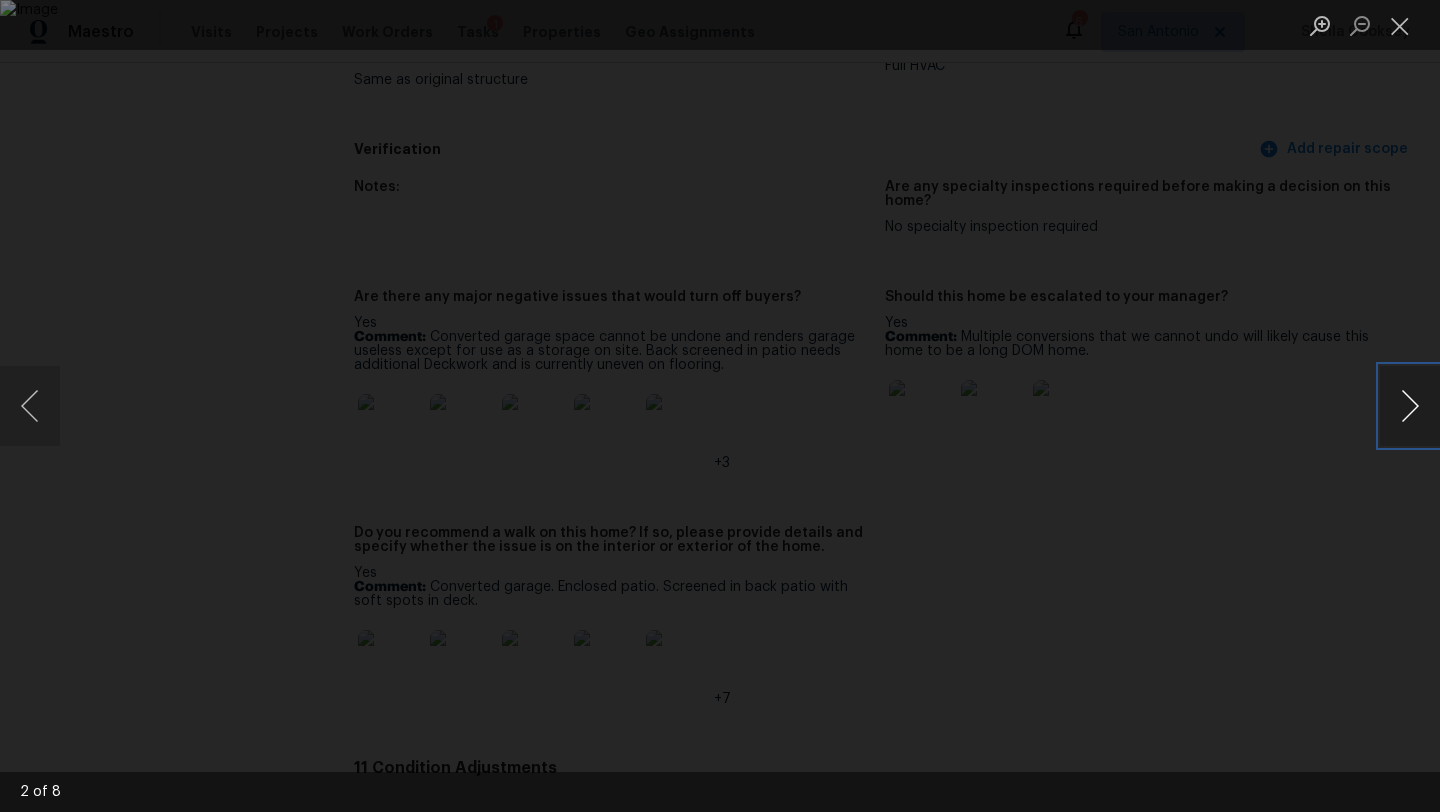 click at bounding box center (1410, 406) 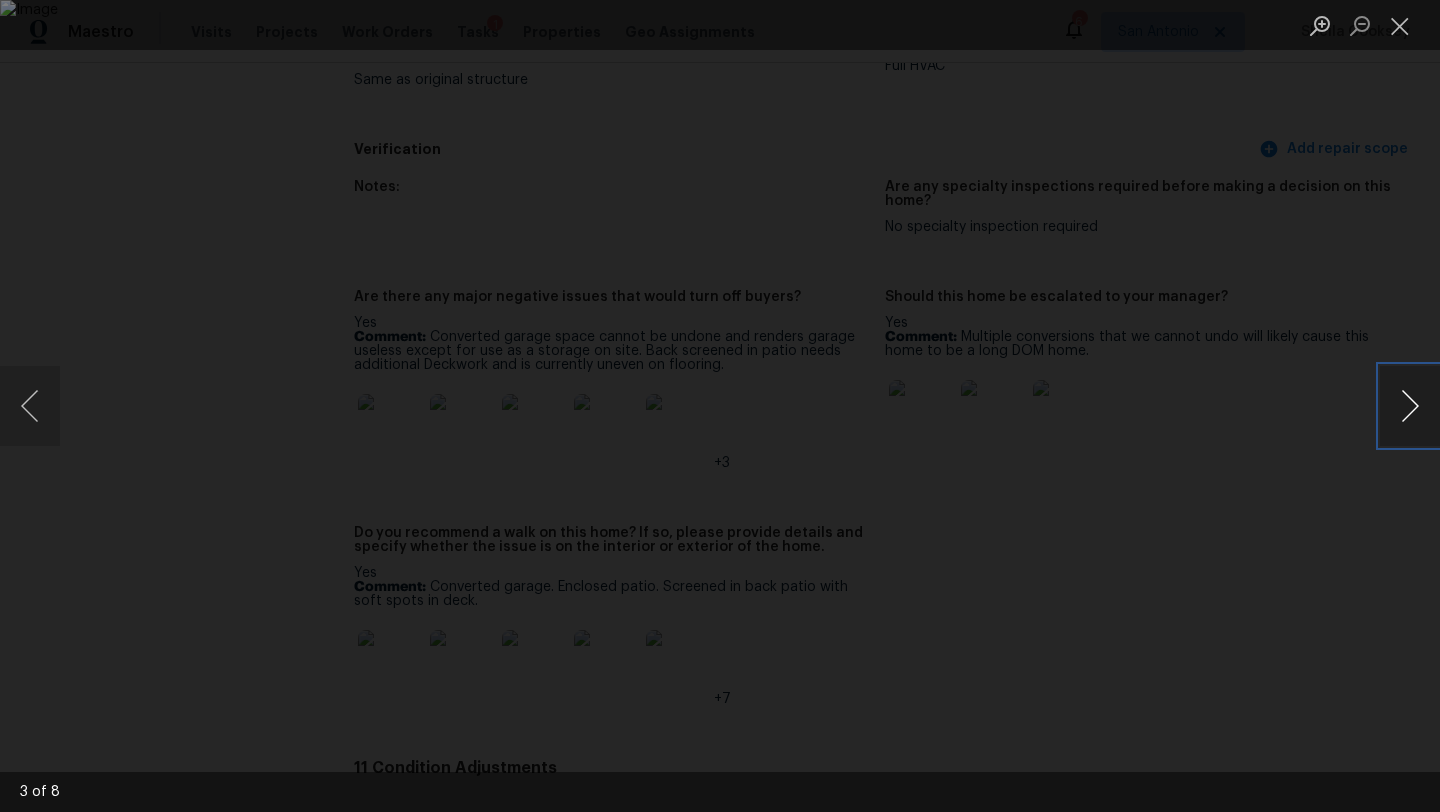 click at bounding box center (1410, 406) 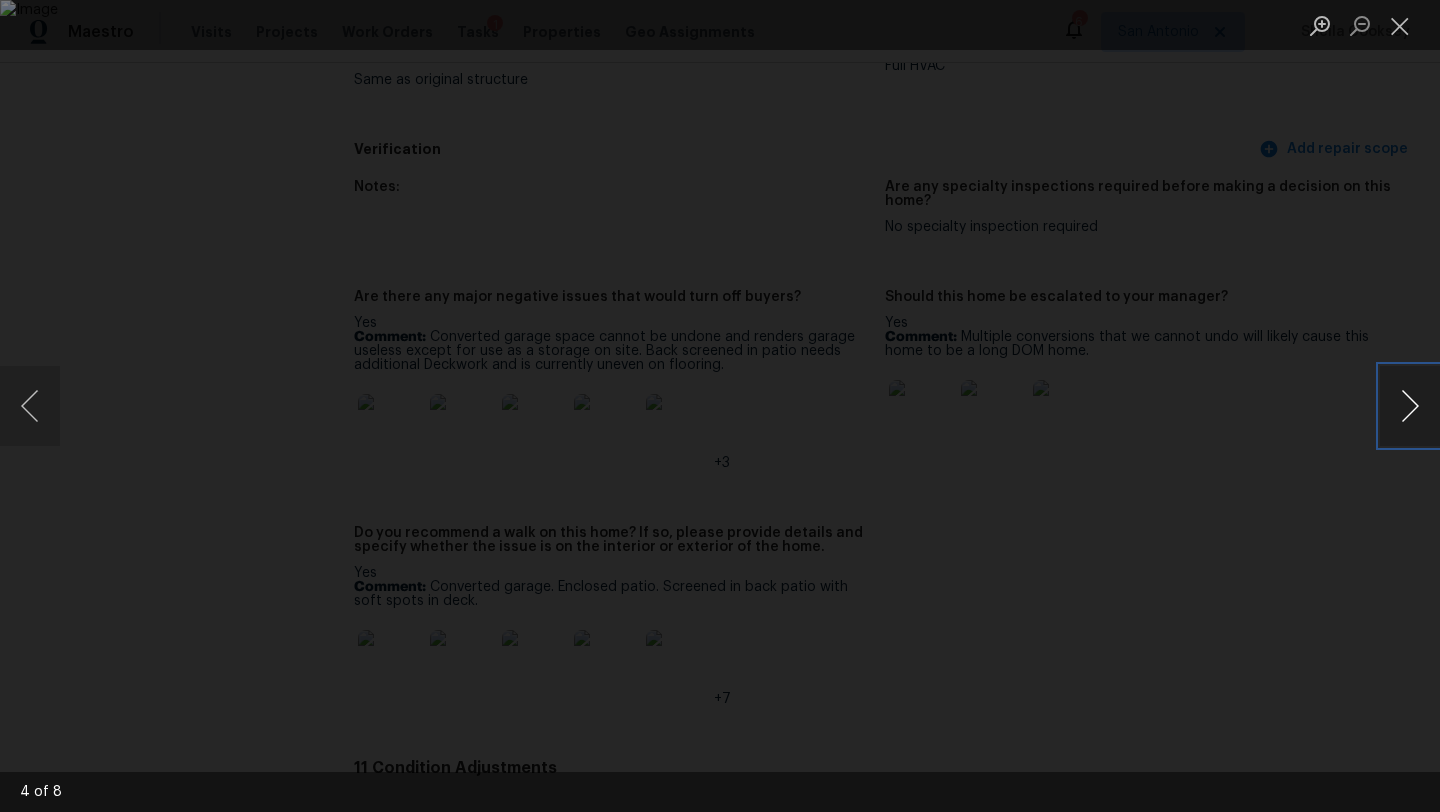 click at bounding box center [1410, 406] 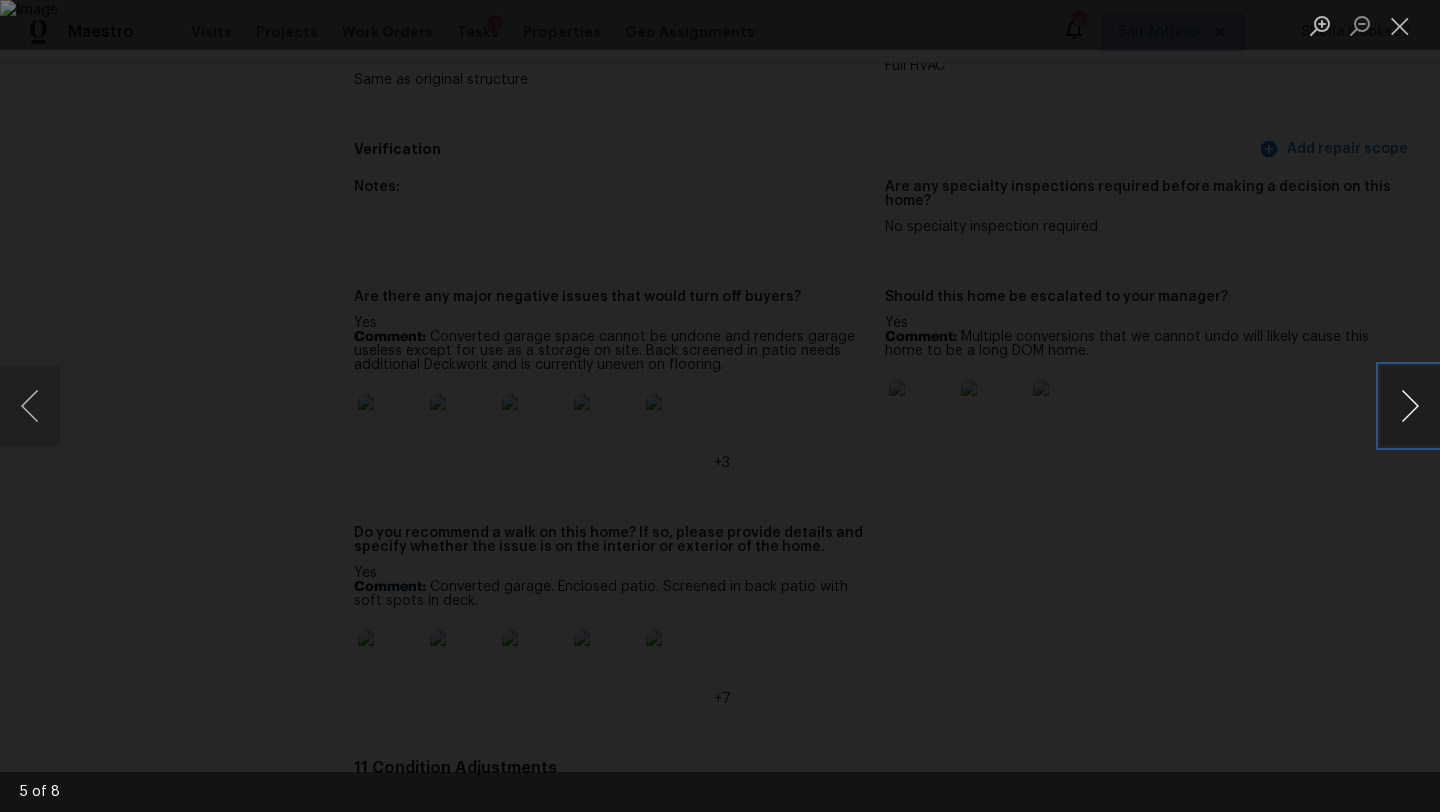 click at bounding box center [1410, 406] 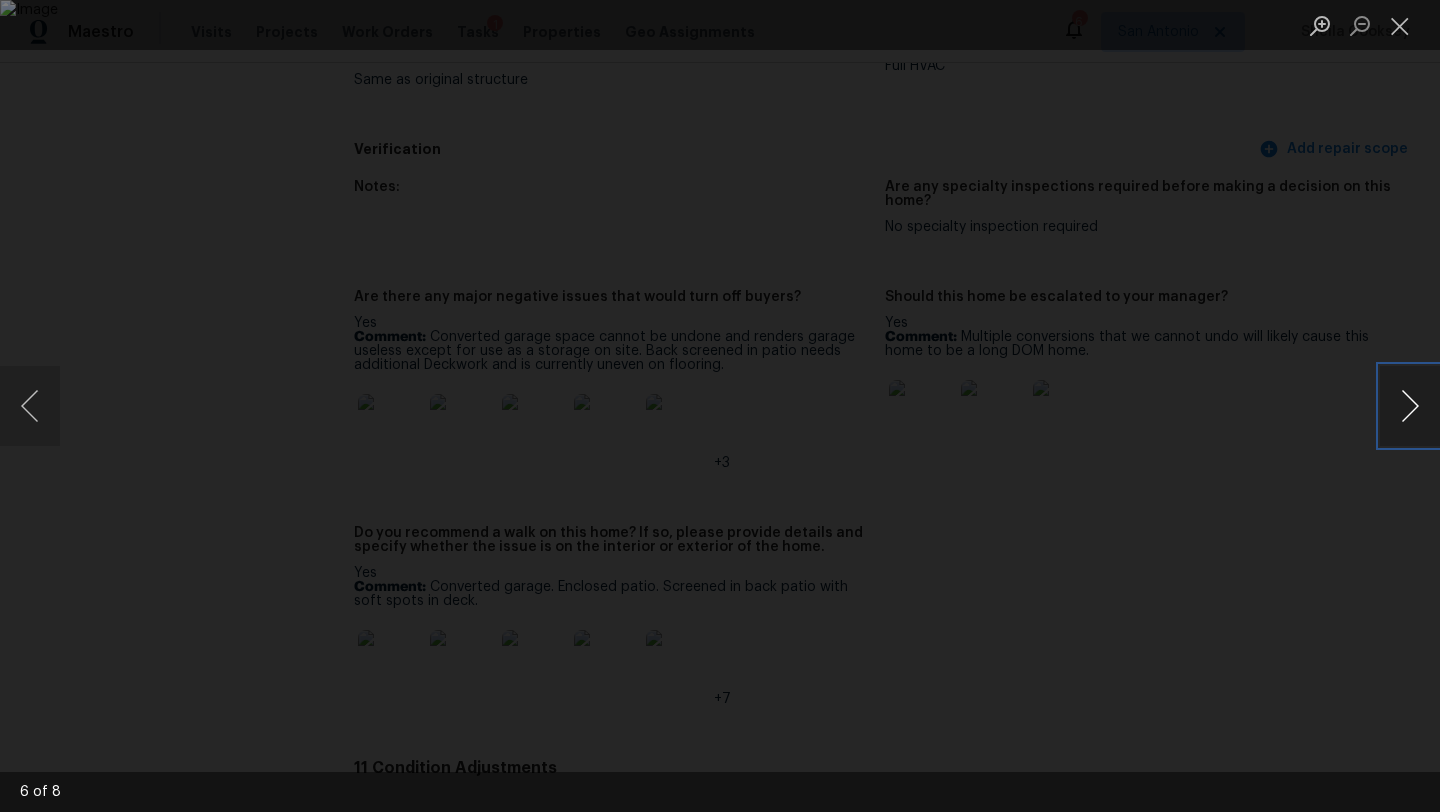 click at bounding box center [1410, 406] 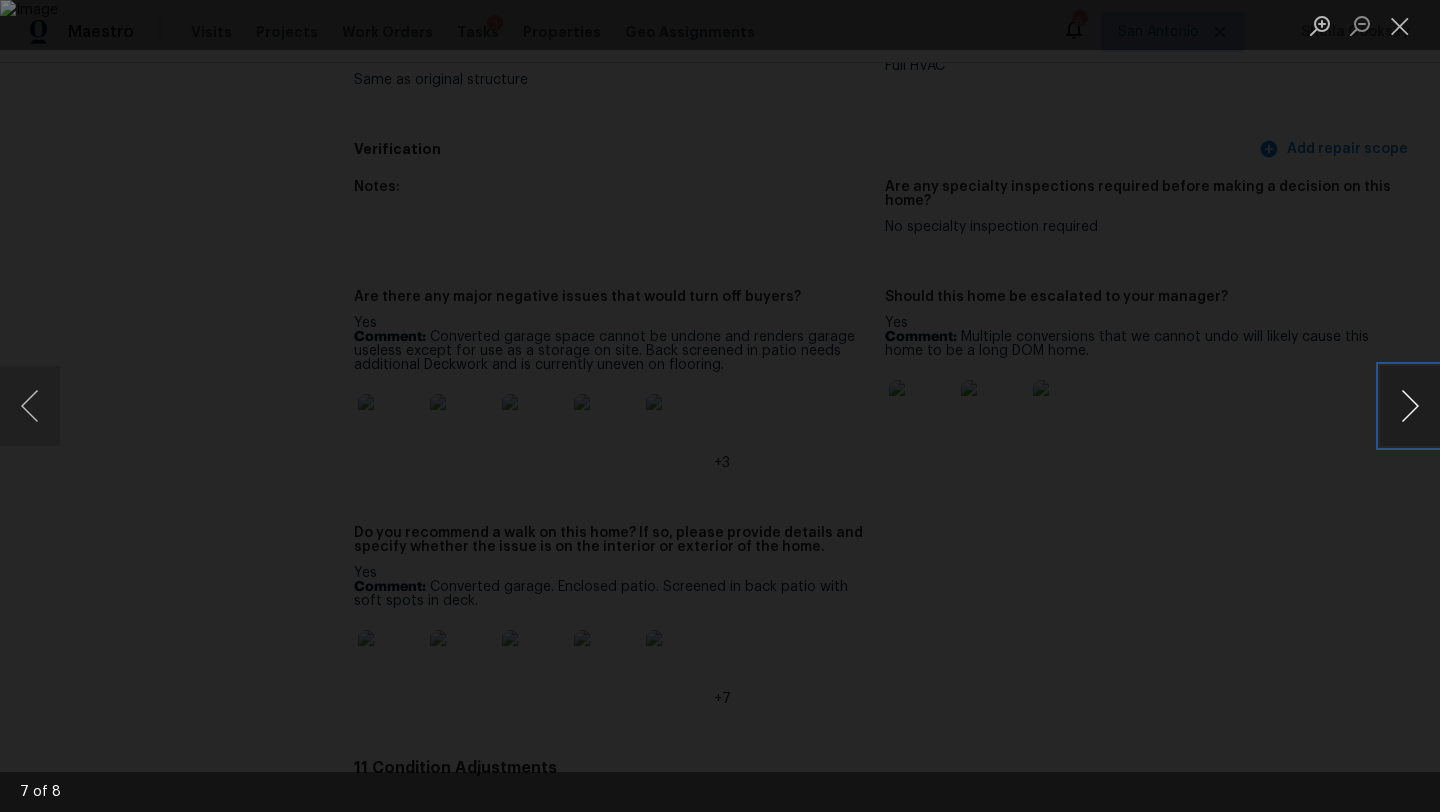 click at bounding box center [1410, 406] 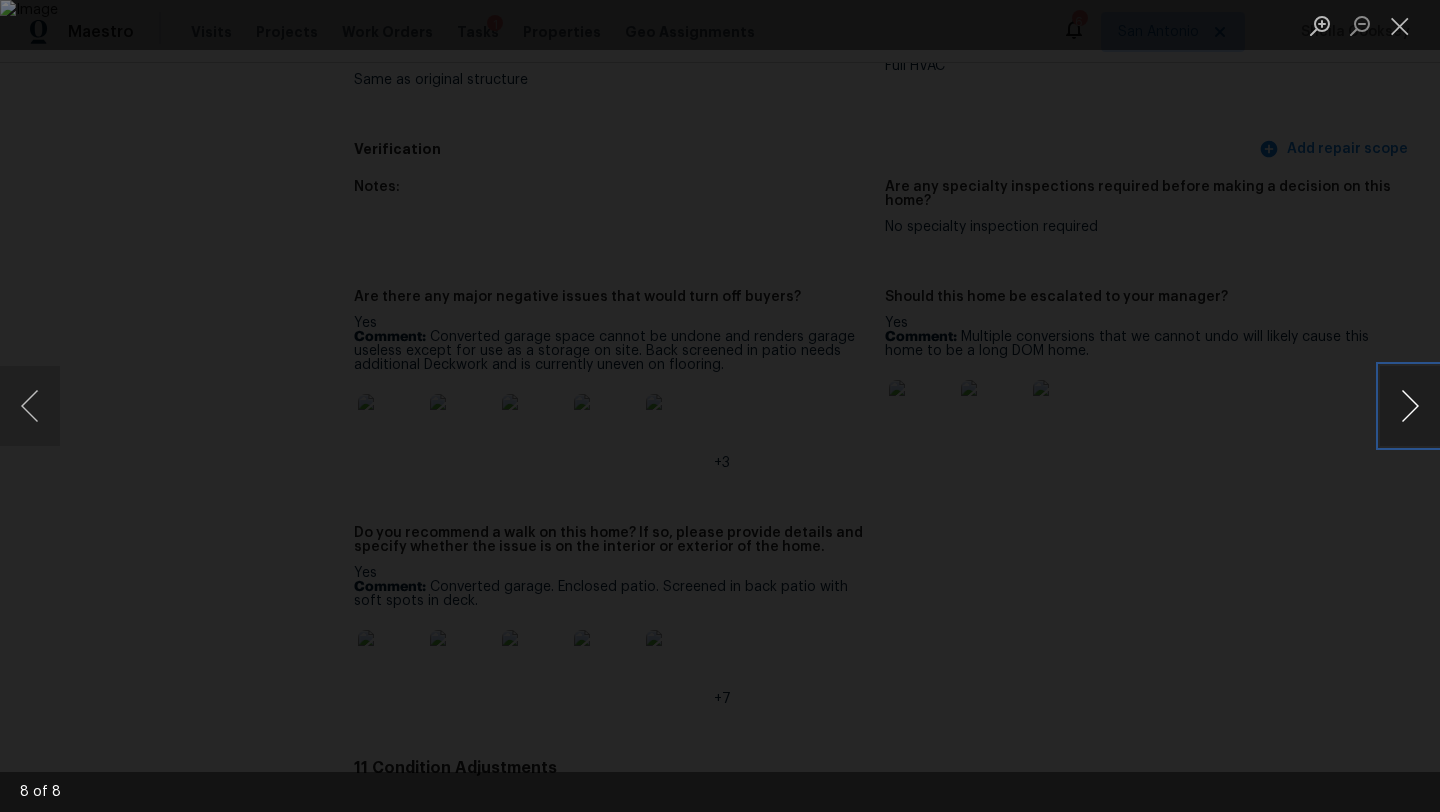 click at bounding box center [1410, 406] 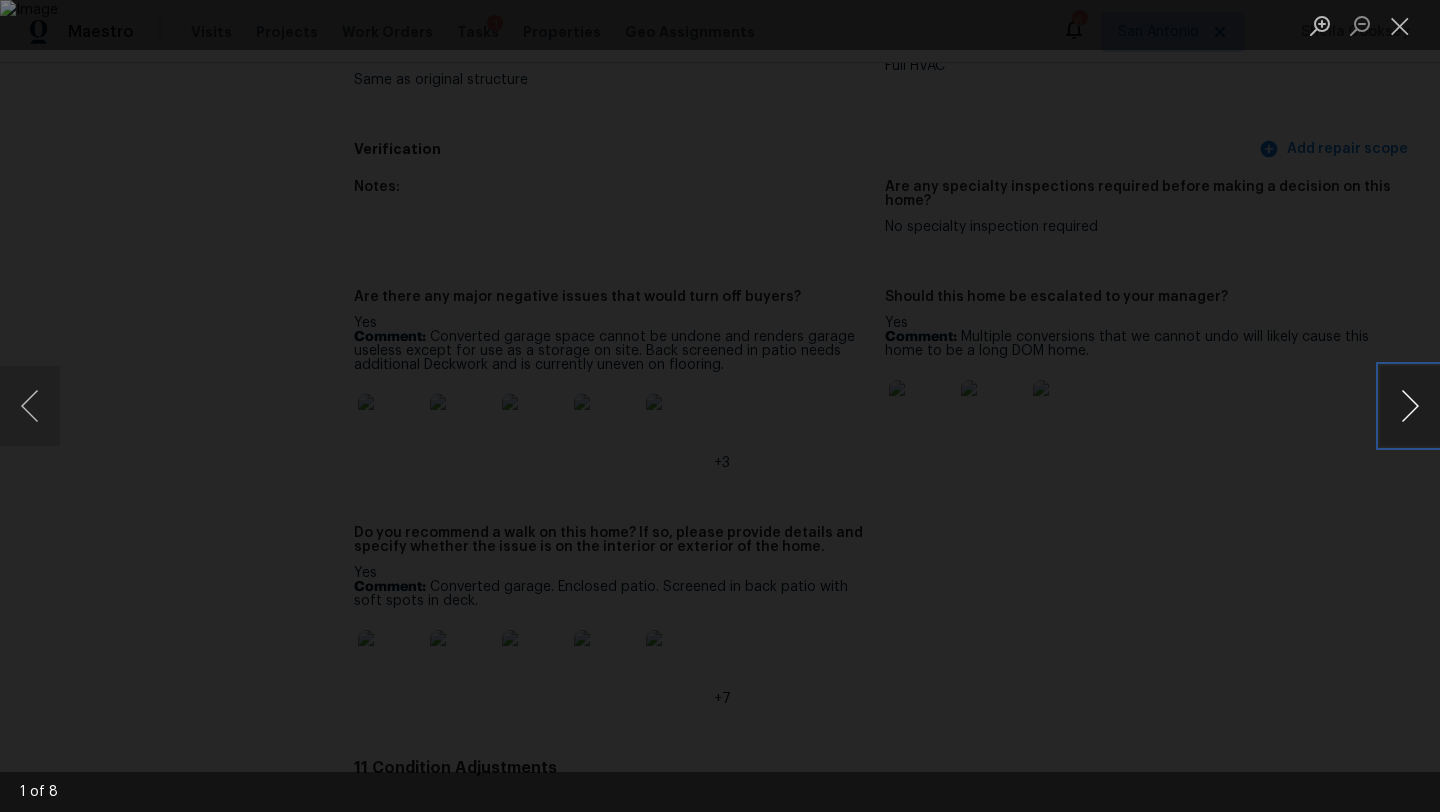 click at bounding box center (1410, 406) 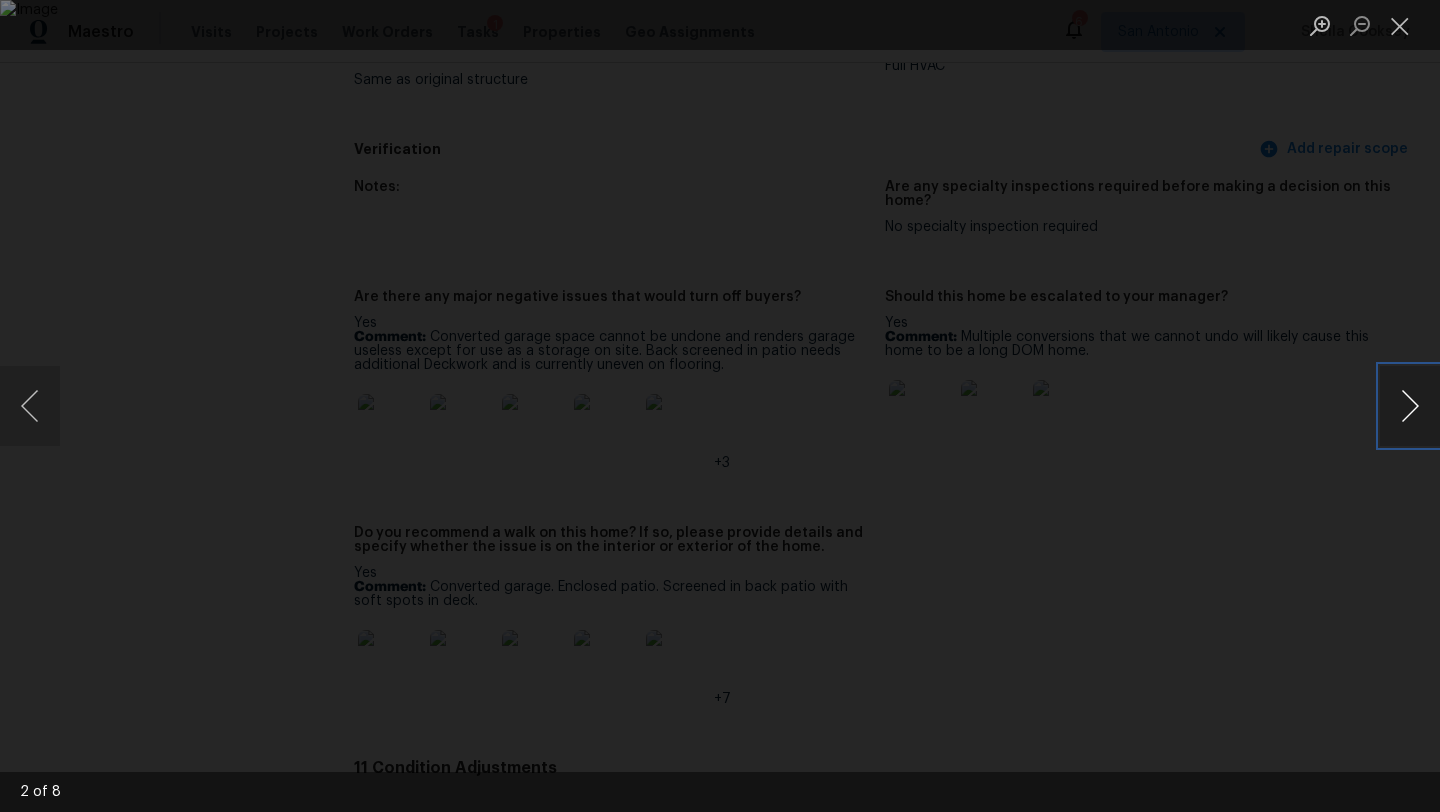 click at bounding box center [1410, 406] 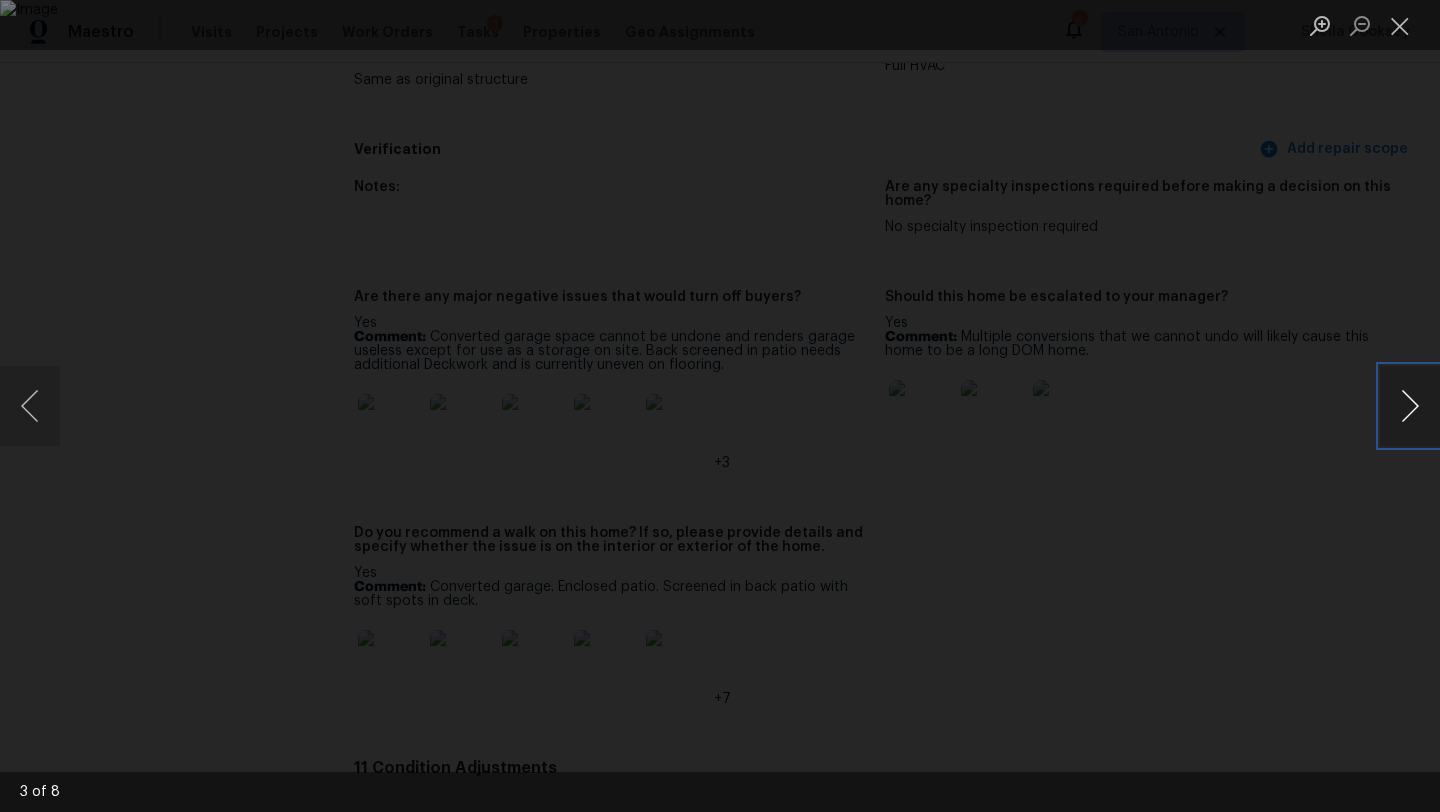 click at bounding box center [1410, 406] 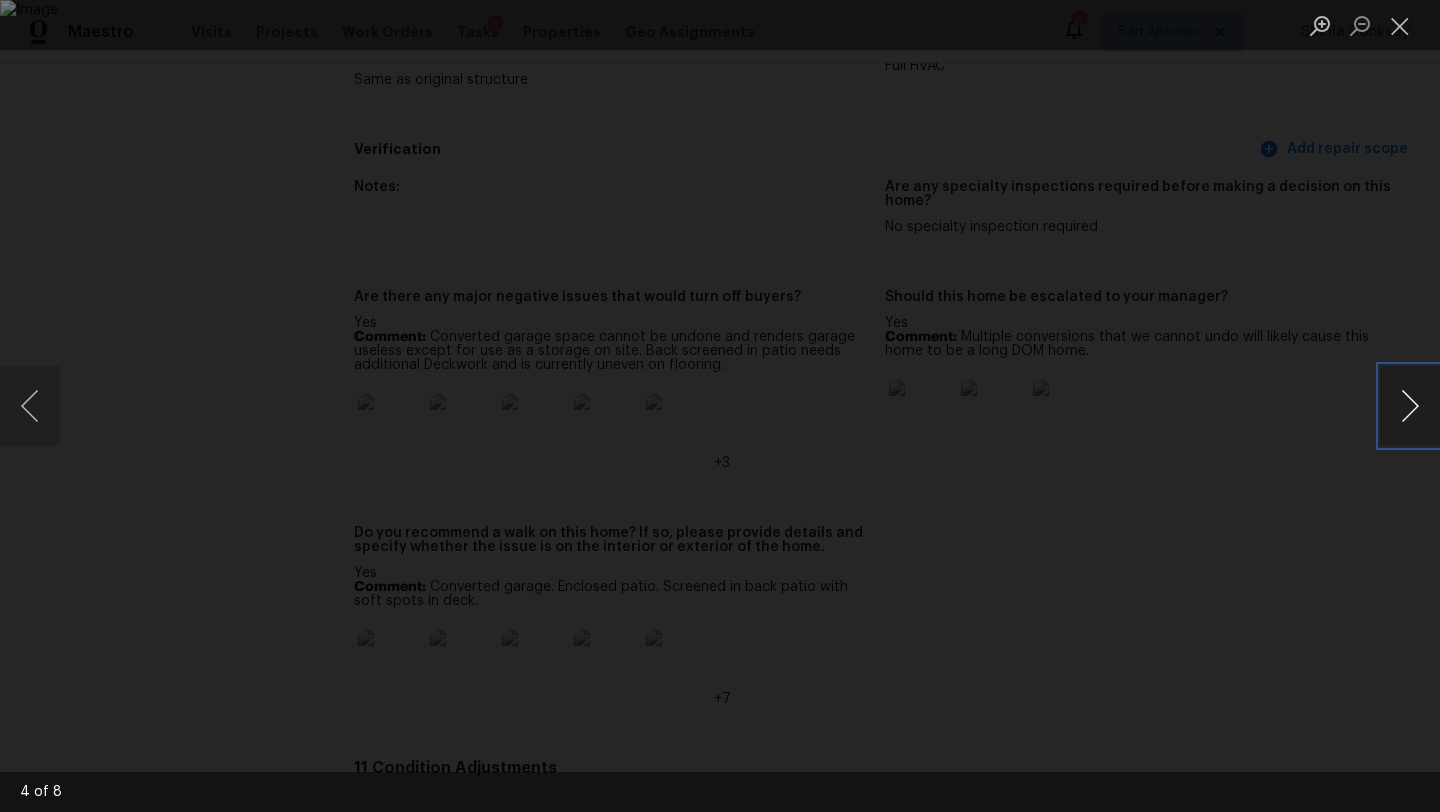 click at bounding box center [1410, 406] 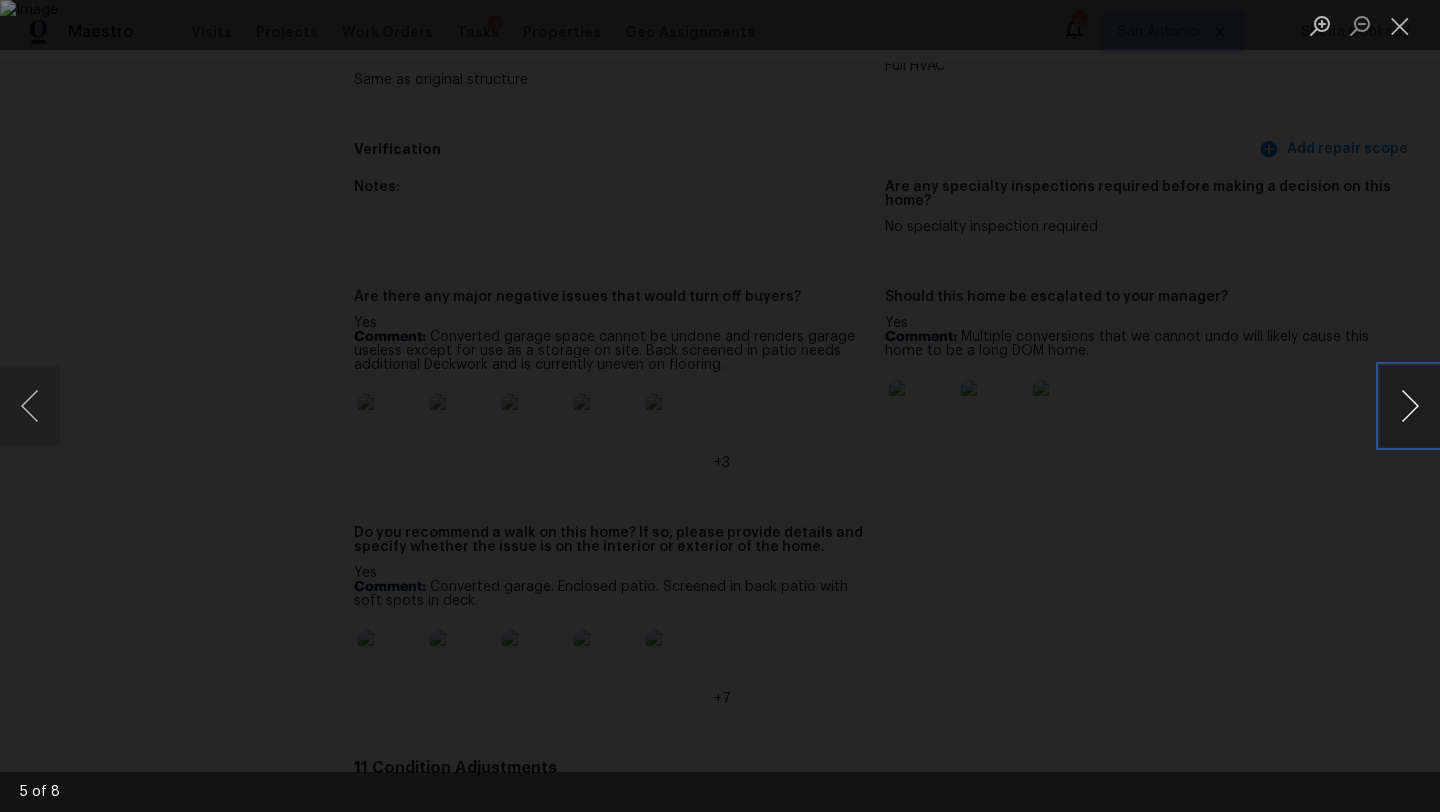 click at bounding box center (1410, 406) 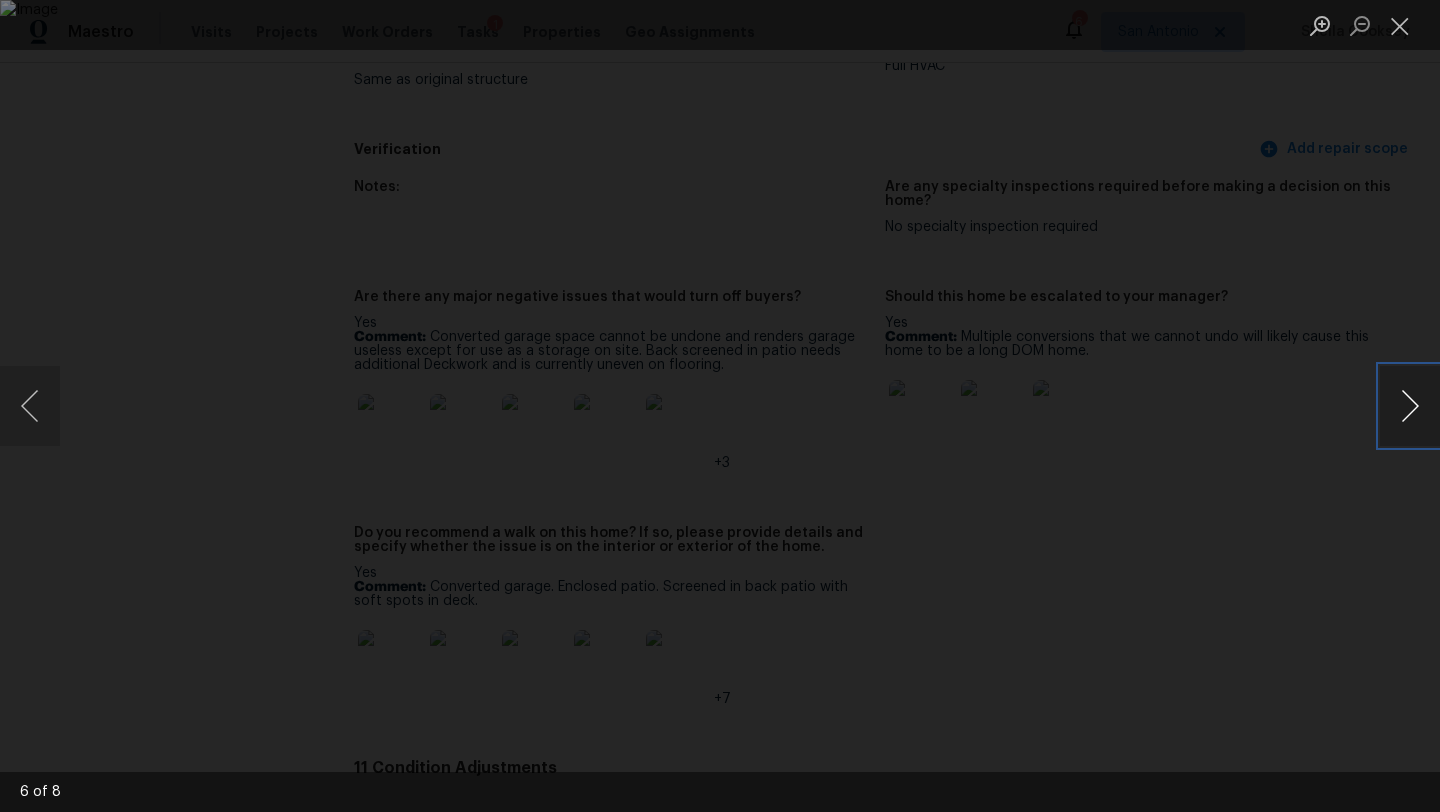click at bounding box center [1410, 406] 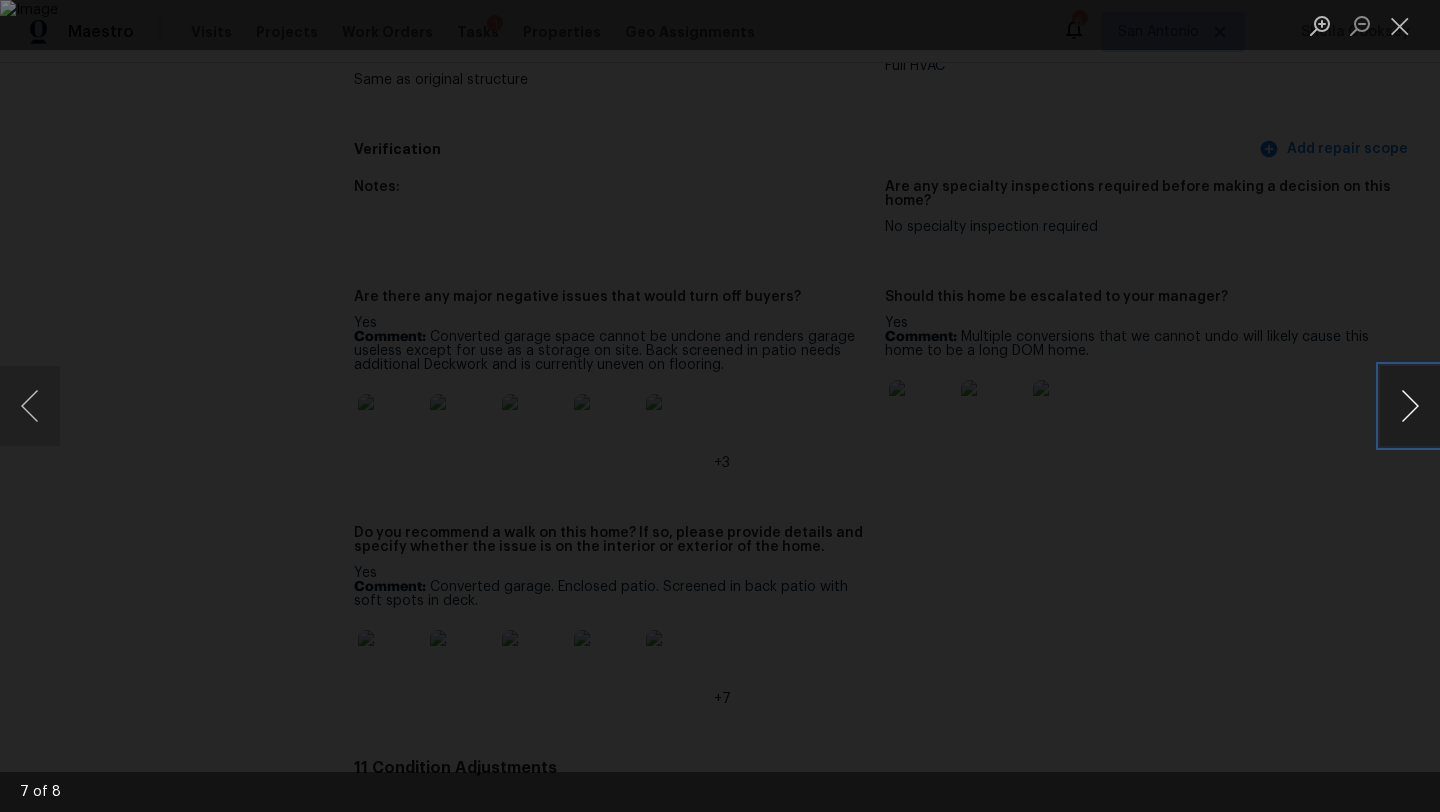 click at bounding box center (1410, 406) 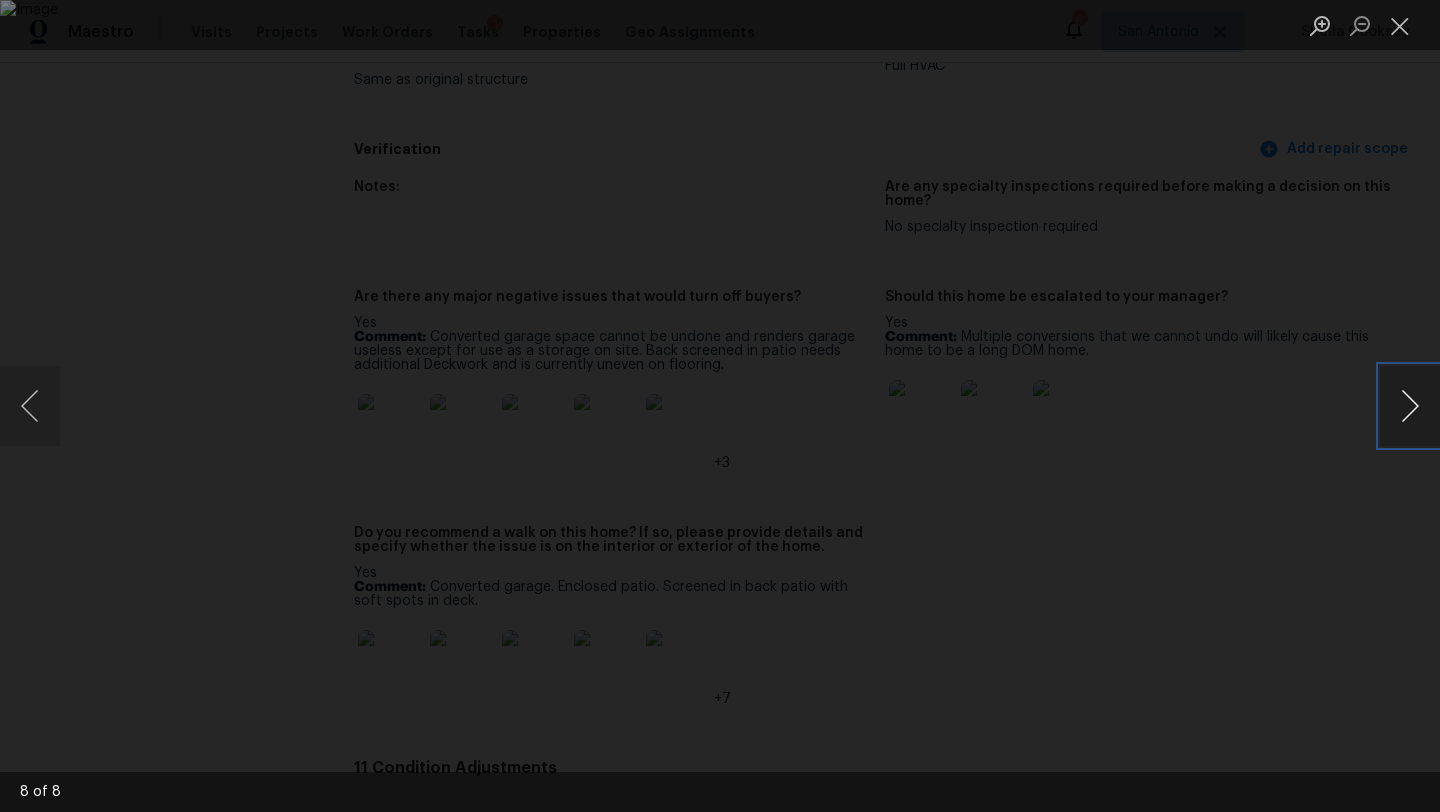 click at bounding box center [1410, 406] 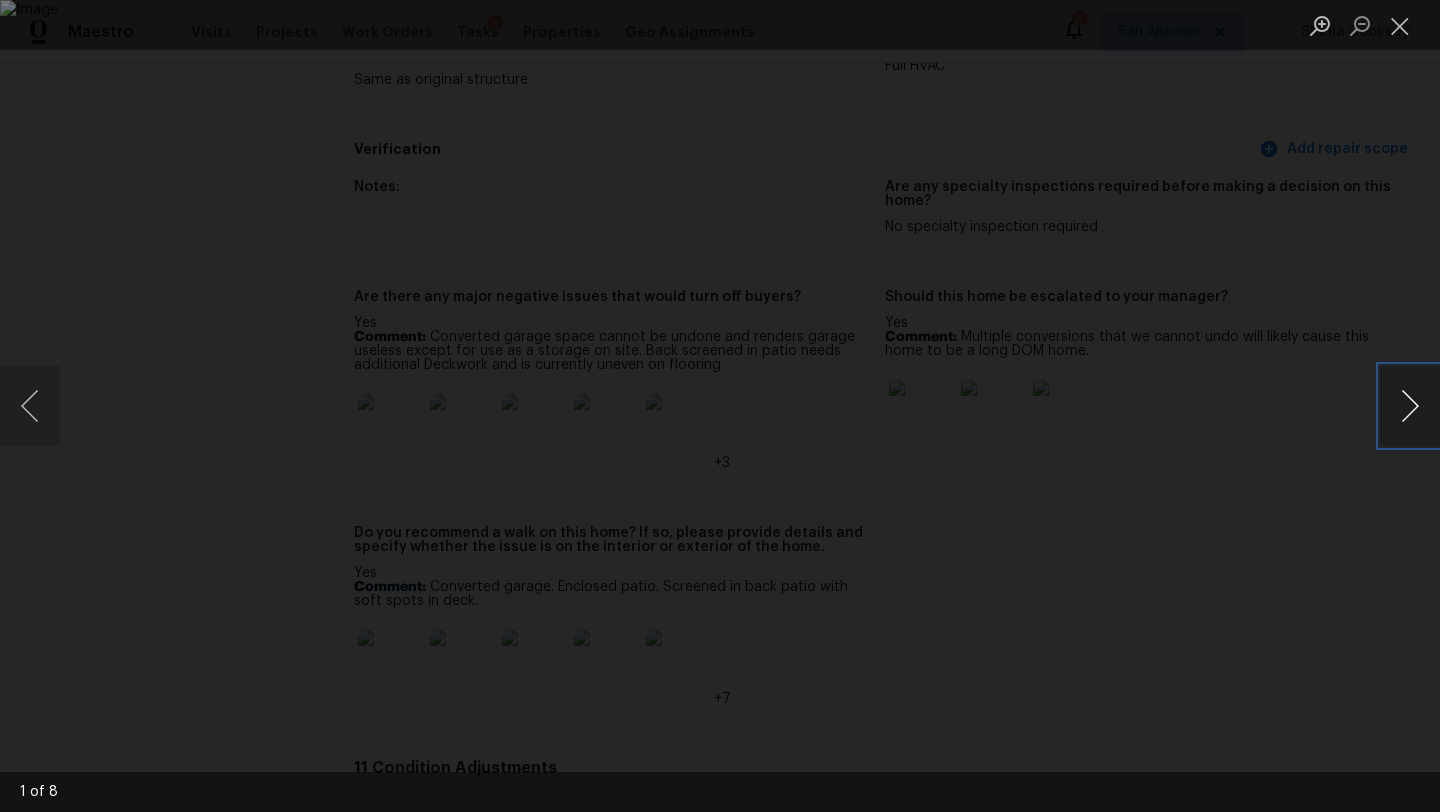 click at bounding box center (1410, 406) 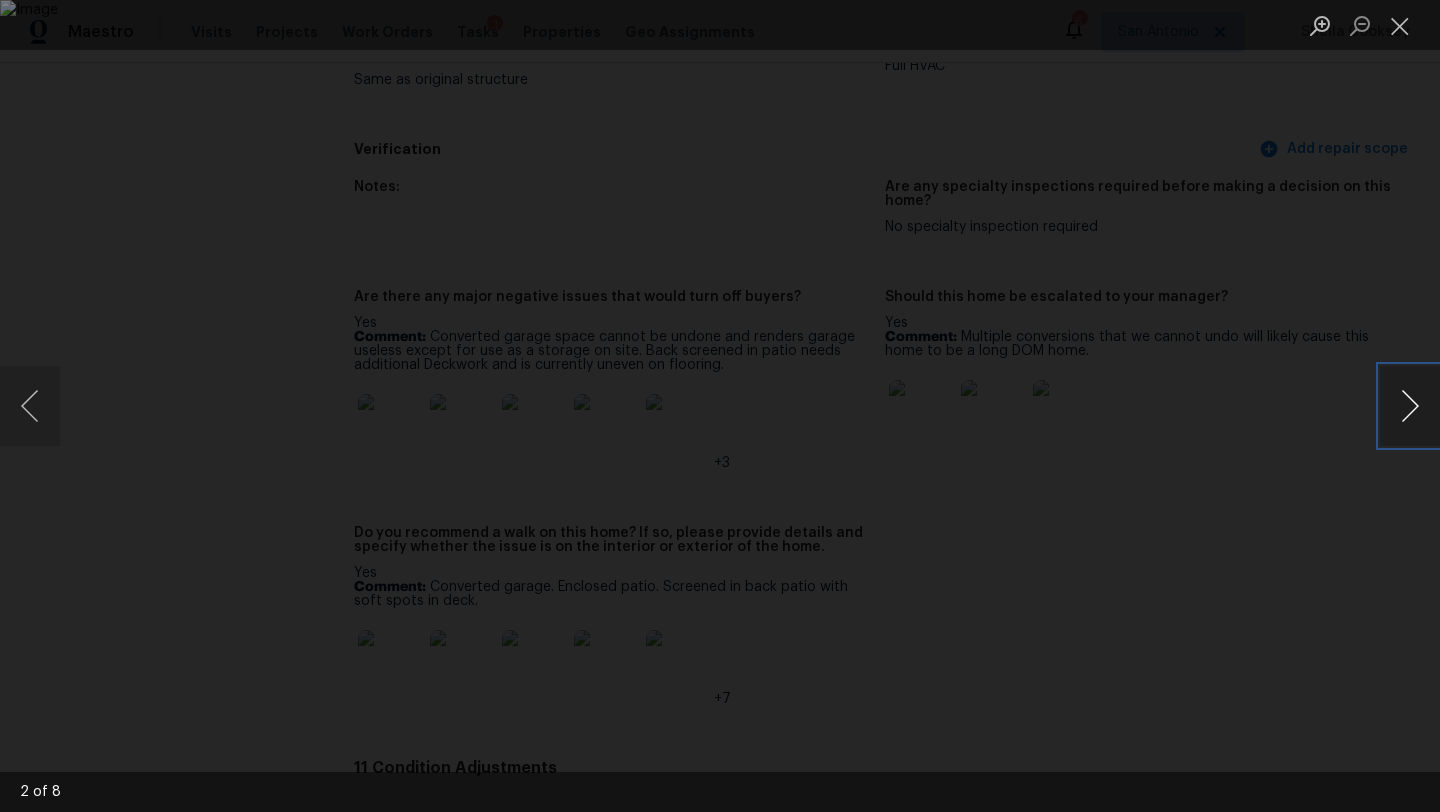click at bounding box center [1410, 406] 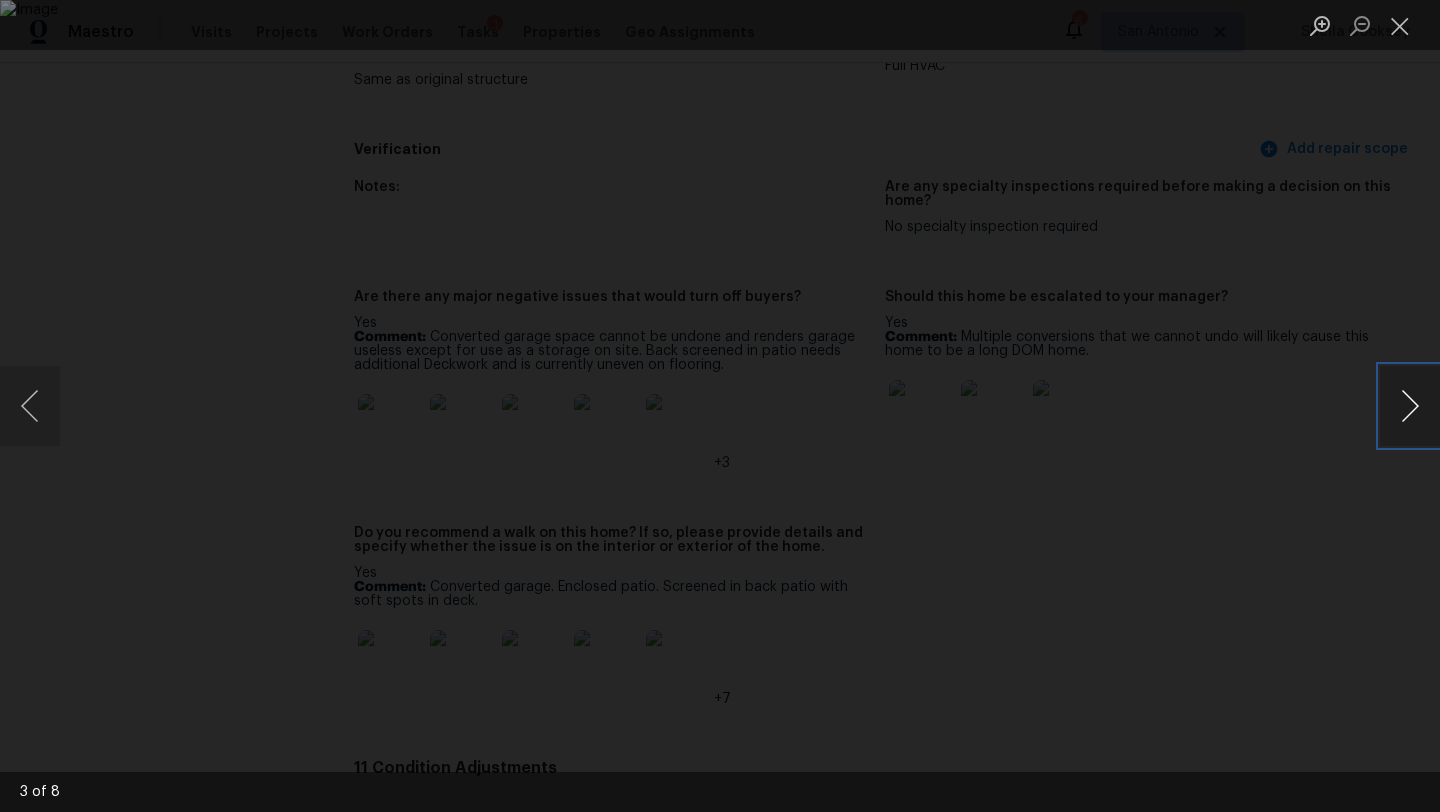 click at bounding box center [1410, 406] 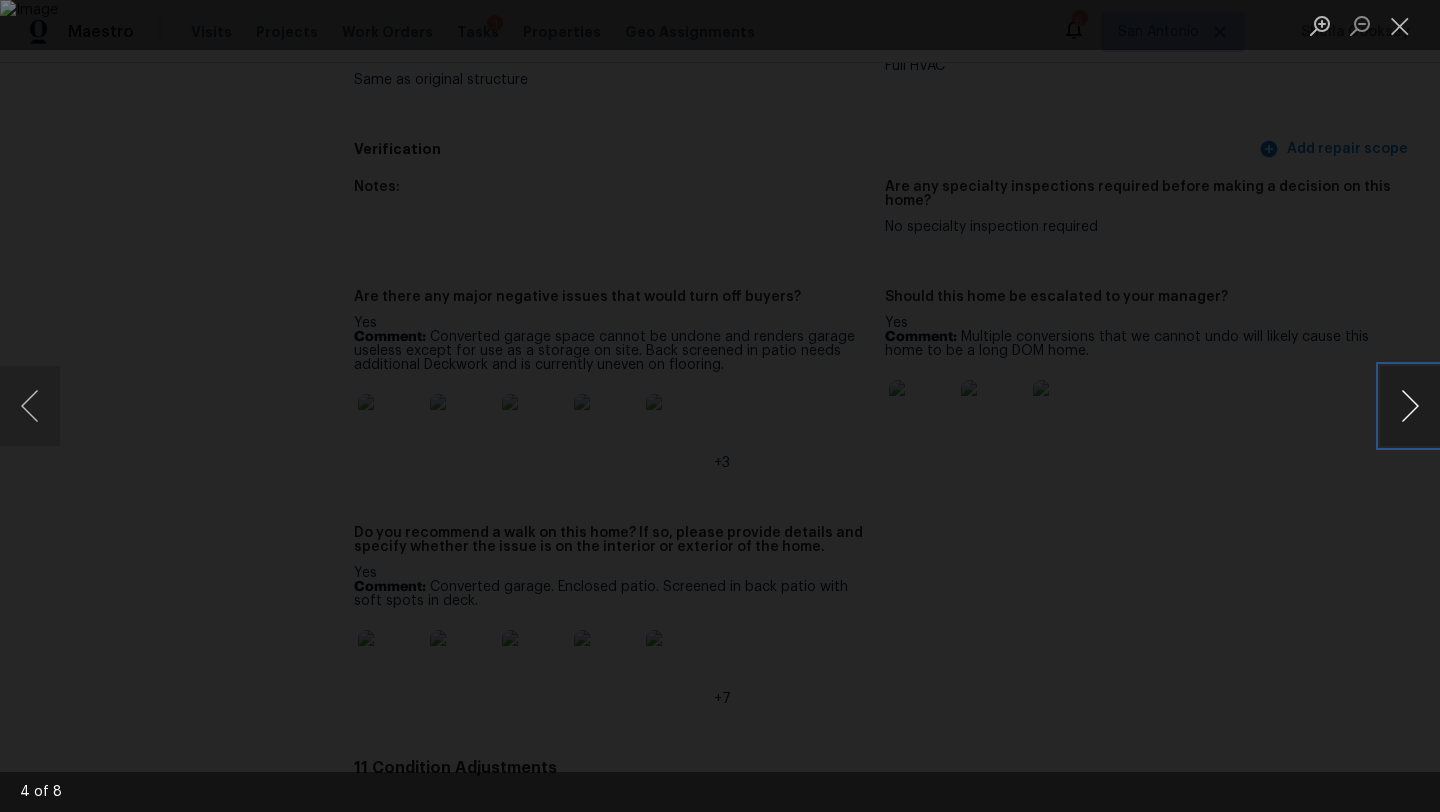 click at bounding box center [1410, 406] 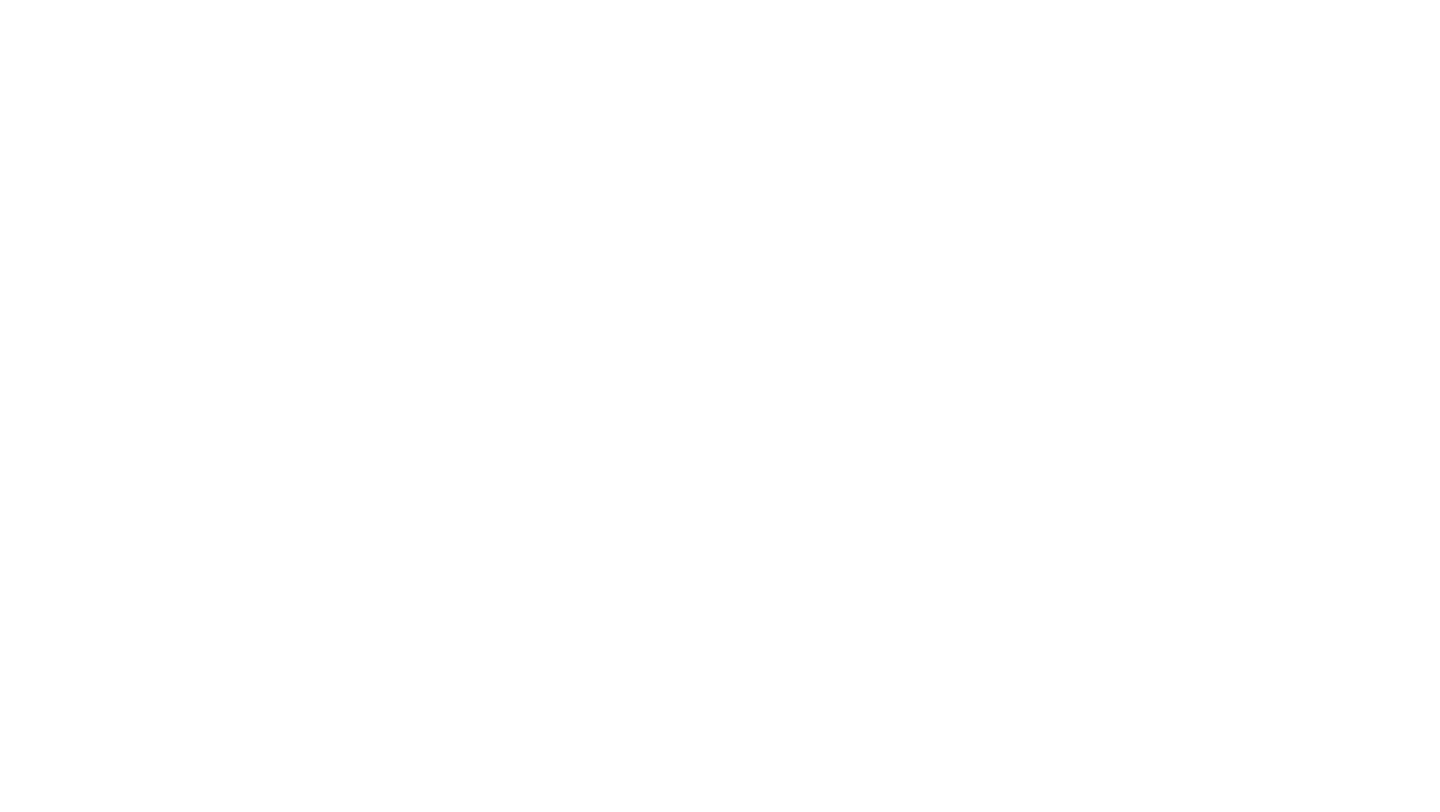 scroll, scrollTop: 0, scrollLeft: 0, axis: both 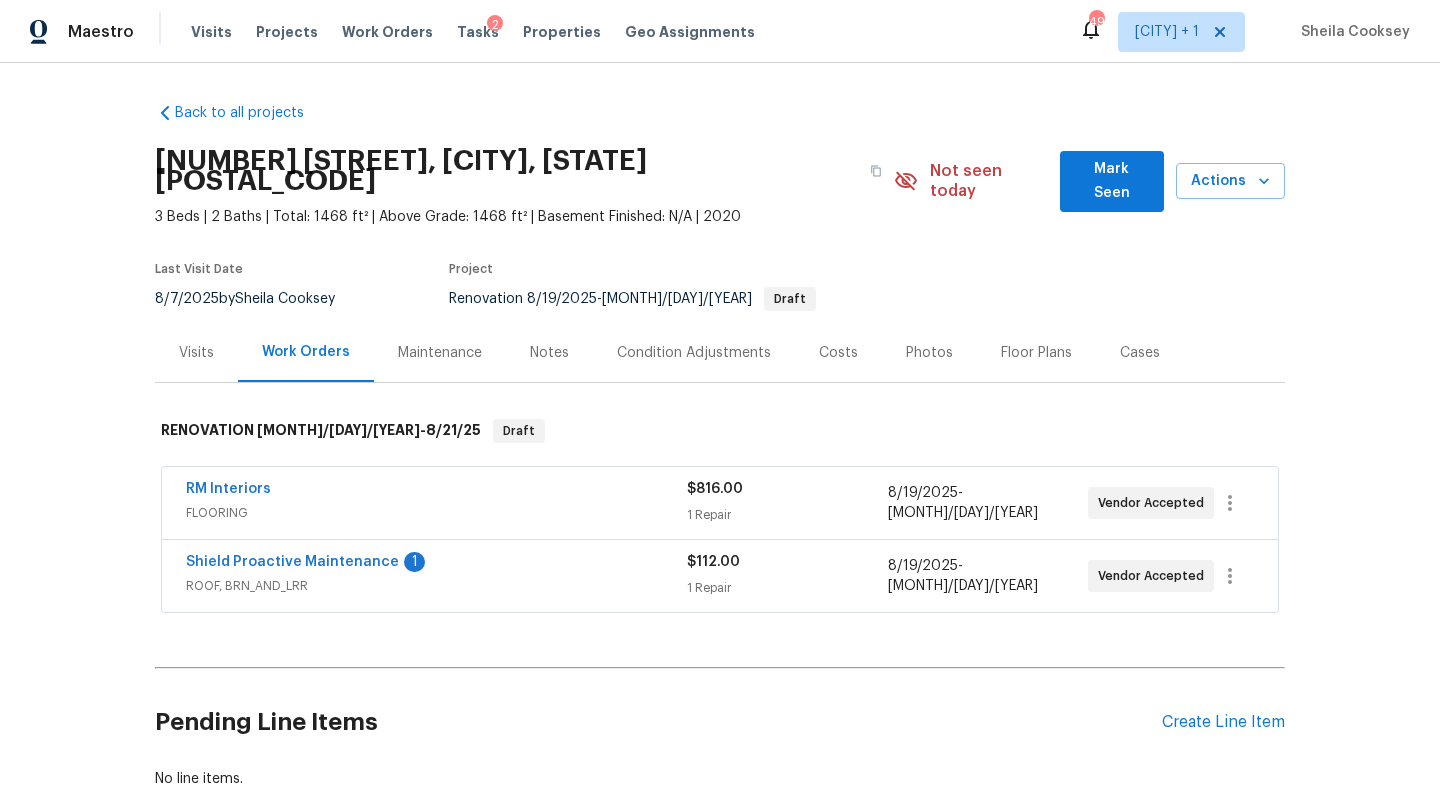 click on "Mark Seen" at bounding box center [1112, 181] 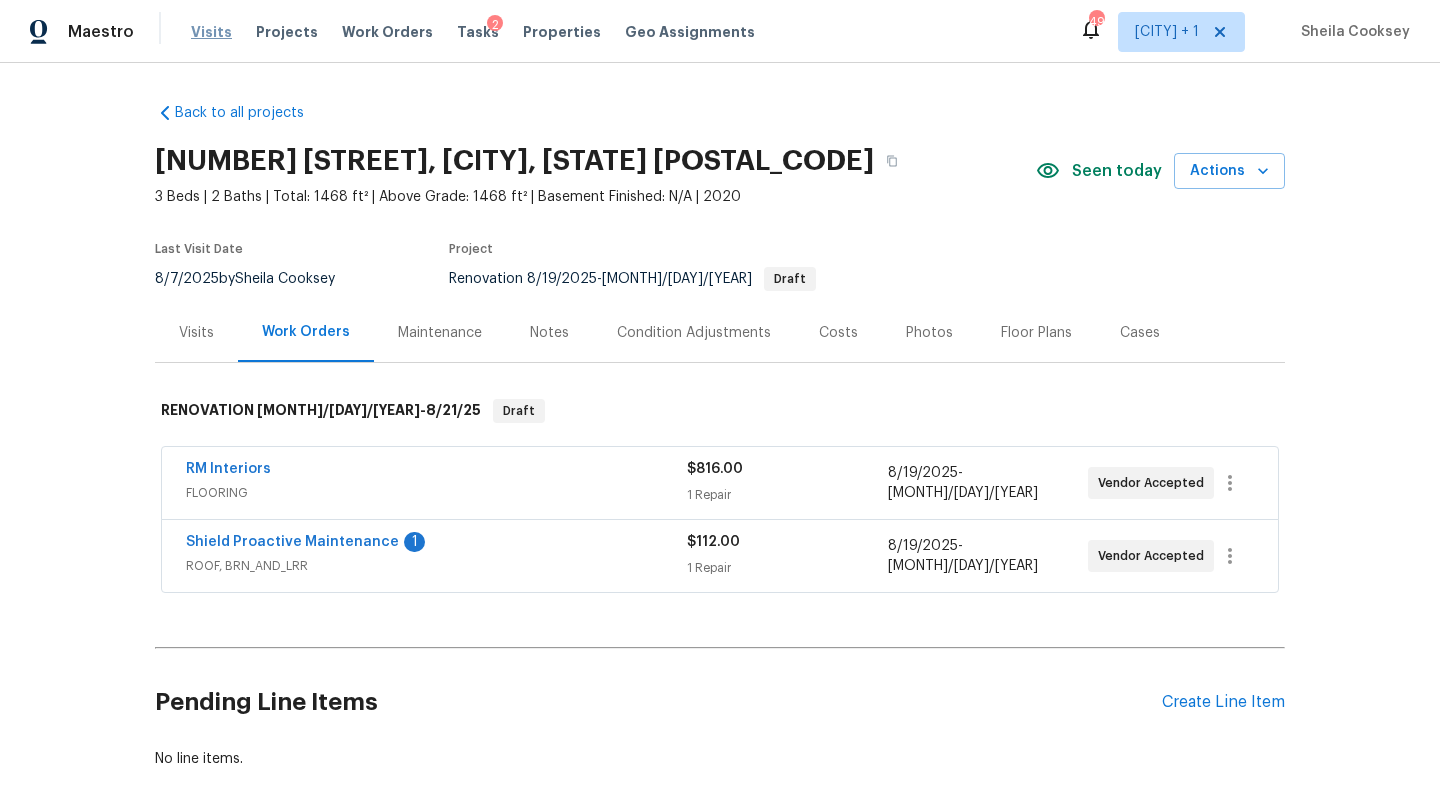 click on "Visits" at bounding box center [211, 32] 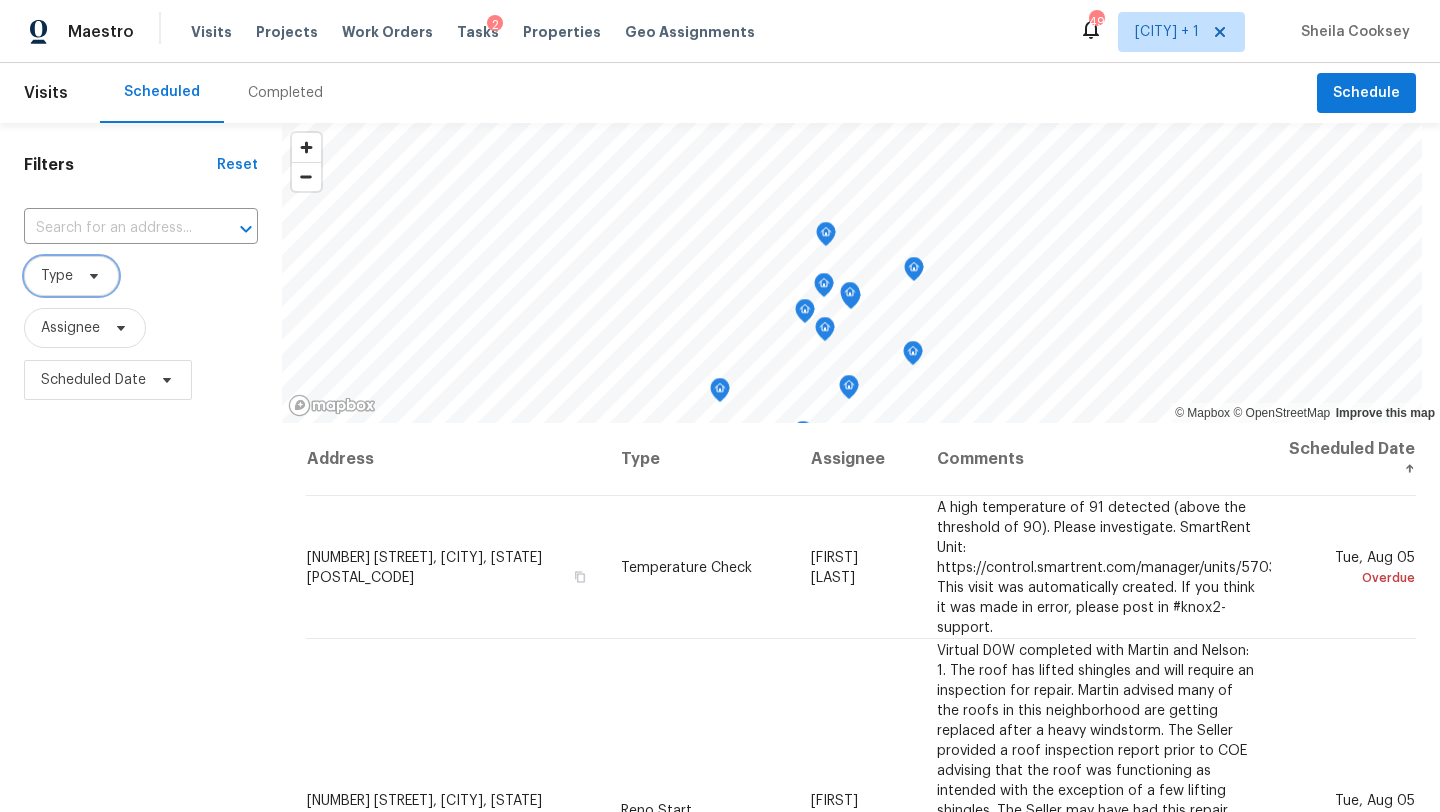 click 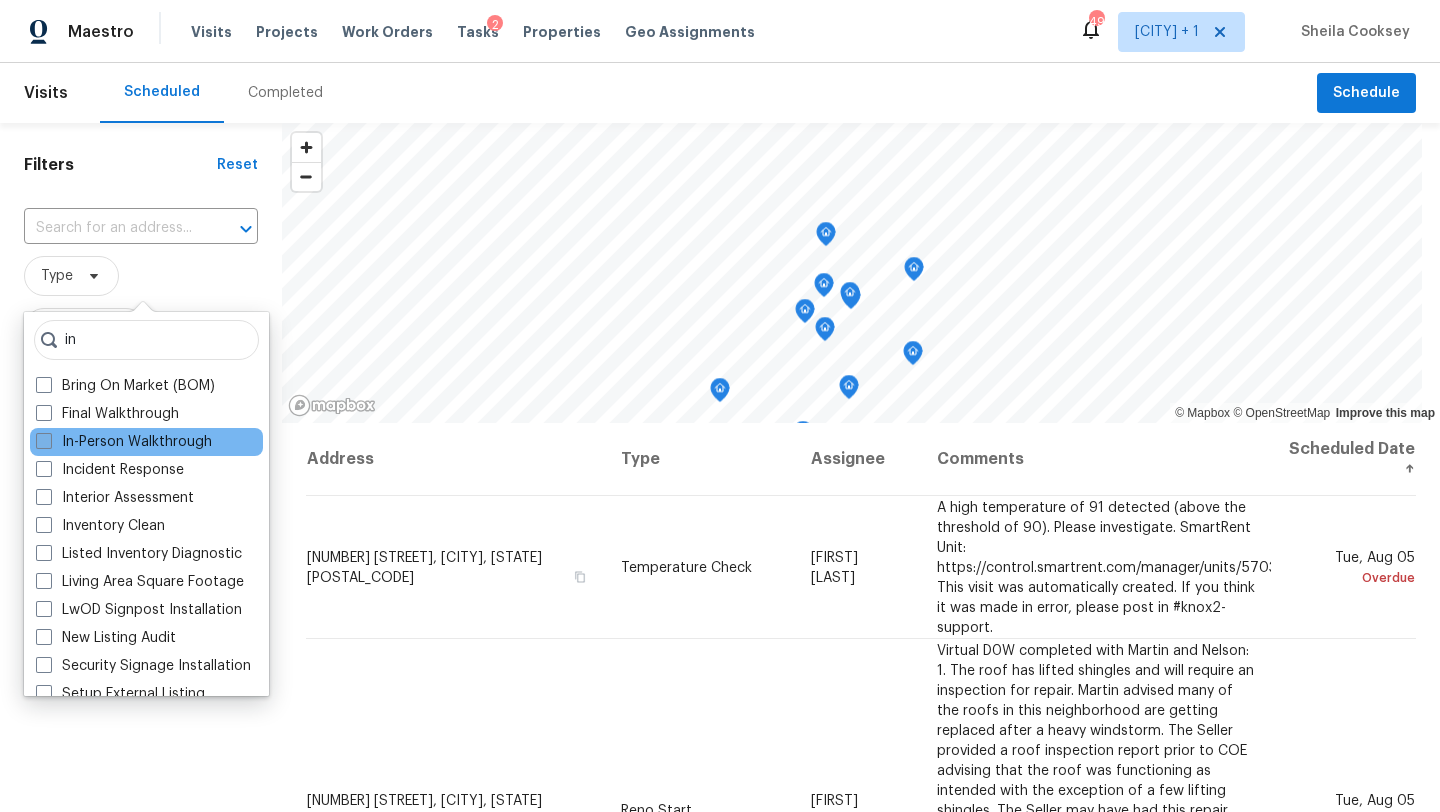 type on "in" 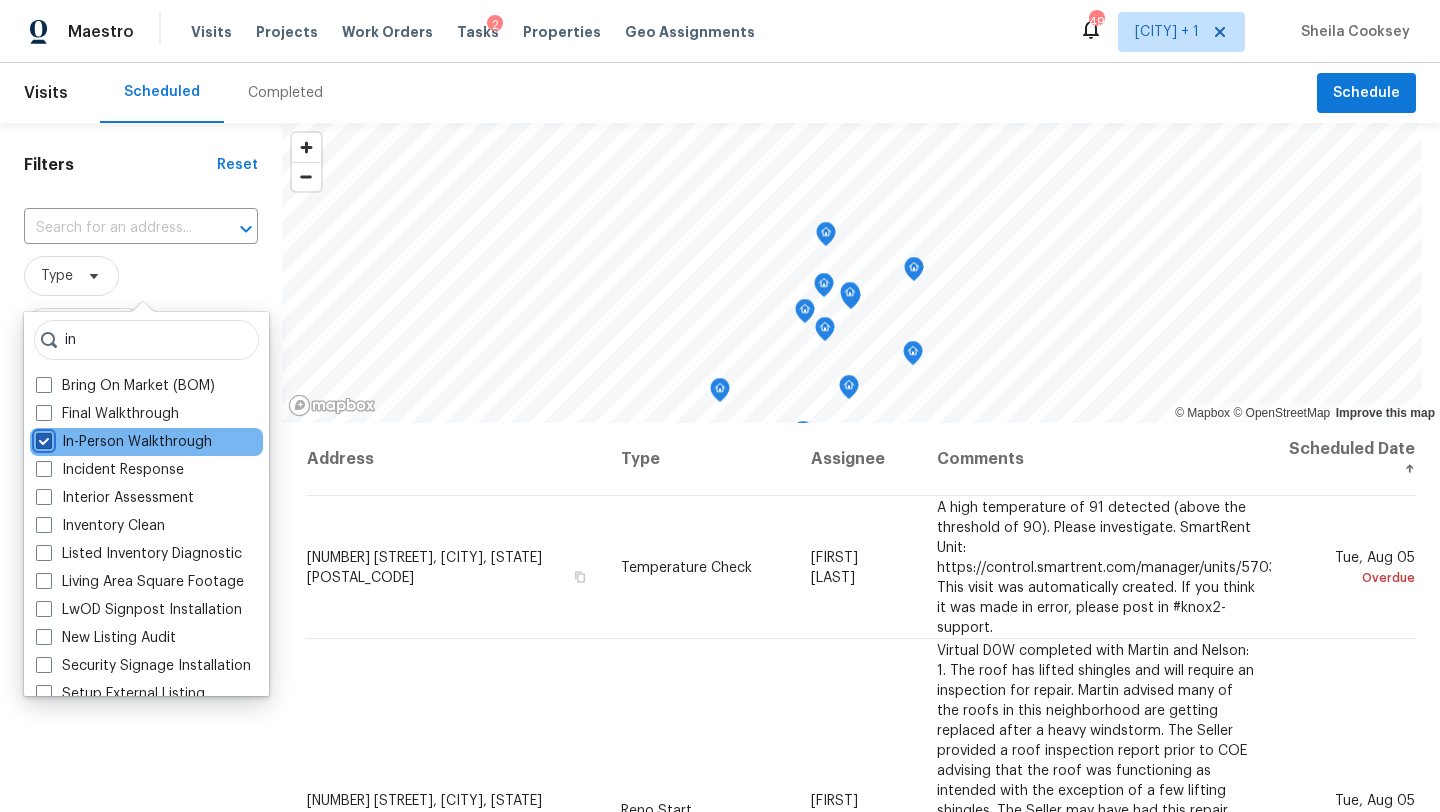 checkbox on "true" 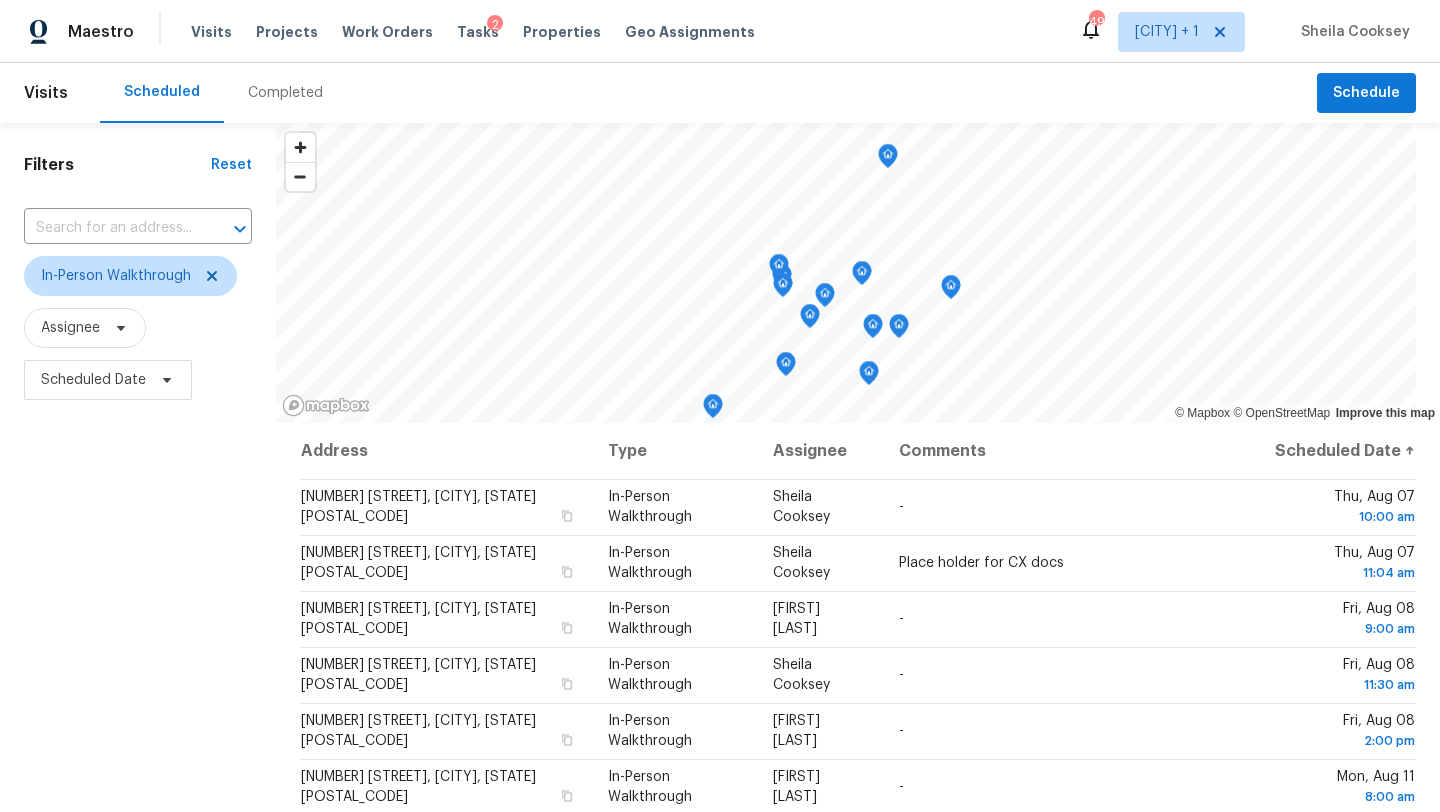 click on "Scheduled Completed" at bounding box center (708, 93) 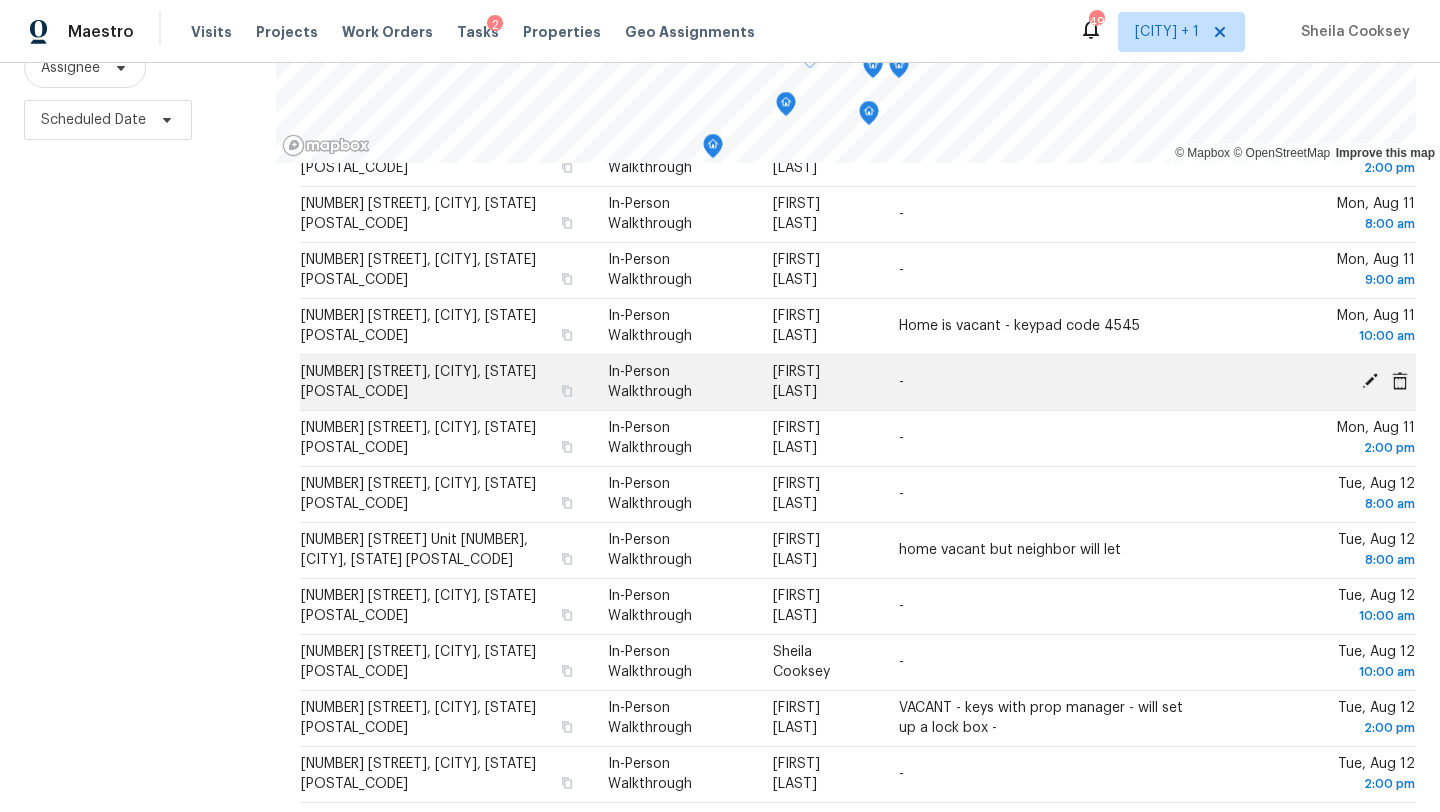 scroll, scrollTop: 0, scrollLeft: 0, axis: both 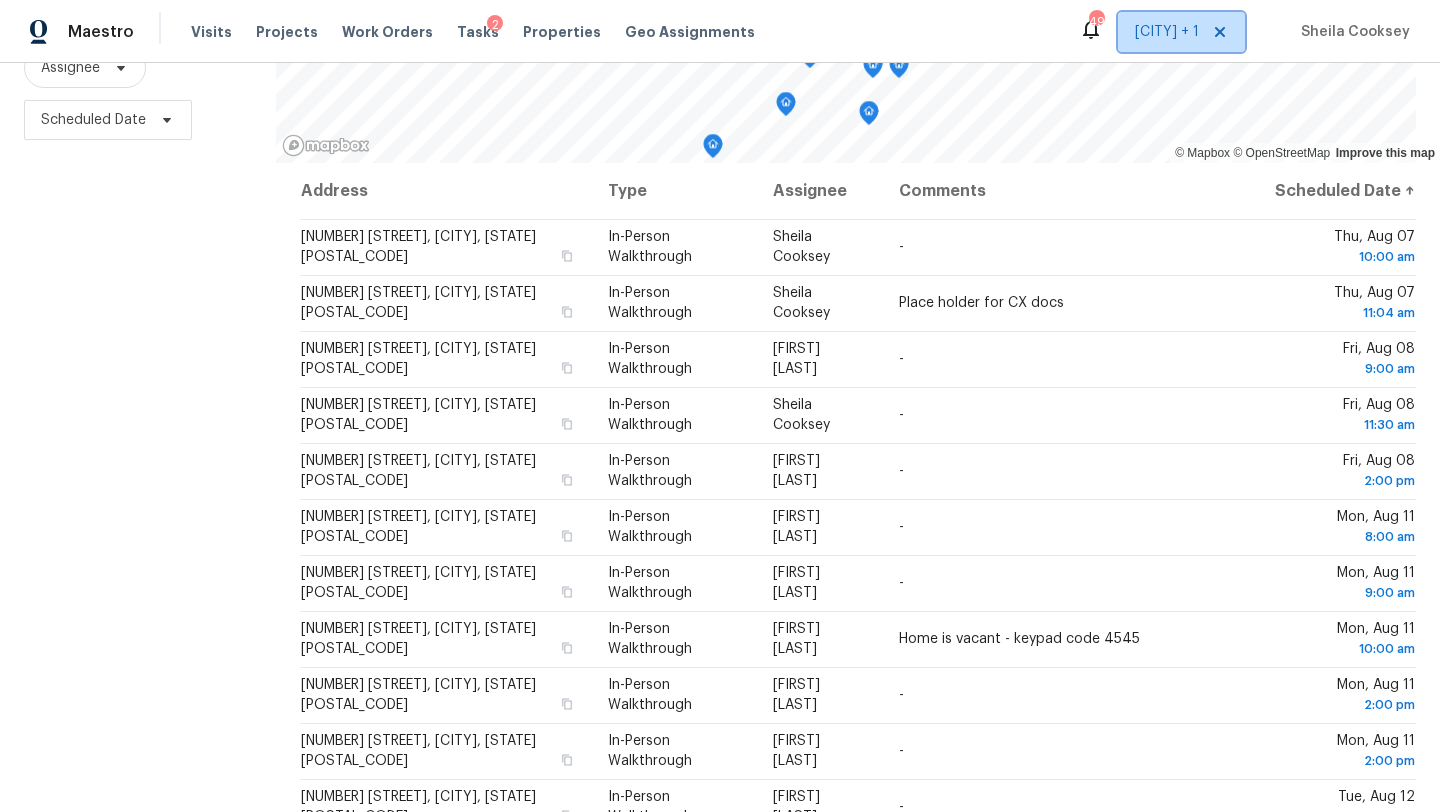 click on "[CITY] + 1" at bounding box center [1167, 32] 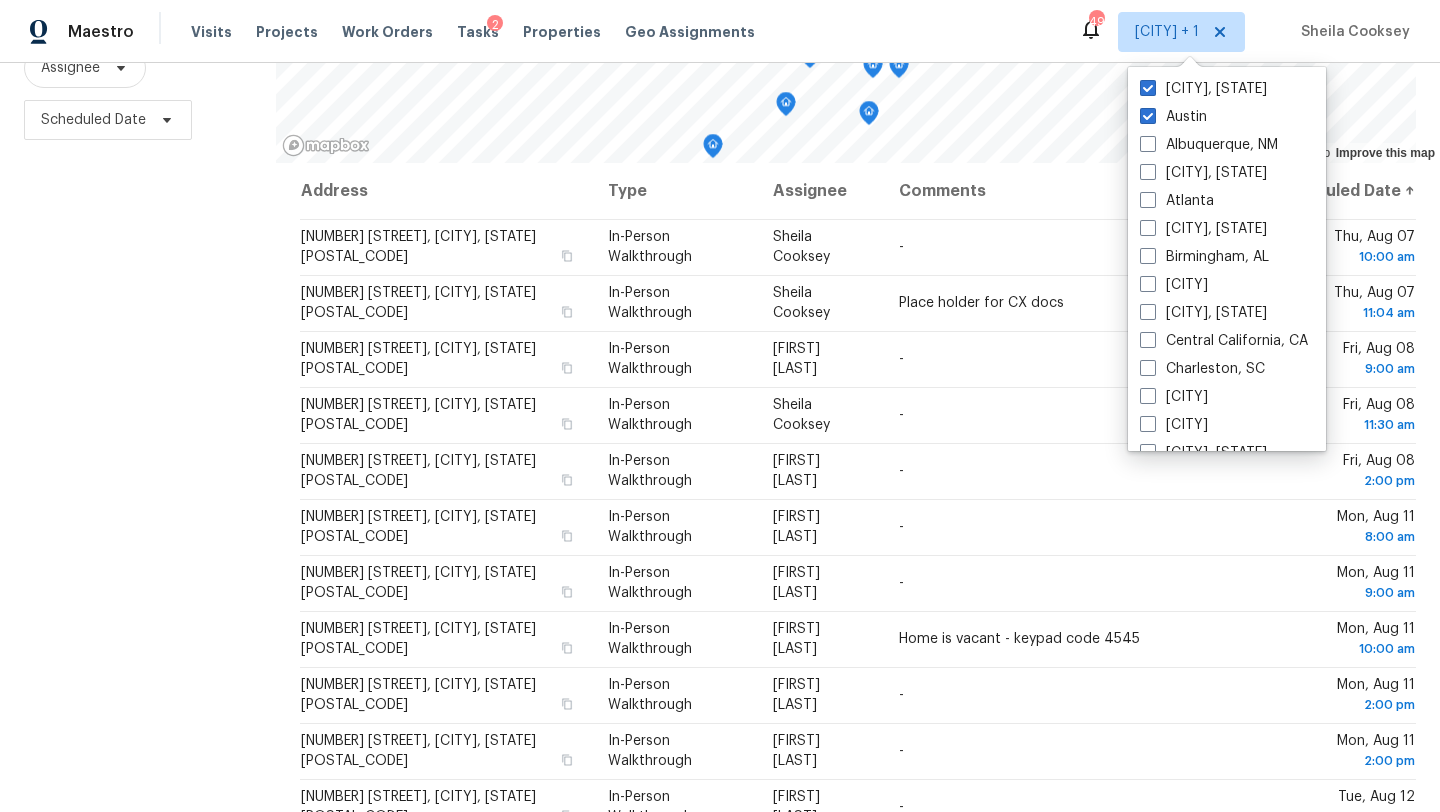 click on "Filters Reset ​ In-Person Walkthrough Assignee Scheduled Date" at bounding box center (138, 338) 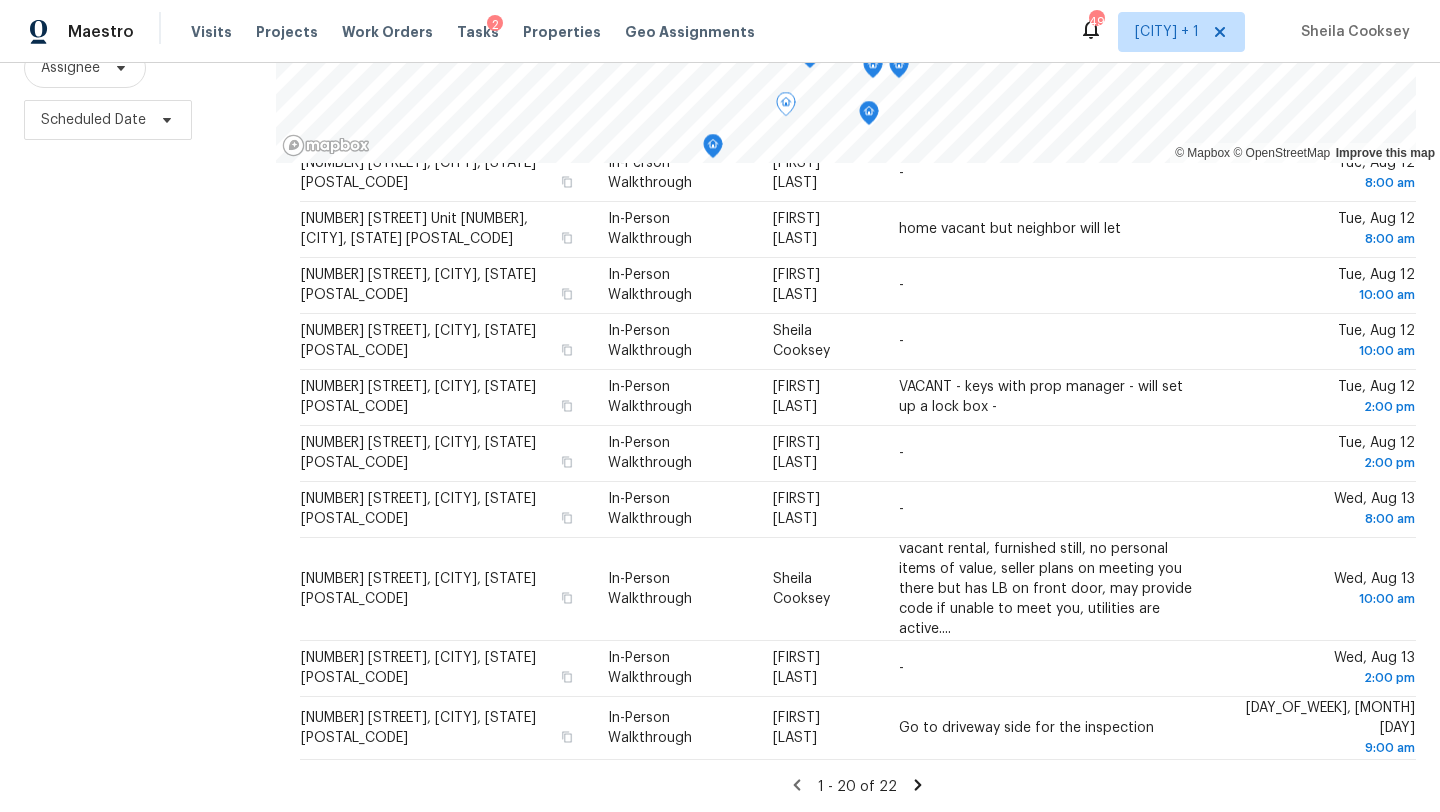 scroll, scrollTop: 0, scrollLeft: 0, axis: both 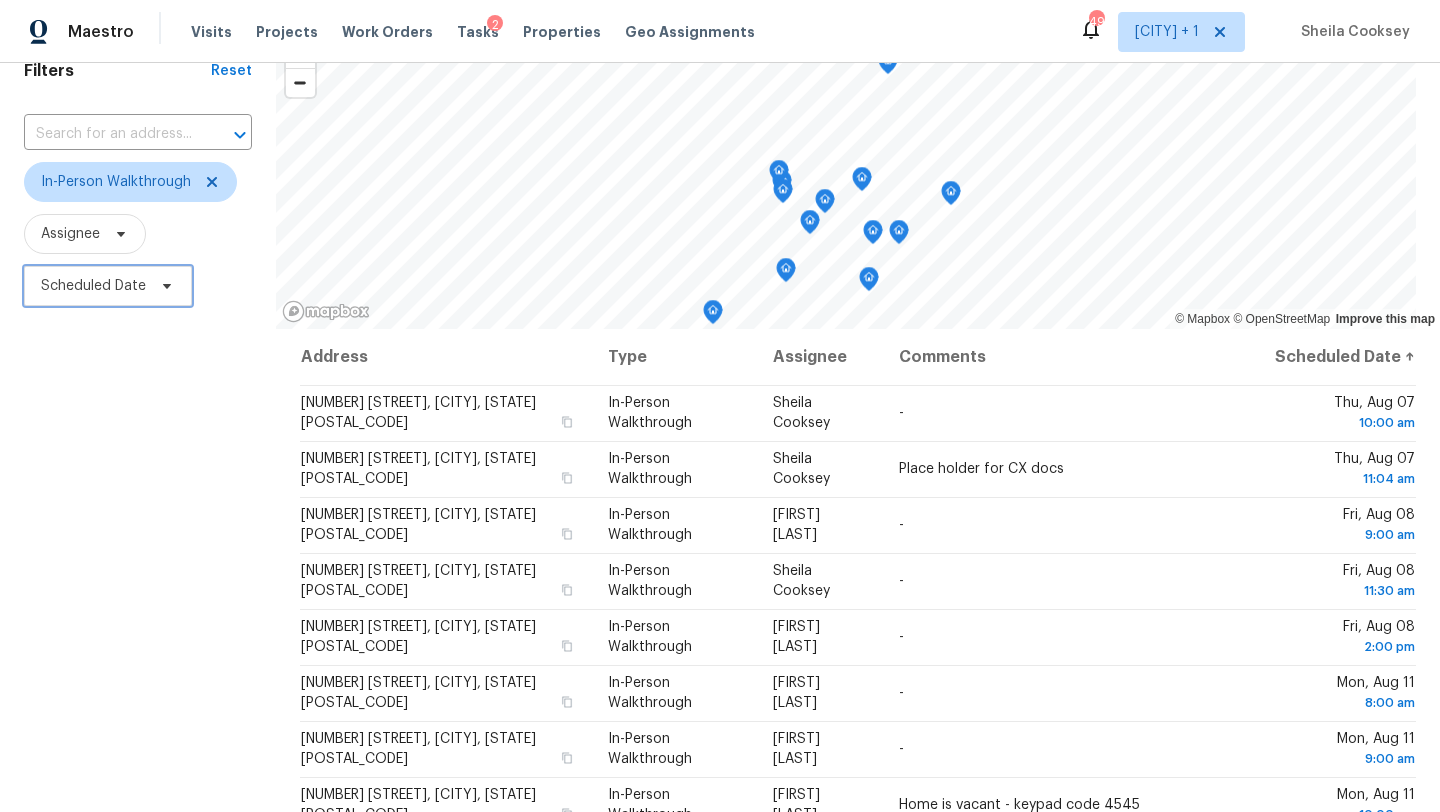 click on "Scheduled Date" at bounding box center (93, 286) 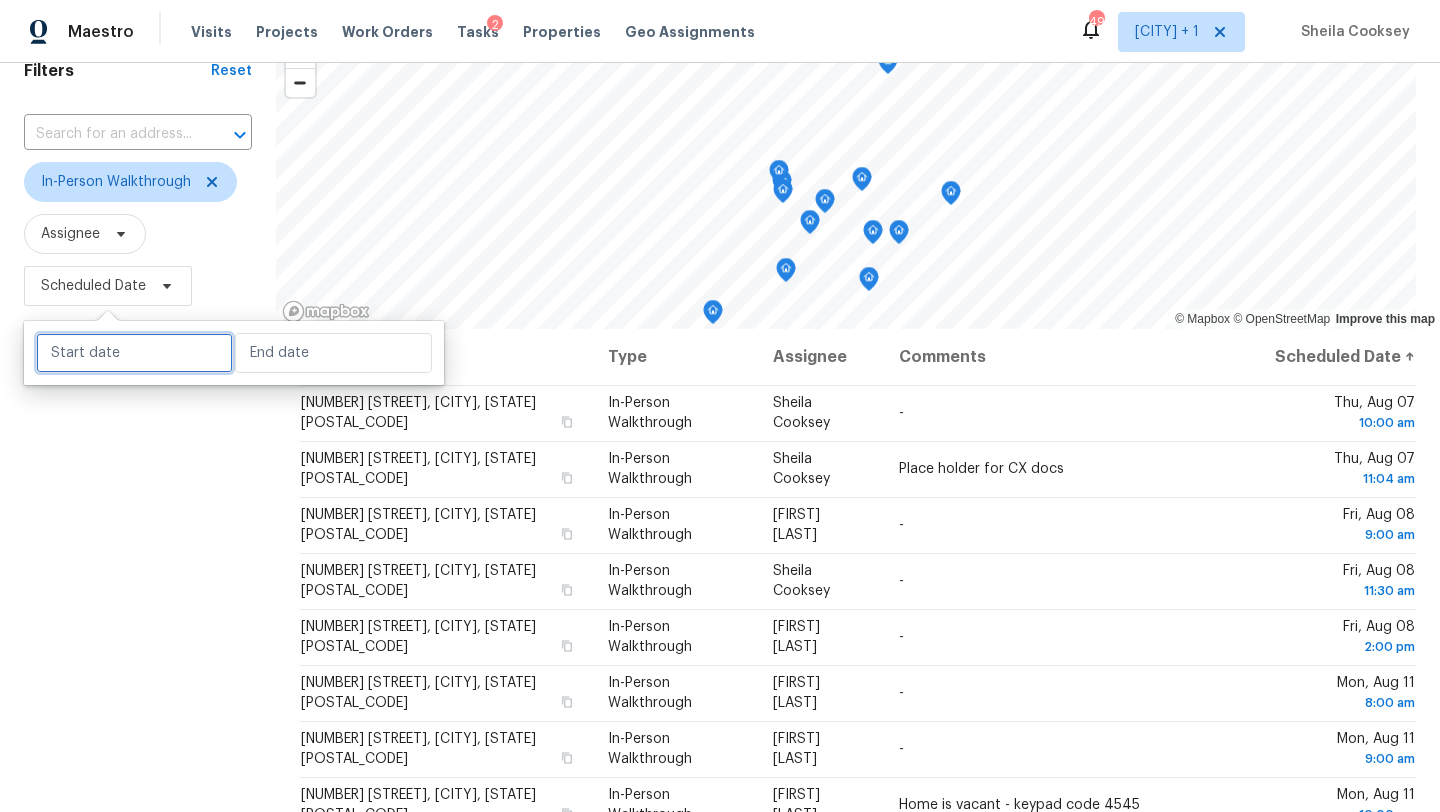 click at bounding box center [134, 353] 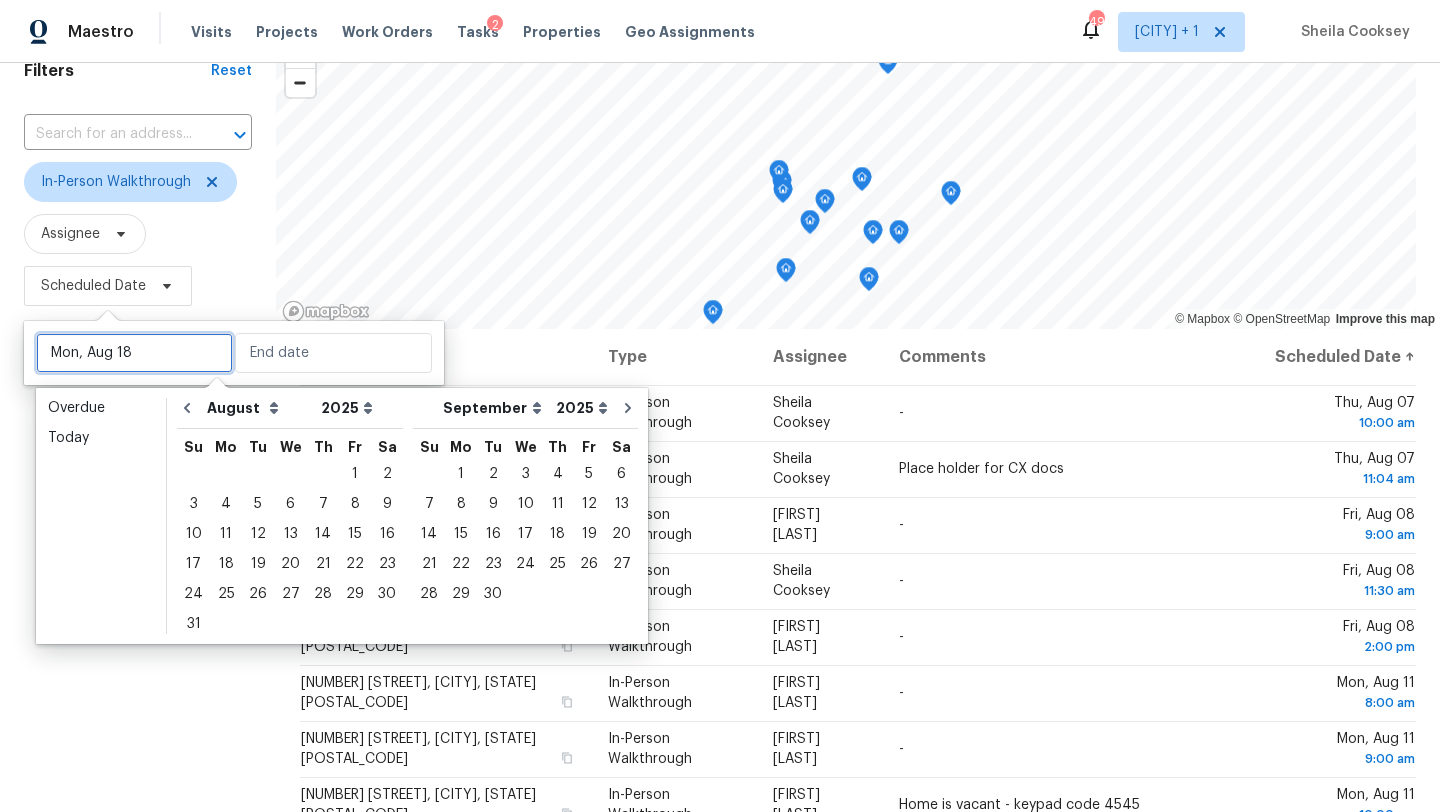 type on "[DAY_OF_WEEK], [MONTH] [DAY]" 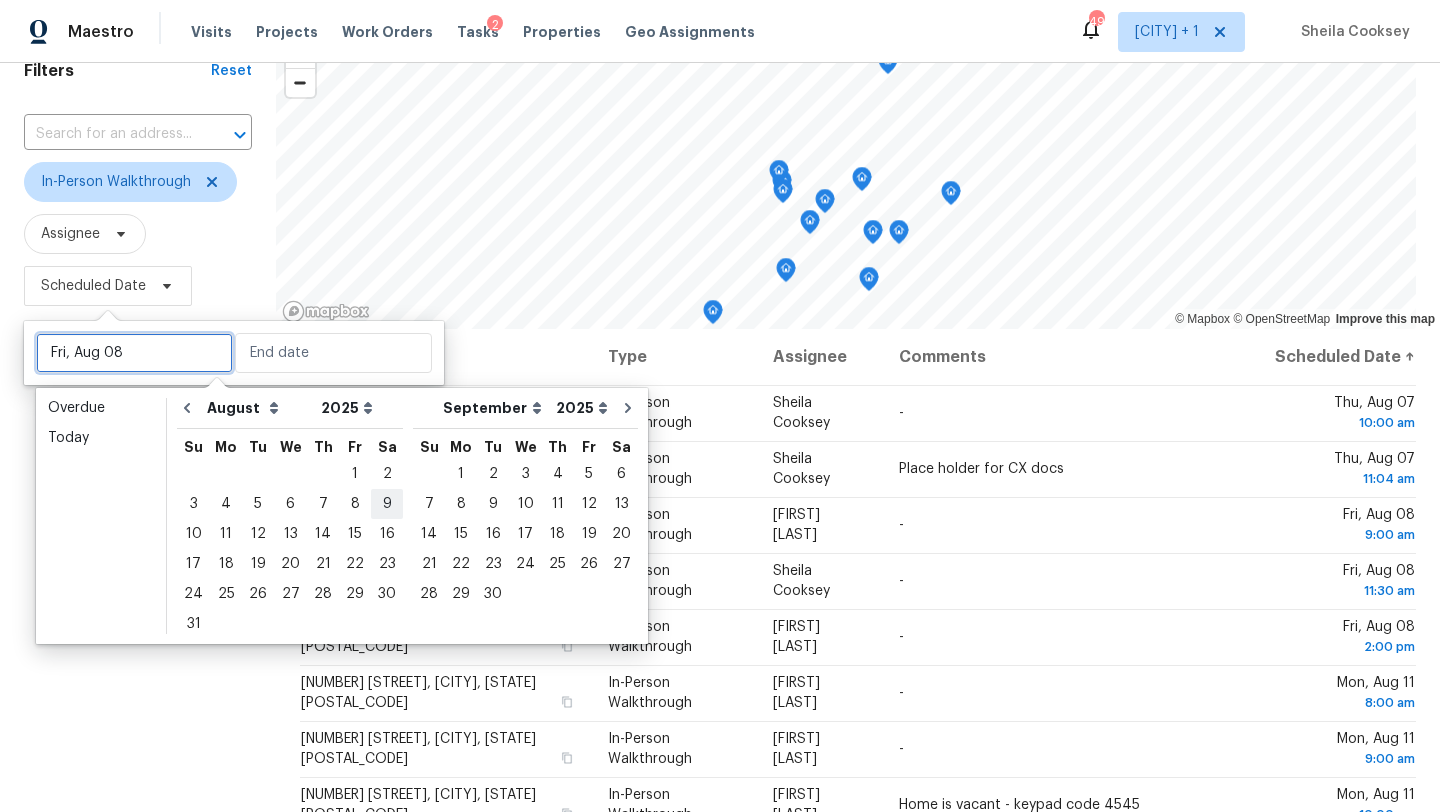 type on "Sat, Aug 09" 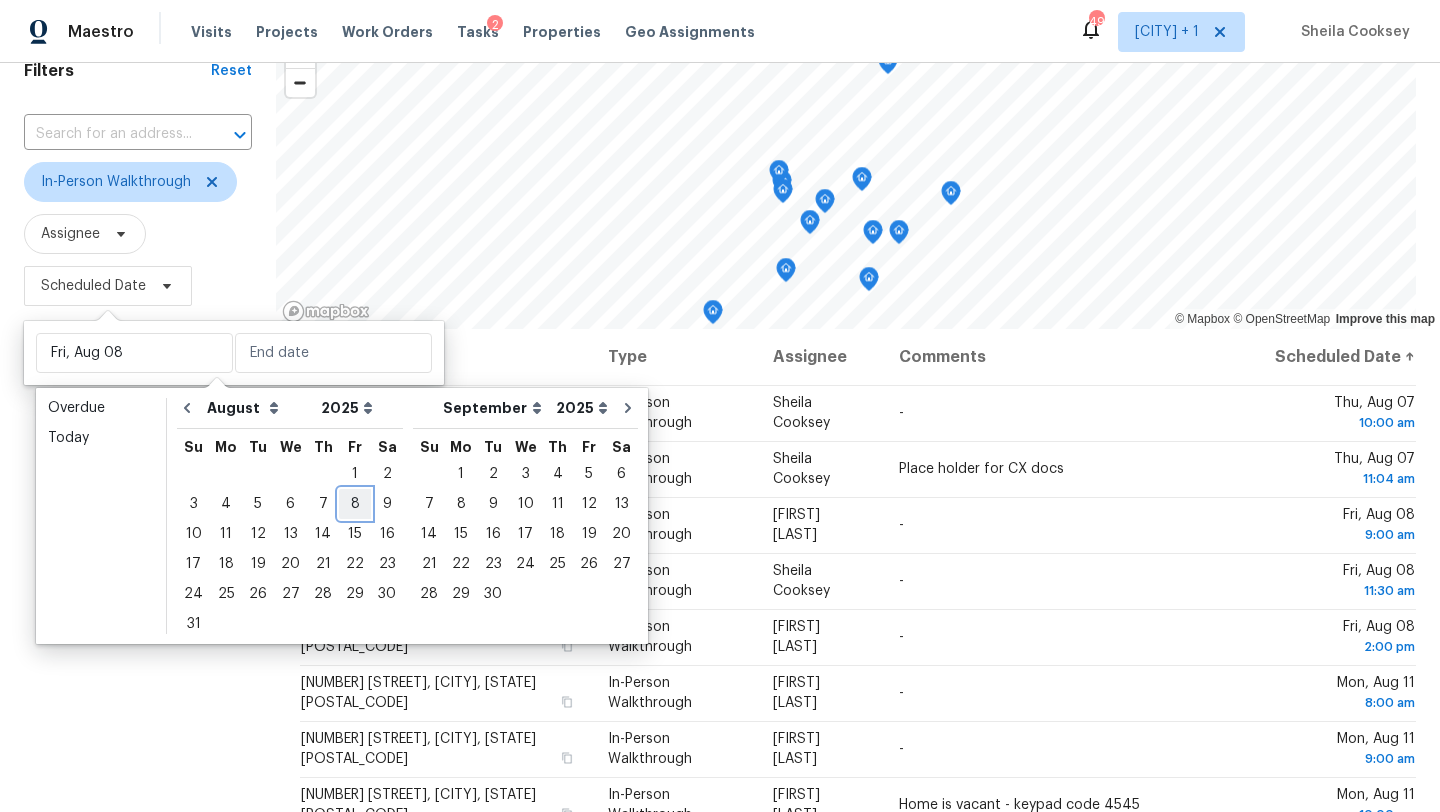 click on "8" at bounding box center (355, 504) 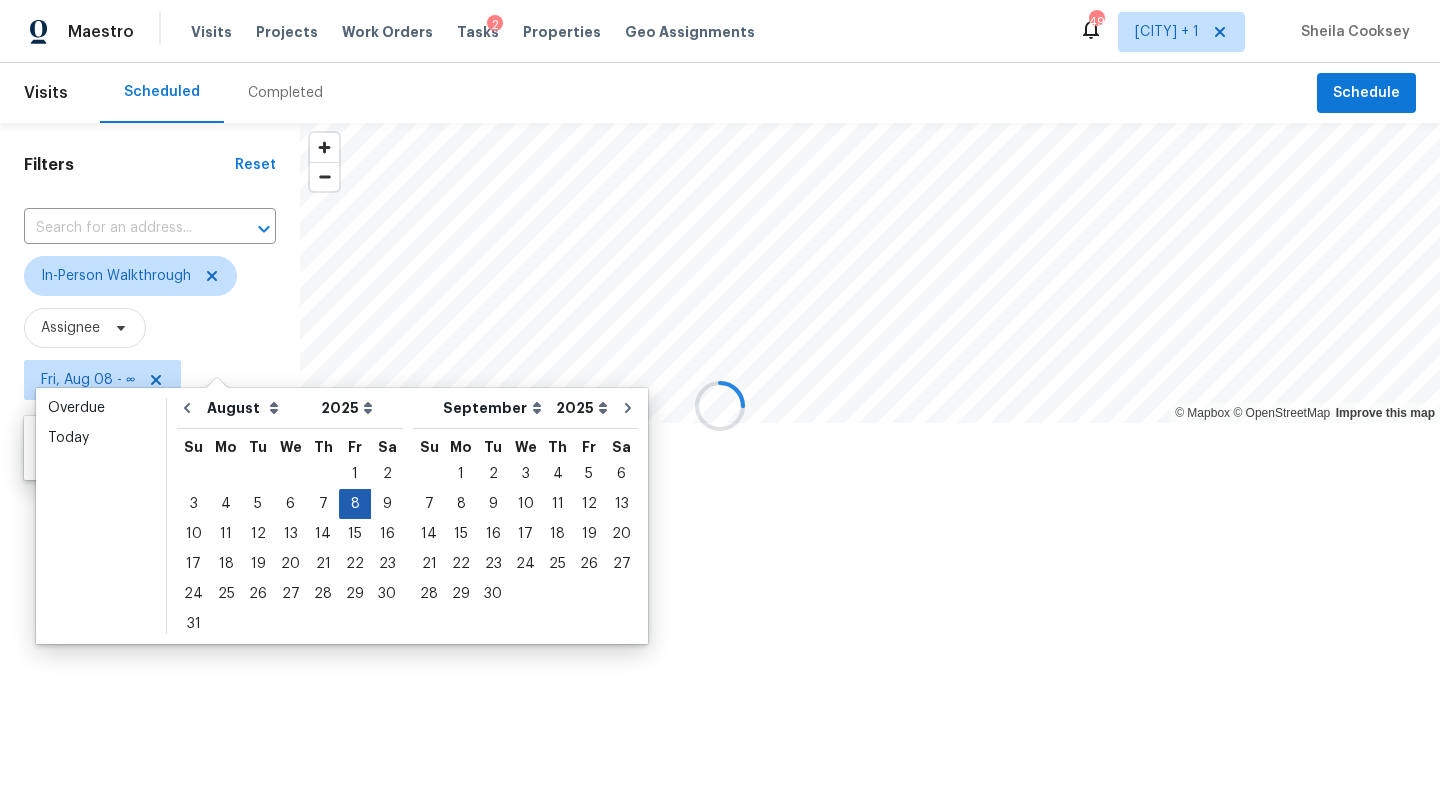 scroll, scrollTop: 0, scrollLeft: 0, axis: both 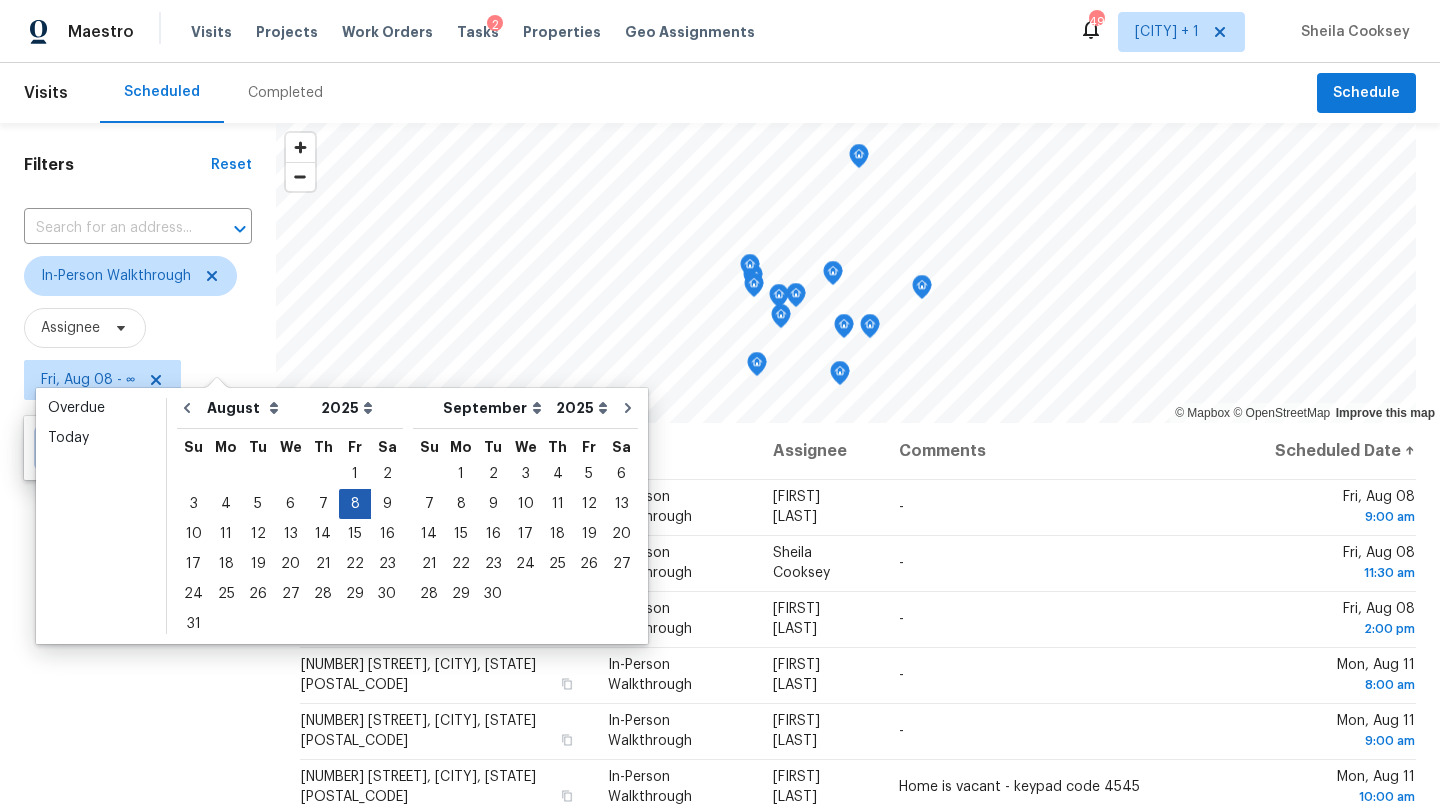 type on "[DAY_OF_WEEK], [MONTH] [DAY]" 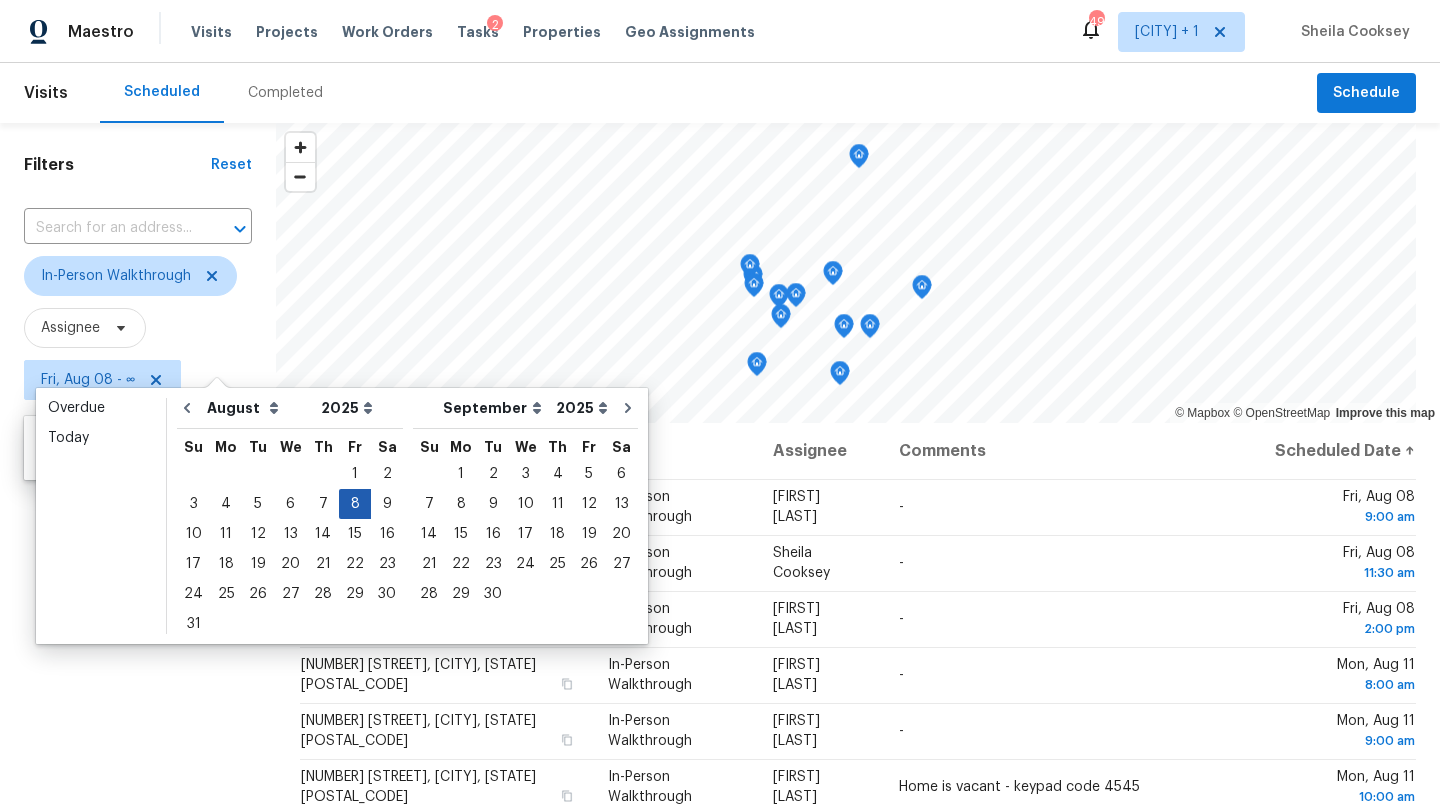 type on "Fri, Aug 08" 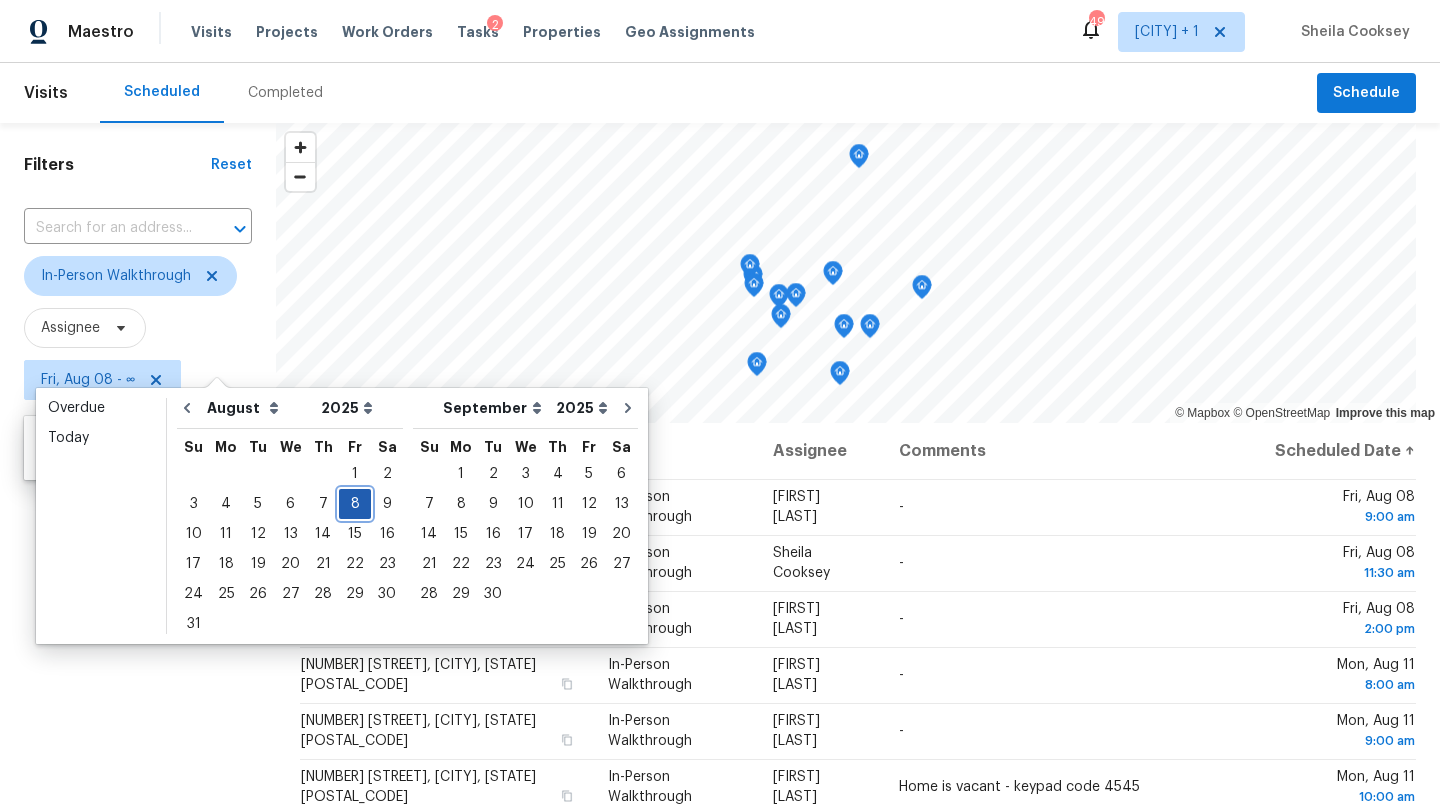 click on "8" at bounding box center [355, 504] 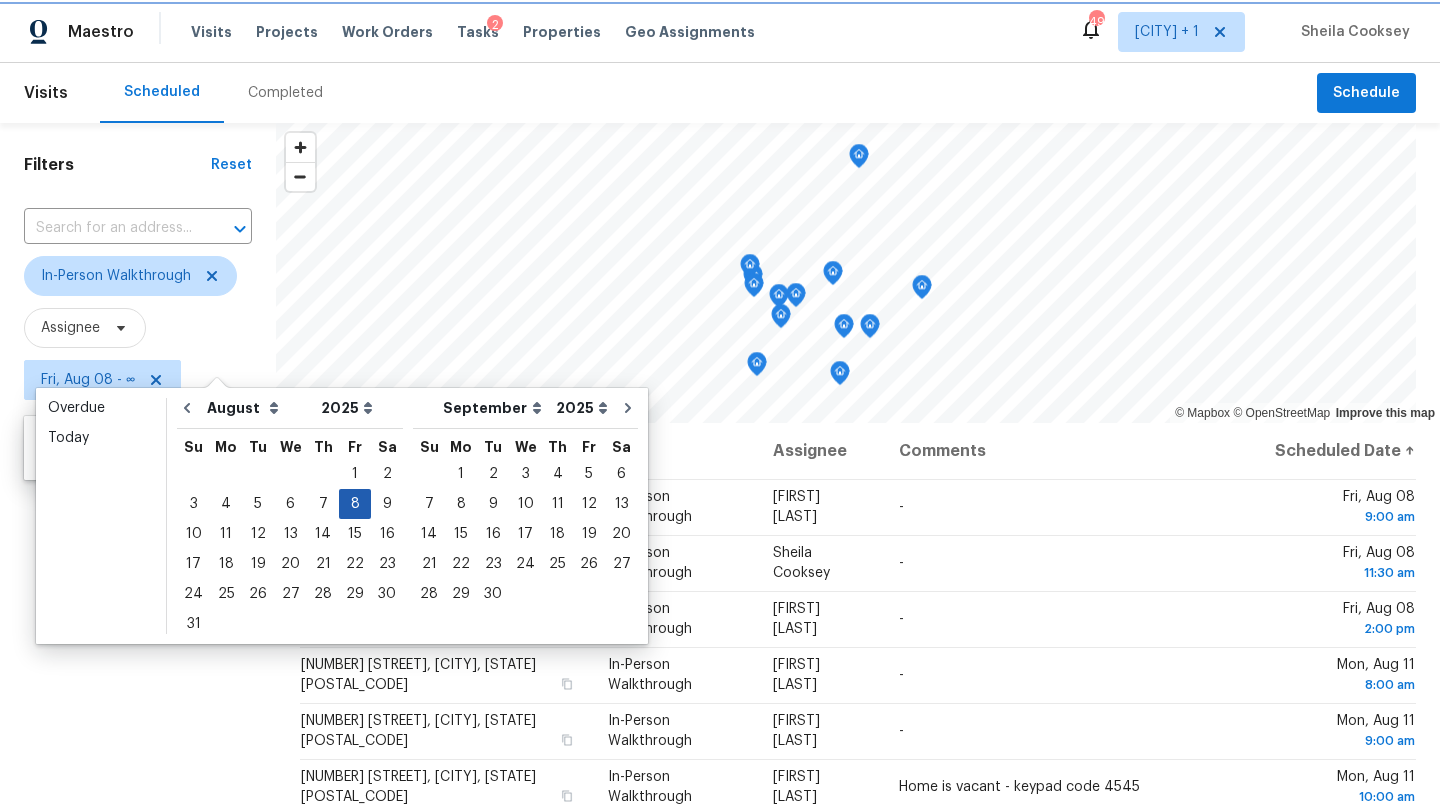 type on "Fri, Aug 08" 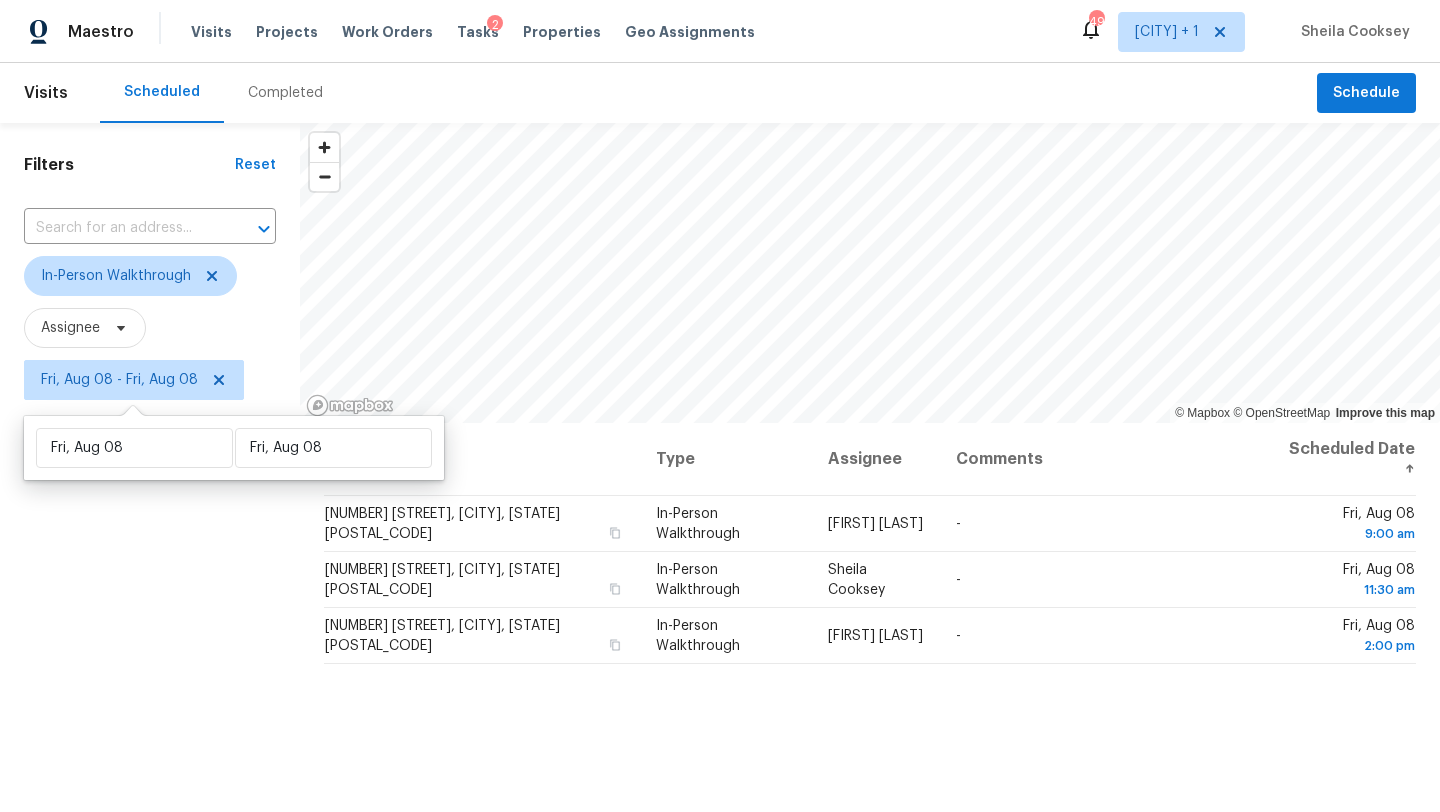 click on "Filters Reset ​​In-Person Walkthrough Assignee [DAY_OF_WEEK], [MONTH] [DAY] - [DAY_OF_WEEK], [MONTH] [DAY]" at bounding box center (150, 598) 